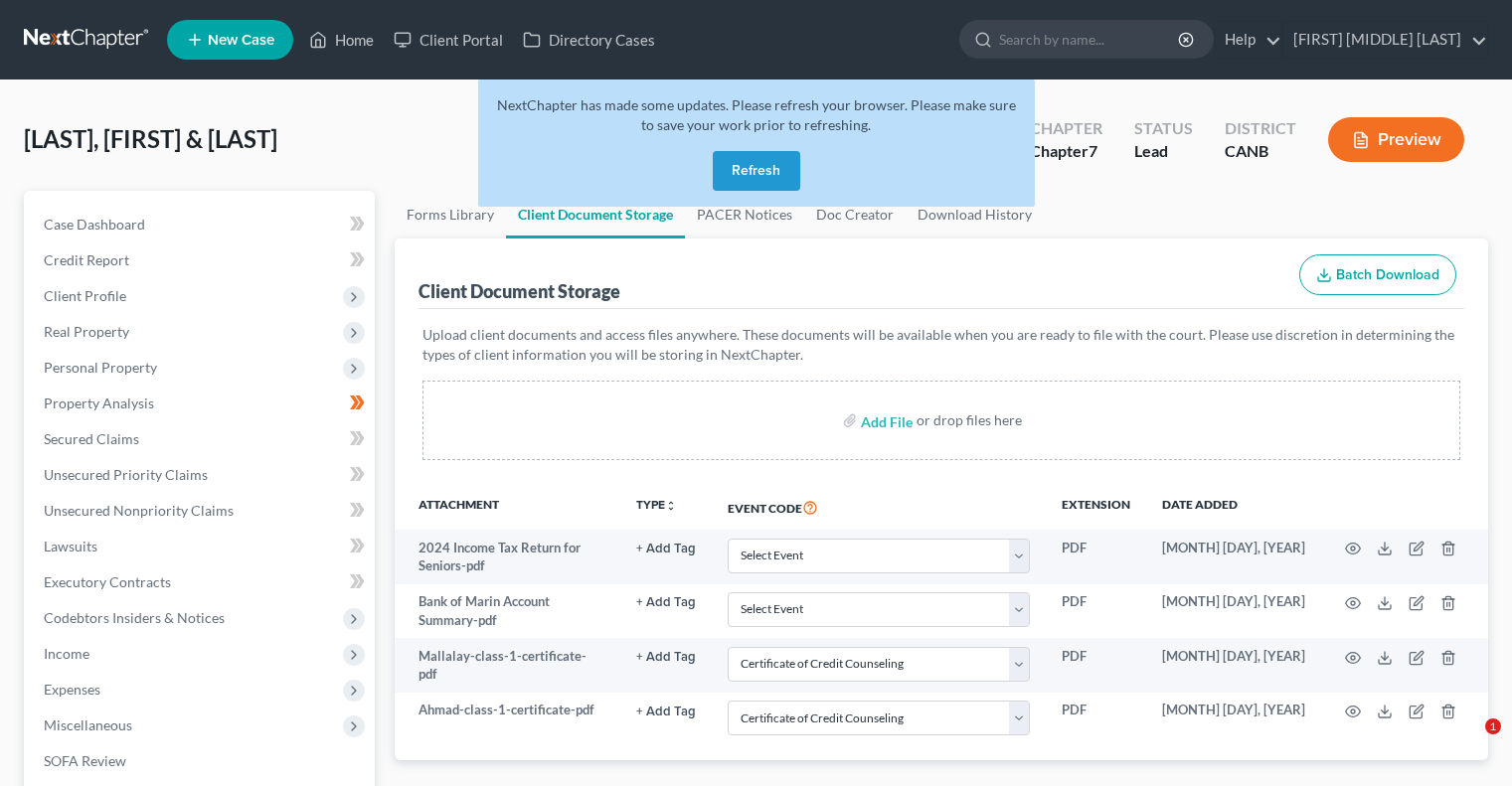 select on "0" 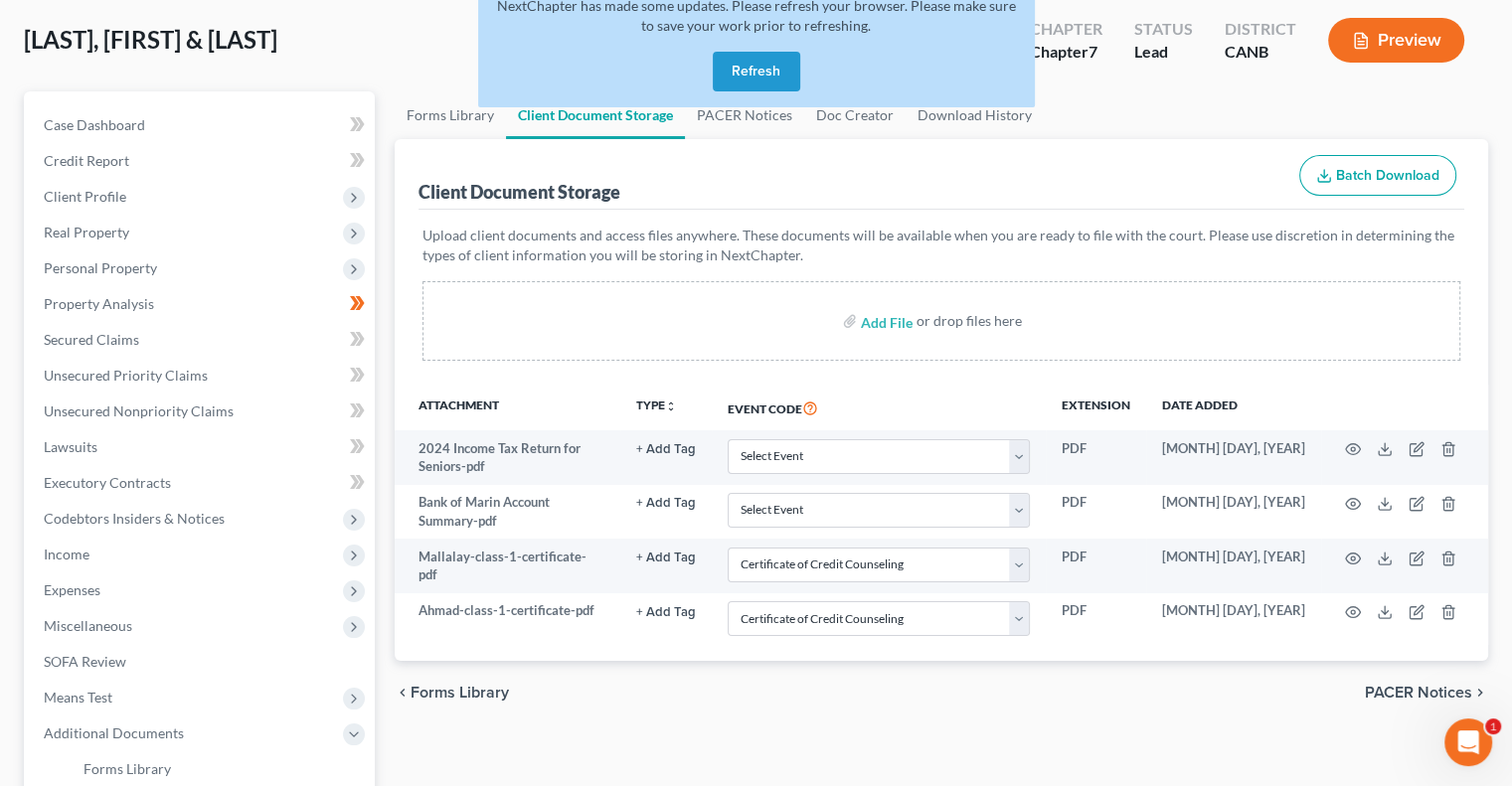 scroll, scrollTop: 0, scrollLeft: 0, axis: both 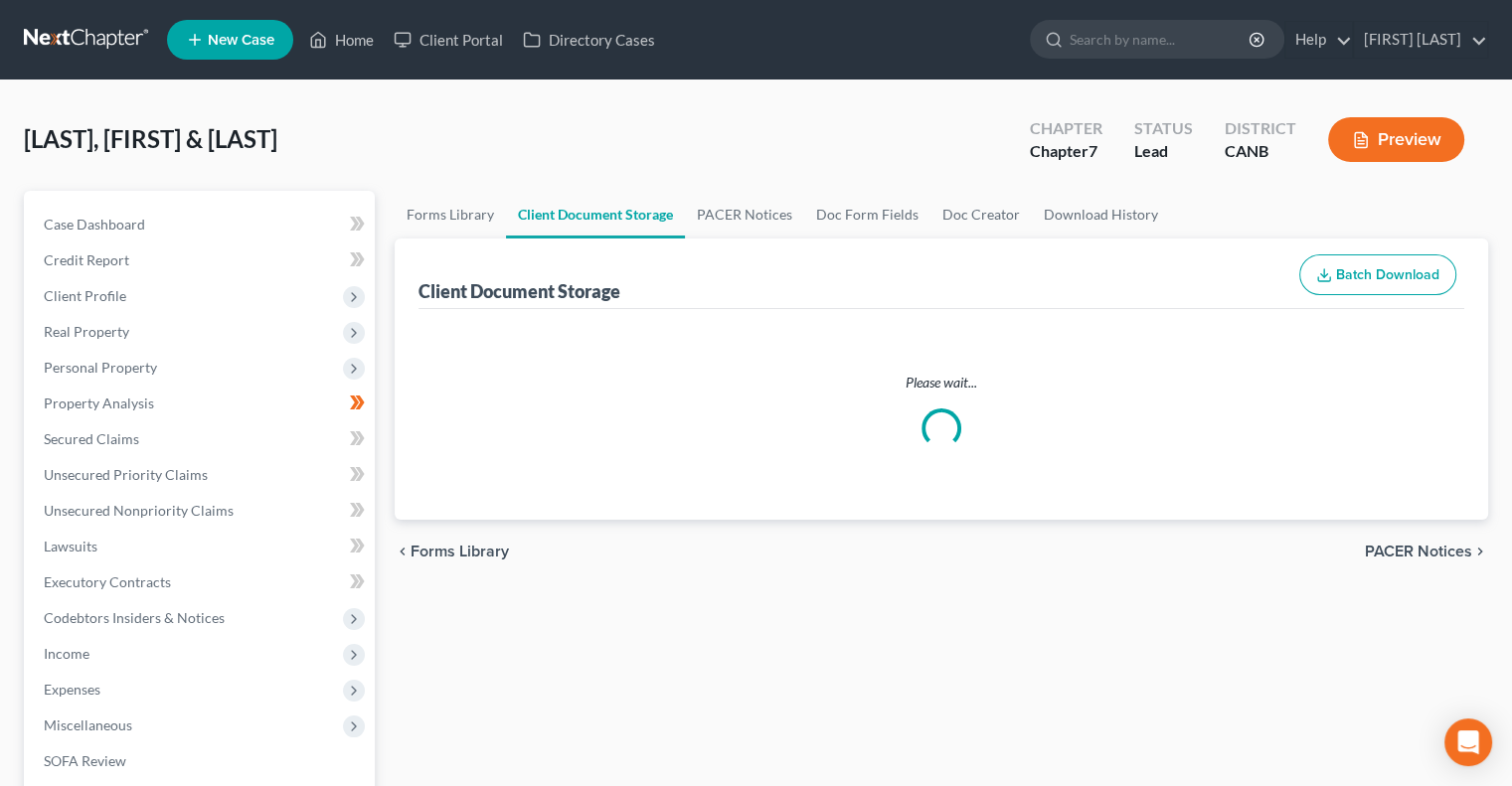 select on "0" 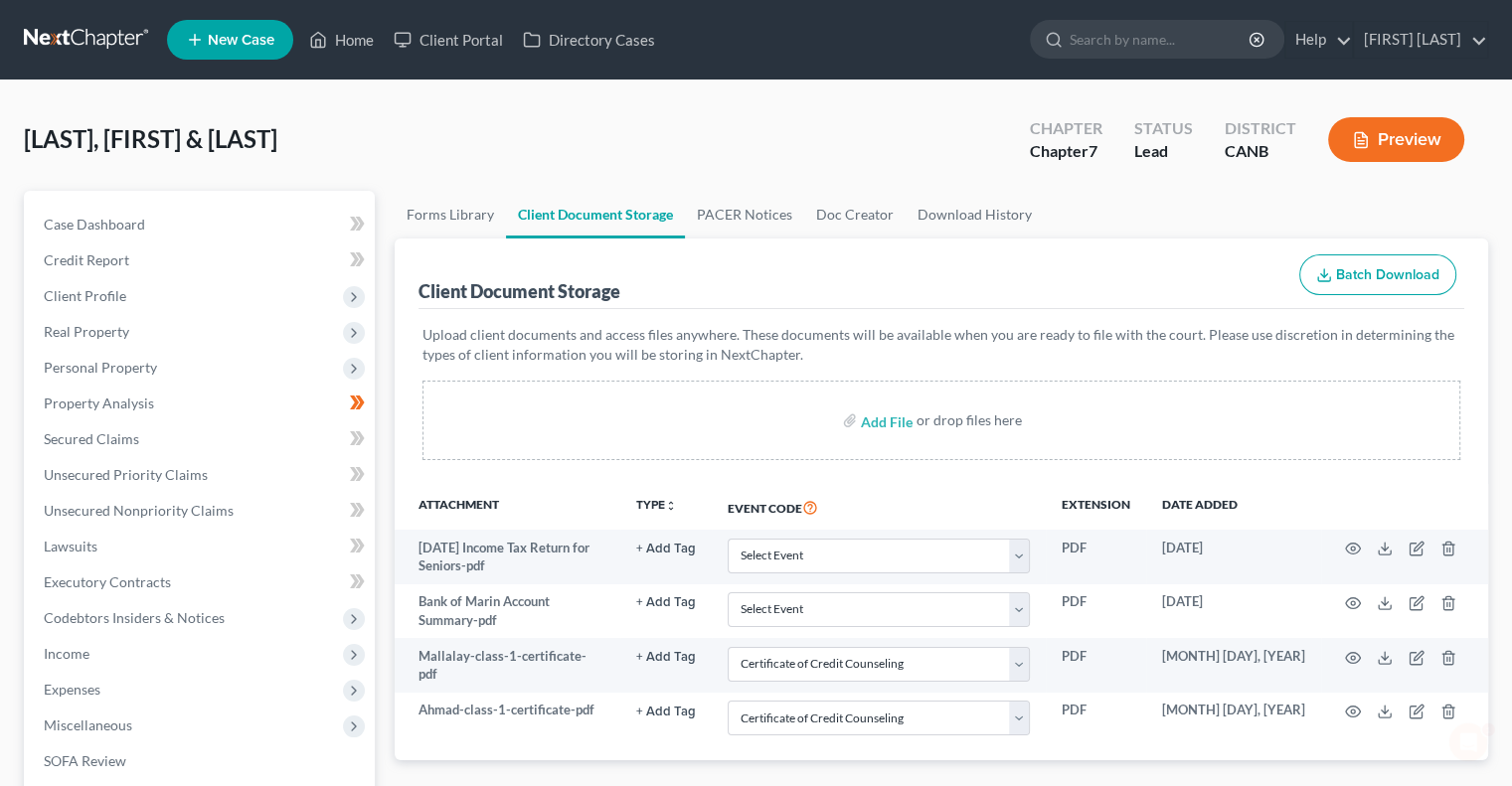 scroll, scrollTop: 0, scrollLeft: 0, axis: both 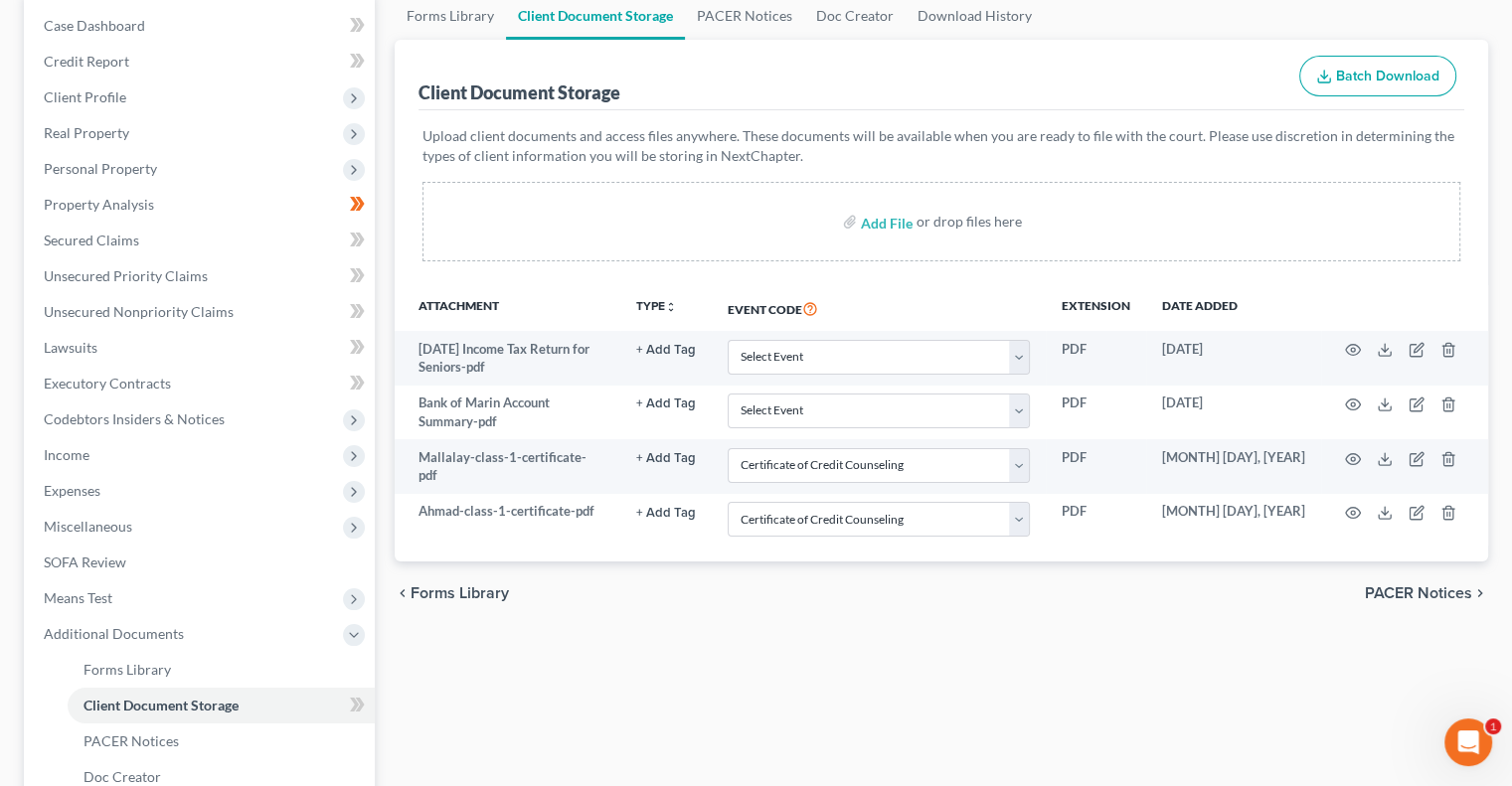 click on "Forms Library
Client Document Storage
PACER Notices
Doc Creator
Download History
Client Document Storage
Batch Download
Upload client documents and access files anywhere. These documents will be available when you are ready to file with the court. Please use discretion in determining the types of client information you will be storing in NextChapter.
Add File
or drop files here
Attachment TYPE unfold_more NONE Hearing Notice Proof of Claim Event Code  Extension Date added 2024 Income Tax Return for Seniors-pdf + Add Tag Select an option or create one Hearing Notice Proof of Claim Select Event Certificate of Credit Counseling Chapter 13 Calculation of Disposable Income Chapter 13 Plan Chapter 13 Statement of Monthly Income Chapter 7 Means Test Calculation Chapter 7 Statements Monthly Income 122A-1 and Exemption Presumption of Abuse 122A-1 Supp Pay Filing Fee in Installments PDF + Add Tag" at bounding box center (941, 476) 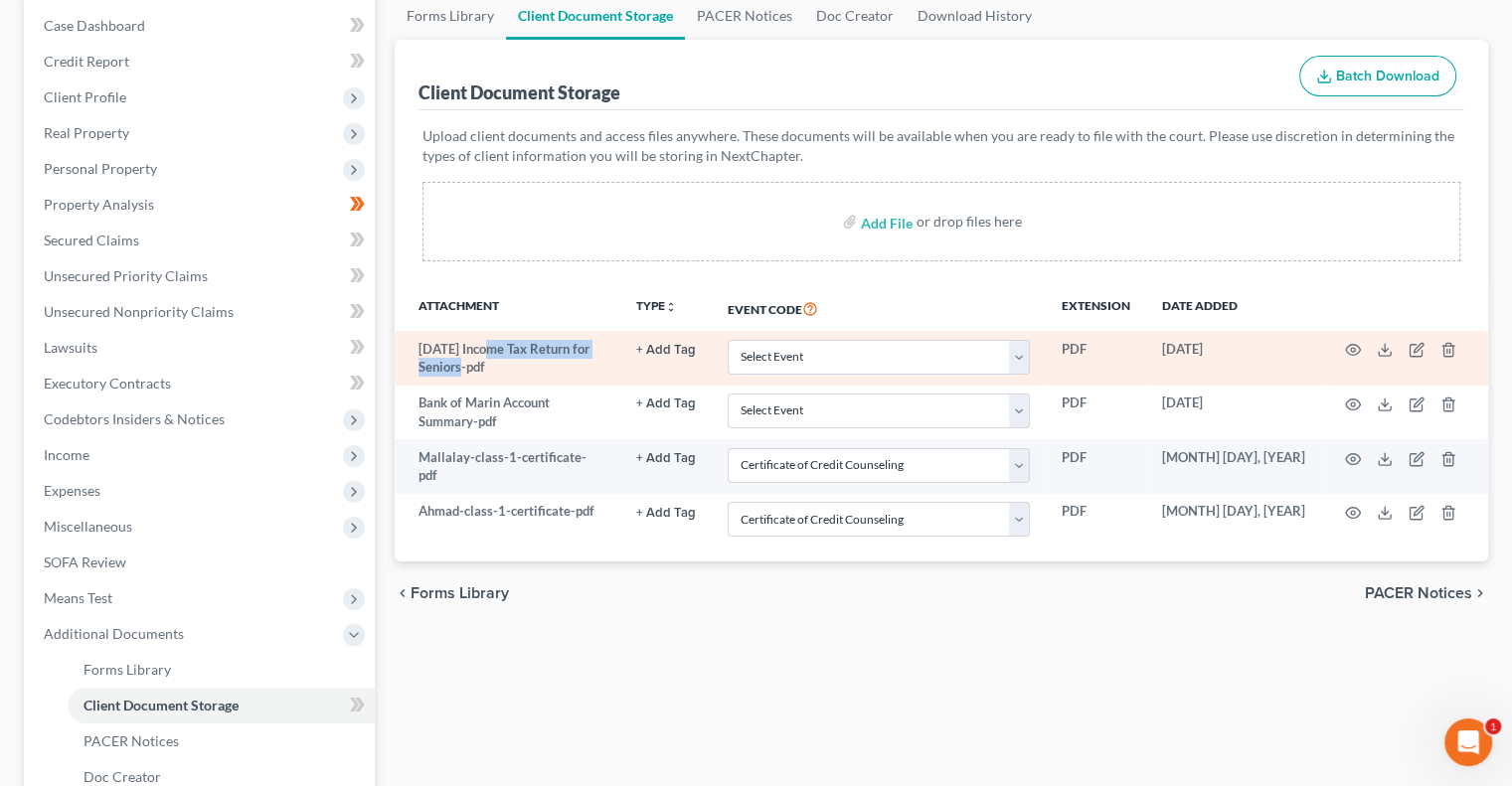 drag, startPoint x: 493, startPoint y: 346, endPoint x: 632, endPoint y: 344, distance: 139.01439 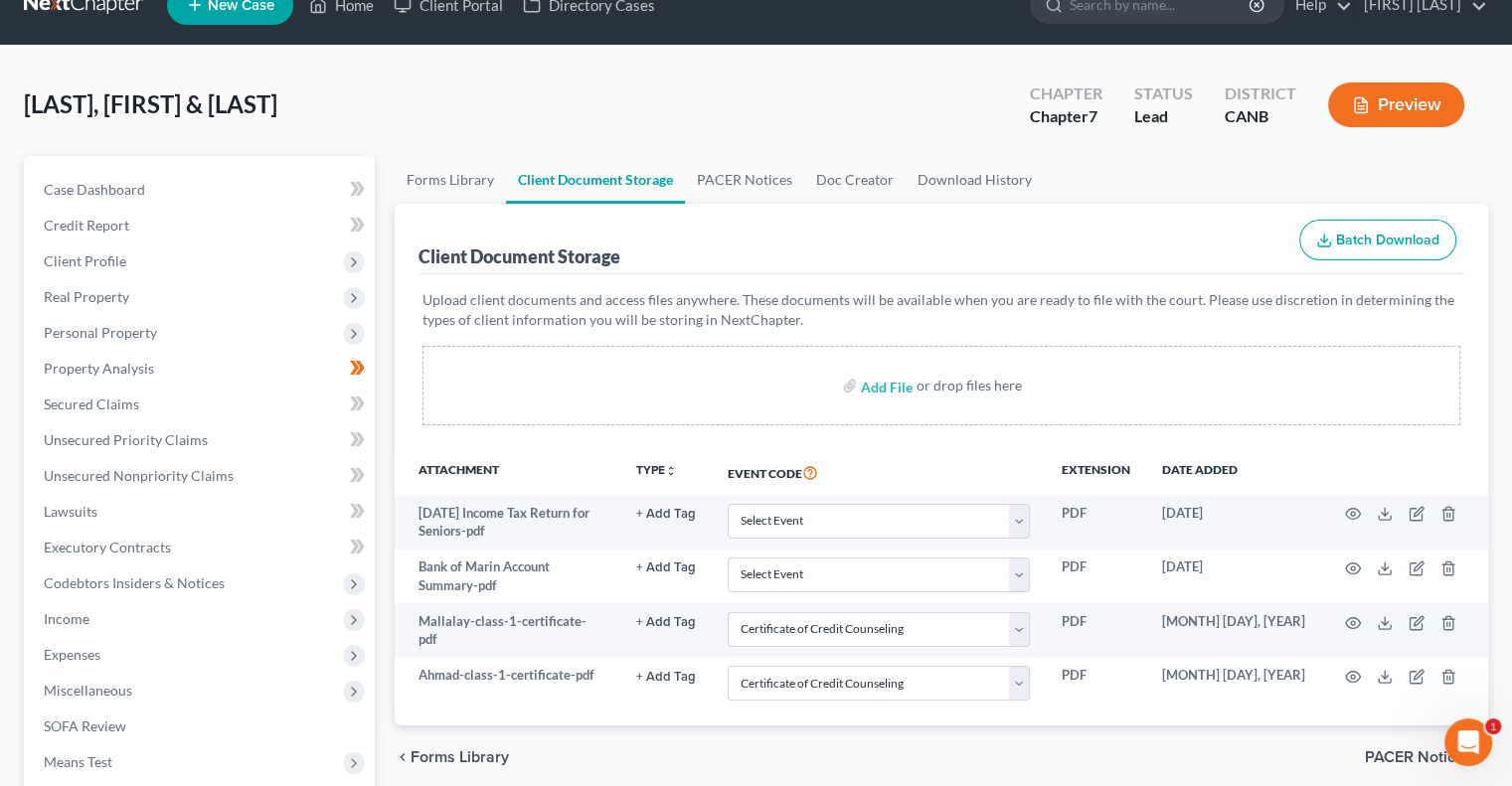 scroll, scrollTop: 0, scrollLeft: 0, axis: both 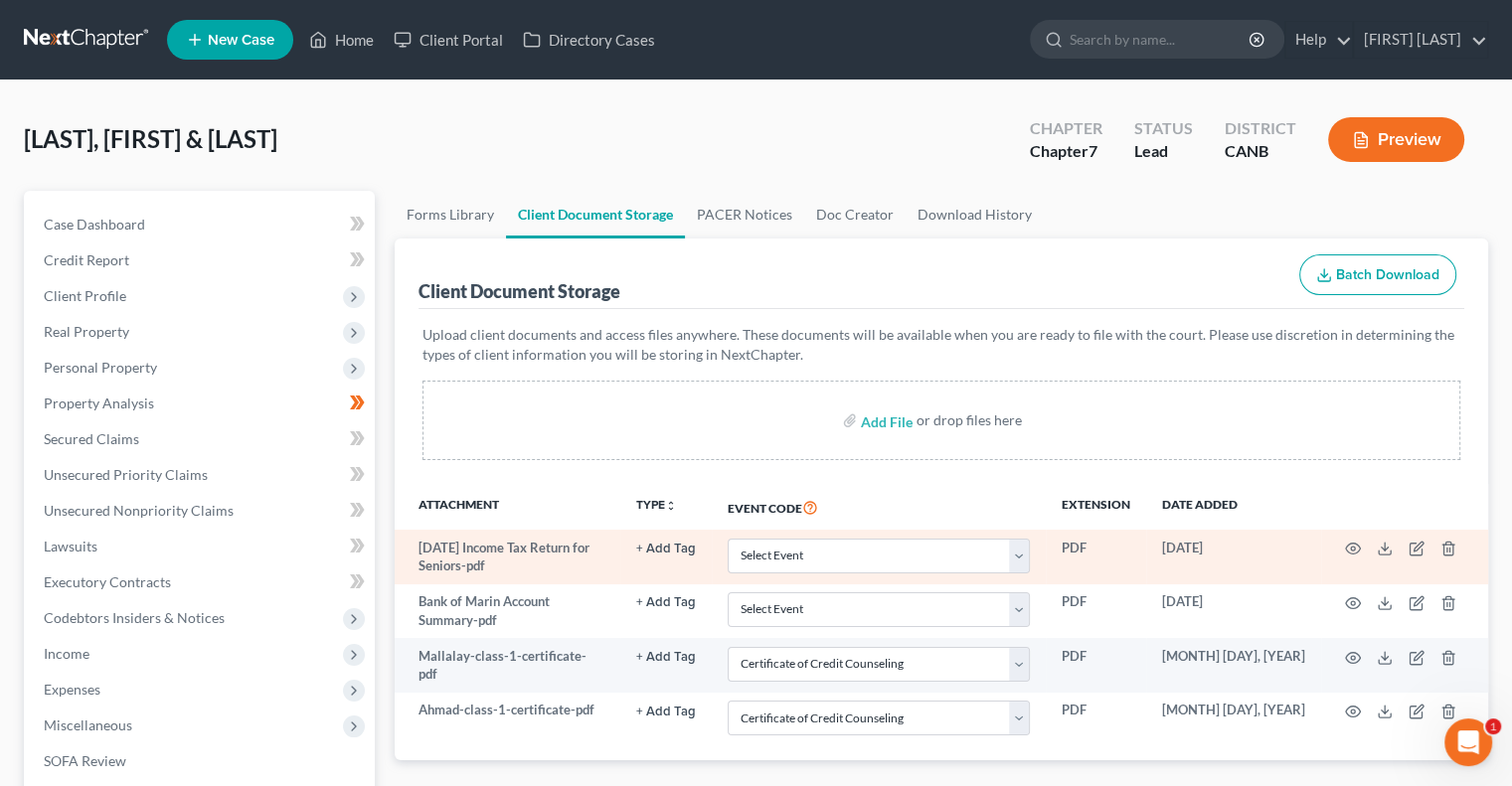 click on "[DATE] Income Tax Return for Seniors-pdf" at bounding box center (507, 556) 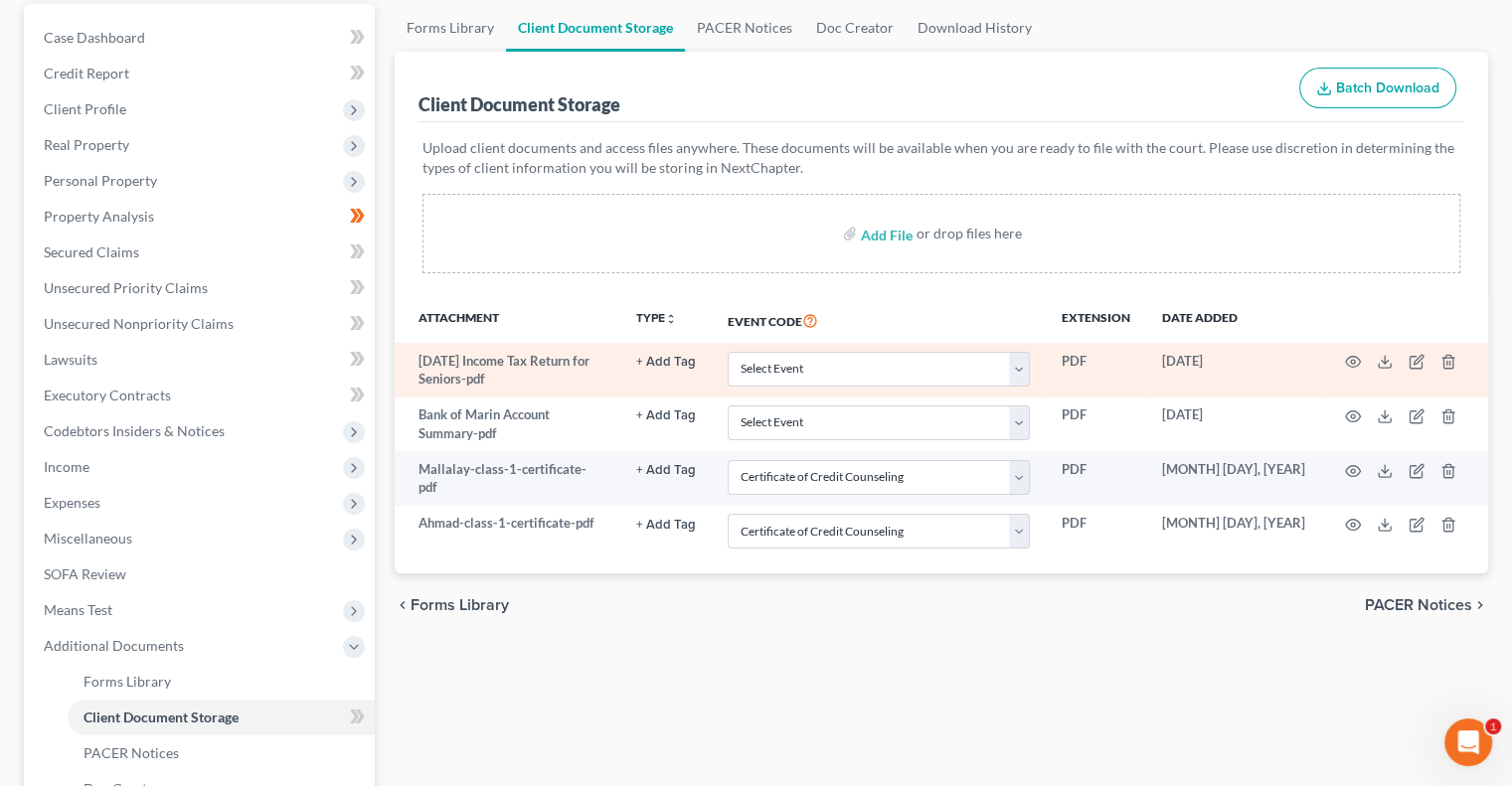 scroll, scrollTop: 199, scrollLeft: 0, axis: vertical 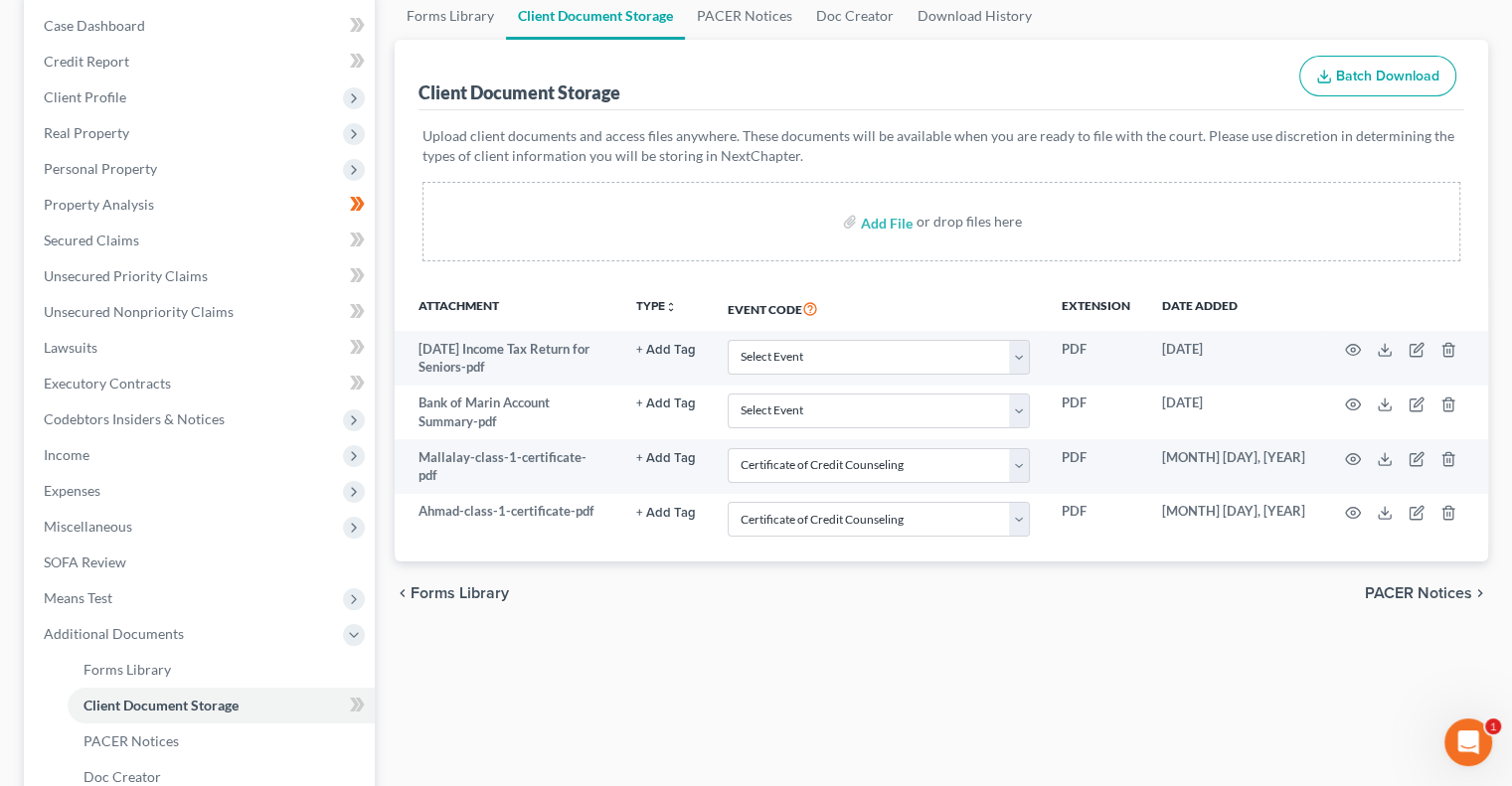 select on "0" 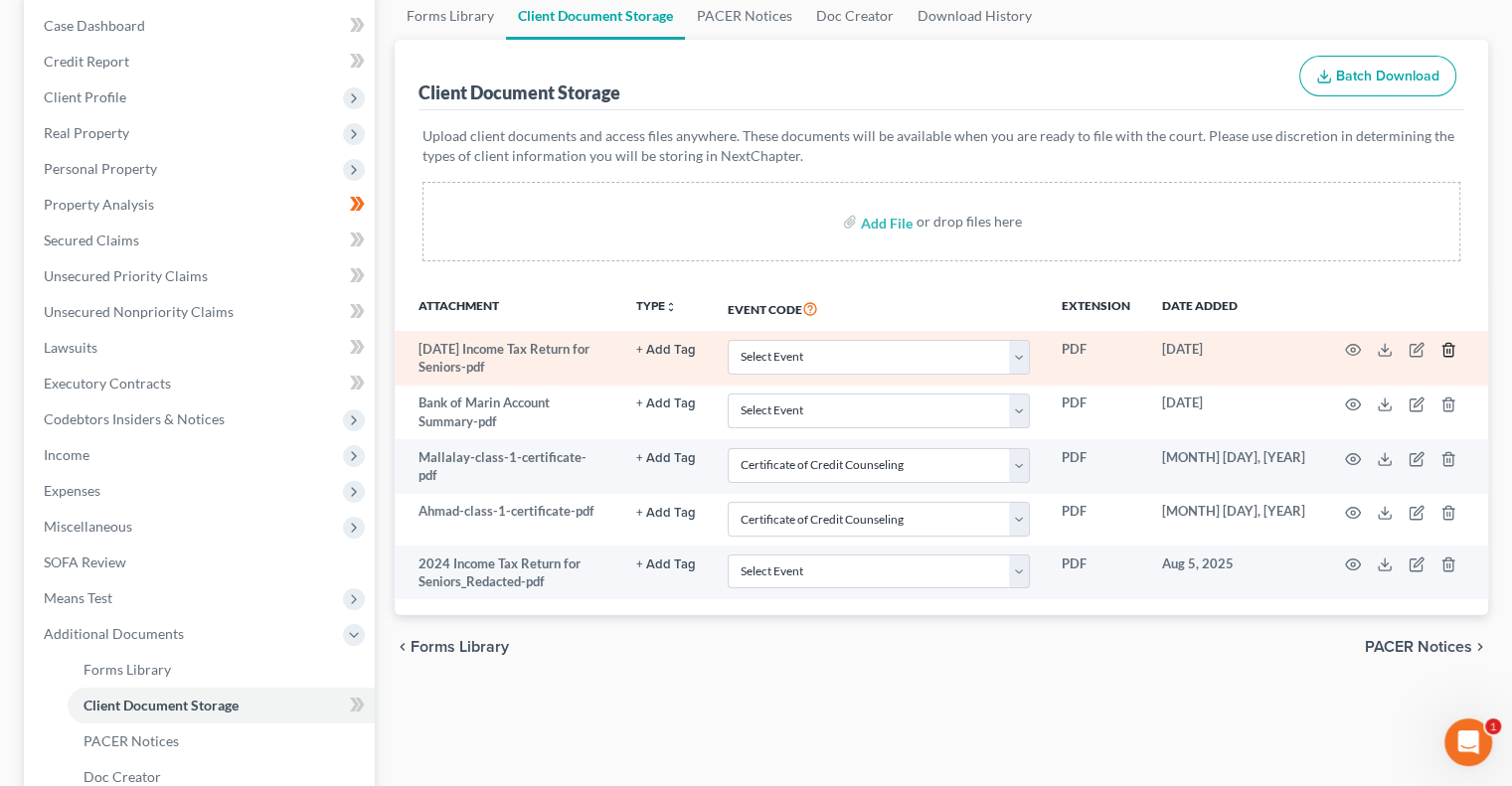 click 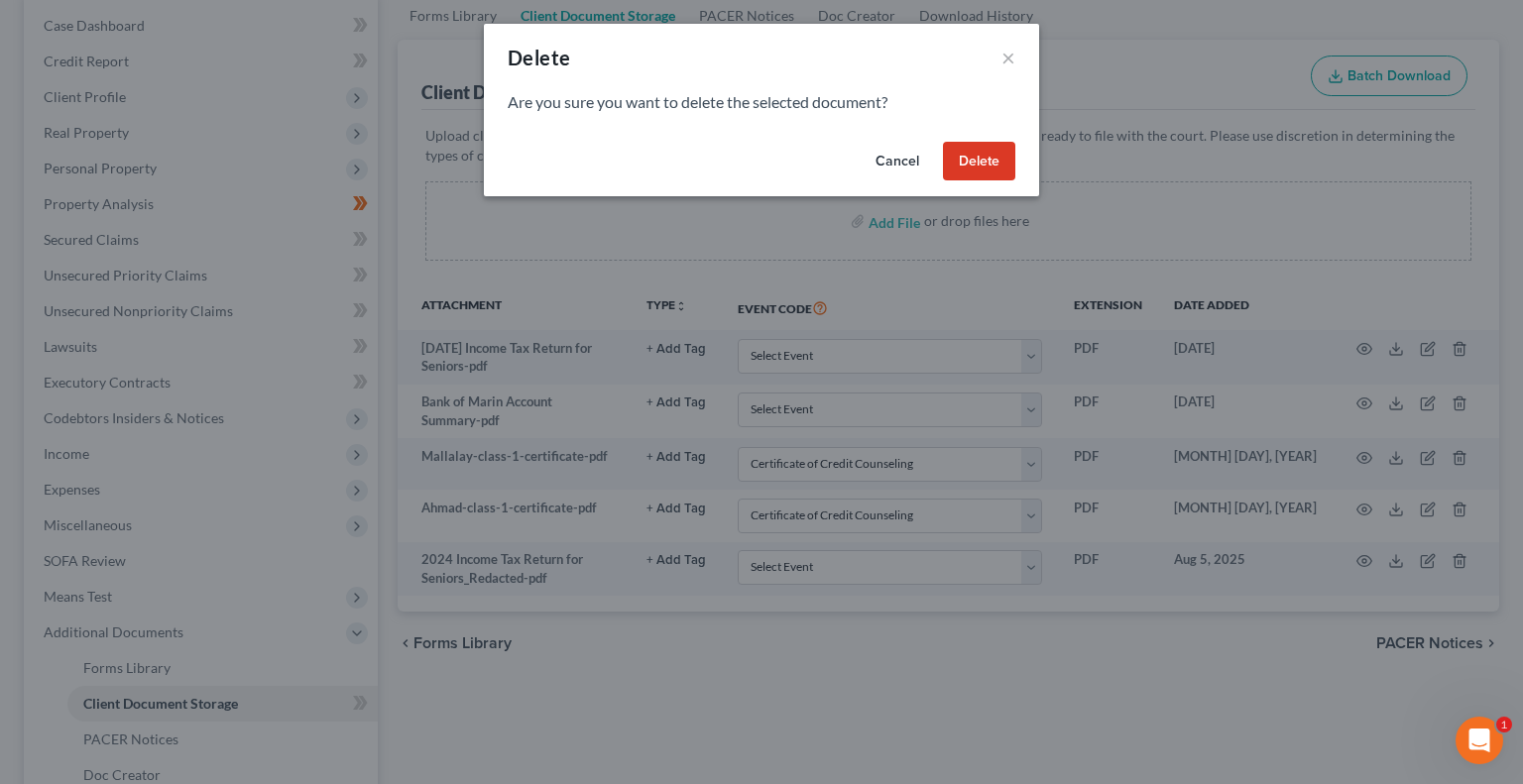 click on "Delete" at bounding box center [979, 162] 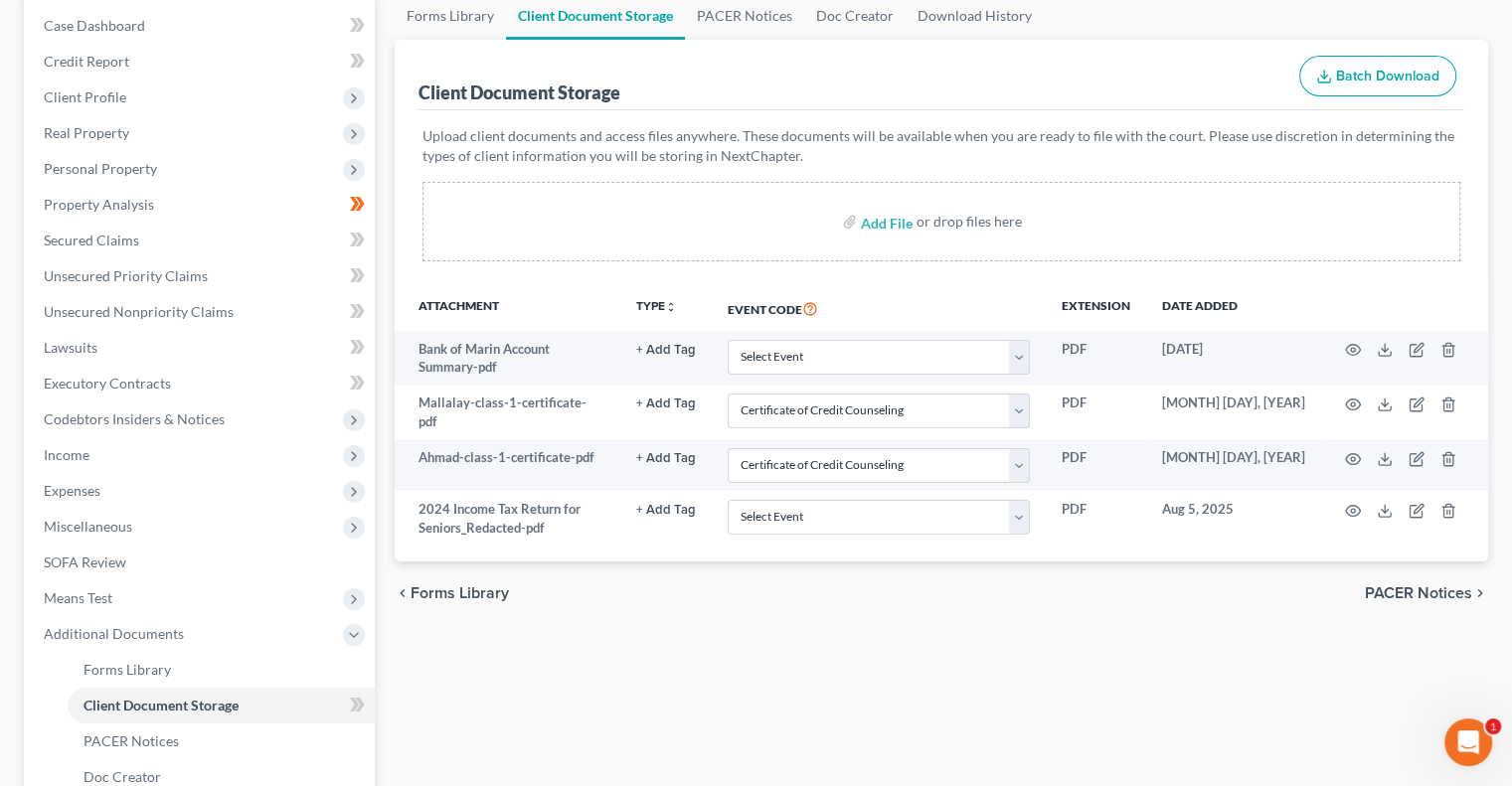 click on "Forms Library
Client Document Storage
PACER Notices
Doc Creator
Download History
Client Document Storage
Batch Download
Upload client documents and access files anywhere. These documents will be available when you are ready to file with the court. Please use discretion in determining the types of client information you will be storing in NextChapter.
Add File
or drop files here
Attachment TYPE unfold_more NONE Hearing Notice Proof of Claim Event Code  Extension Date added Bank of Marin Account Summary-pdf + Add Tag Select an option or create one Hearing Notice Proof of Claim Select Event Certificate of Credit Counseling Chapter 13 Calculation of Disposable Income Chapter 13 Plan Chapter 13 Statement of Monthly Income Chapter 7 Means Test Calculation Chapter 7 Statements Monthly Income 122A-1 and Exemption Presumption of Abuse 122A-1 Supp Disclosure of Compensation of Attorney for Debtor" at bounding box center (941, 476) 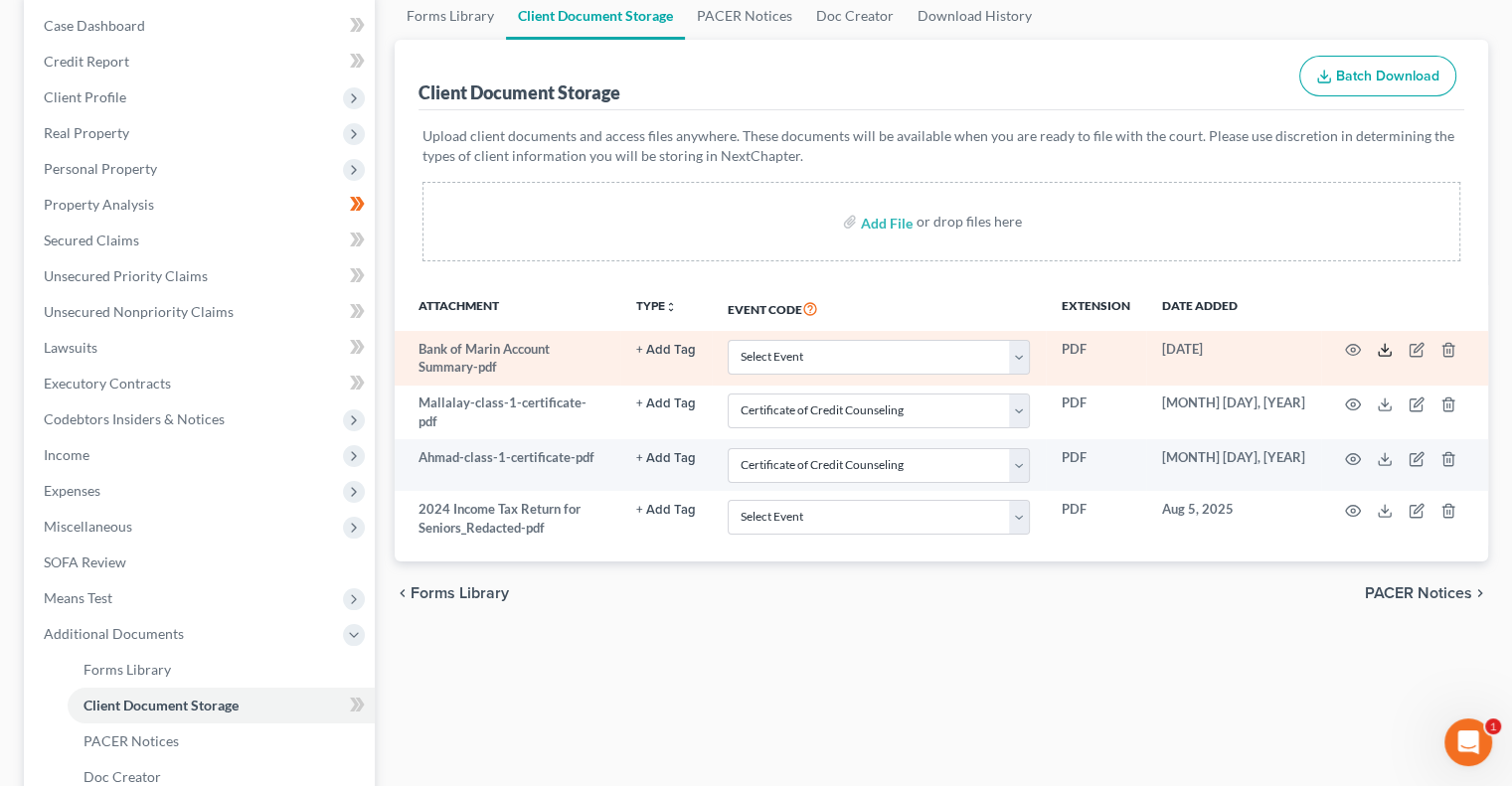 click 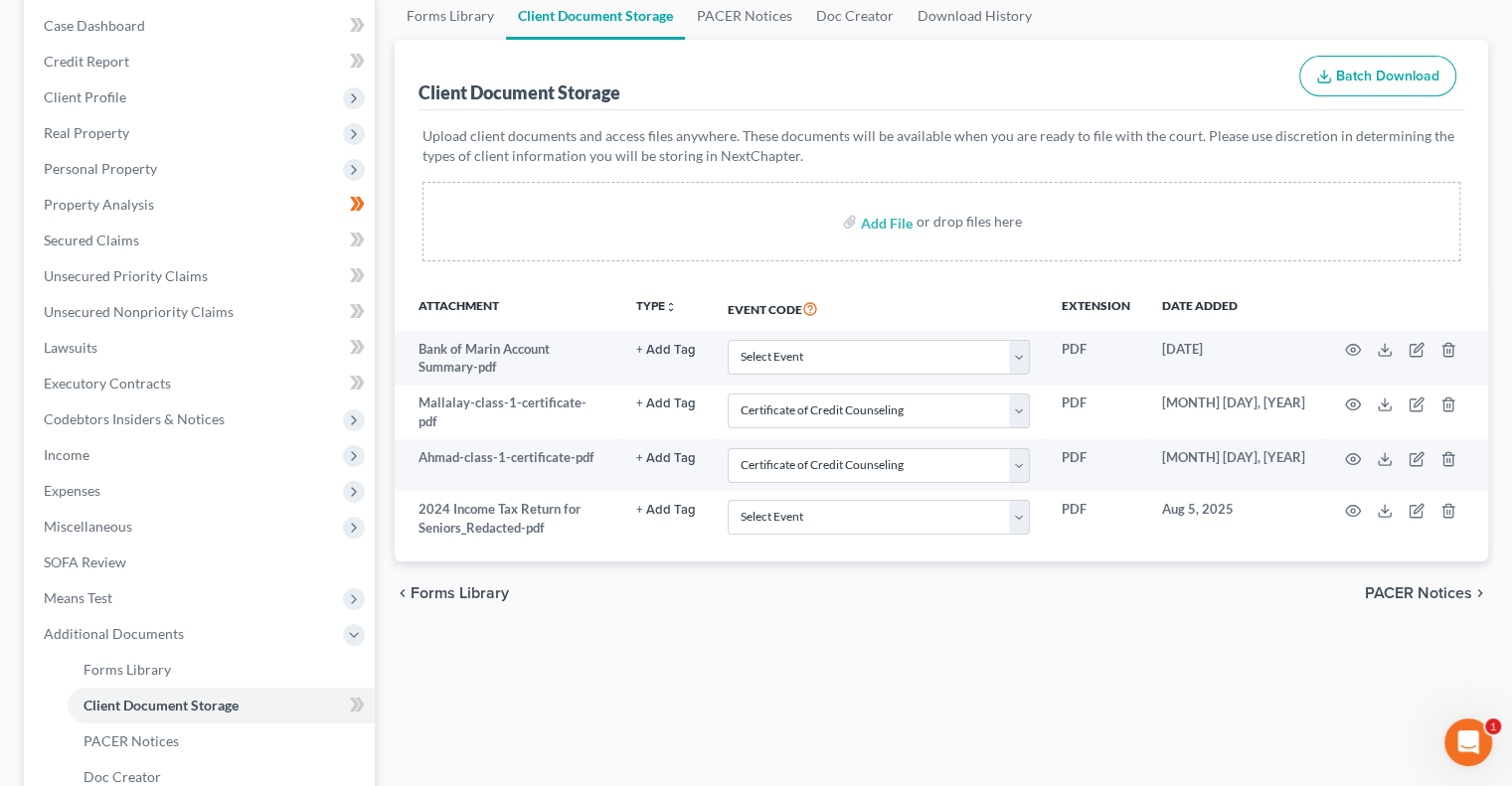 click on "Forms Library
Client Document Storage
PACER Notices
Doc Creator
Download History
Client Document Storage
Batch Download
Upload client documents and access files anywhere. These documents will be available when you are ready to file with the court. Please use discretion in determining the types of client information you will be storing in NextChapter.
Add File
or drop files here
Attachment TYPE unfold_more NONE Hearing Notice Proof of Claim Event Code  Extension Date added Bank of Marin Account Summary-pdf + Add Tag Select an option or create one Hearing Notice Proof of Claim Select Event Certificate of Credit Counseling Chapter 13 Calculation of Disposable Income Chapter 13 Plan Chapter 13 Statement of Monthly Income Chapter 7 Means Test Calculation Chapter 7 Statements Monthly Income 122A-1 and Exemption Presumption of Abuse 122A-1 Supp Disclosure of Compensation of Attorney for Debtor" at bounding box center (941, 476) 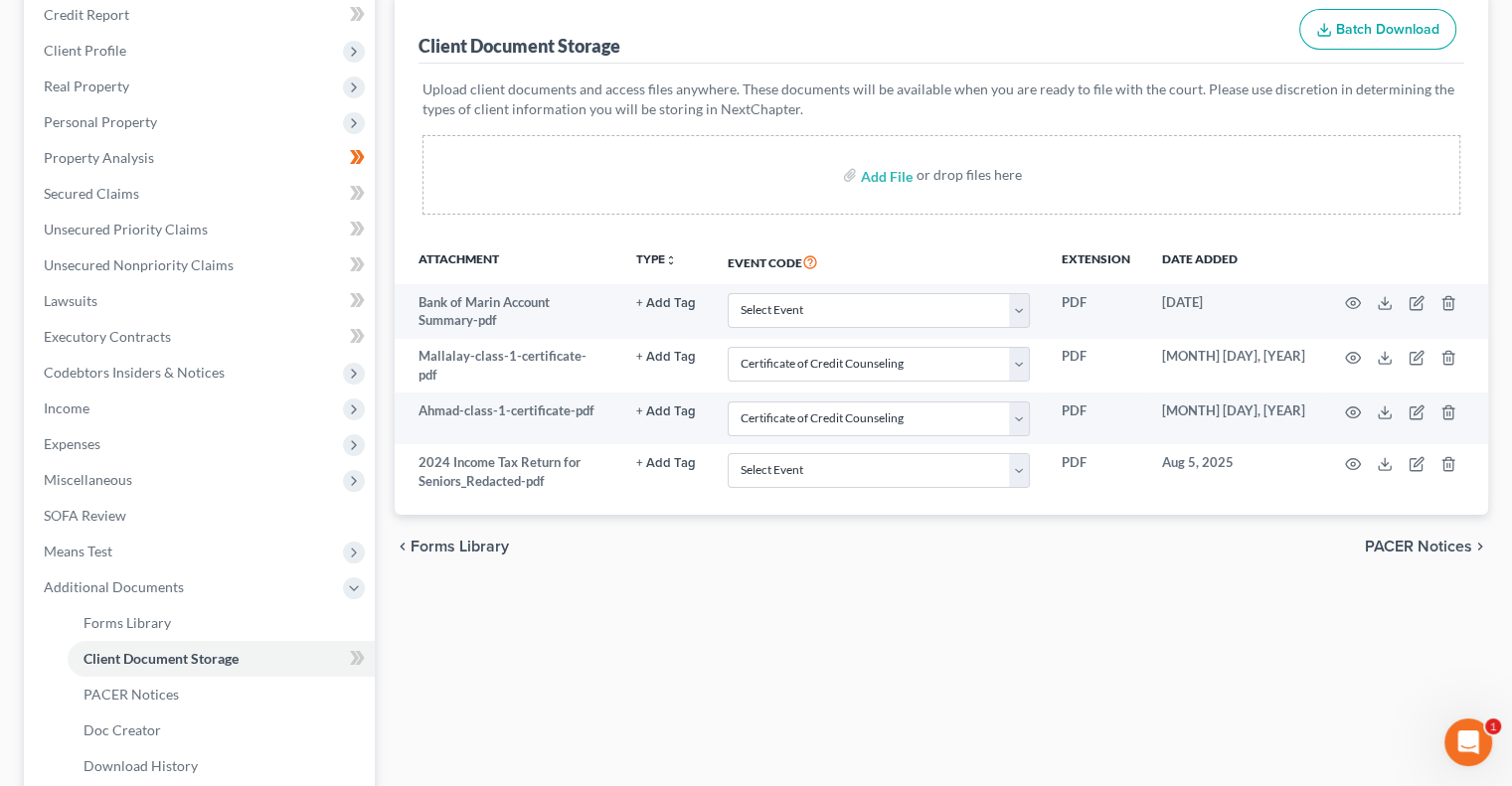 scroll, scrollTop: 199, scrollLeft: 0, axis: vertical 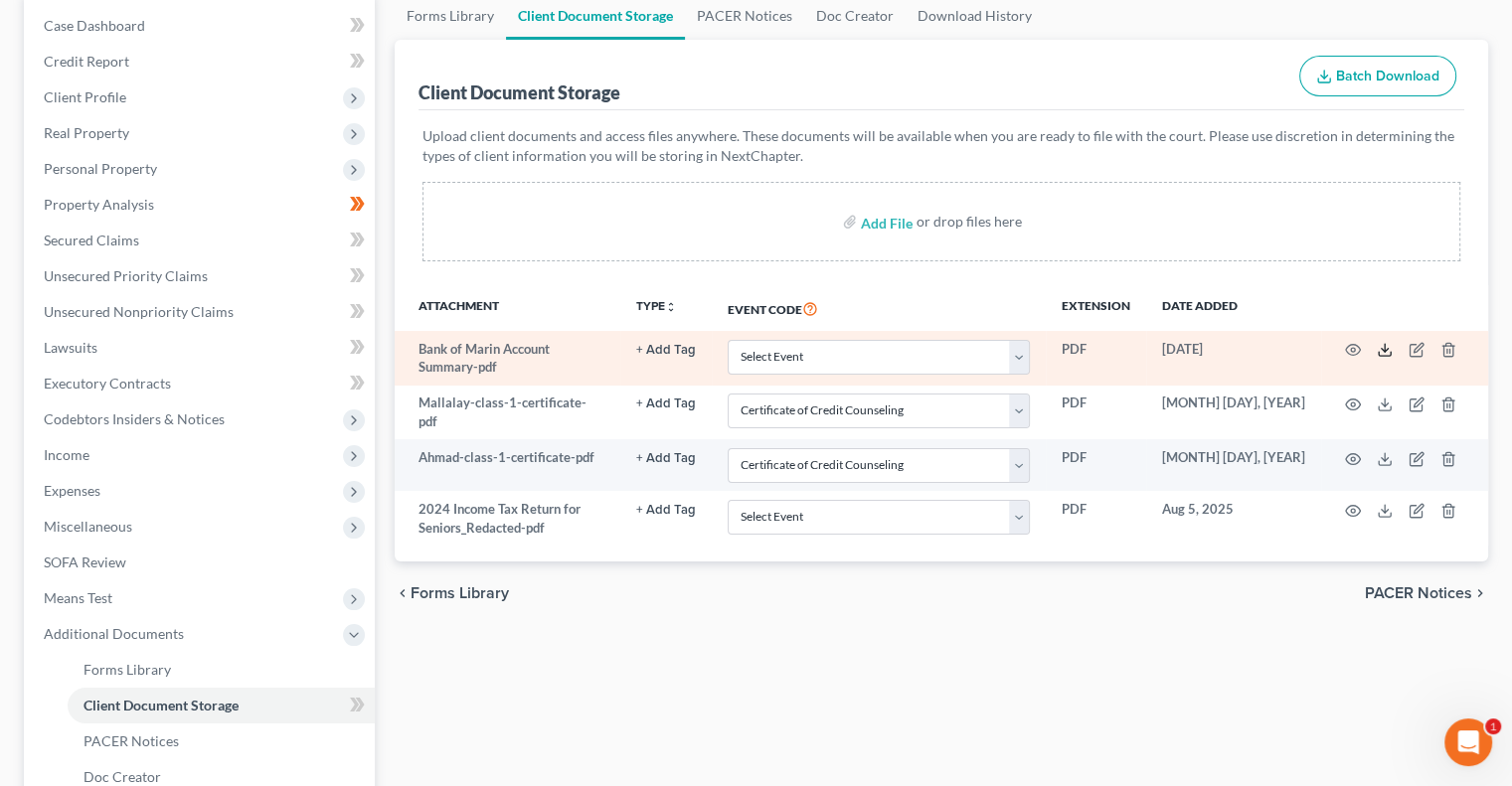 click 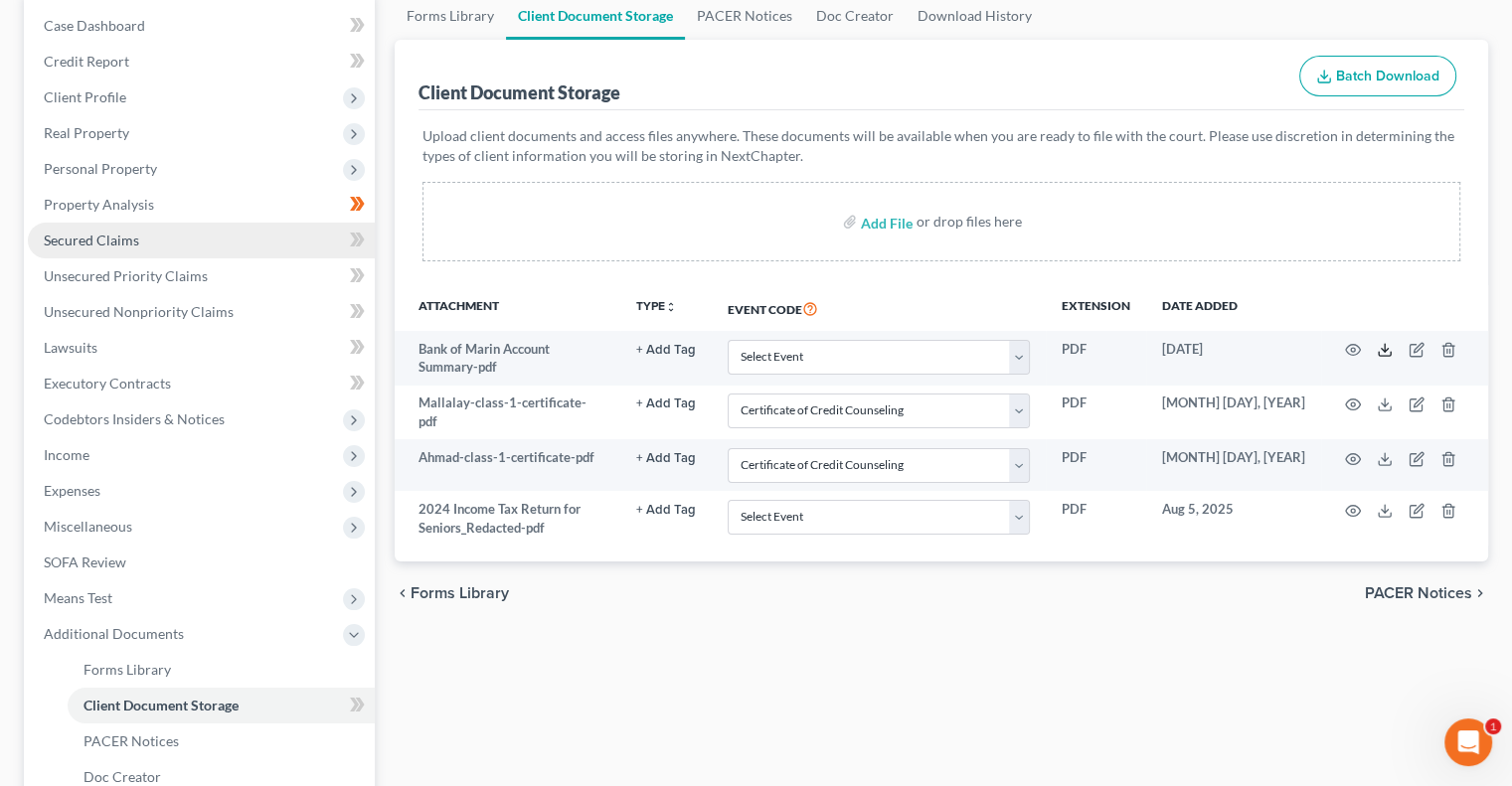 scroll, scrollTop: 0, scrollLeft: 0, axis: both 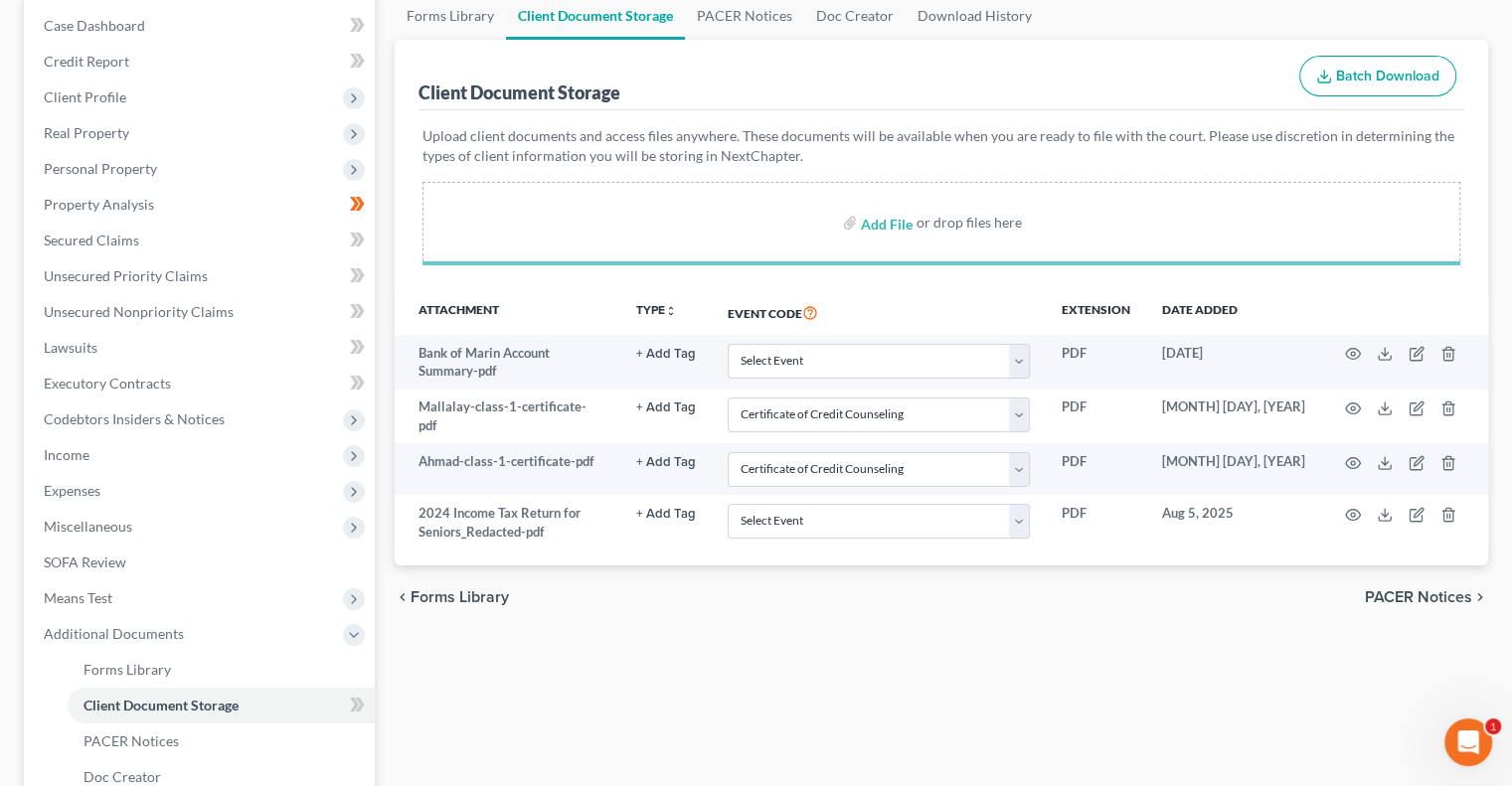 select on "0" 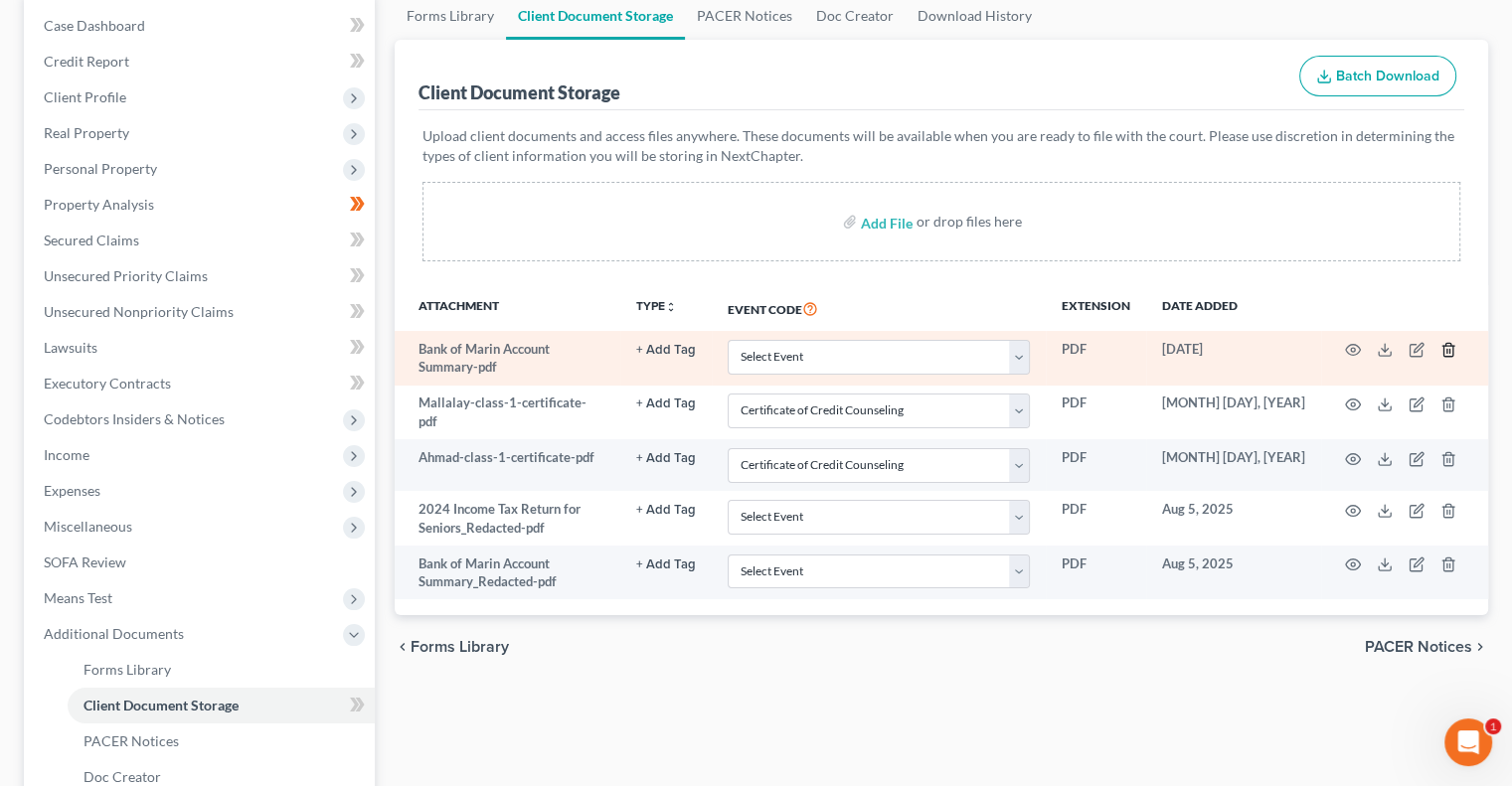 click 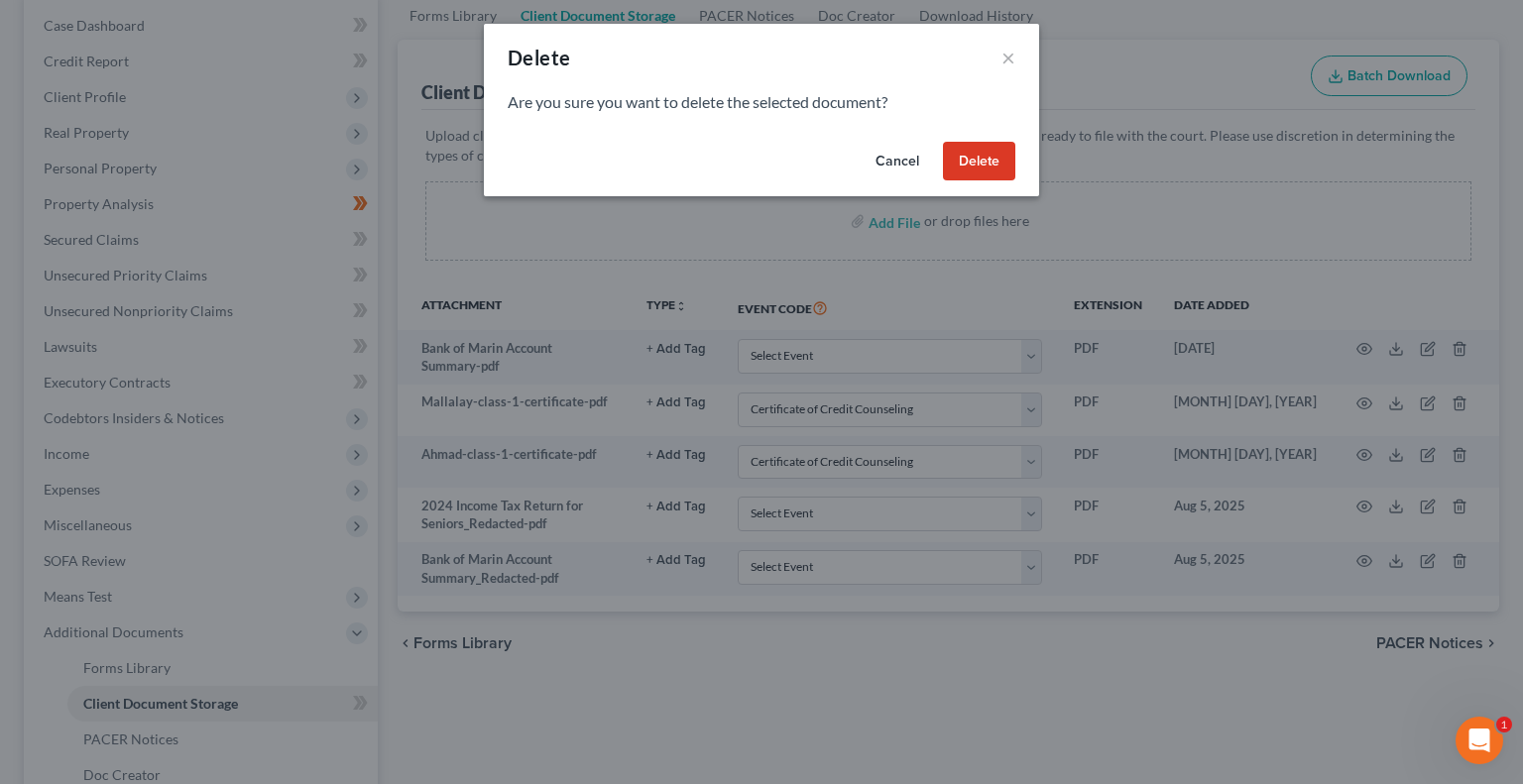 click on "Delete" at bounding box center (979, 162) 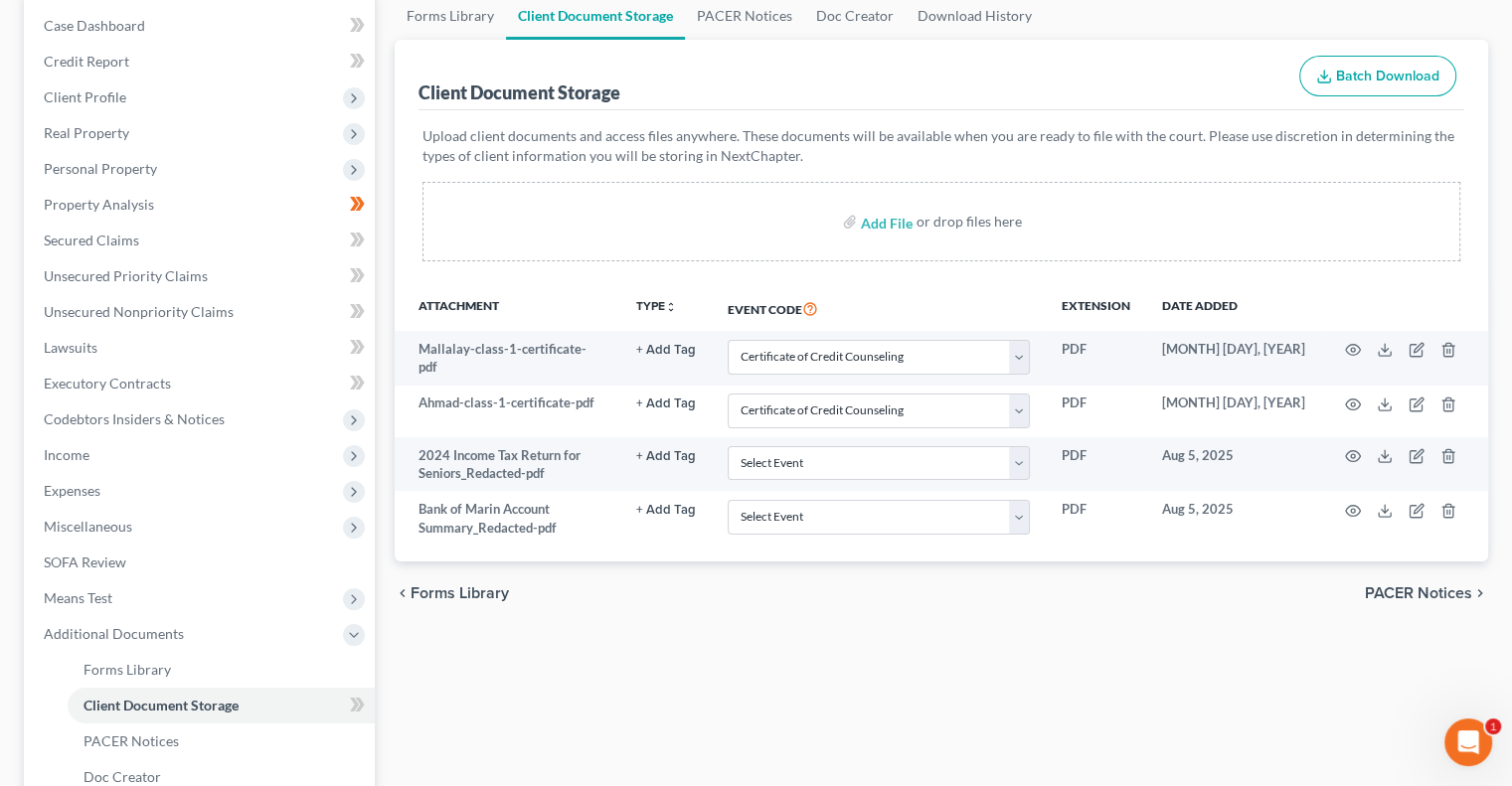 click on "Forms Library
Client Document Storage
PACER Notices
Doc Creator
Download History
Client Document Storage
Batch Download
Upload client documents and access files anywhere. These documents will be available when you are ready to file with the court. Please use discretion in determining the types of client information you will be storing in NextChapter.
Add File
or drop files here
Attachment TYPE unfold_more NONE Hearing Notice Proof of Claim Event Code  Extension Date added Mallalay-class-1-certificate-pdf + Add Tag Select an option or create one Hearing Notice Proof of Claim Select Event Certificate of Credit Counseling Chapter 13 Calculation of Disposable Income Chapter 13 Plan Chapter 13 Statement of Monthly Income Chapter 7 Means Test Calculation Chapter 7 Statements Monthly Income 122A-1 and Exemption Presumption of Abuse 122A-1 Supp Disclosure of Compensation of Attorney for Debtor" at bounding box center [941, 476] 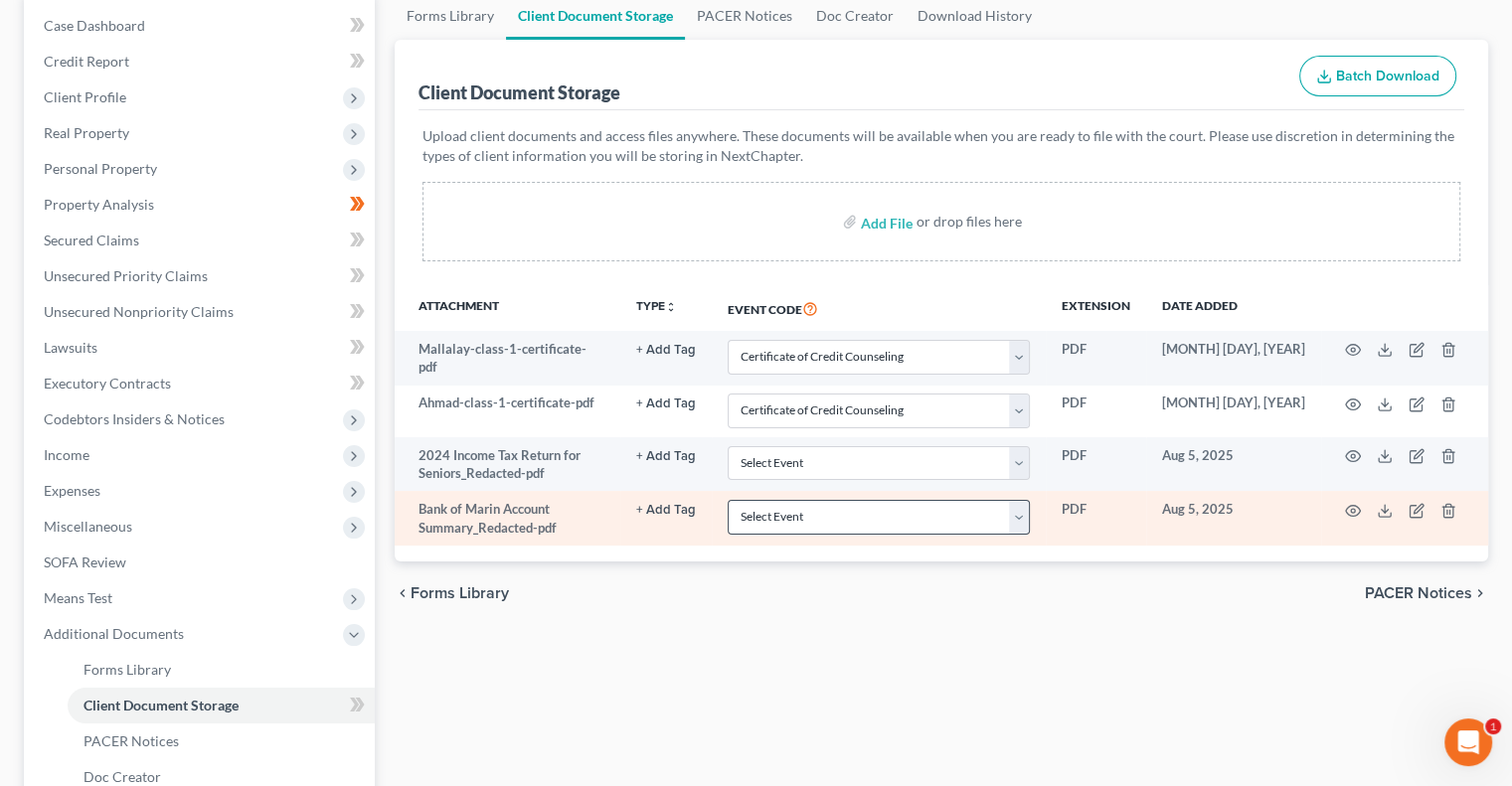 scroll, scrollTop: 99, scrollLeft: 0, axis: vertical 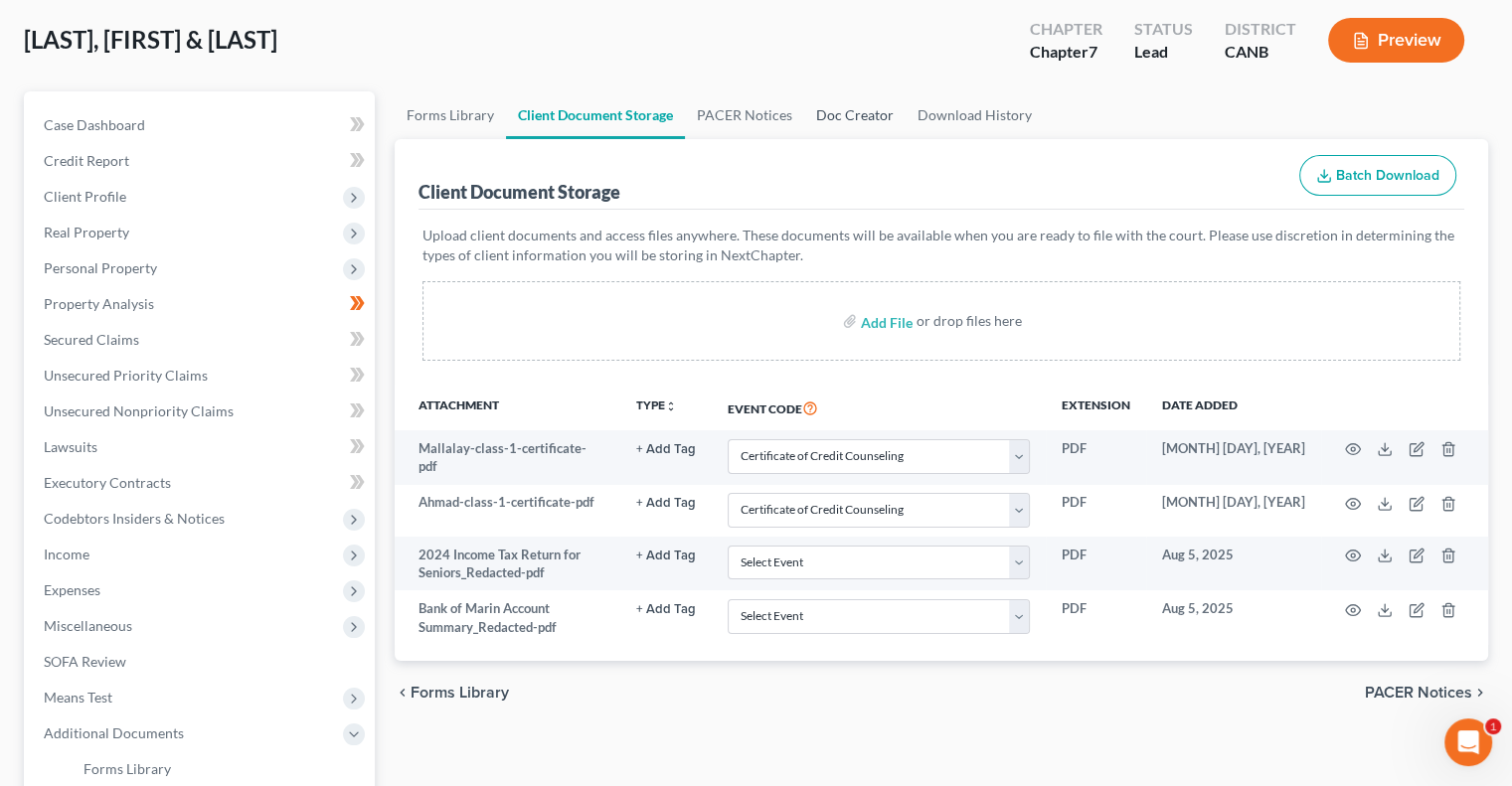 click on "Doc Creator" at bounding box center (855, 115) 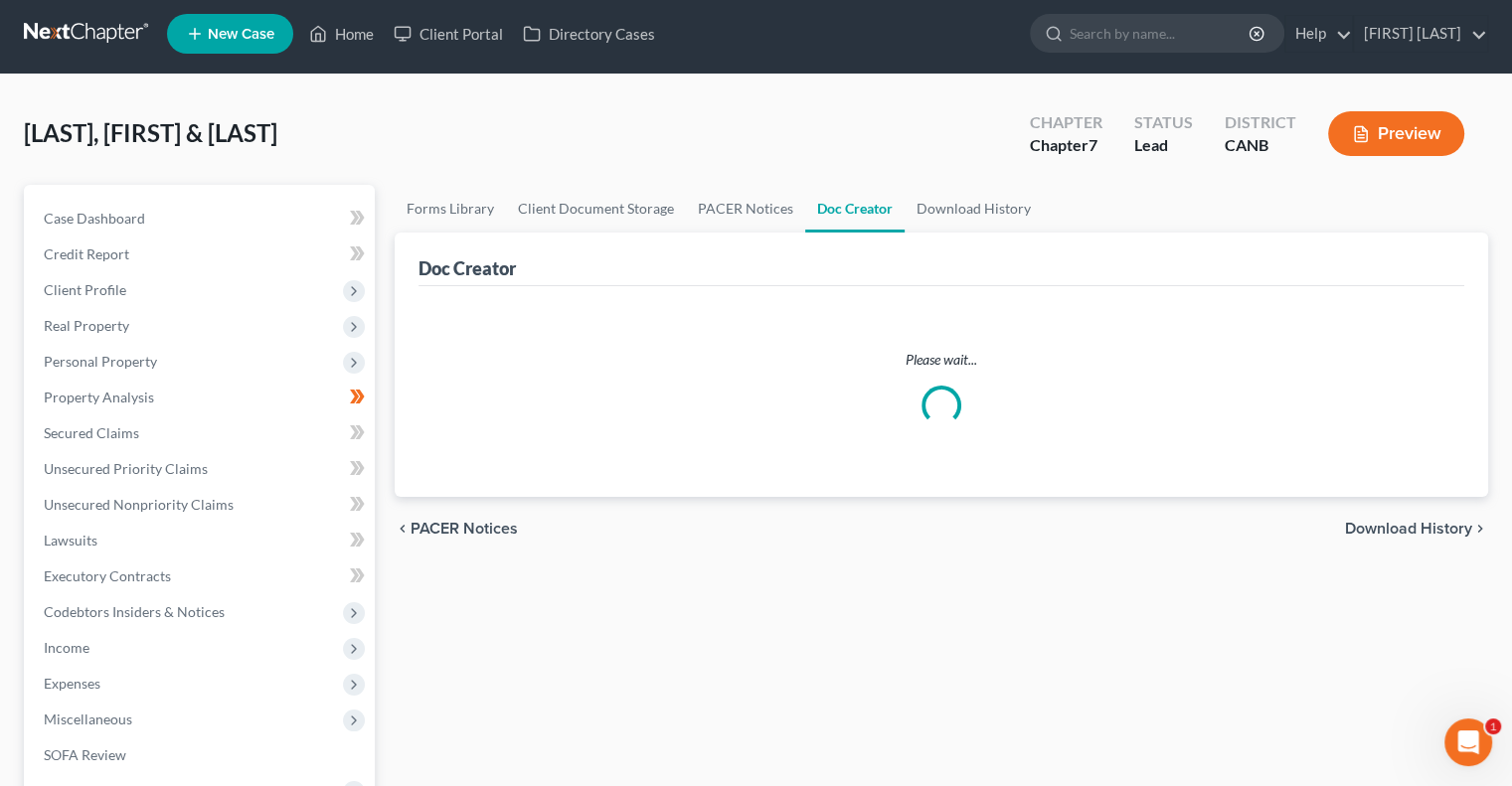 scroll, scrollTop: 0, scrollLeft: 0, axis: both 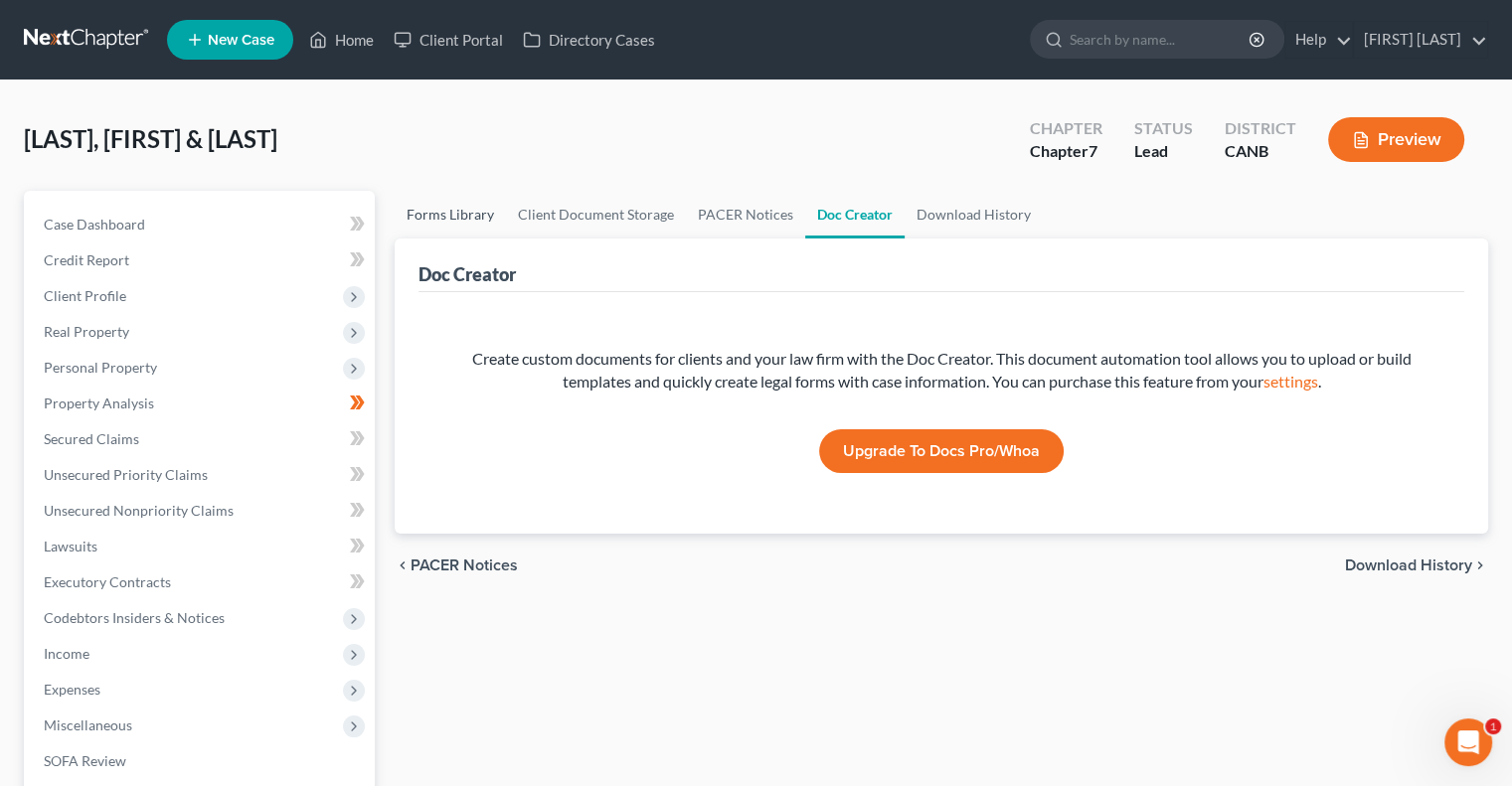 click on "Forms Library" at bounding box center (450, 215) 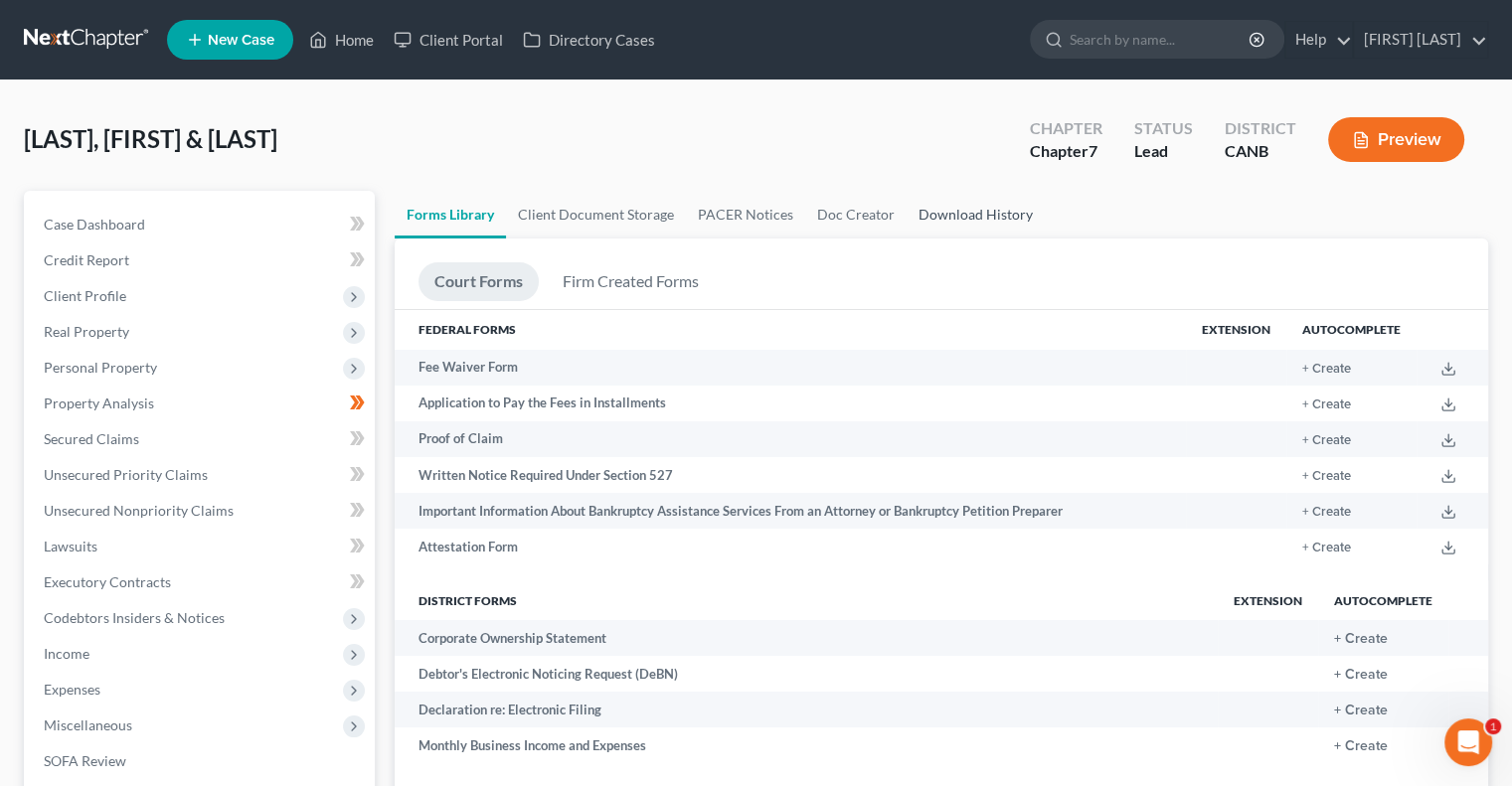 click on "Download History" at bounding box center (975, 215) 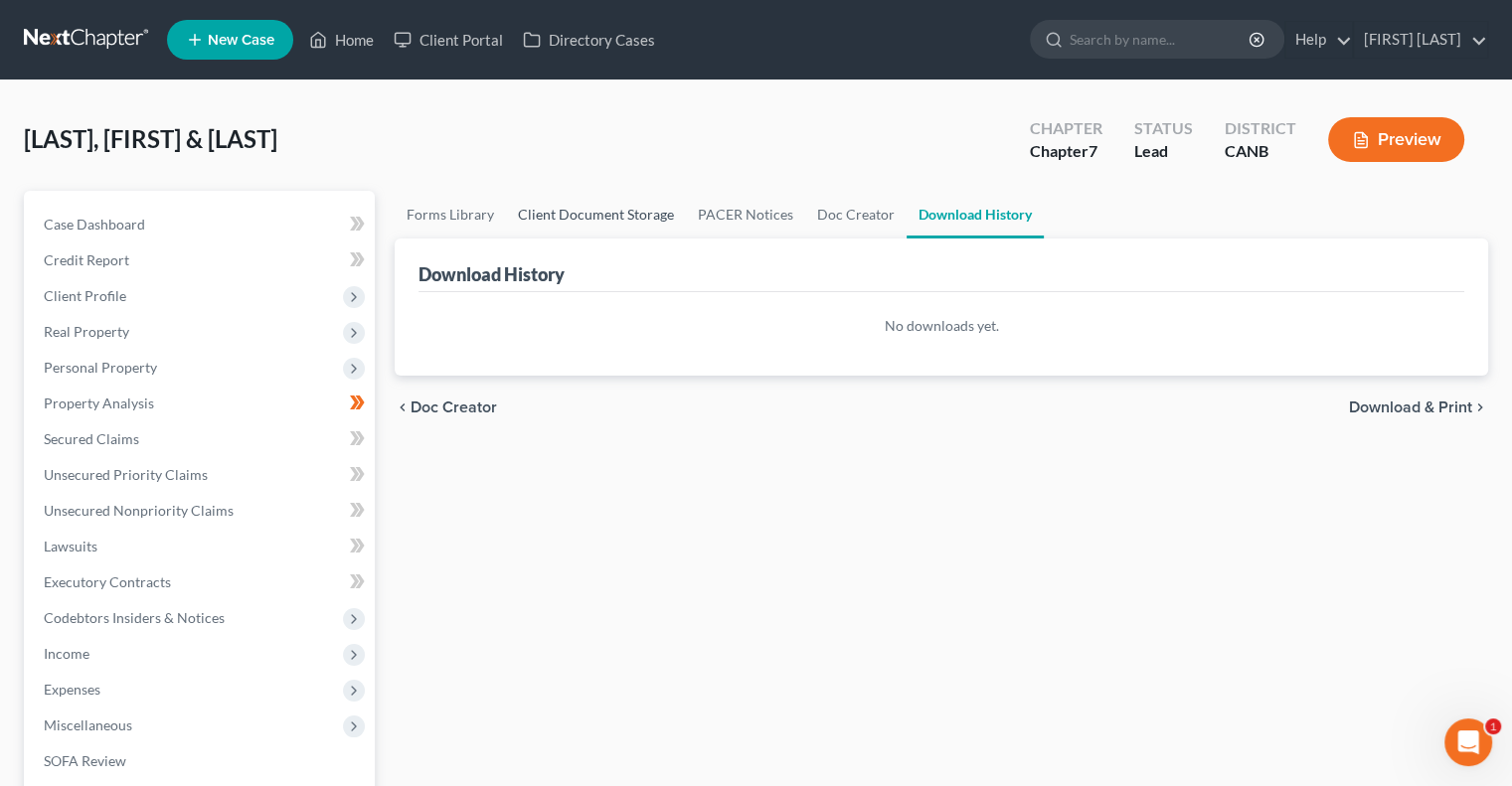 click on "Client Document Storage" at bounding box center (595, 215) 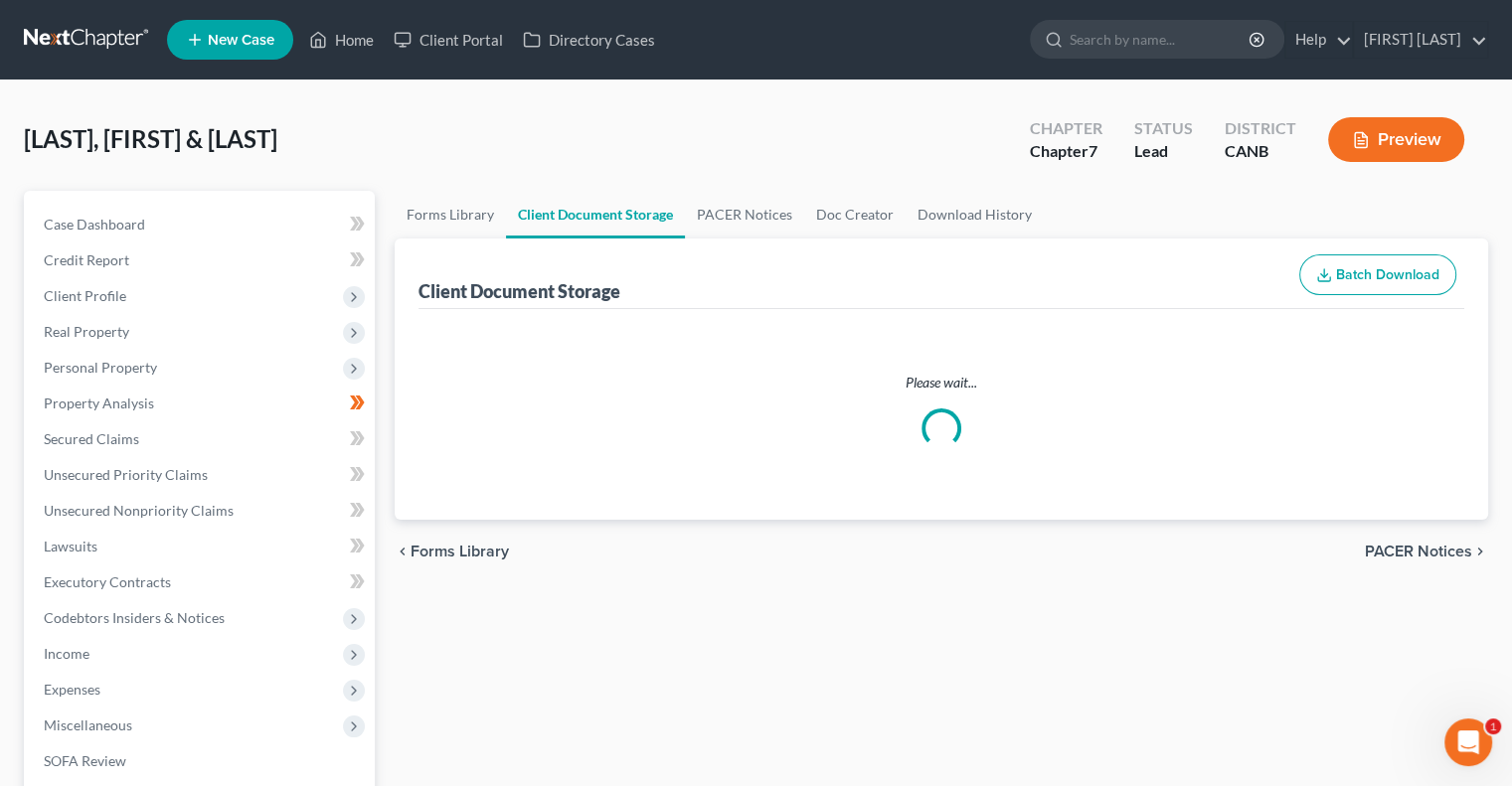 select on "0" 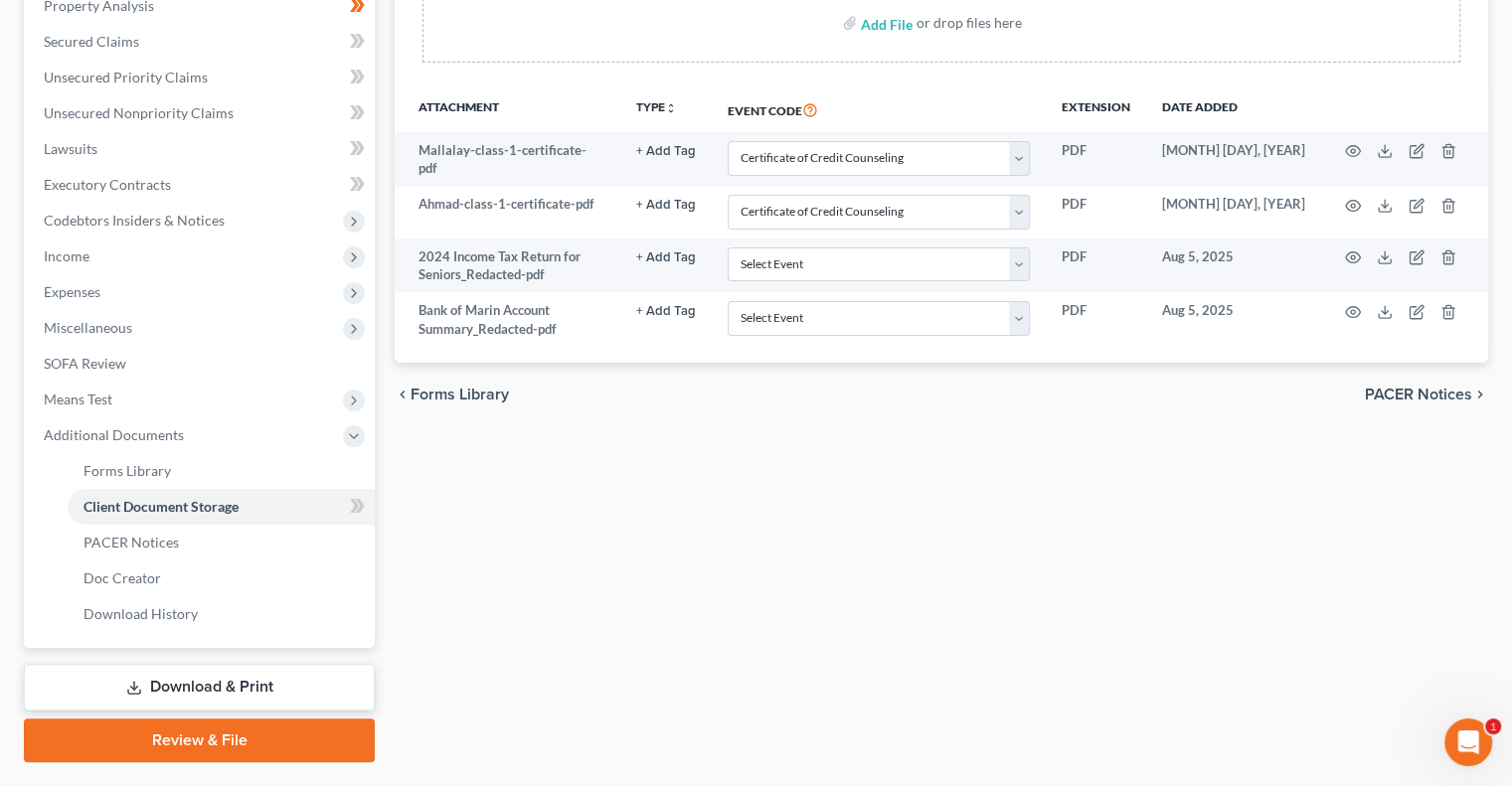 scroll, scrollTop: 447, scrollLeft: 0, axis: vertical 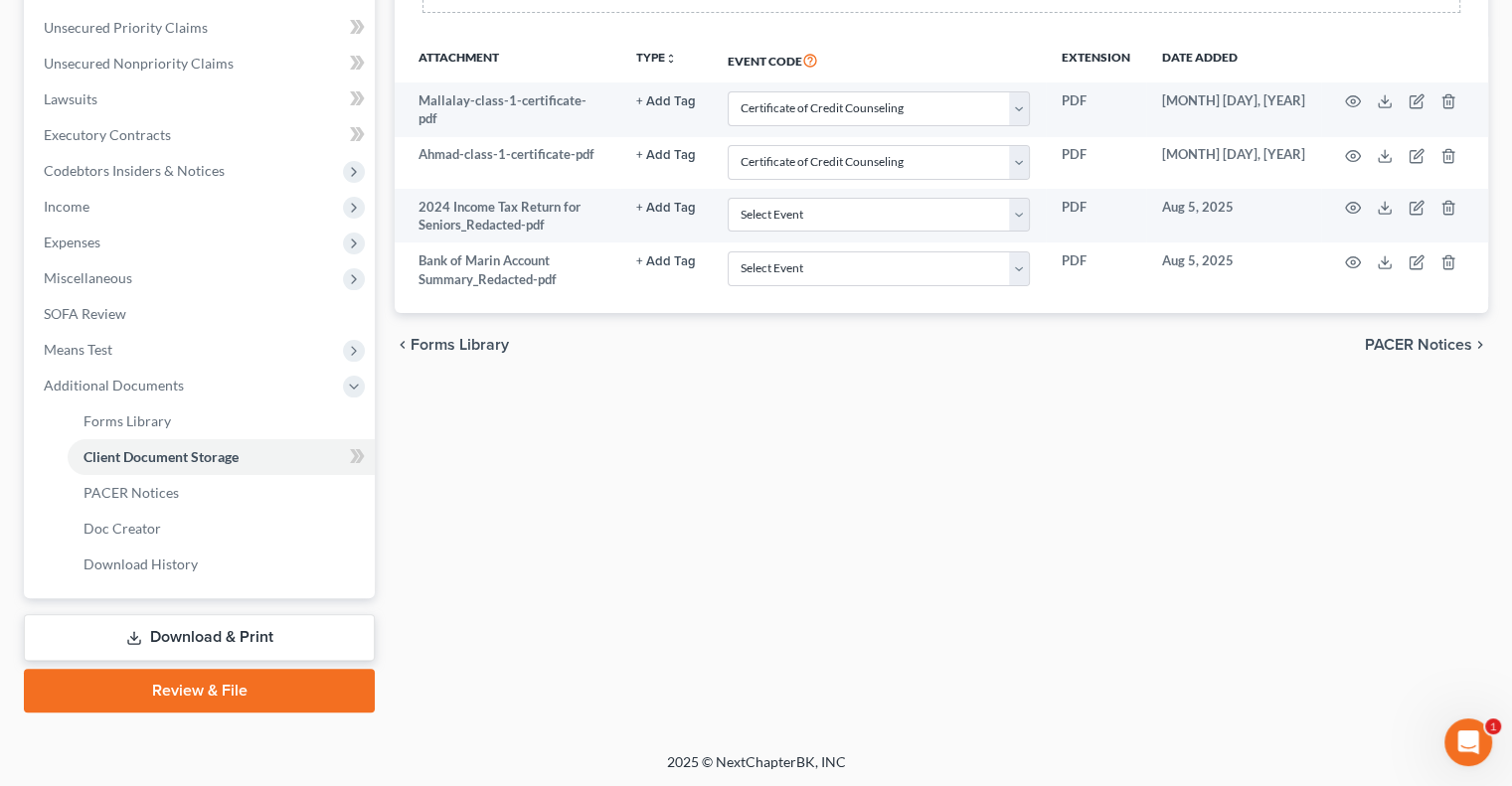 click on "Download & Print" at bounding box center [199, 637] 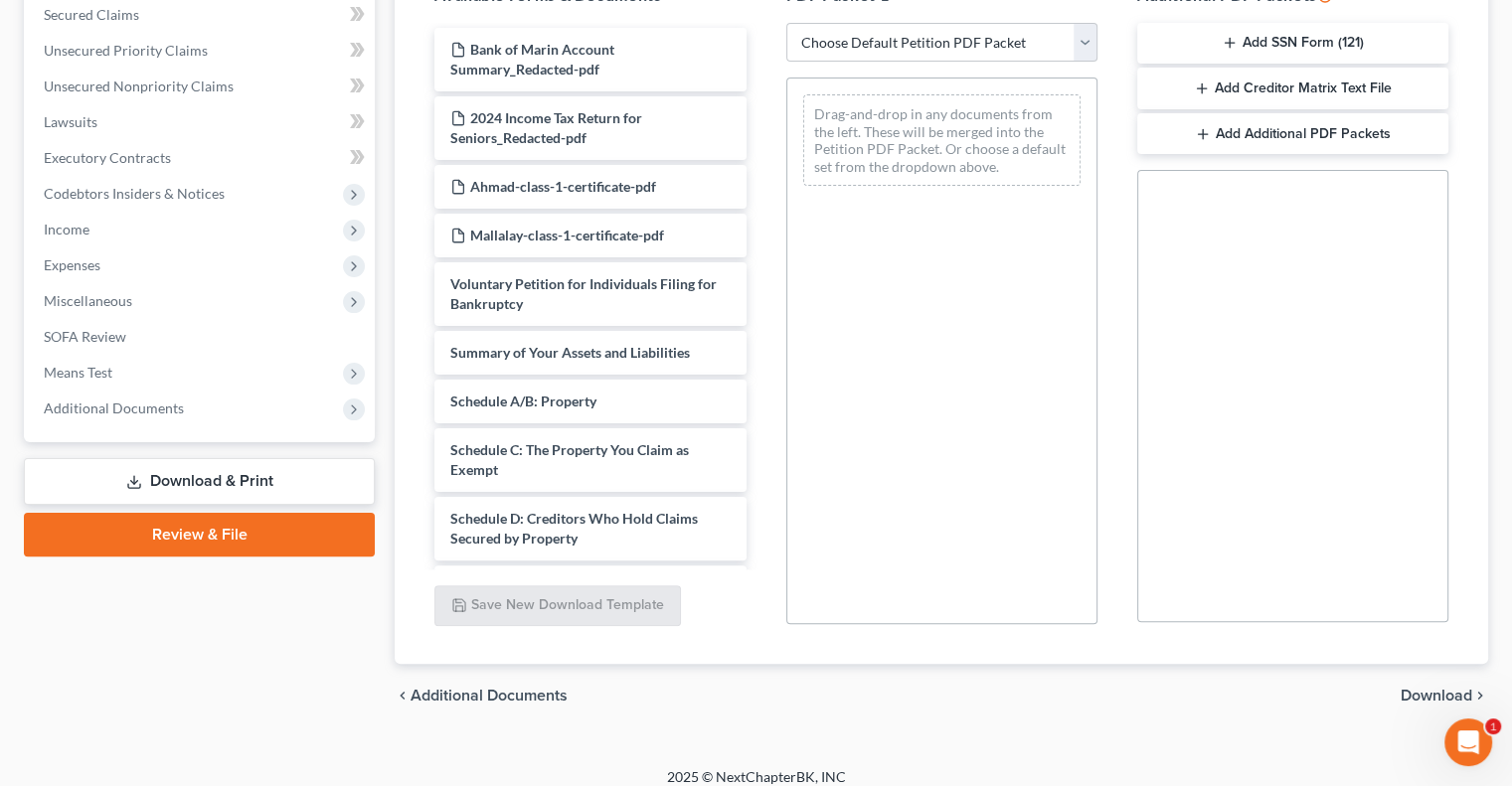 scroll, scrollTop: 439, scrollLeft: 0, axis: vertical 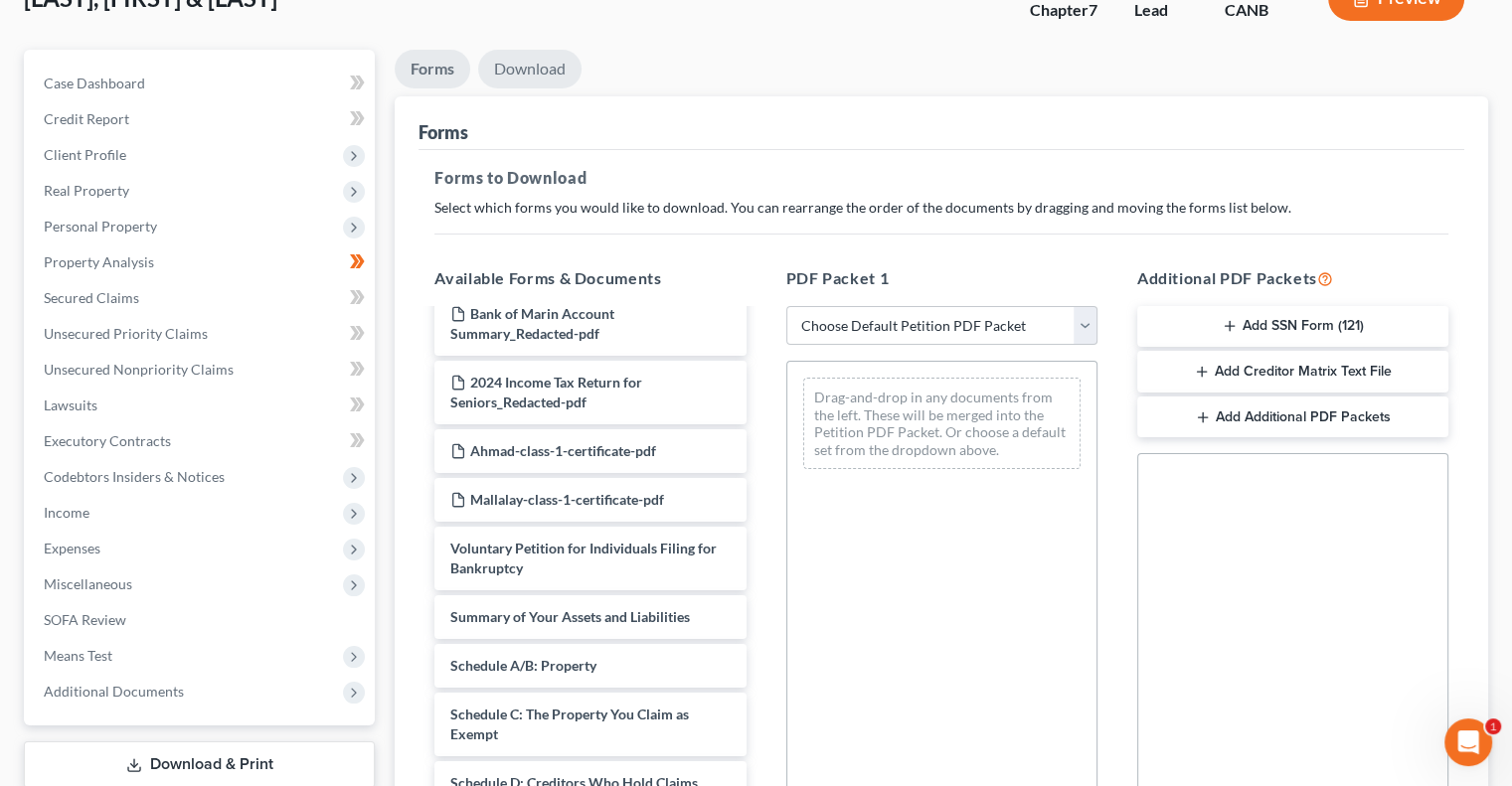click on "Download" at bounding box center (530, 69) 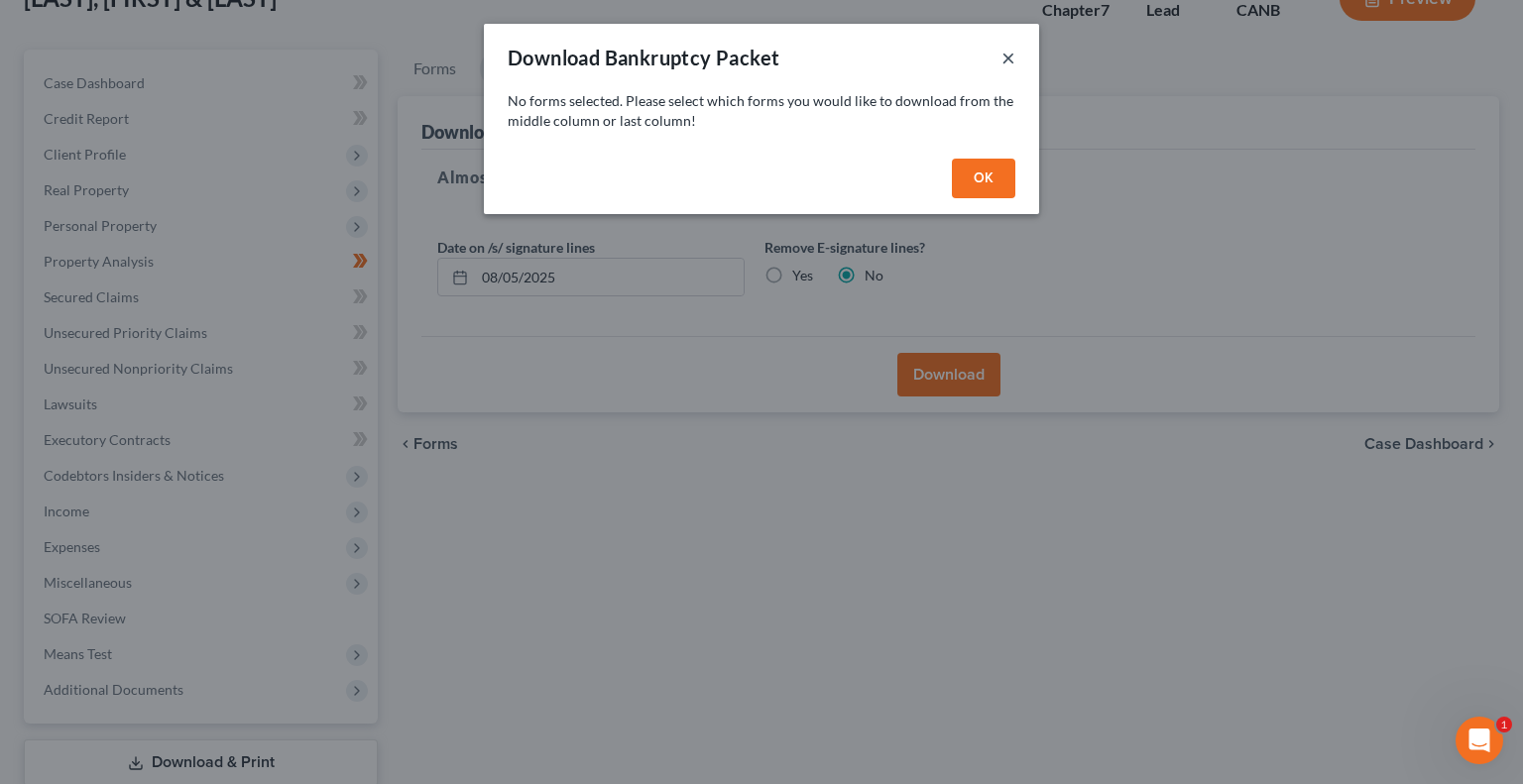 click on "×" at bounding box center [1008, 57] 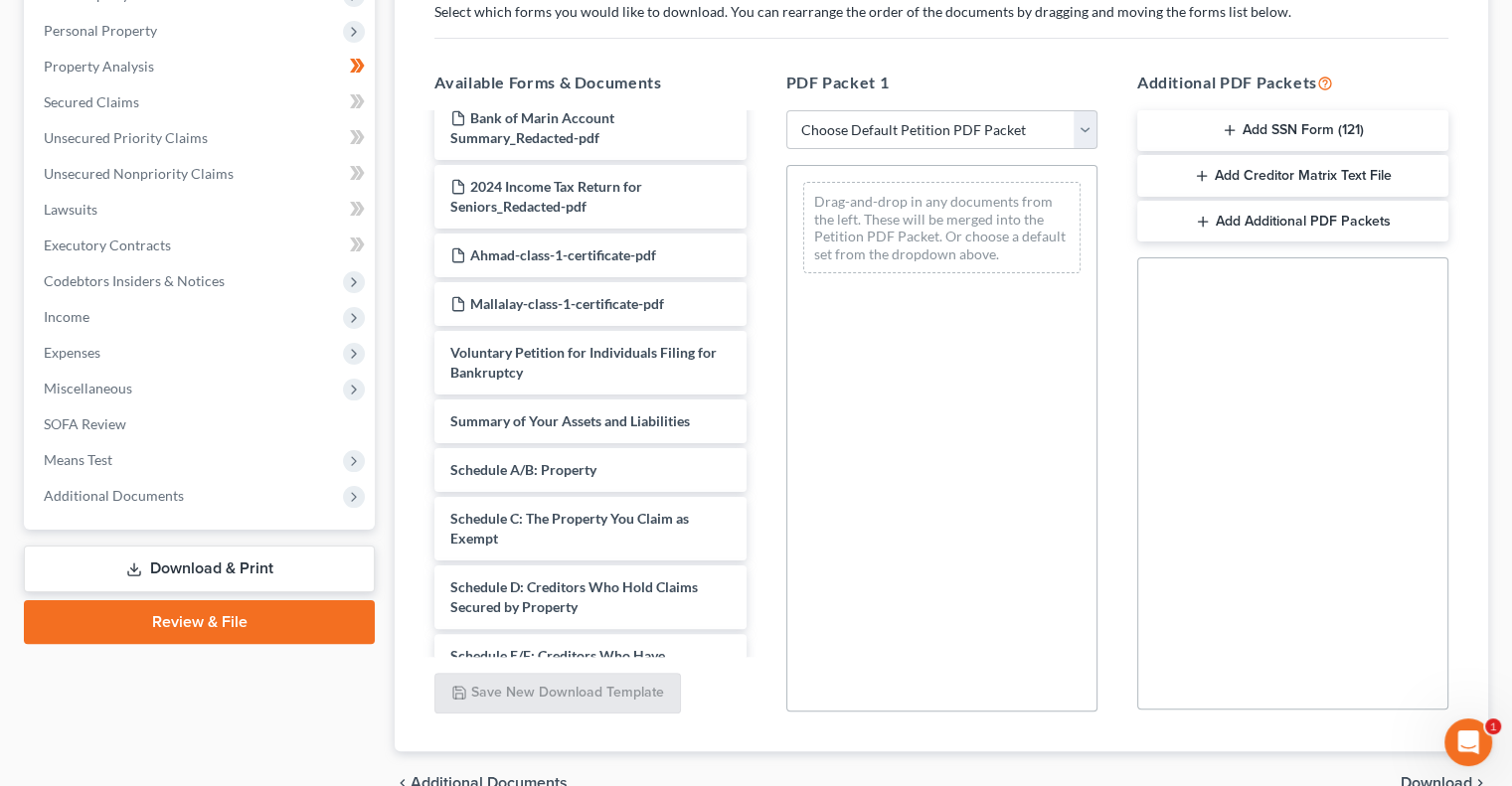 scroll, scrollTop: 439, scrollLeft: 0, axis: vertical 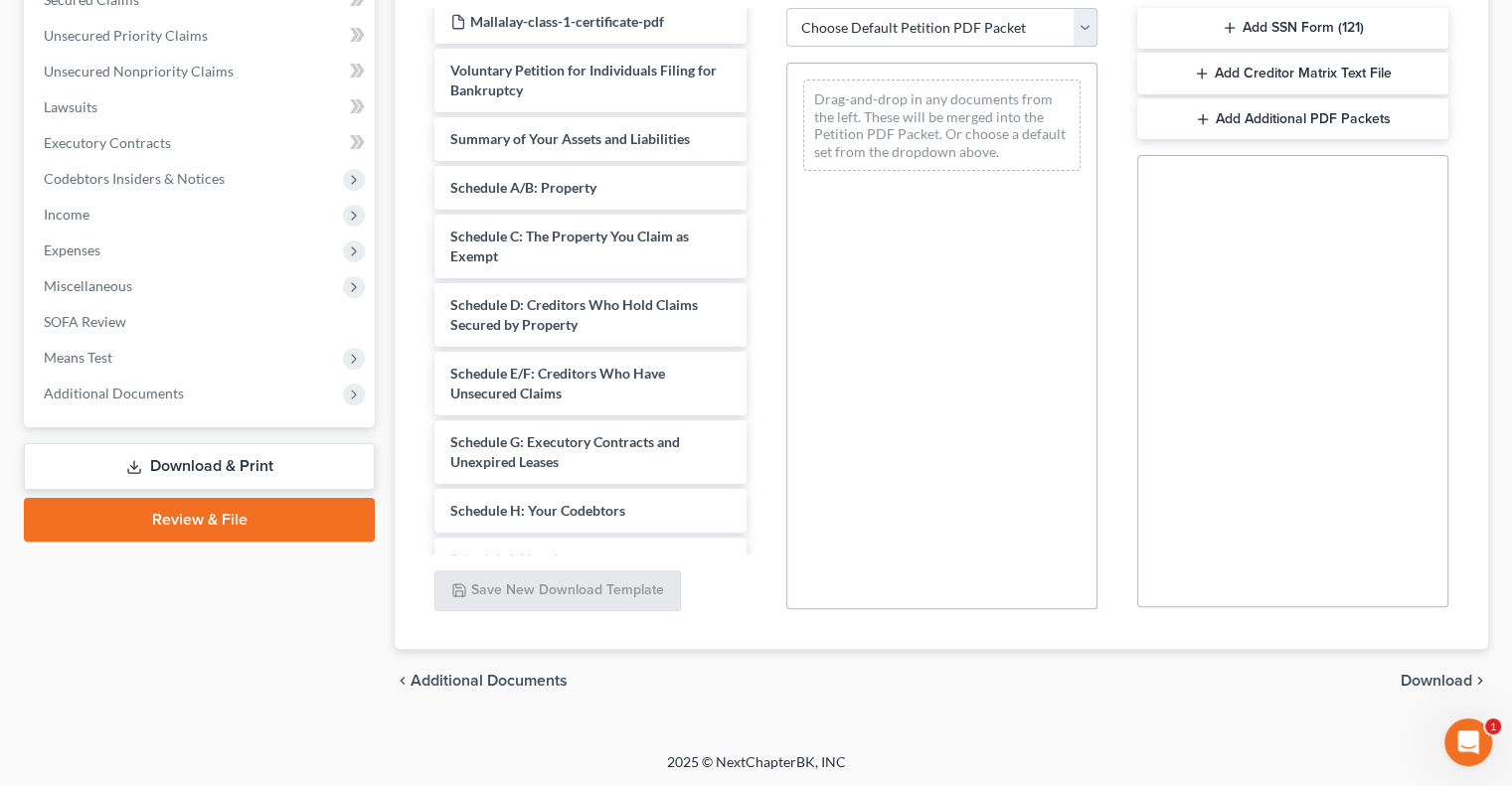 click on "Review & File" at bounding box center [199, 520] 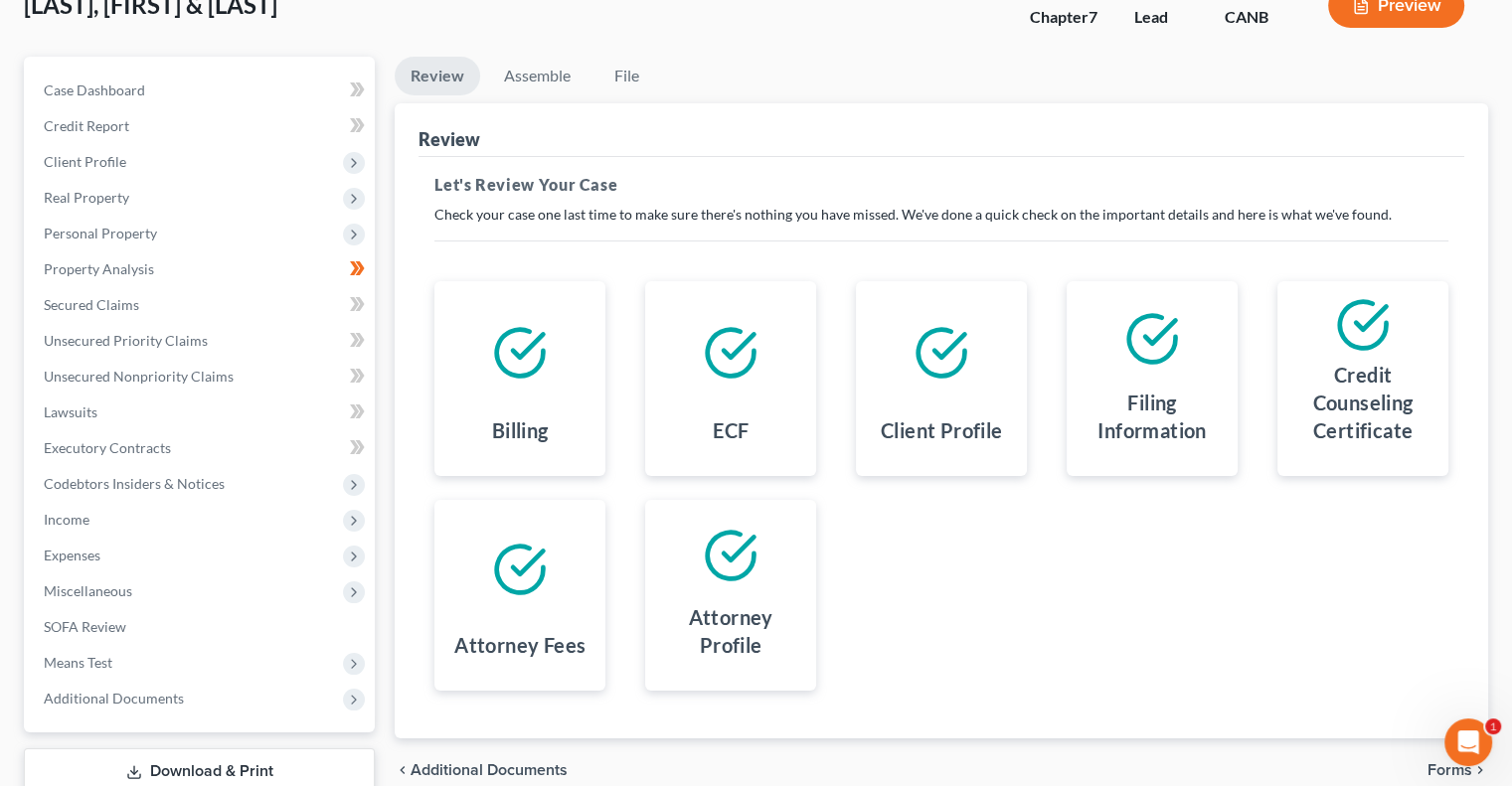 scroll, scrollTop: 0, scrollLeft: 0, axis: both 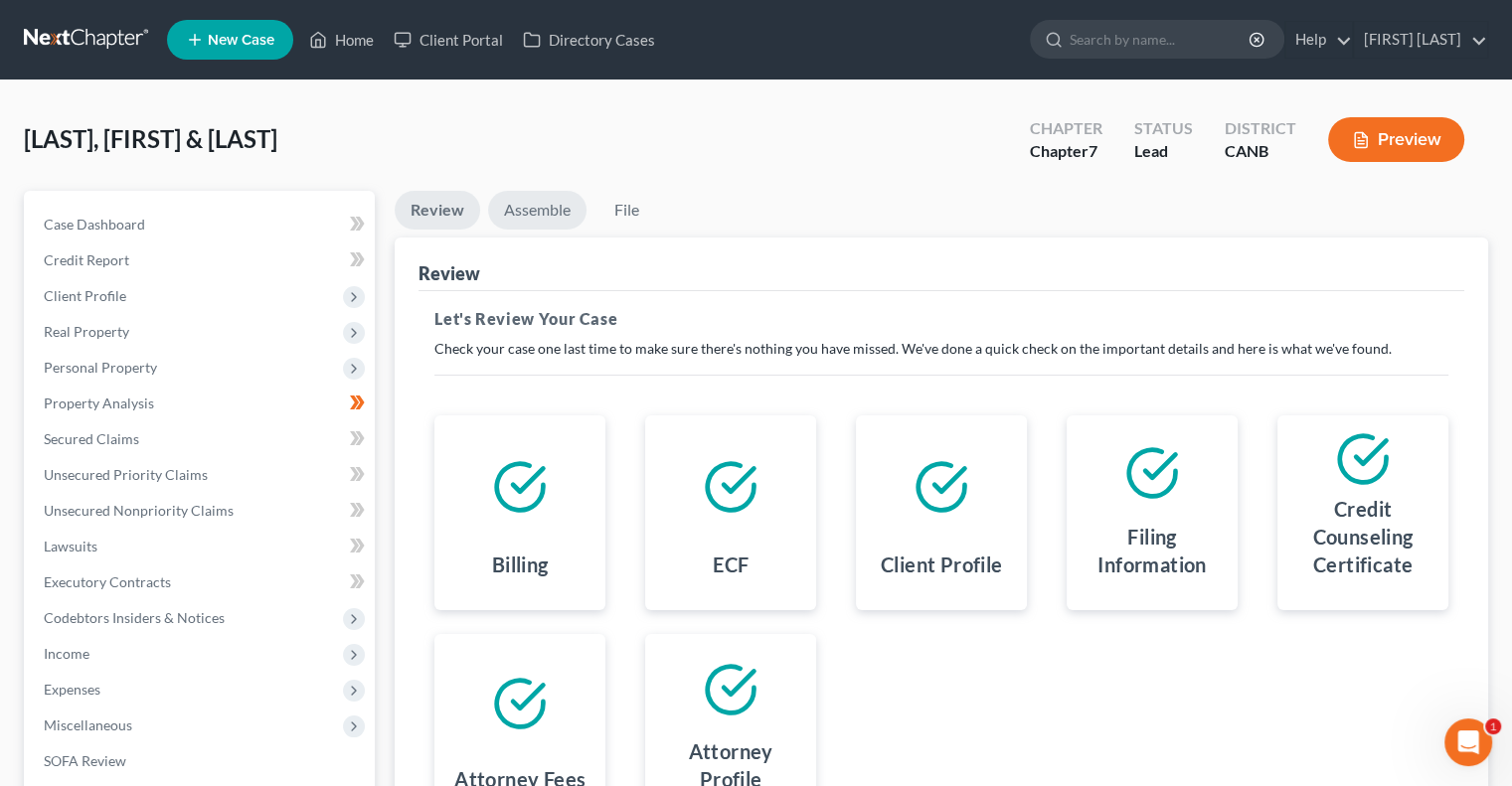 click on "Assemble" at bounding box center [537, 210] 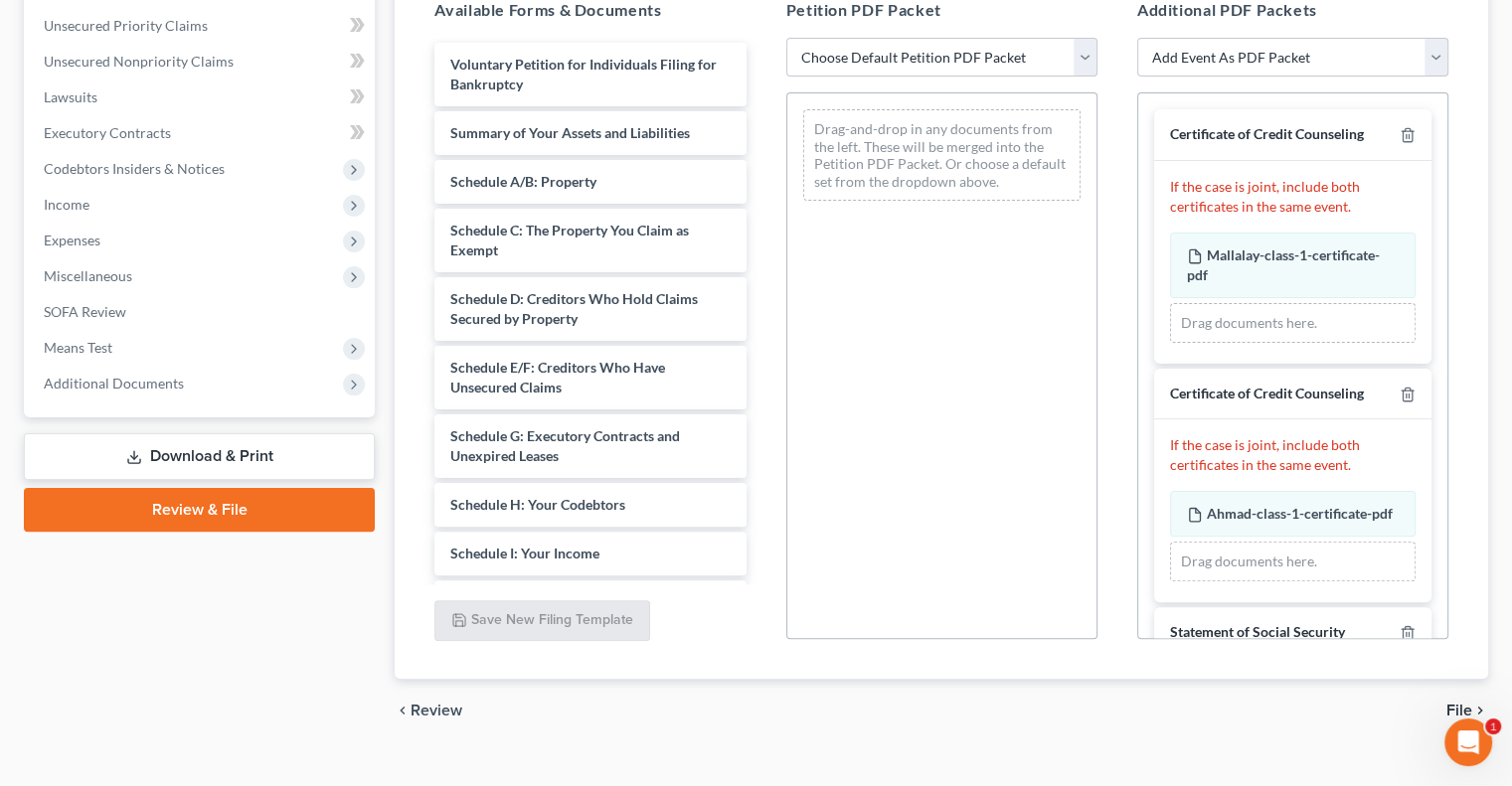 scroll, scrollTop: 479, scrollLeft: 0, axis: vertical 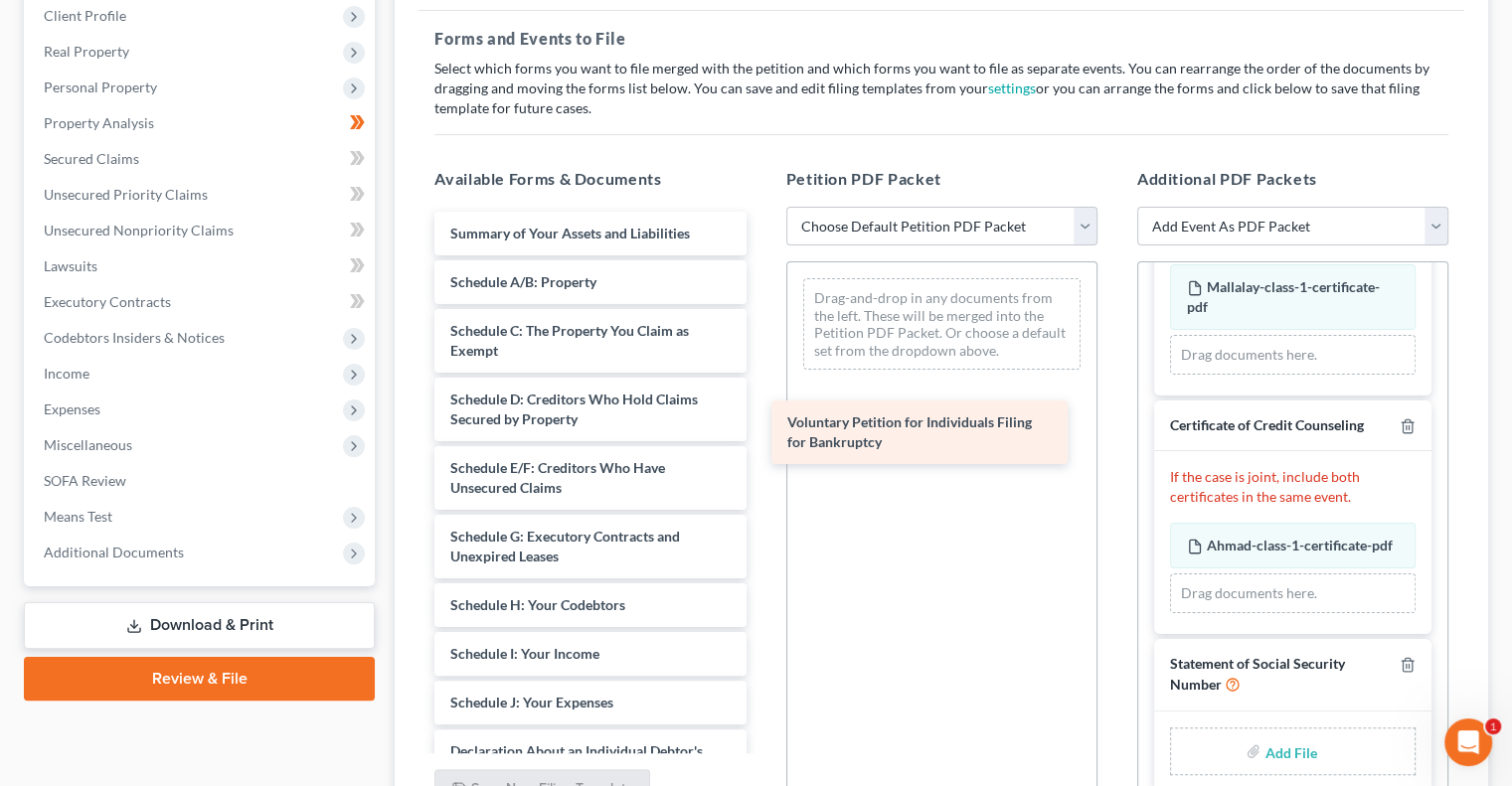 drag, startPoint x: 526, startPoint y: 240, endPoint x: 863, endPoint y: 431, distance: 387.36288 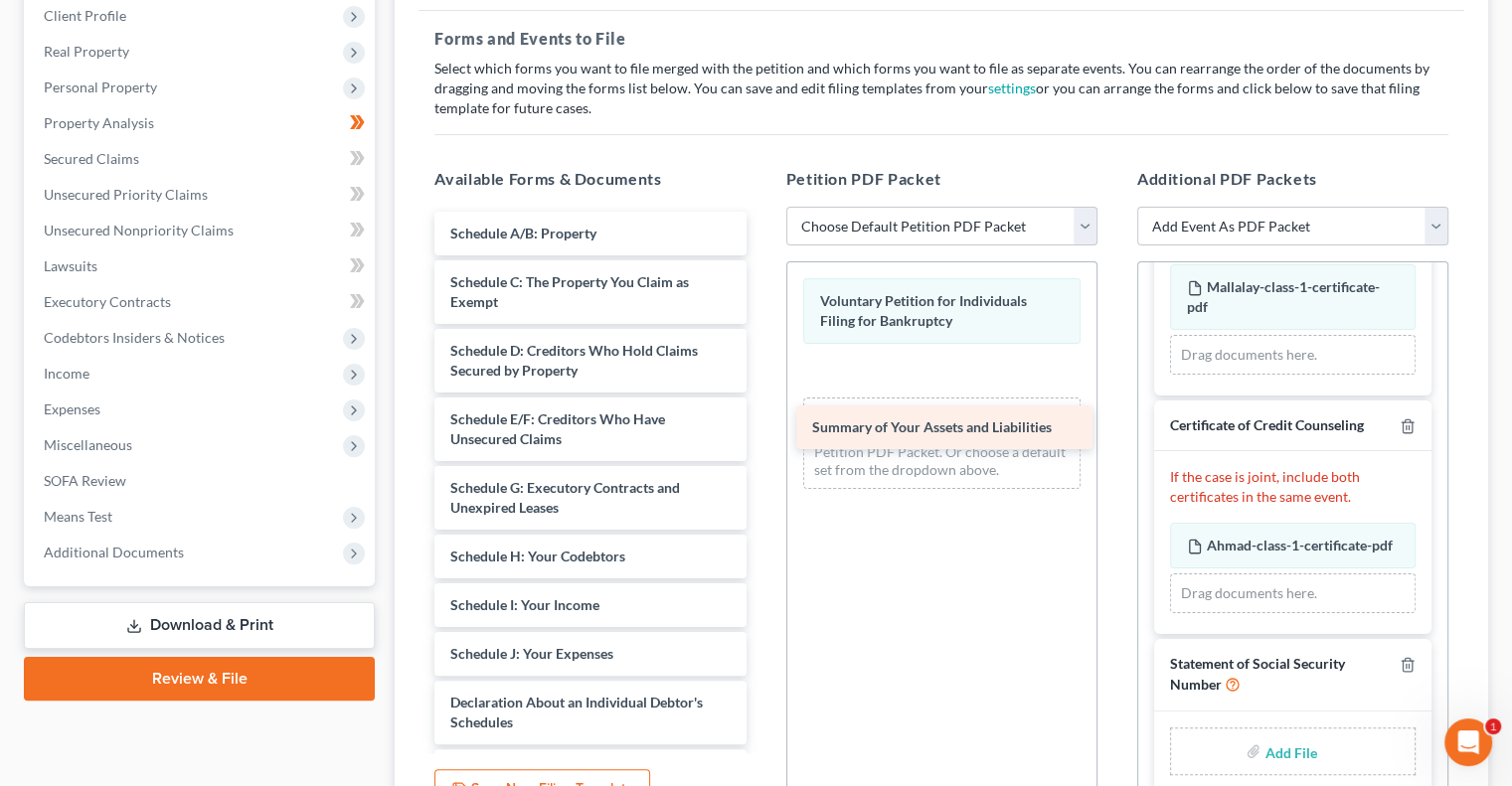 drag, startPoint x: 493, startPoint y: 230, endPoint x: 852, endPoint y: 425, distance: 408.54131 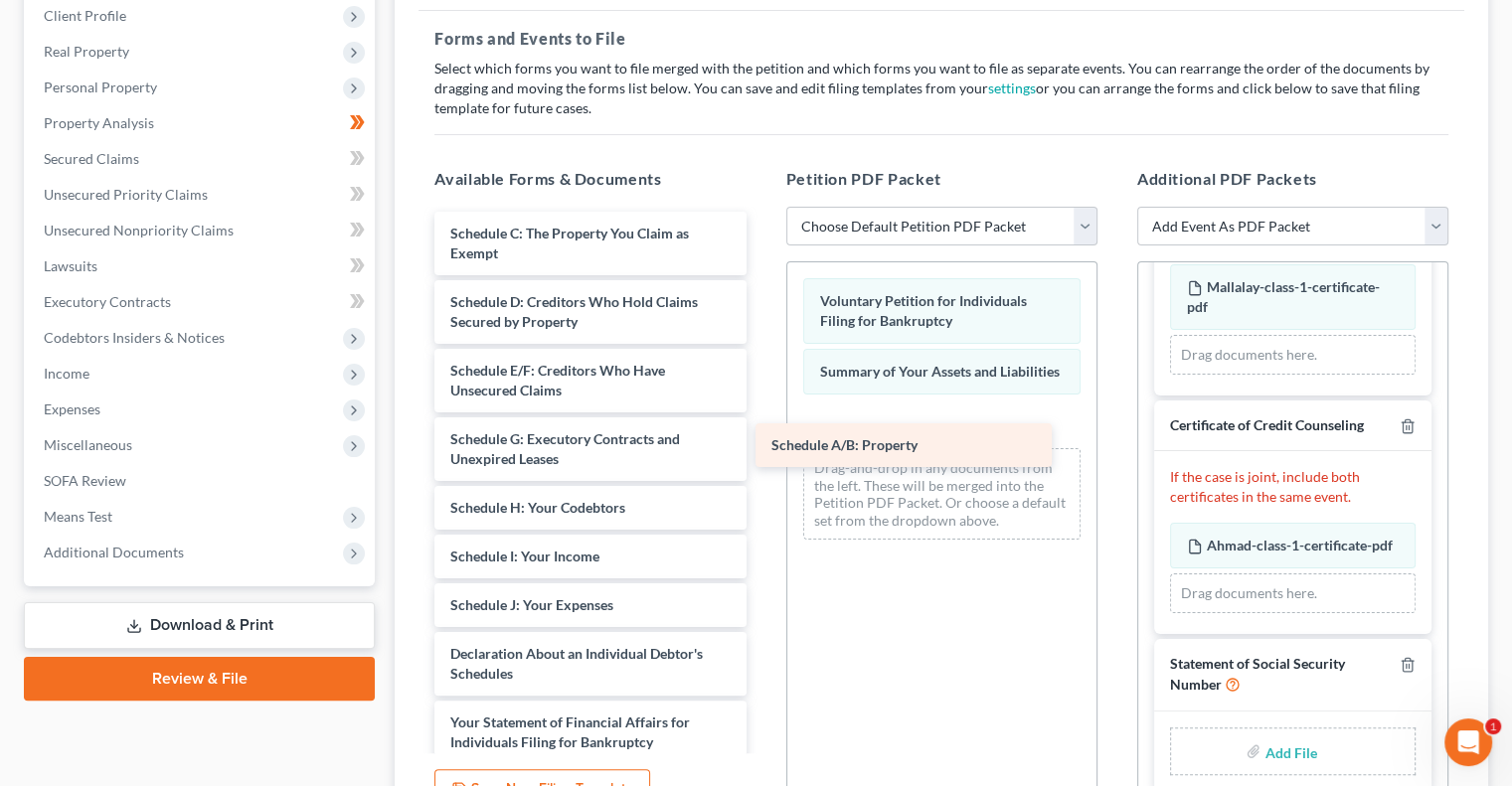drag, startPoint x: 582, startPoint y: 226, endPoint x: 916, endPoint y: 440, distance: 396.6762 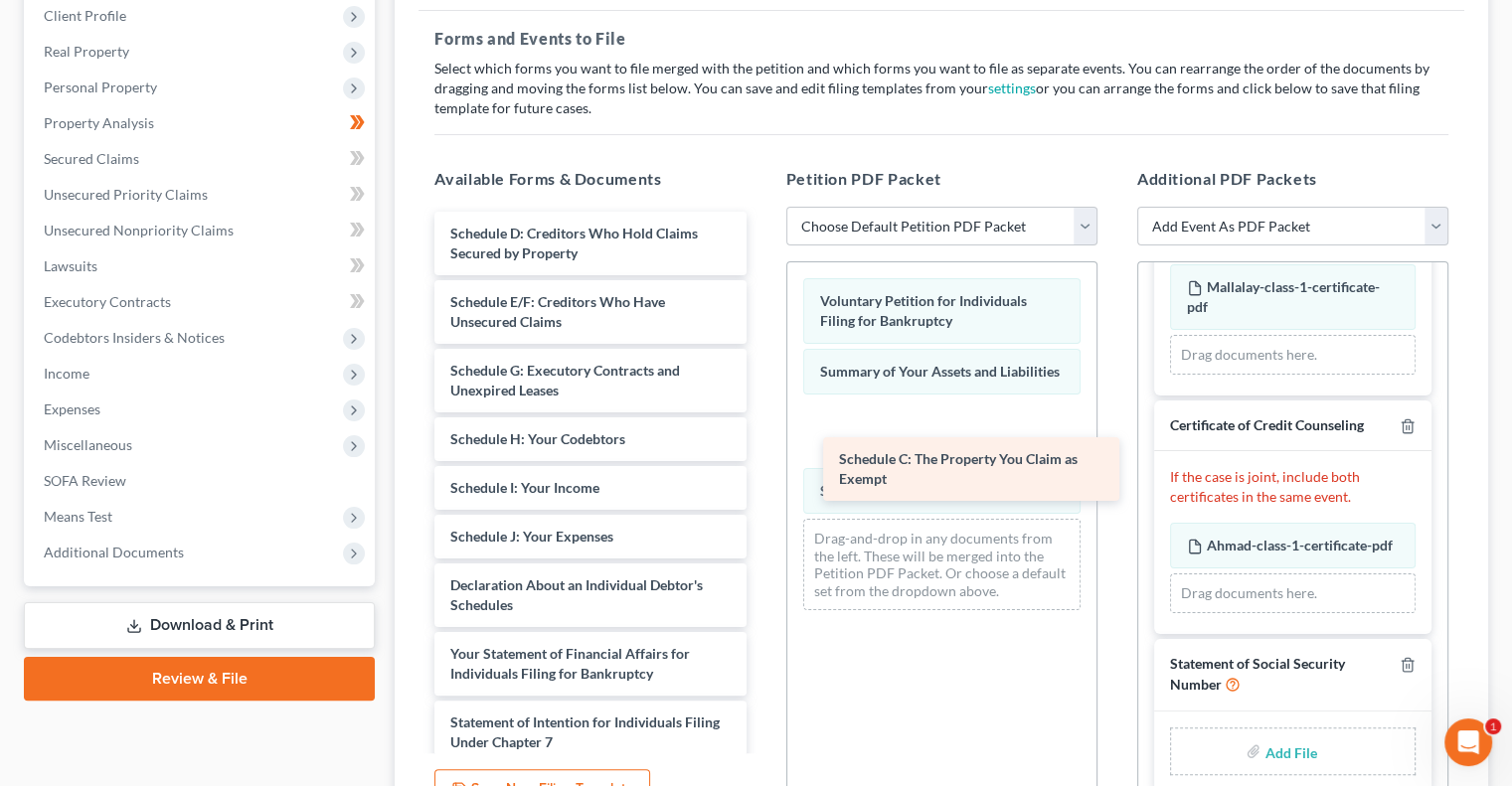 drag, startPoint x: 561, startPoint y: 237, endPoint x: 986, endPoint y: 482, distance: 490.5609 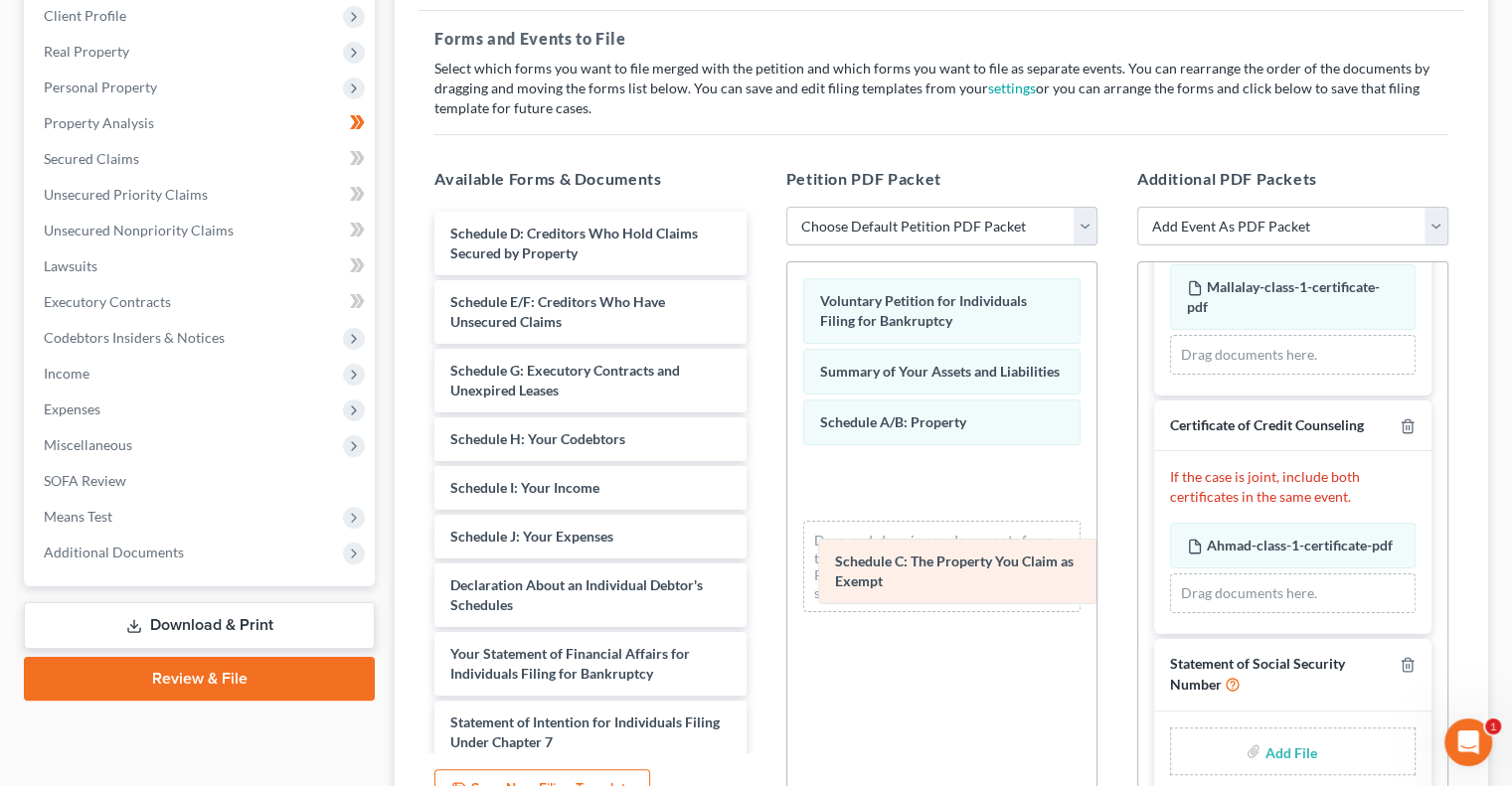 drag, startPoint x: 892, startPoint y: 424, endPoint x: 907, endPoint y: 566, distance: 142.79006 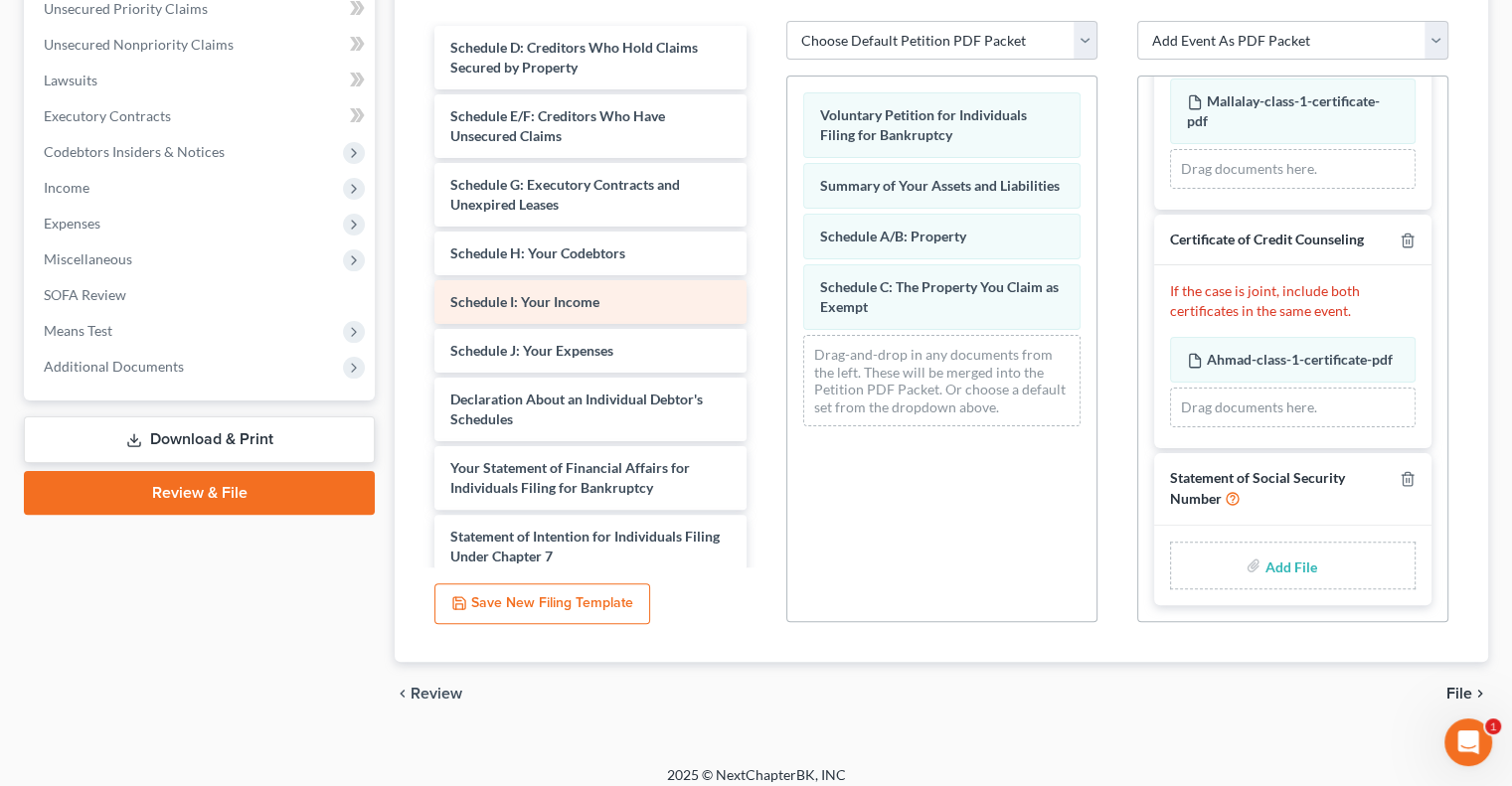 scroll, scrollTop: 479, scrollLeft: 0, axis: vertical 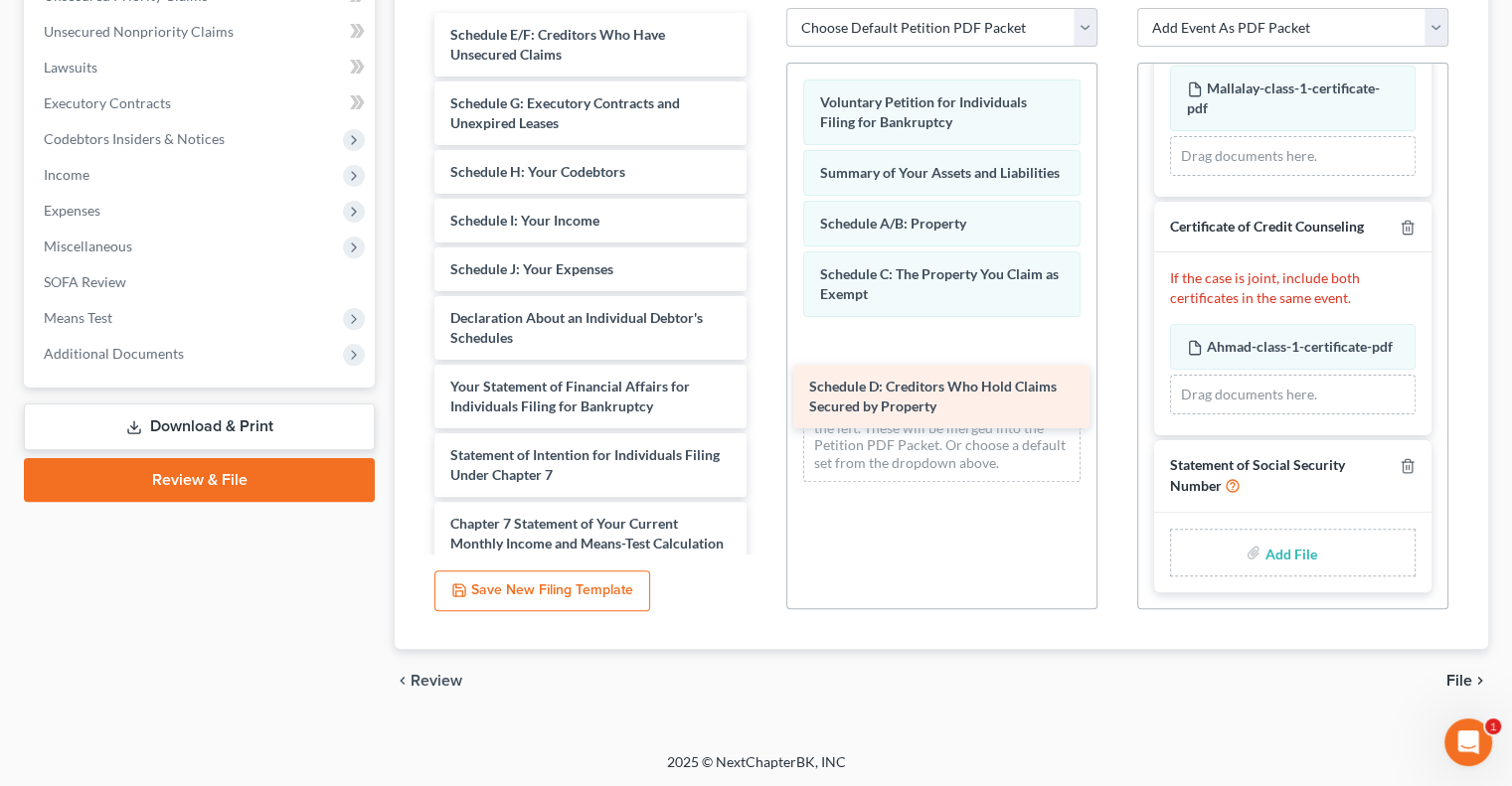 drag, startPoint x: 529, startPoint y: 35, endPoint x: 888, endPoint y: 389, distance: 504.1795 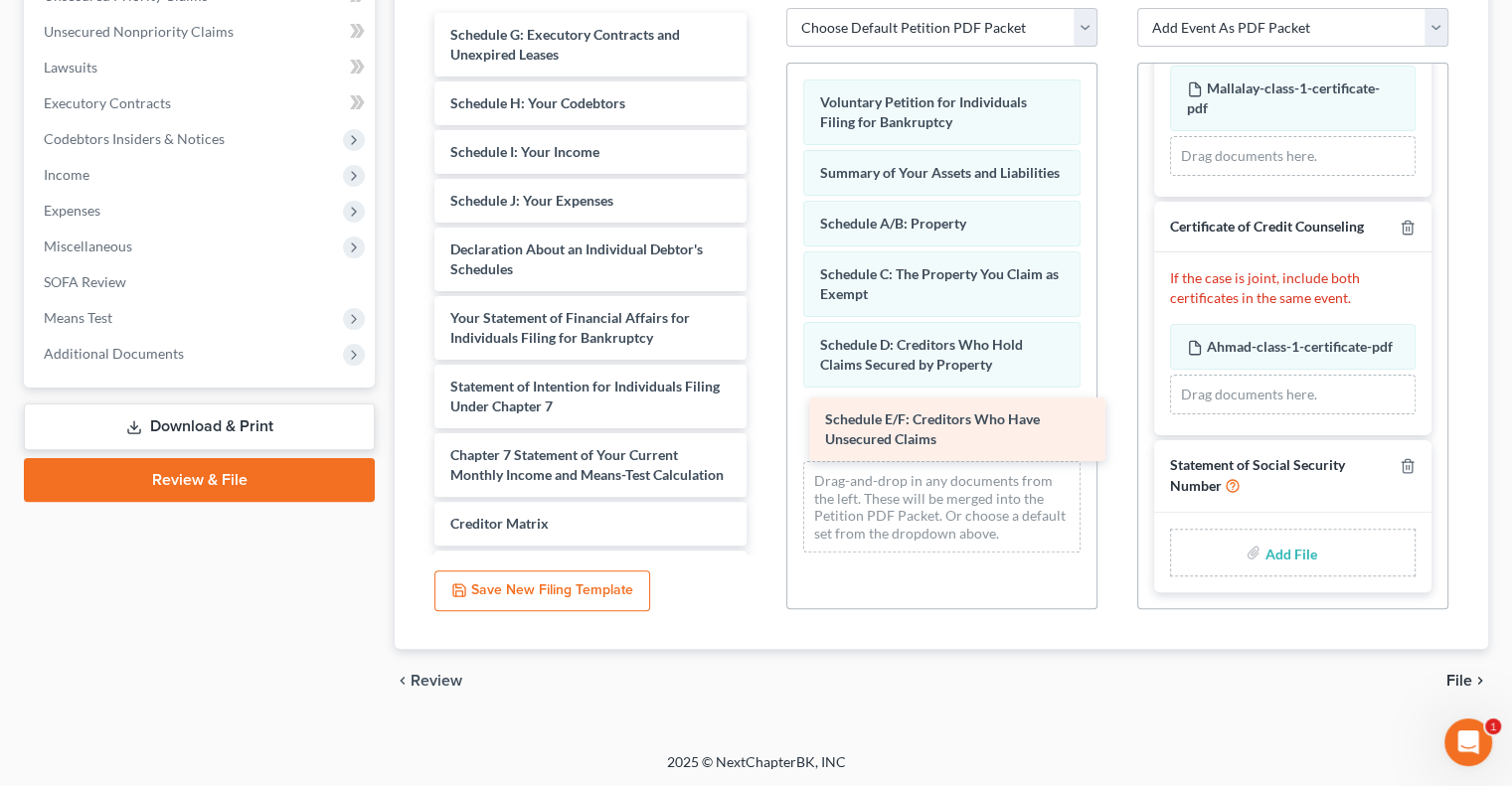 drag, startPoint x: 548, startPoint y: 42, endPoint x: 923, endPoint y: 428, distance: 538.16447 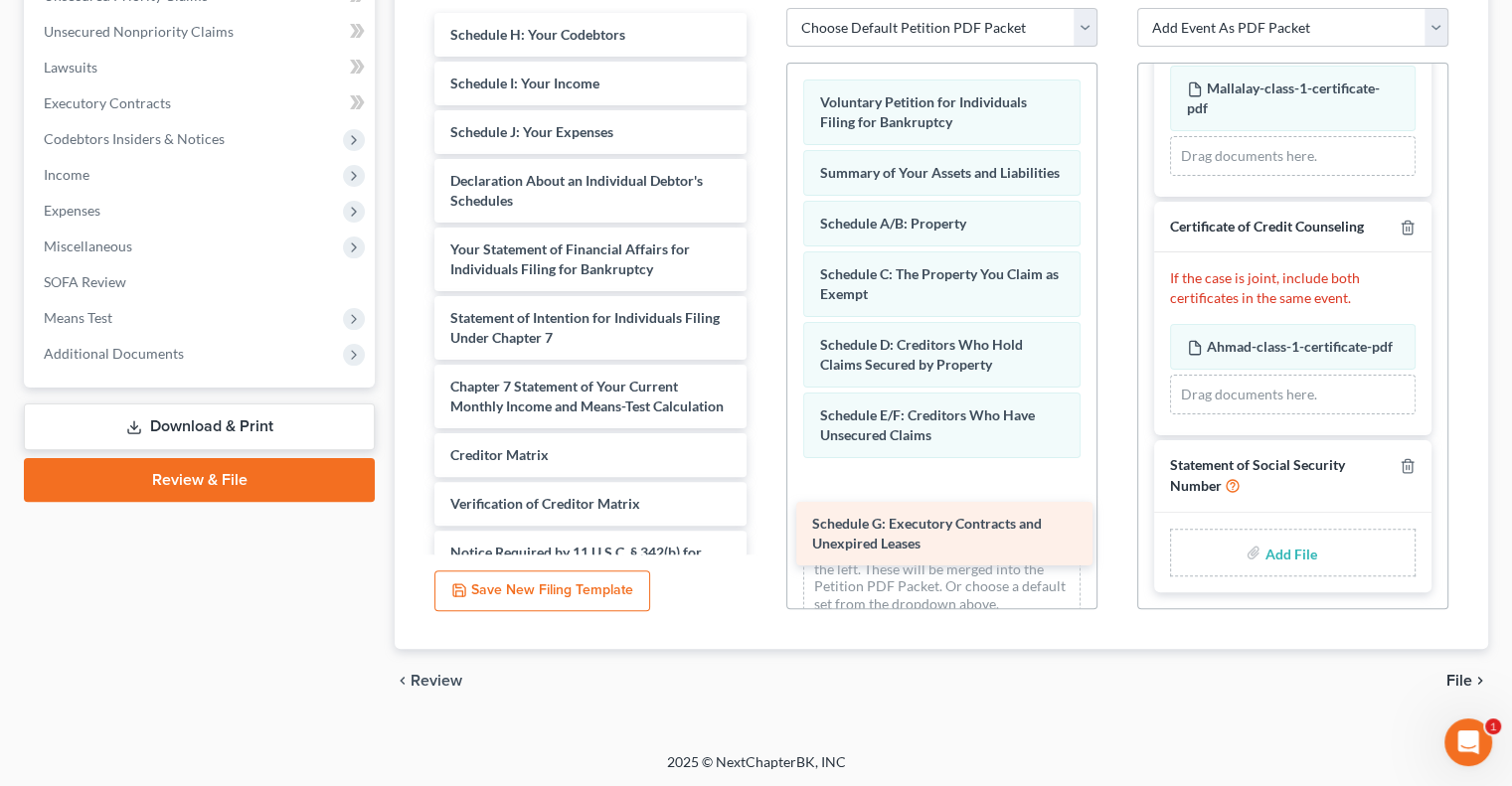 drag, startPoint x: 505, startPoint y: 37, endPoint x: 867, endPoint y: 528, distance: 610.02 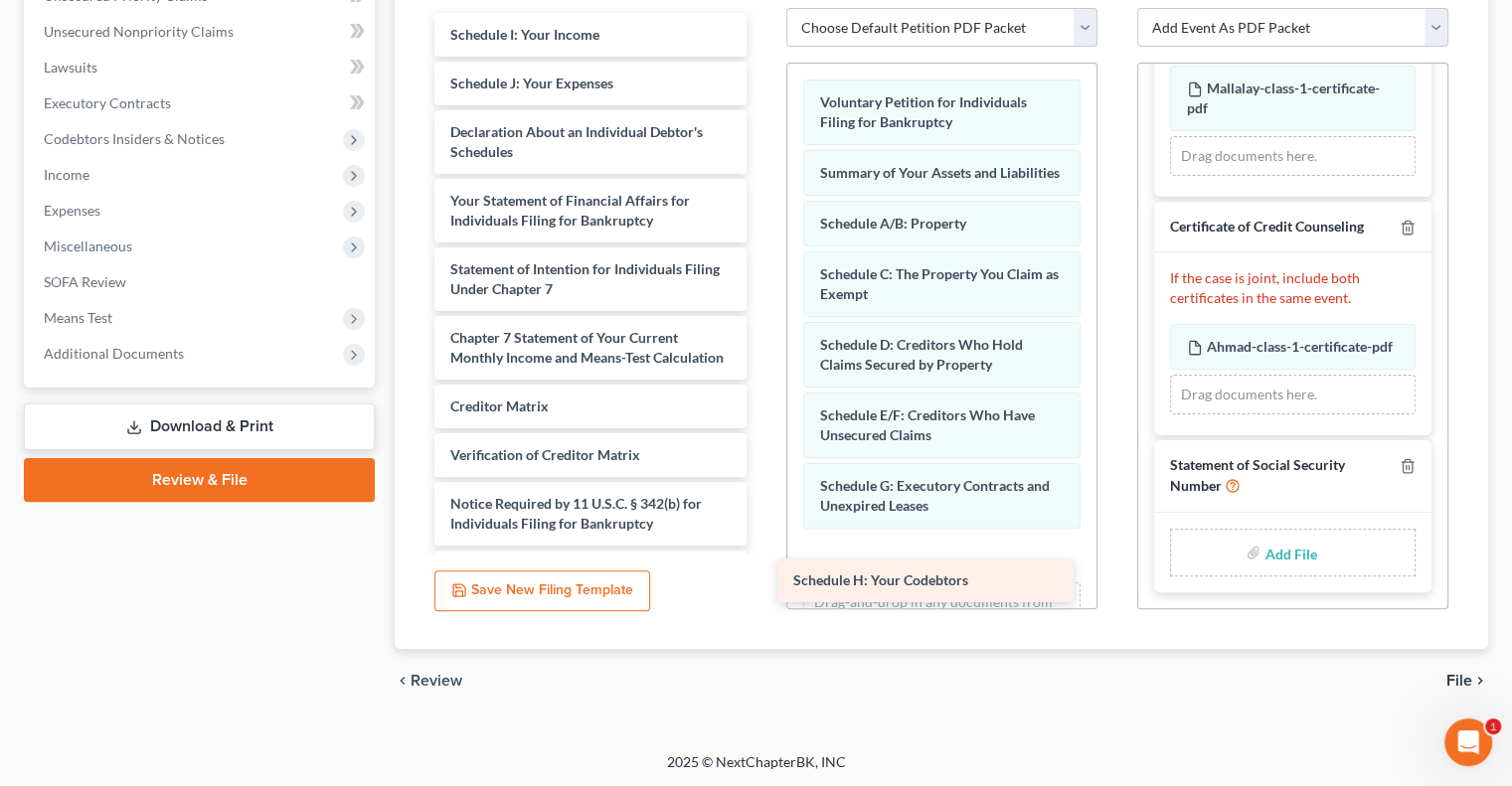 drag, startPoint x: 565, startPoint y: 34, endPoint x: 911, endPoint y: 579, distance: 645.5548 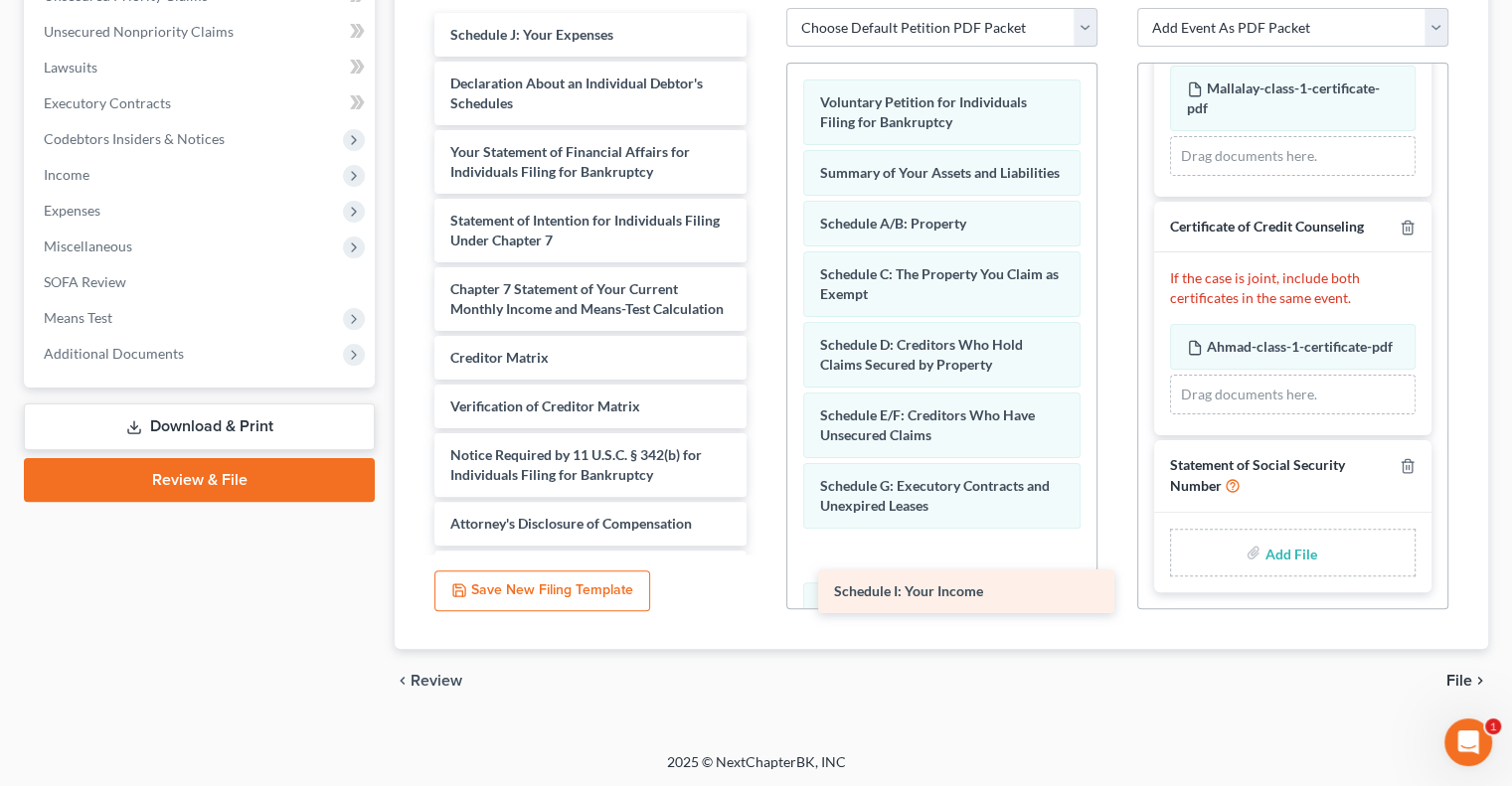 drag, startPoint x: 493, startPoint y: 23, endPoint x: 877, endPoint y: 581, distance: 677.36253 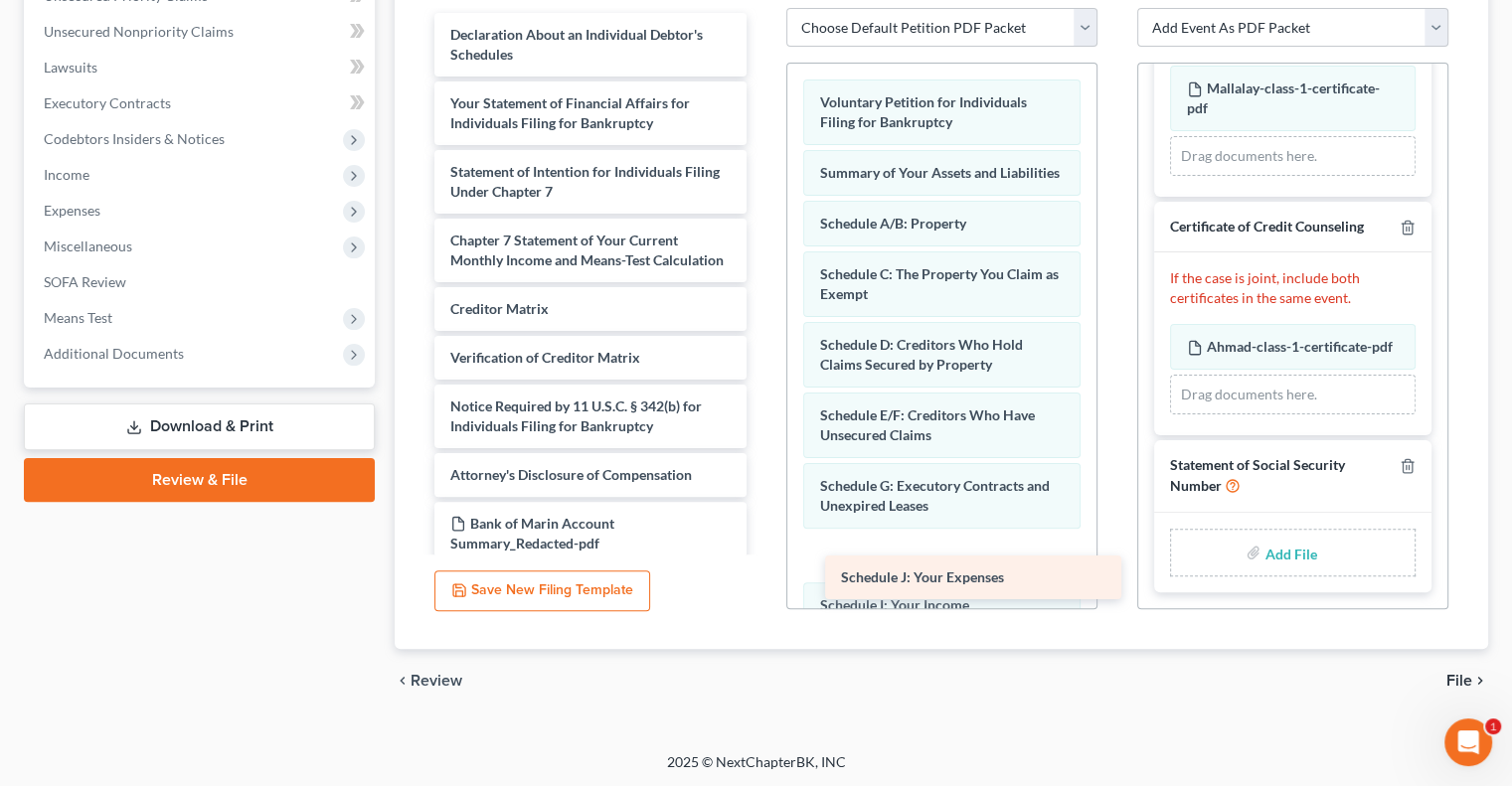 drag, startPoint x: 589, startPoint y: 91, endPoint x: 934, endPoint y: 576, distance: 595.18905 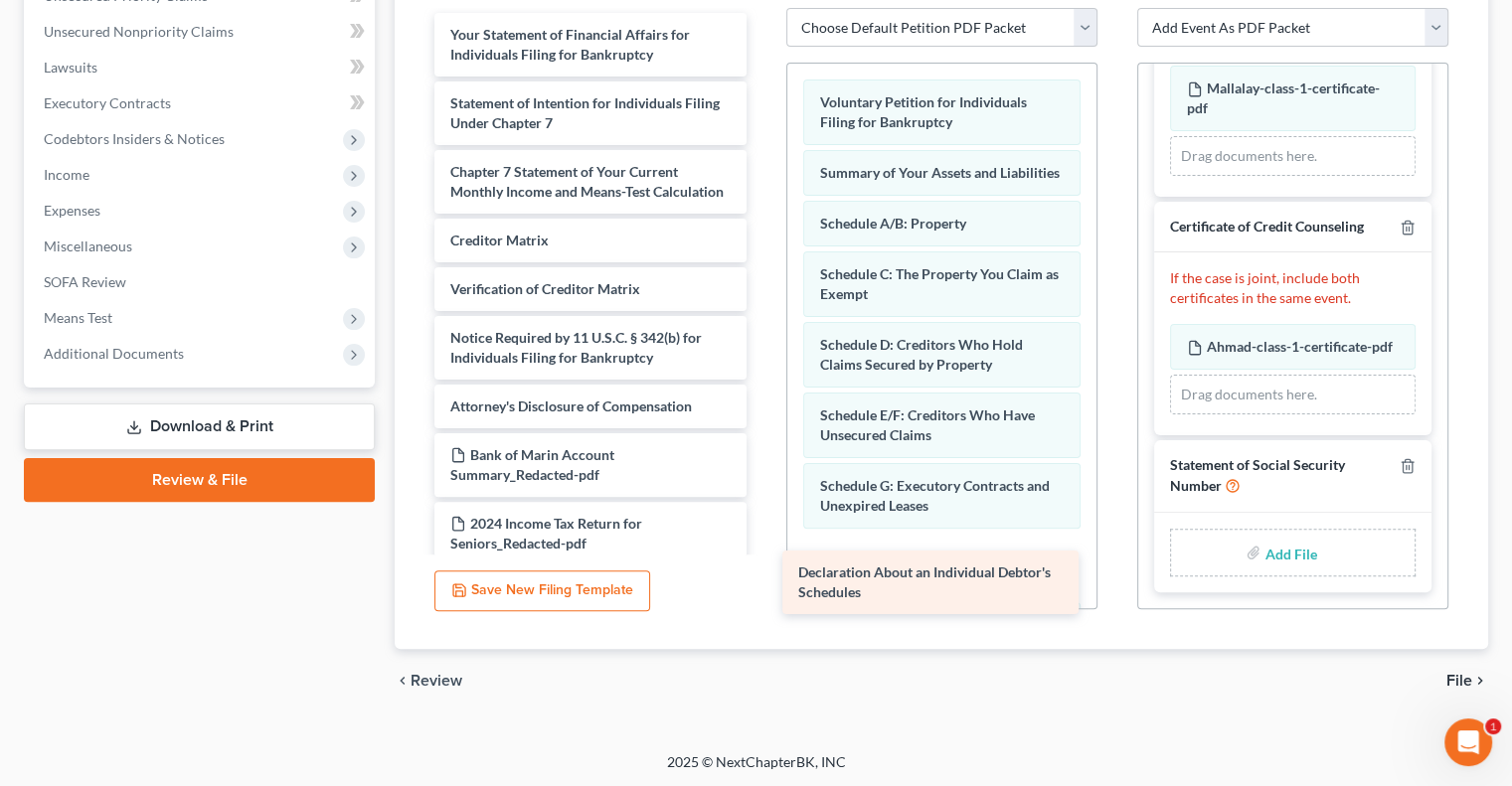 drag, startPoint x: 571, startPoint y: 41, endPoint x: 919, endPoint y: 580, distance: 641.5801 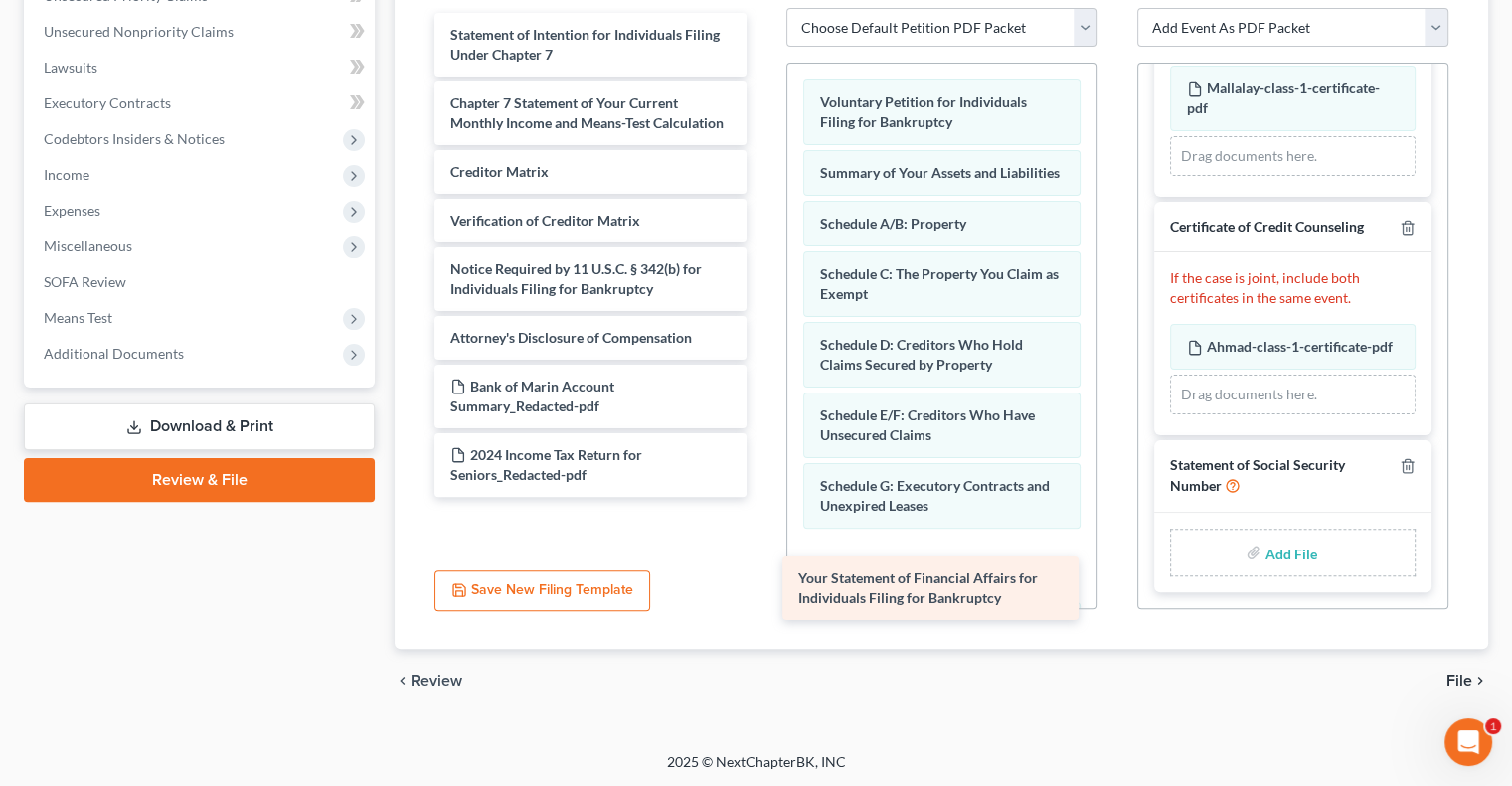 drag, startPoint x: 547, startPoint y: 42, endPoint x: 895, endPoint y: 587, distance: 646.629 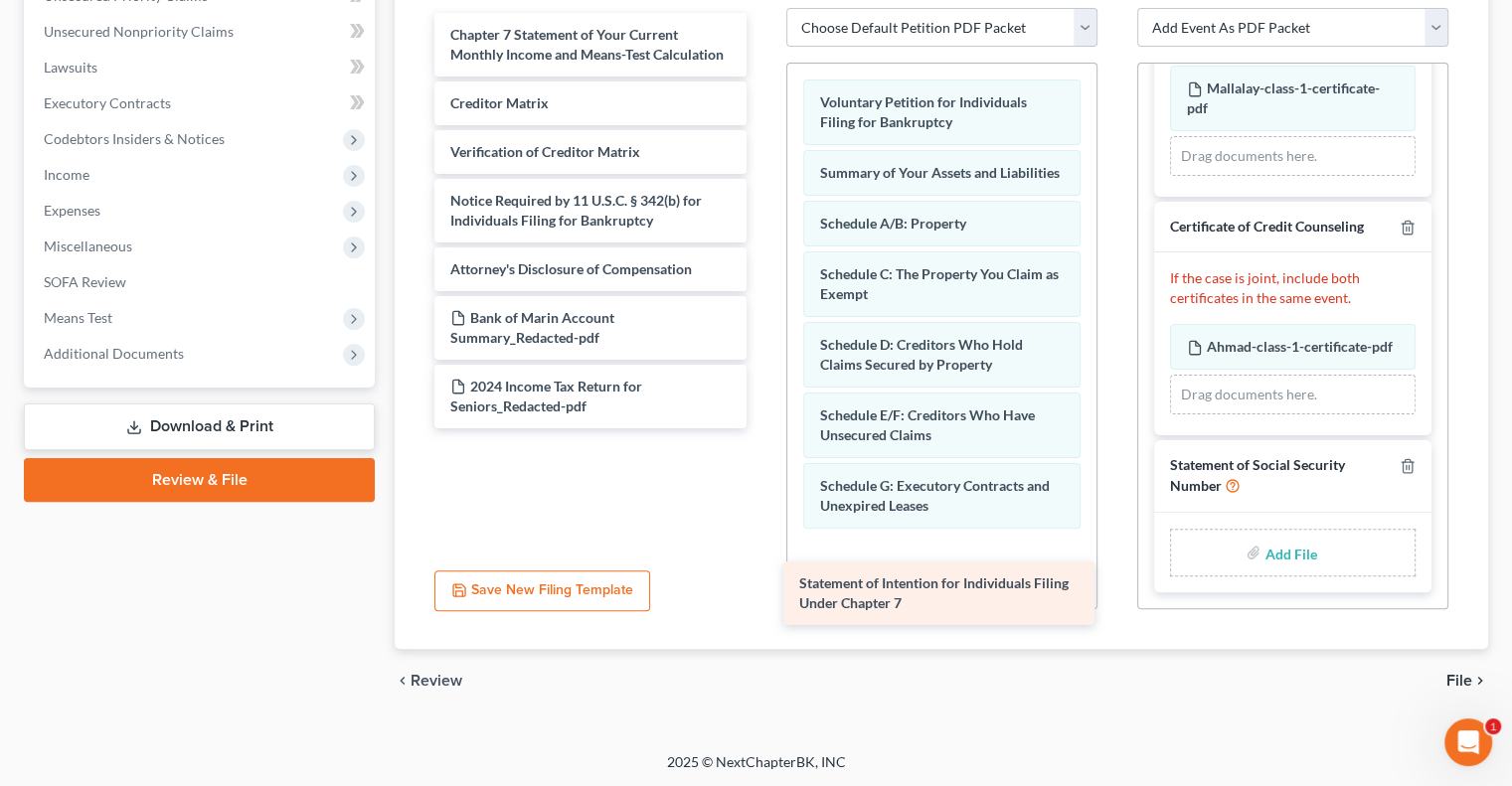 drag, startPoint x: 553, startPoint y: 41, endPoint x: 902, endPoint y: 592, distance: 652.228 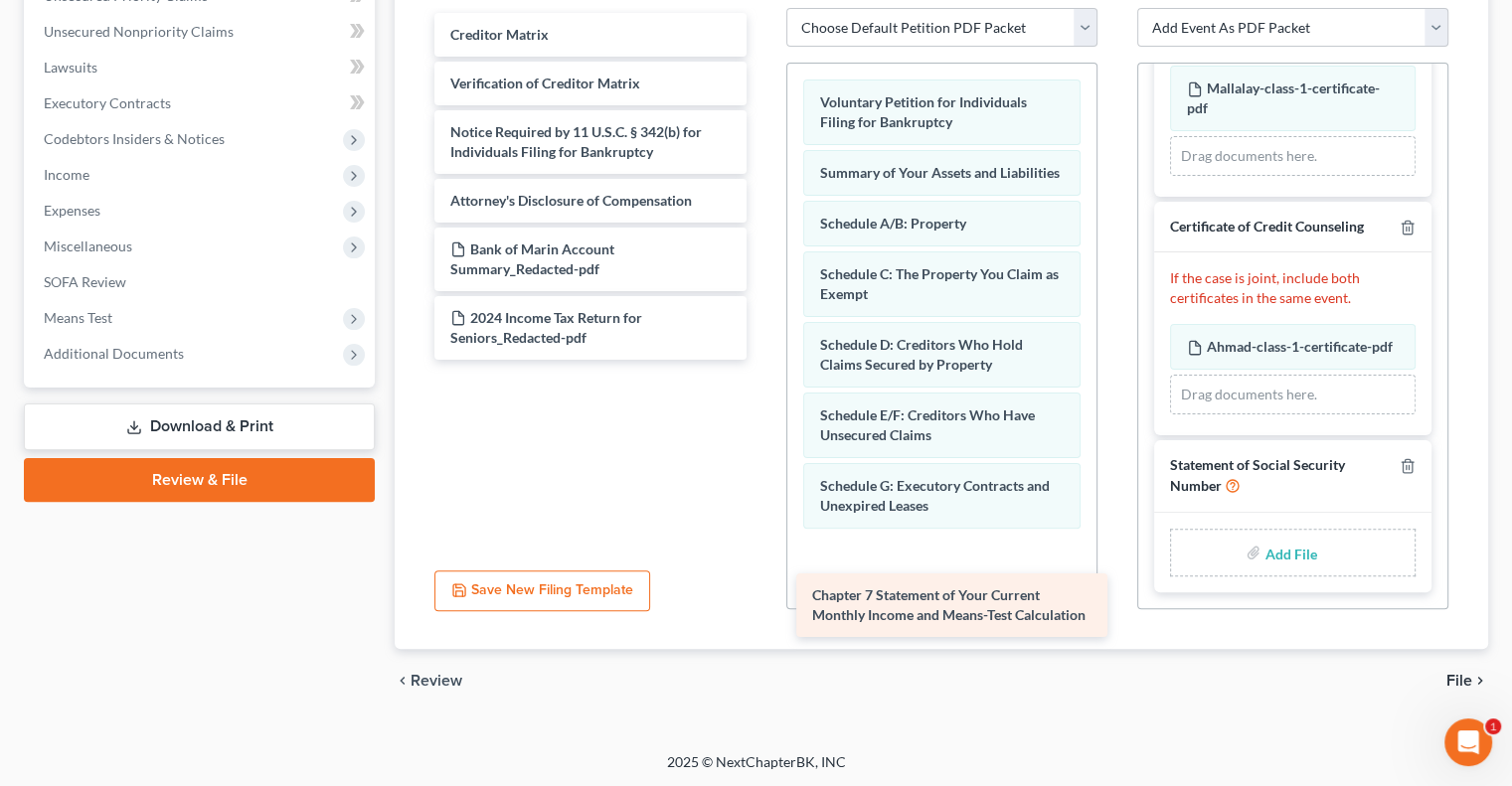 drag, startPoint x: 497, startPoint y: 40, endPoint x: 858, endPoint y: 600, distance: 666.274 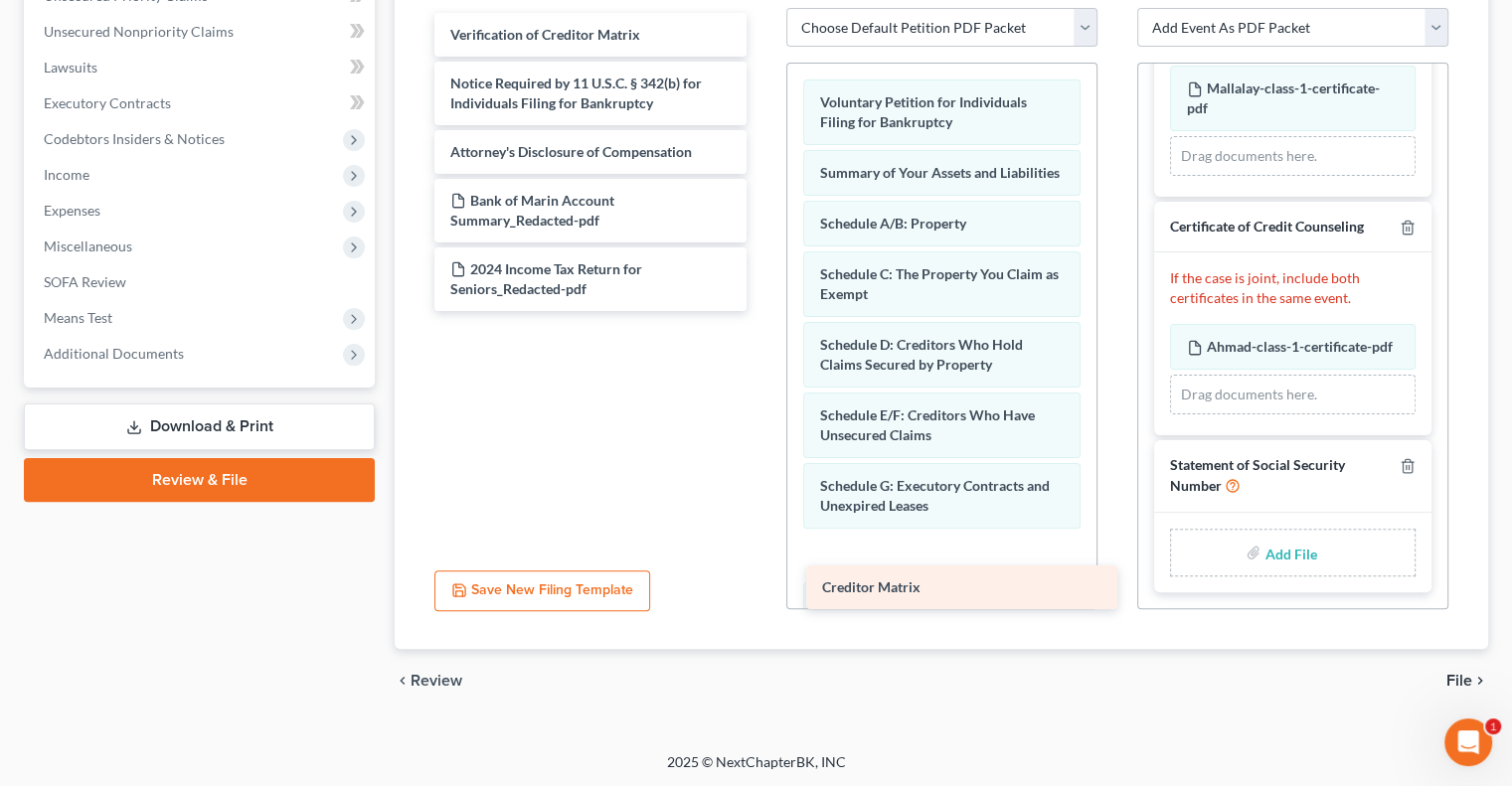 drag, startPoint x: 530, startPoint y: 35, endPoint x: 902, endPoint y: 589, distance: 667.308 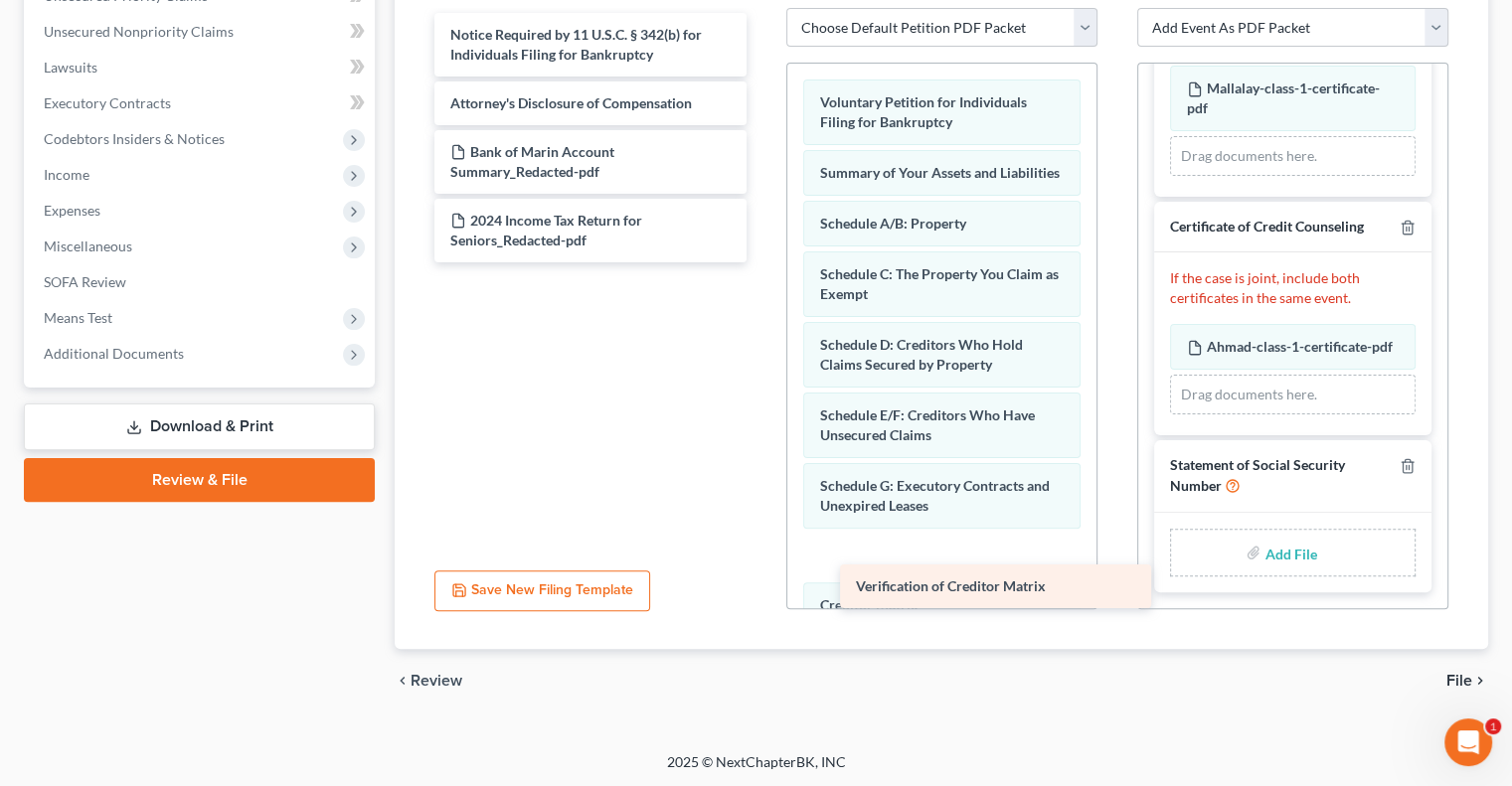 drag, startPoint x: 505, startPoint y: 34, endPoint x: 911, endPoint y: 587, distance: 686.03571 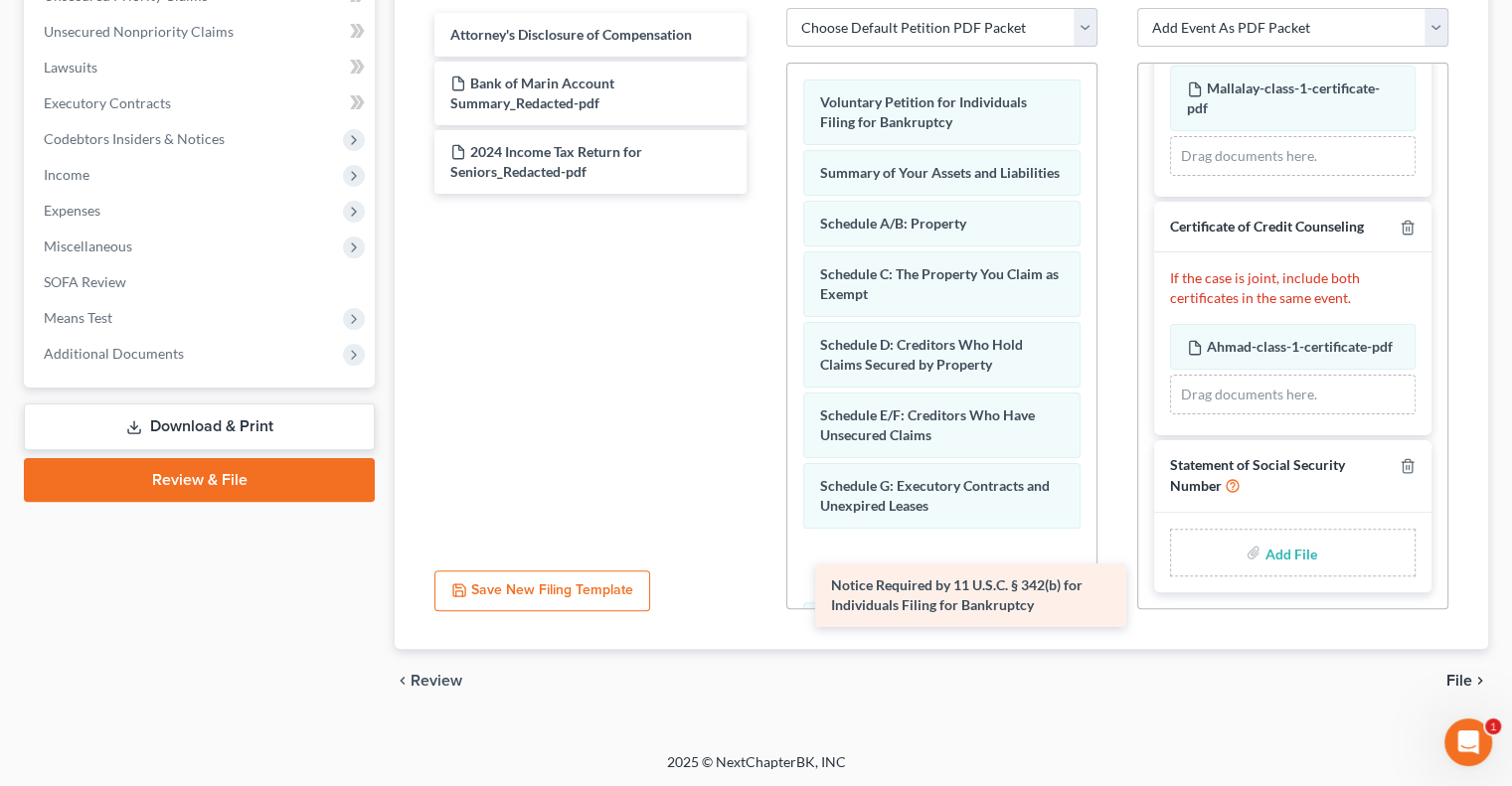 drag, startPoint x: 496, startPoint y: 44, endPoint x: 877, endPoint y: 596, distance: 670.71976 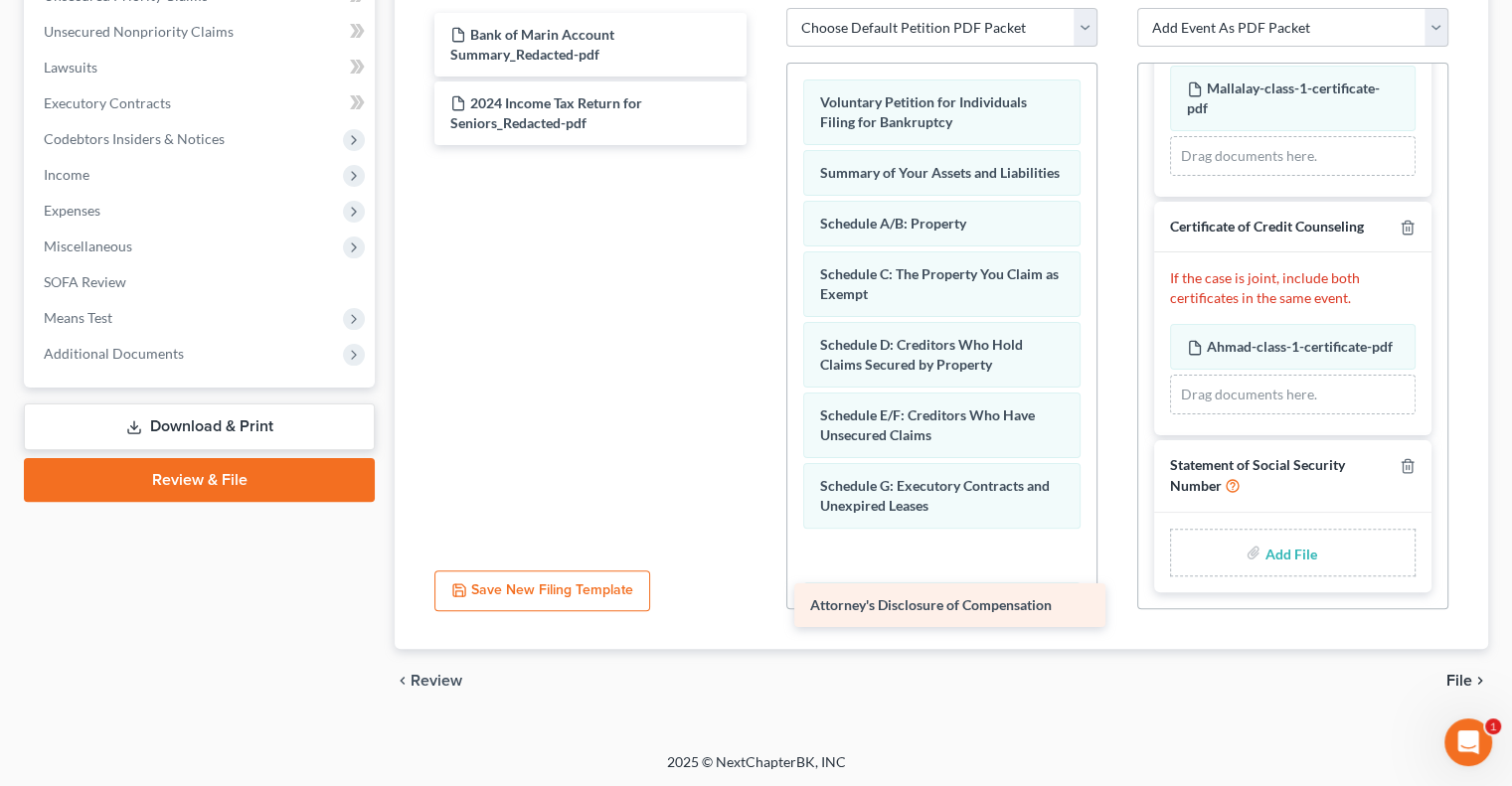 drag, startPoint x: 510, startPoint y: 31, endPoint x: 870, endPoint y: 603, distance: 675.858 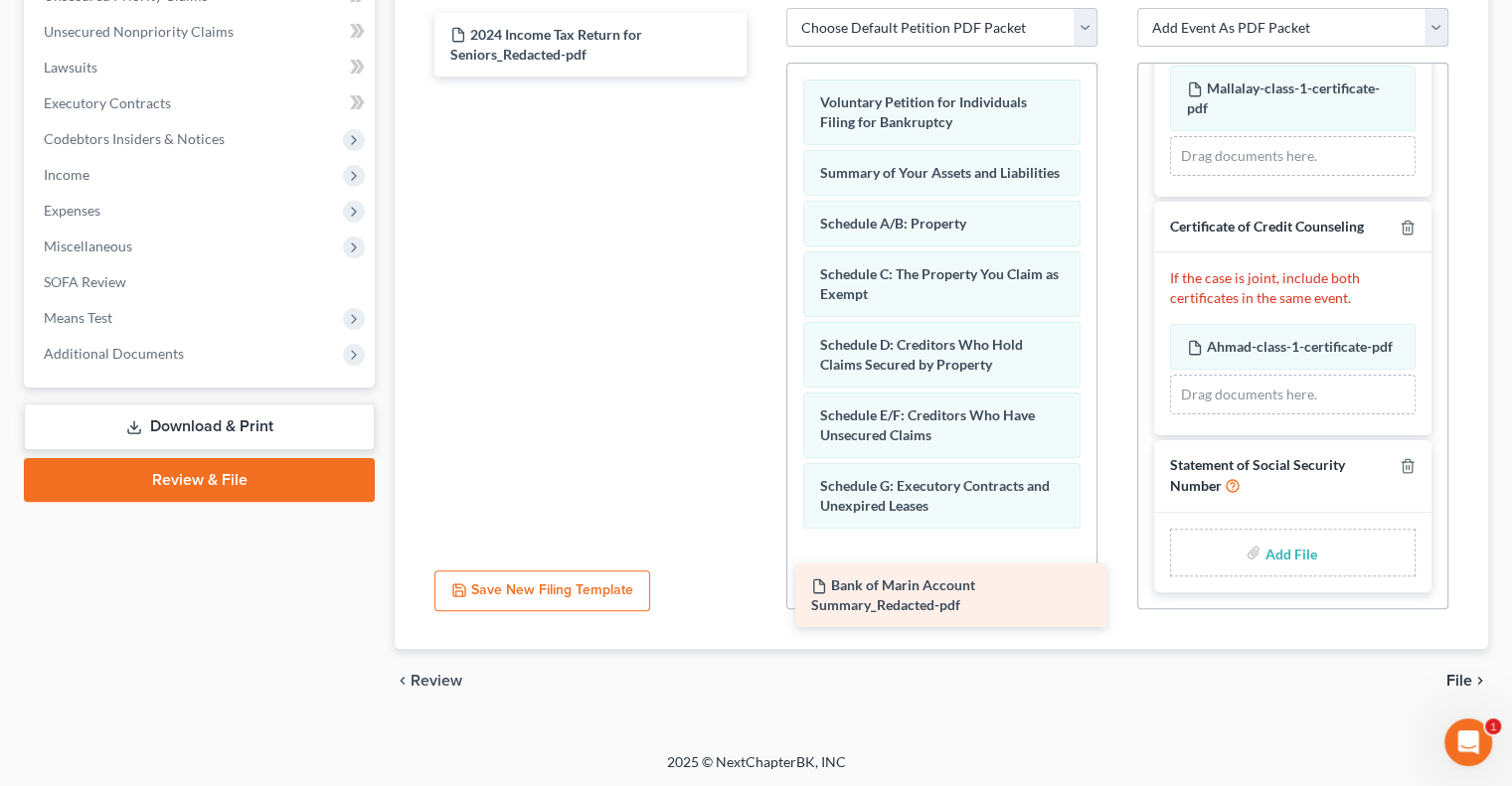 drag, startPoint x: 522, startPoint y: 45, endPoint x: 883, endPoint y: 597, distance: 659.5643 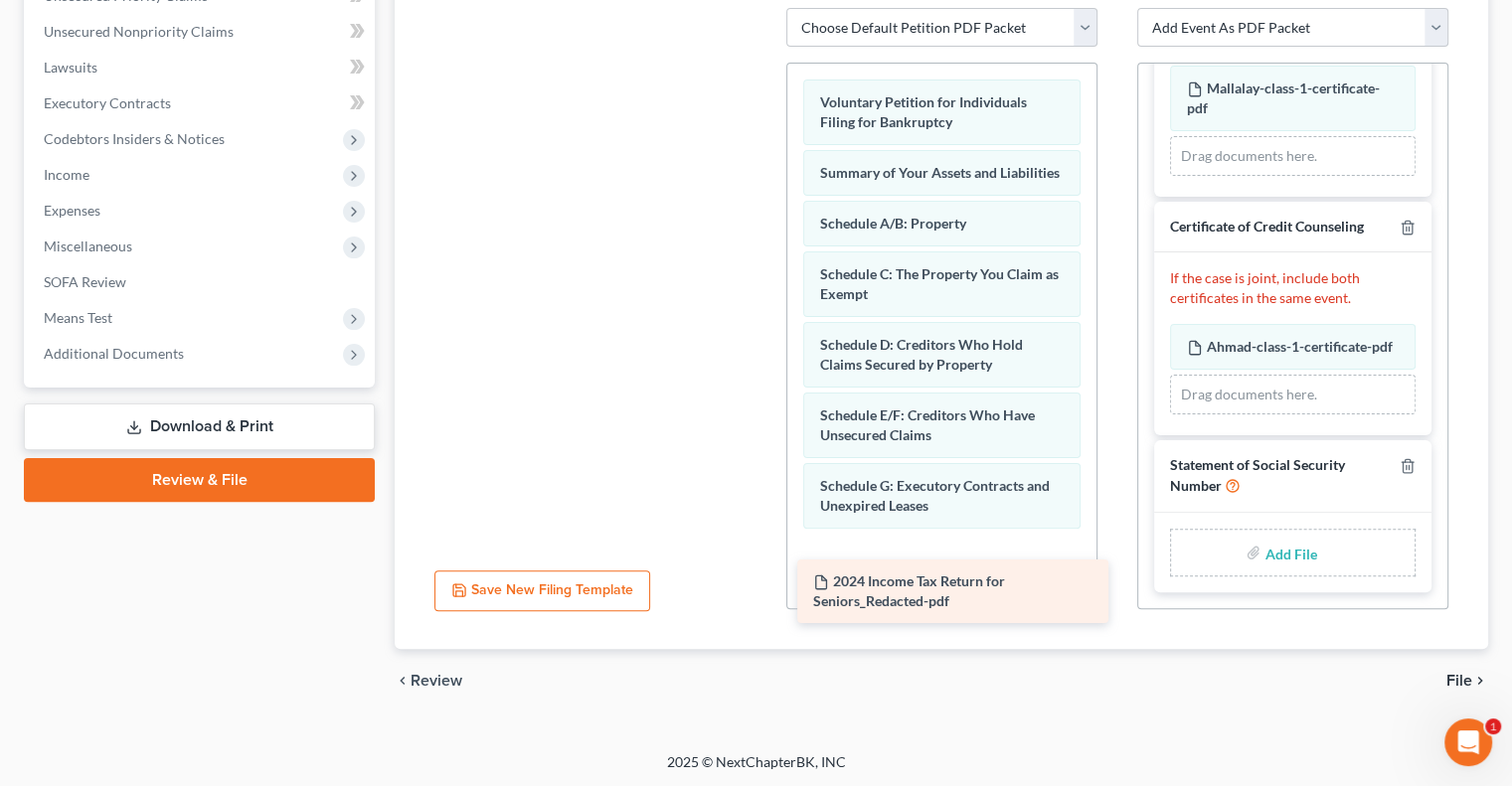 drag, startPoint x: 532, startPoint y: 50, endPoint x: 895, endPoint y: 598, distance: 657.323 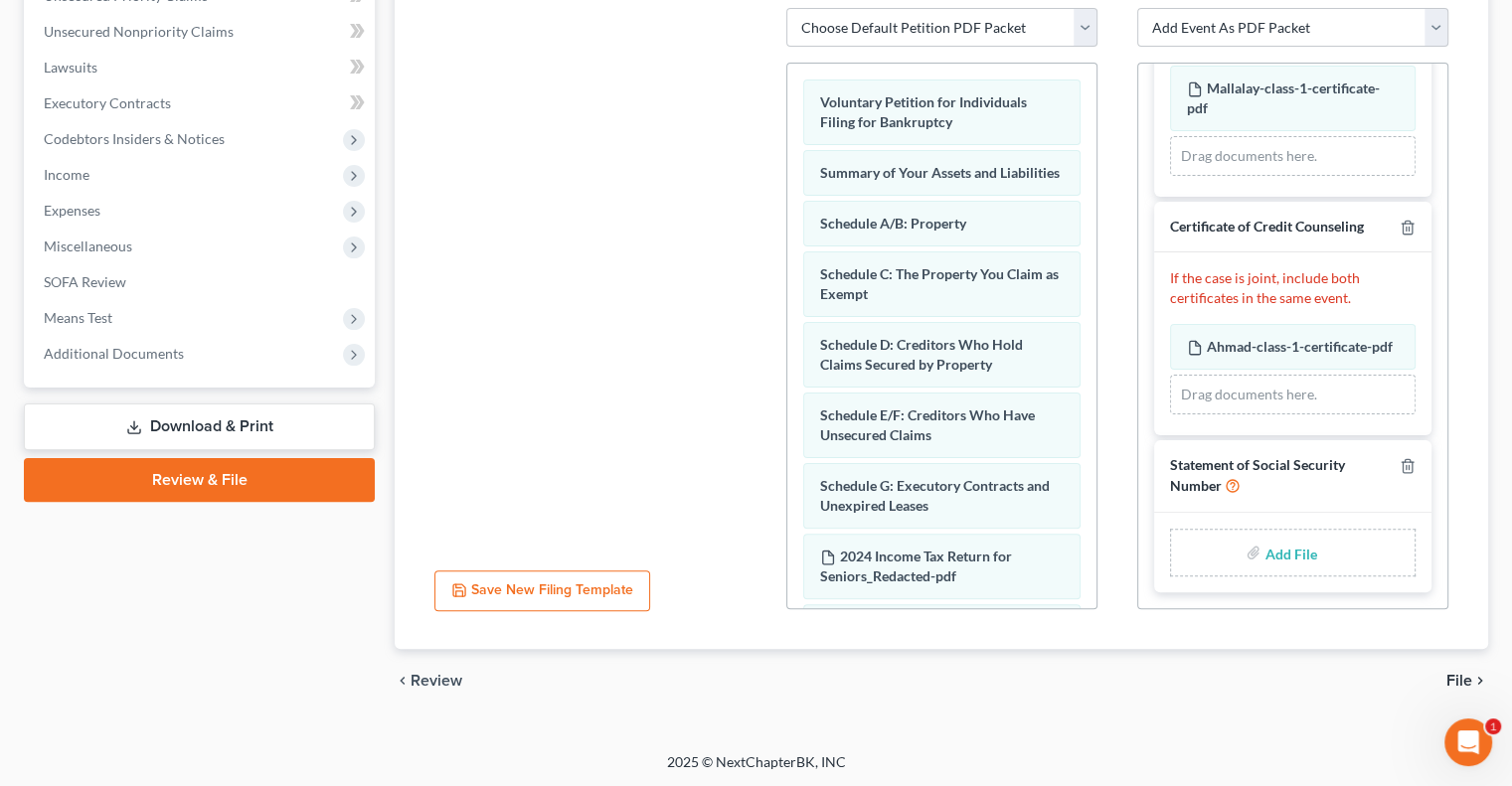 click at bounding box center (1288, 552) 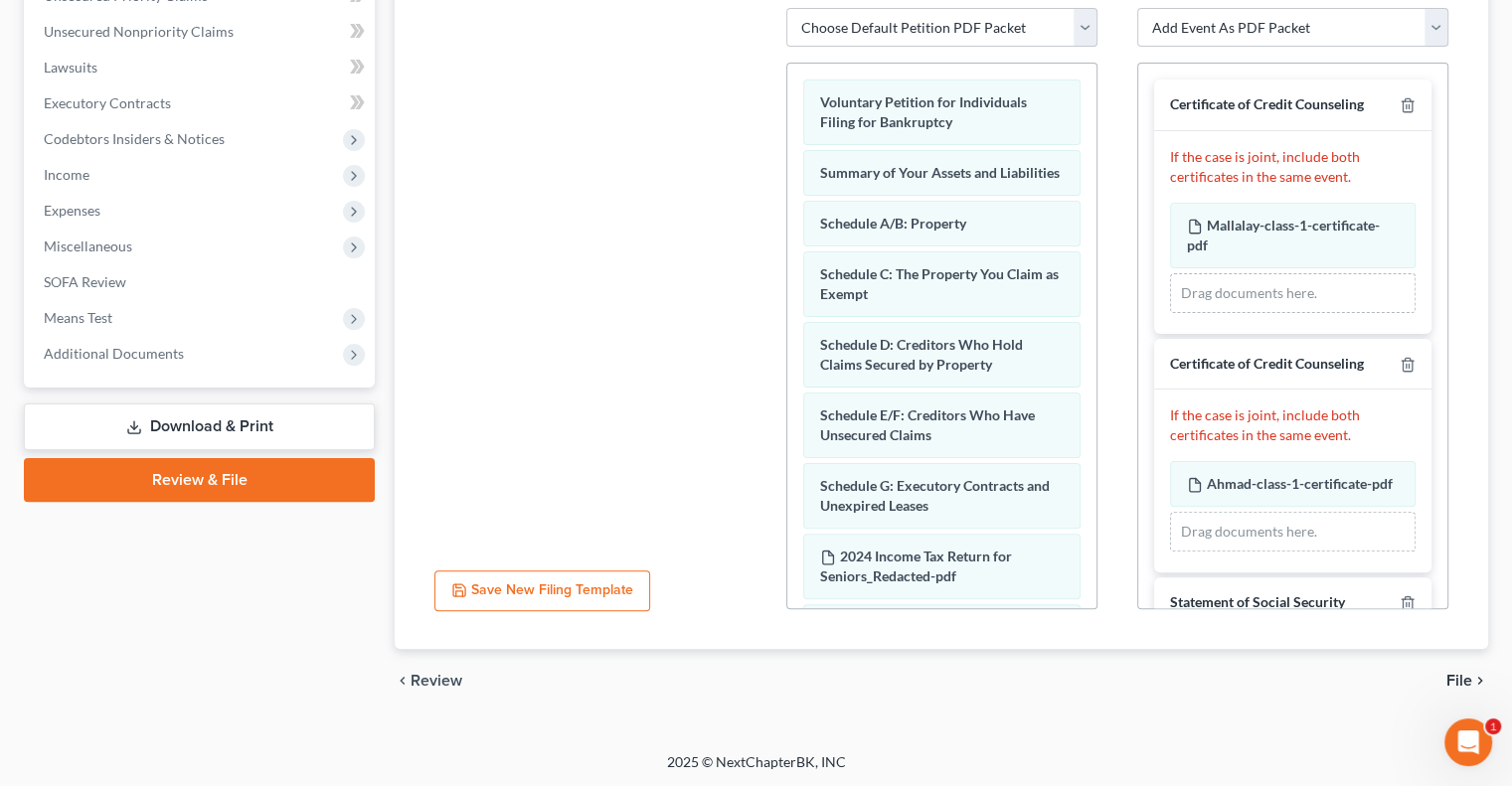 scroll, scrollTop: 125, scrollLeft: 0, axis: vertical 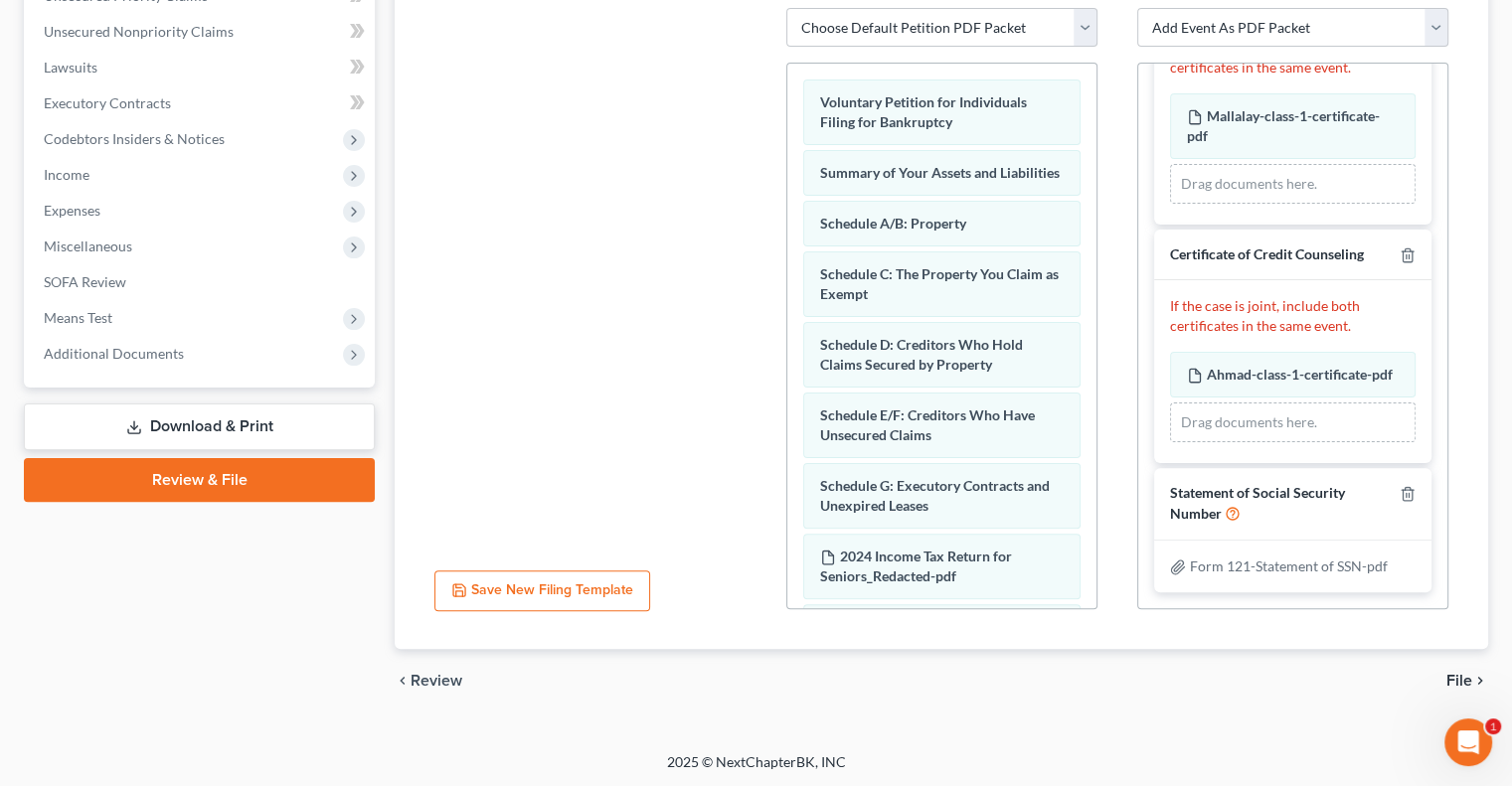 click on "Additional PDF Packets Add Event As PDF Packet Certificate of Credit Counseling Chapter 7 Means Test Calculation Chapter 7 Statements Monthly Income 122A-1 and Exemption Presumption of Abuse 122A-1 Supp Disclosure of Compensation of Attorney for Debtor Pay Filing Fee in Installments Rights and Responsibilities Statement of Social Security Number Certificate of Credit Counseling   If the case is joint, include both certificates in the same event. Mallalay-class-1-certificate-pdf Amended Mallalay-class-1-certificate-pdf Drag documents here. Certificate of Credit Counseling   If the case is joint, include both certificates in the same event. Ahmad-class-1-certificate-pdf Amended Ahmad-class-1-certificate-pdf Drag documents here. Statement of Social Security Number
Form 121-Statement of SSN.pdf
Form 121-Statement of SSN-pdf" at bounding box center (1292, 289) 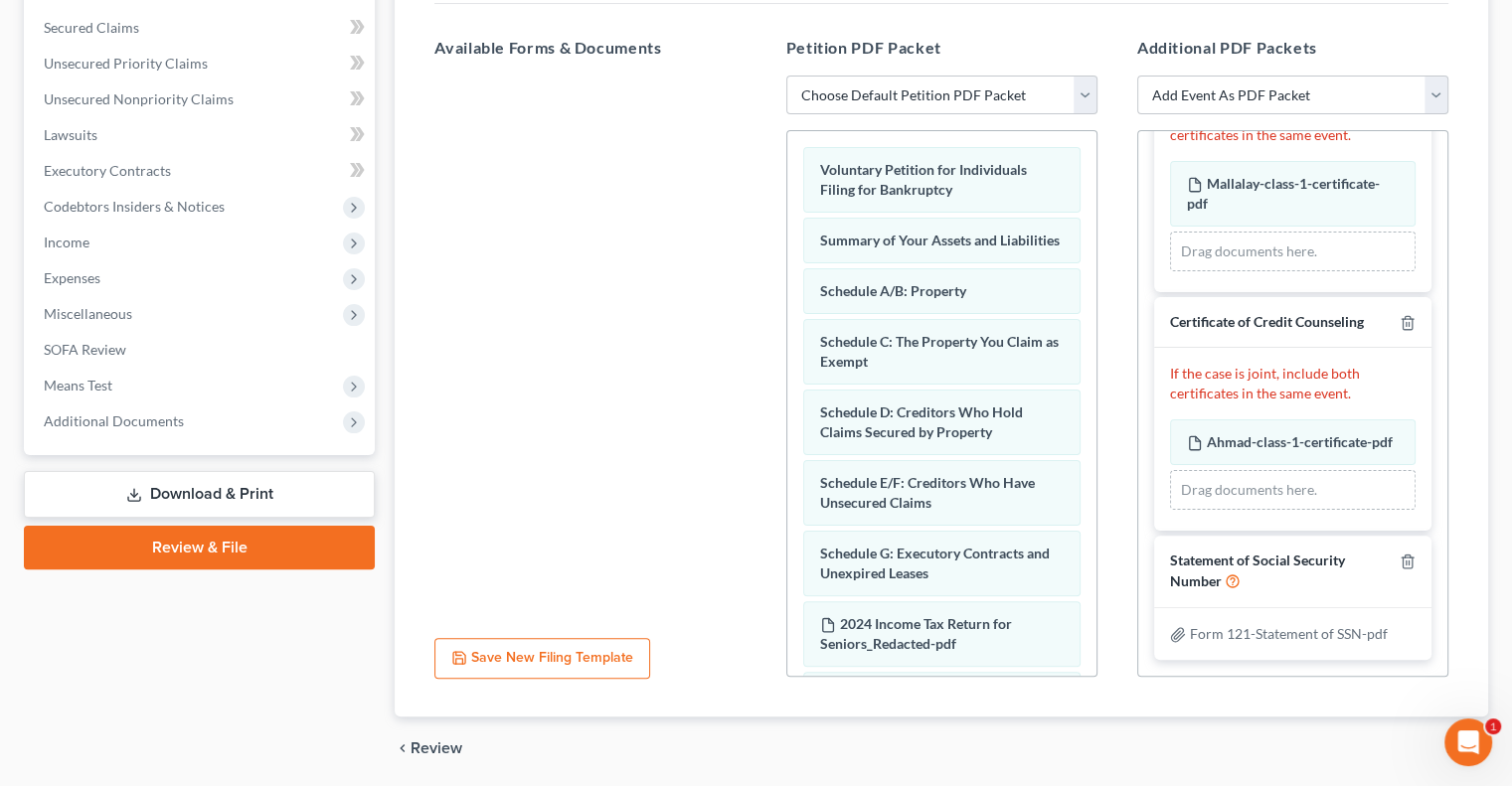 scroll, scrollTop: 280, scrollLeft: 0, axis: vertical 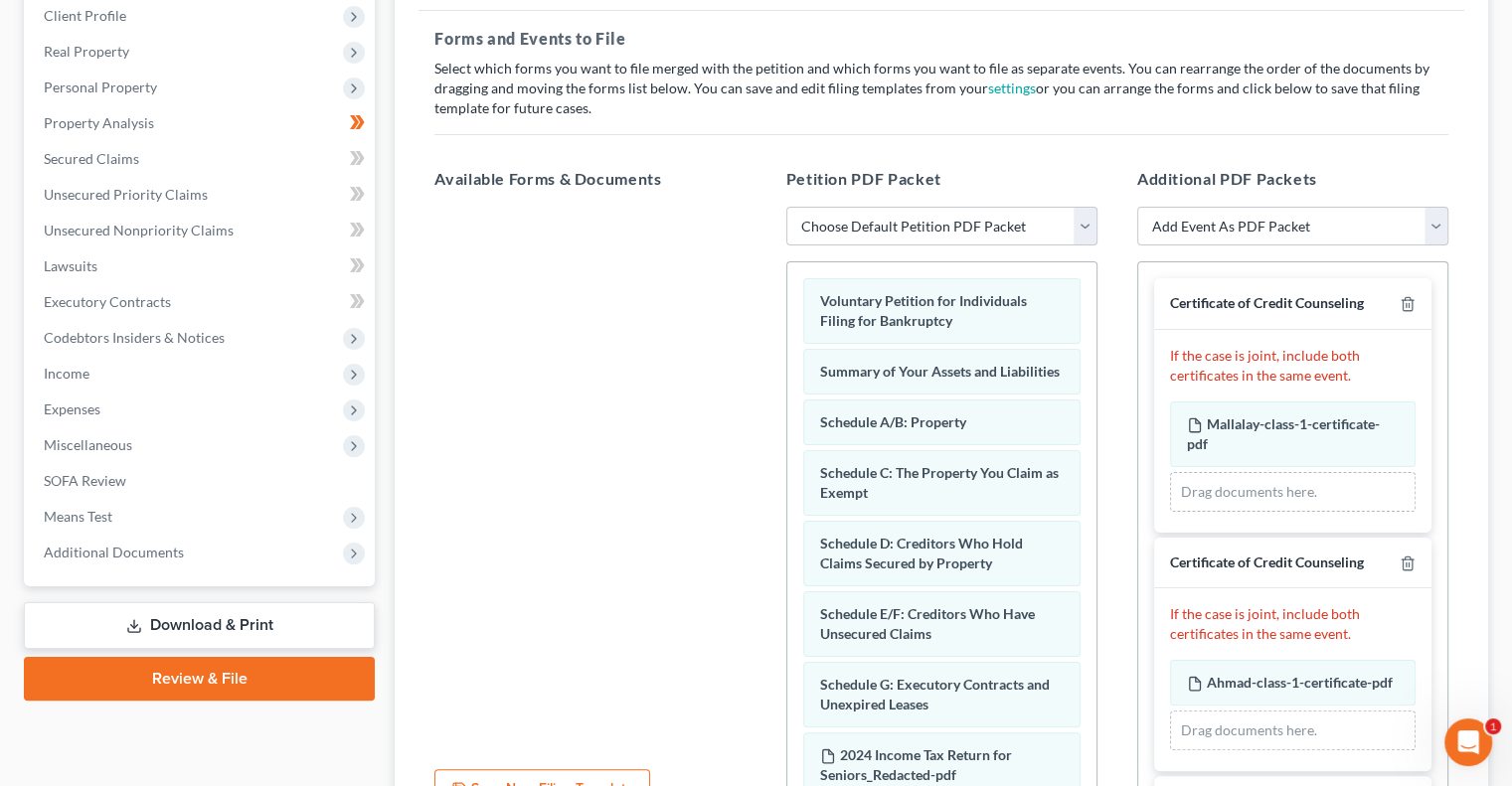 click on "Additional PDF Packets Add Event As PDF Packet Certificate of Credit Counseling Chapter 7 Means Test Calculation Chapter 7 Statements Monthly Income 122A-1 and Exemption Presumption of Abuse 122A-1 Supp Disclosure of Compensation of Attorney for Debtor Pay Filing Fee in Installments Rights and Responsibilities Statement of Social Security Number Certificate of Credit Counseling   If the case is joint, include both certificates in the same event. Mallalay-class-1-certificate-pdf Amended Mallalay-class-1-certificate-pdf Drag documents here. Certificate of Credit Counseling   If the case is joint, include both certificates in the same event. Ahmad-class-1-certificate-pdf Amended Ahmad-class-1-certificate-pdf Drag documents here. Statement of Social Security Number
Form 121-Statement of SSN.pdf
Form 121-Statement of SSN-pdf" at bounding box center (1292, 488) 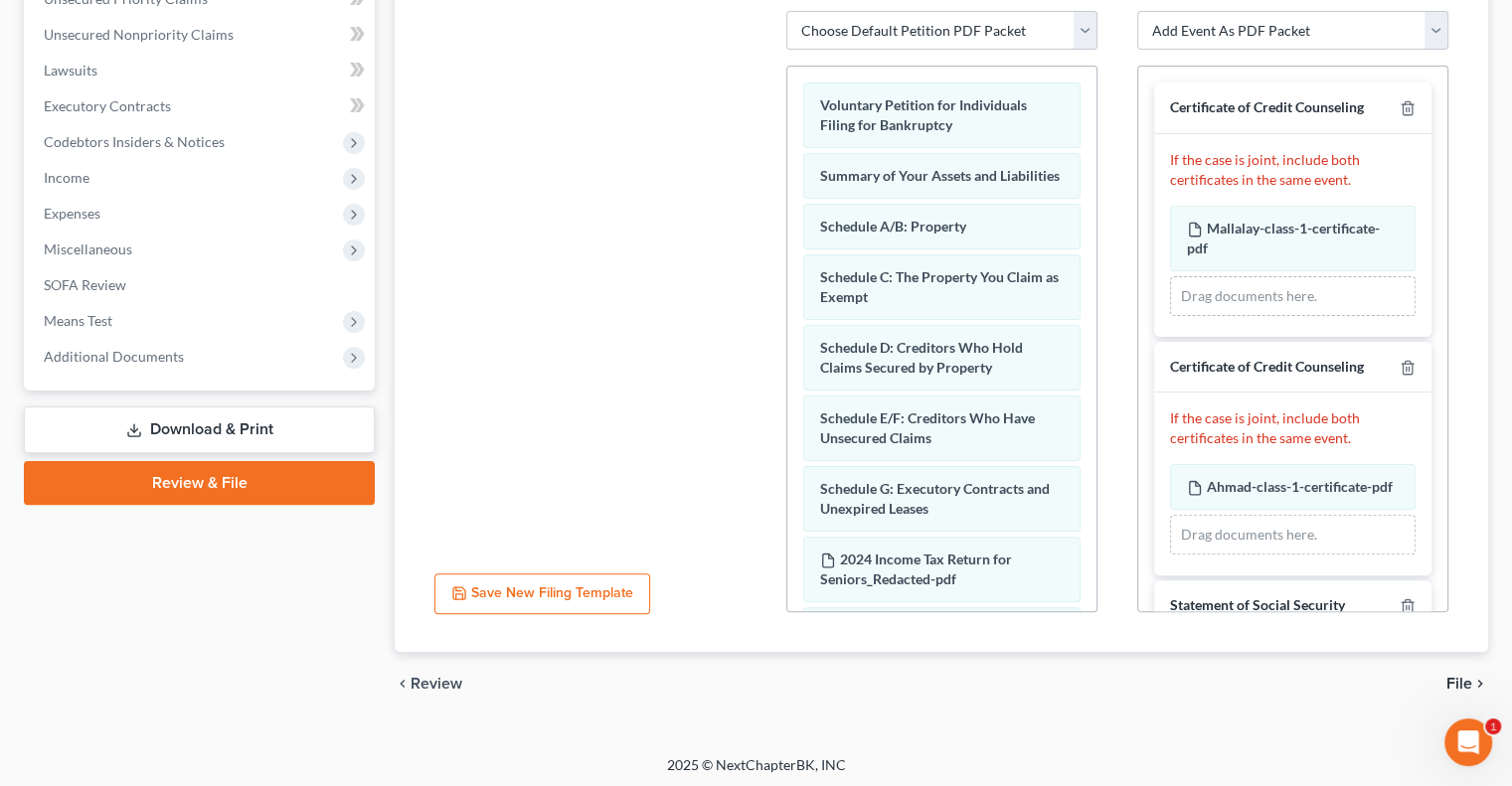 scroll, scrollTop: 479, scrollLeft: 0, axis: vertical 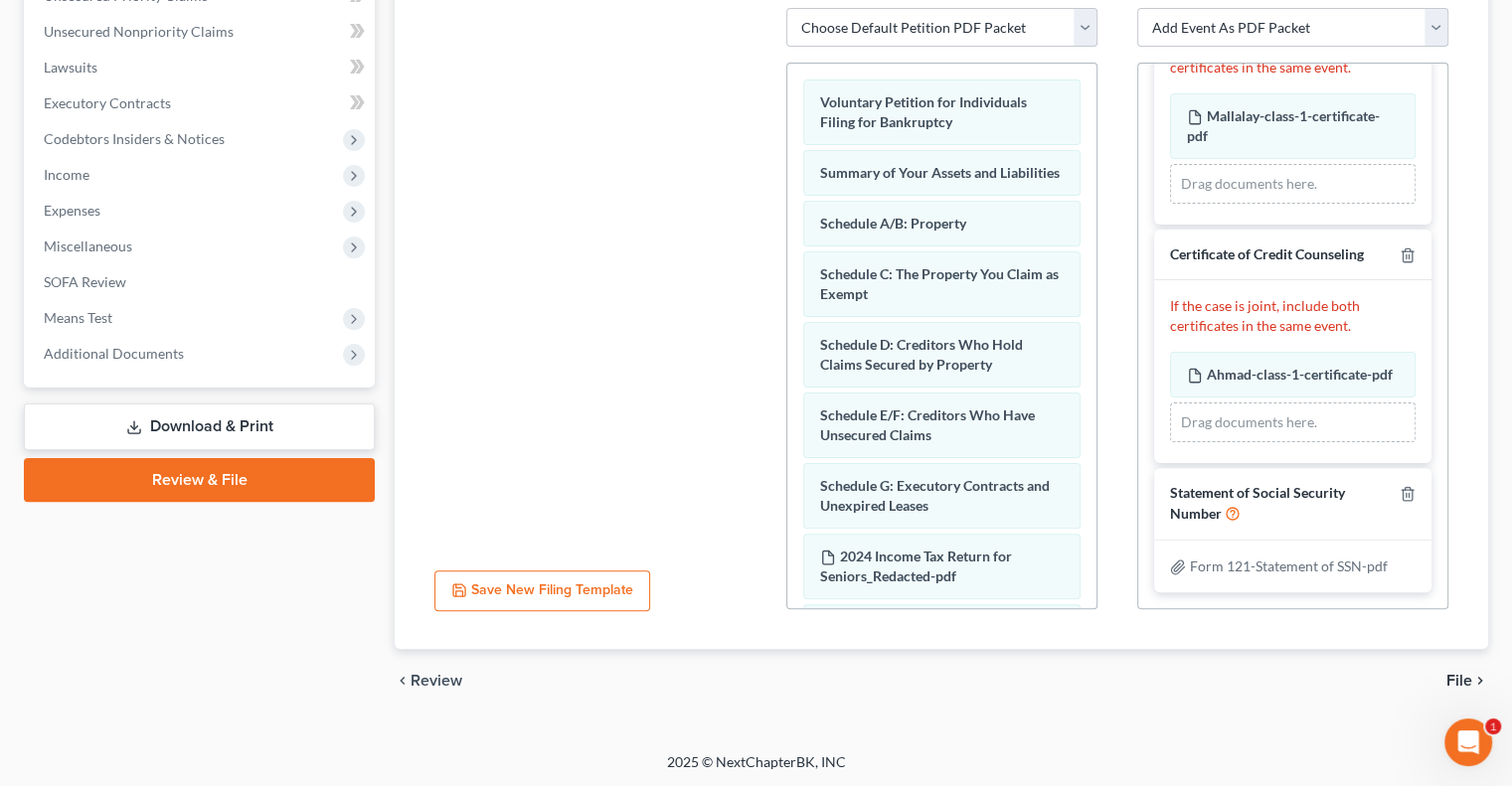 click on "Additional PDF Packets Add Event As PDF Packet Certificate of Credit Counseling Chapter 7 Means Test Calculation Chapter 7 Statements Monthly Income 122A-1 and Exemption Presumption of Abuse 122A-1 Supp Disclosure of Compensation of Attorney for Debtor Pay Filing Fee in Installments Rights and Responsibilities Statement of Social Security Number Certificate of Credit Counseling   If the case is joint, include both certificates in the same event. Mallalay-class-1-certificate-pdf Amended Mallalay-class-1-certificate-pdf Drag documents here. Certificate of Credit Counseling   If the case is joint, include both certificates in the same event. Ahmad-class-1-certificate-pdf Amended Ahmad-class-1-certificate-pdf Drag documents here. Statement of Social Security Number
Form 121-Statement of SSN.pdf
Form 121-Statement of SSN-pdf" at bounding box center [1292, 289] 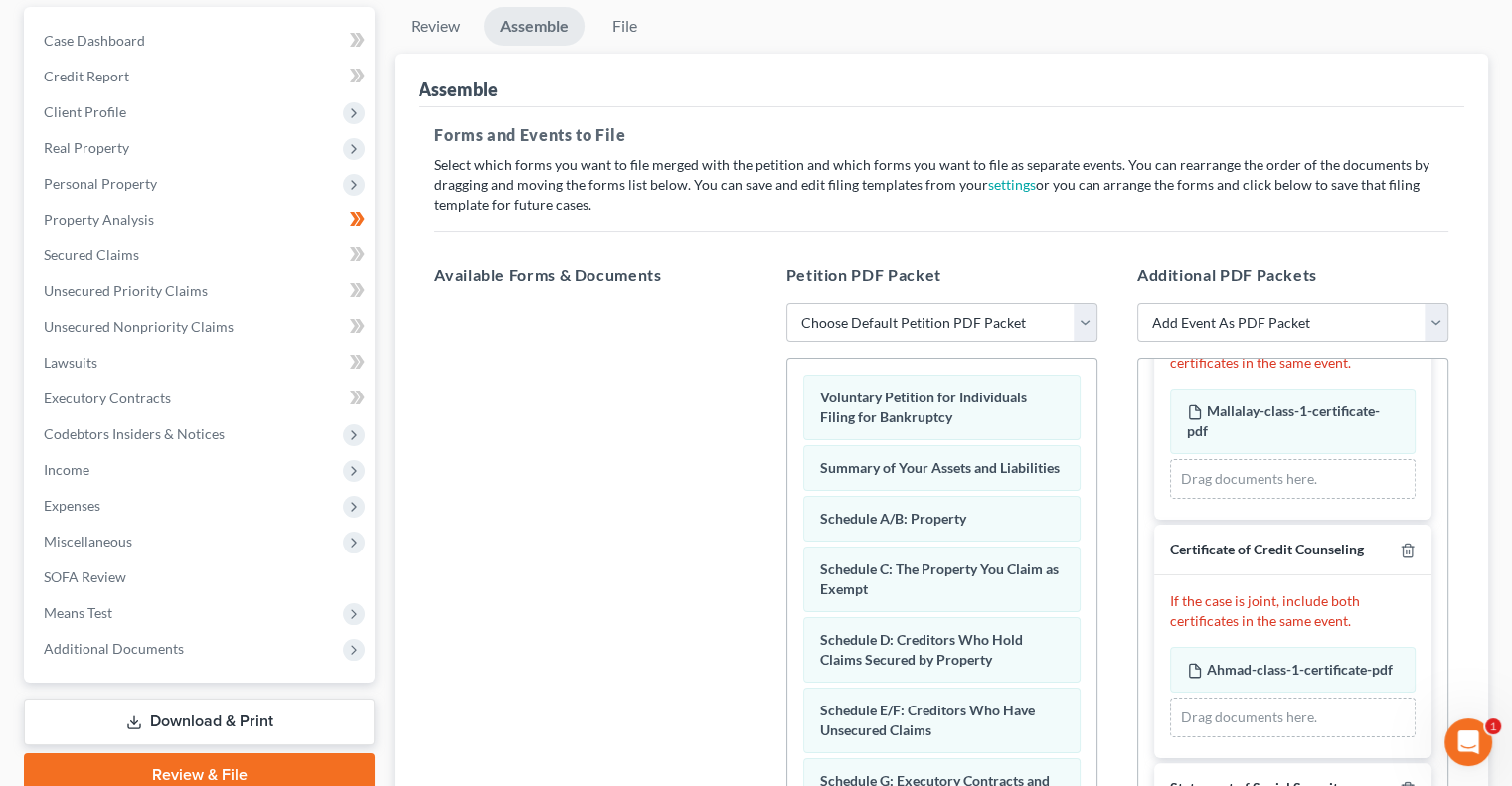 scroll, scrollTop: 181, scrollLeft: 0, axis: vertical 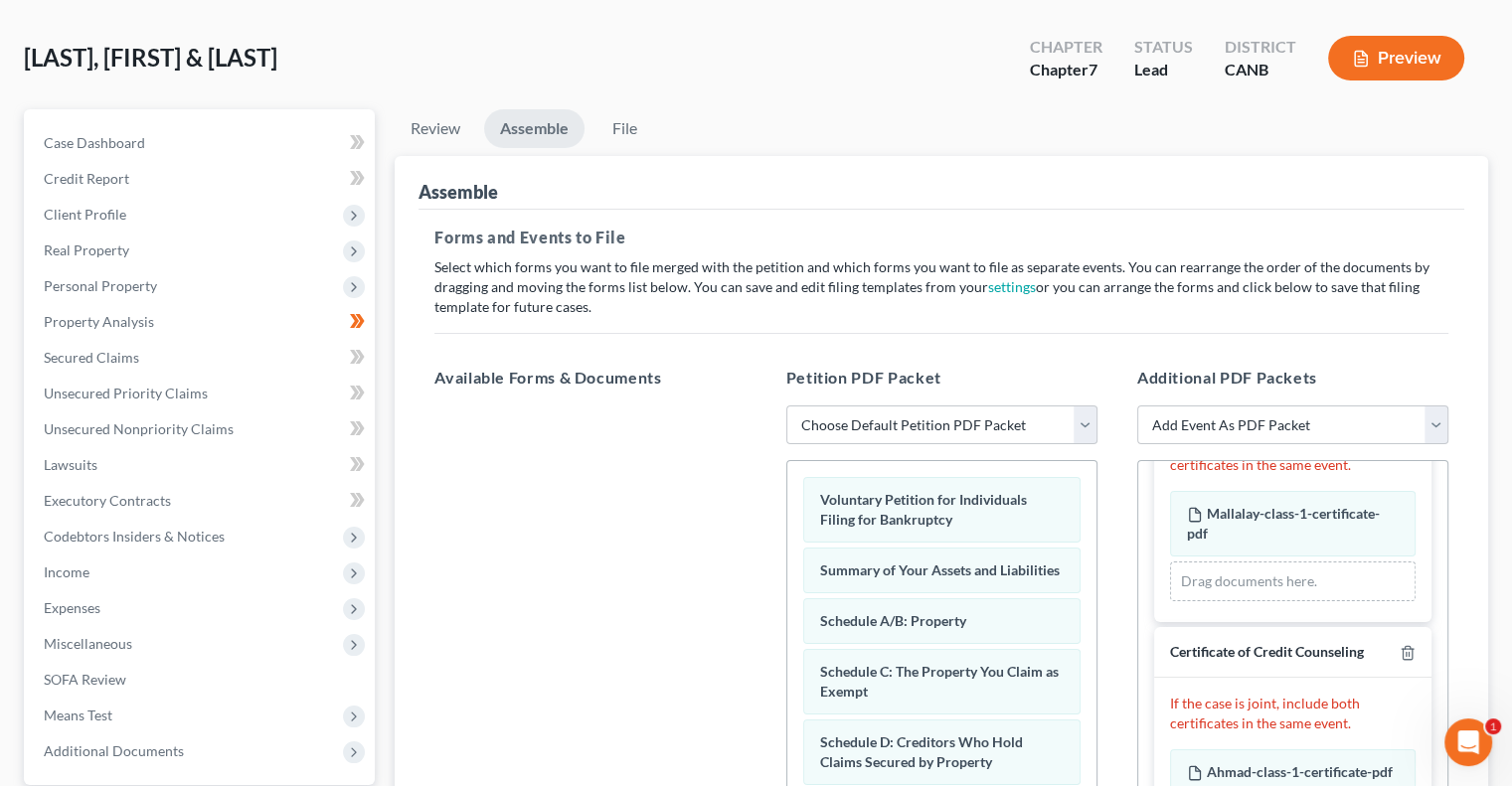 drag, startPoint x: 755, startPoint y: 190, endPoint x: 744, endPoint y: 185, distance: 12.083046 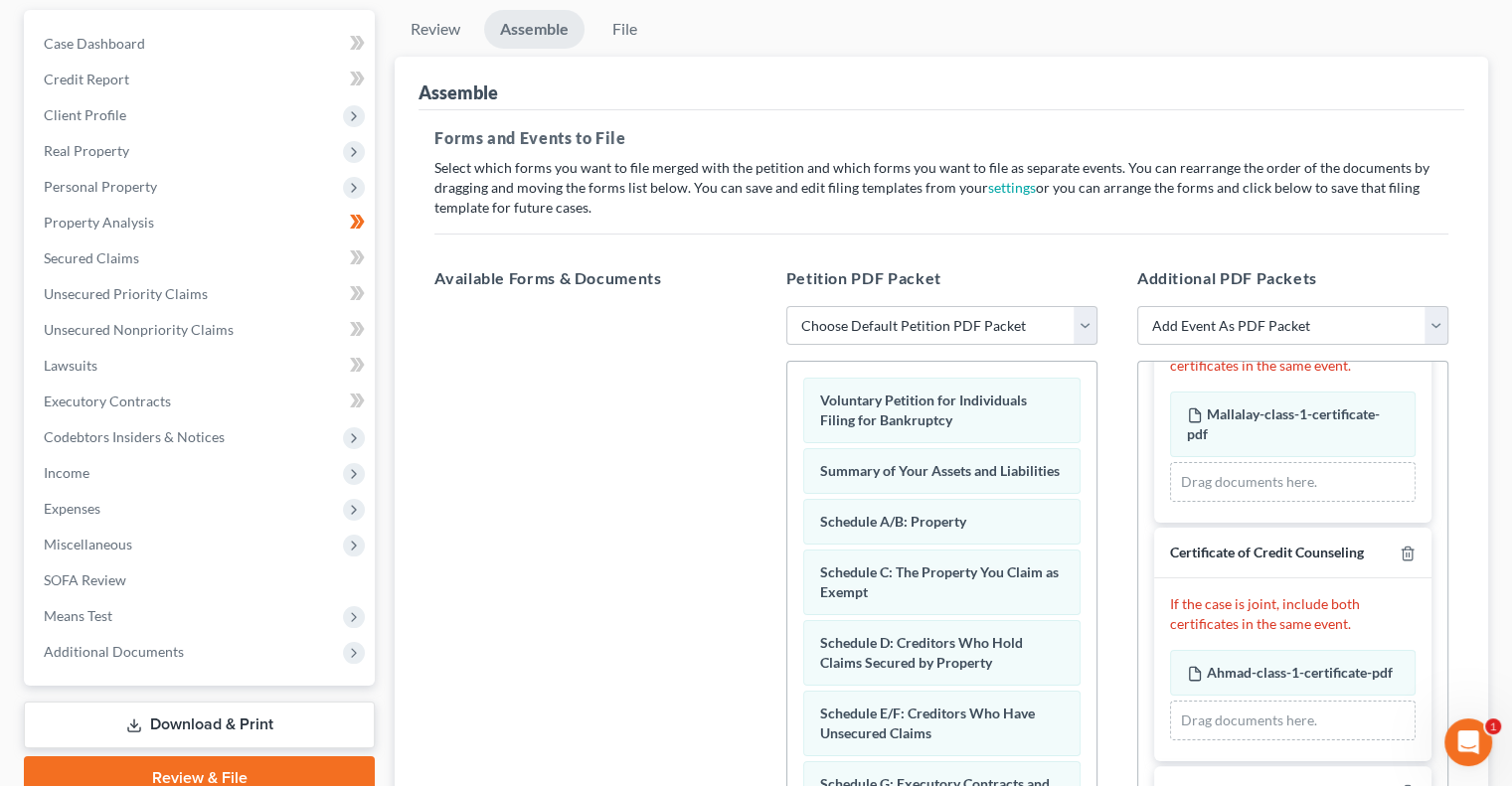 scroll, scrollTop: 280, scrollLeft: 0, axis: vertical 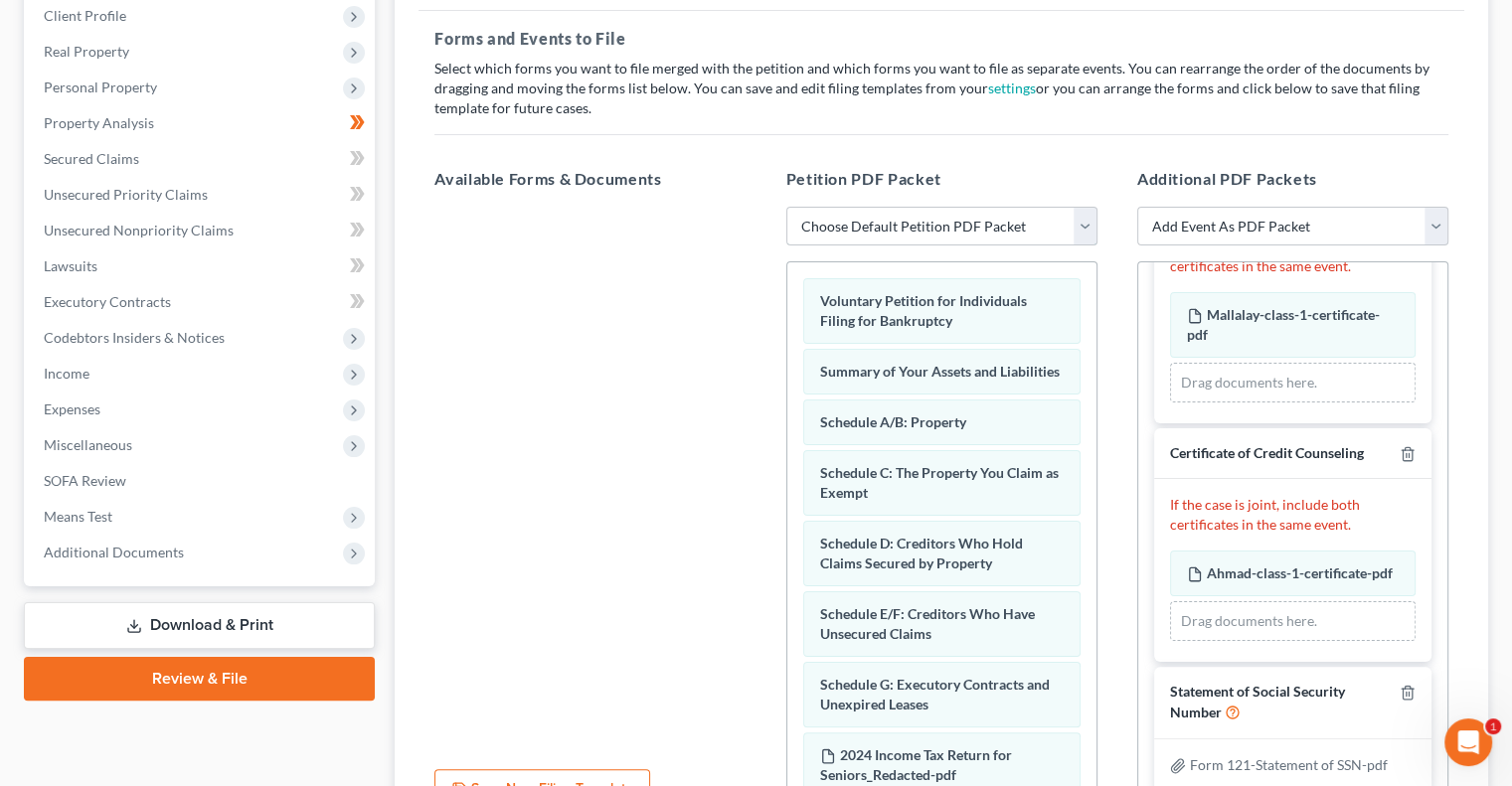 click on "Choose Default Petition PDF Packet Emergency Filing (Voluntary Petition and Creditor List Only) Chapter 7 Template" at bounding box center (941, 227) 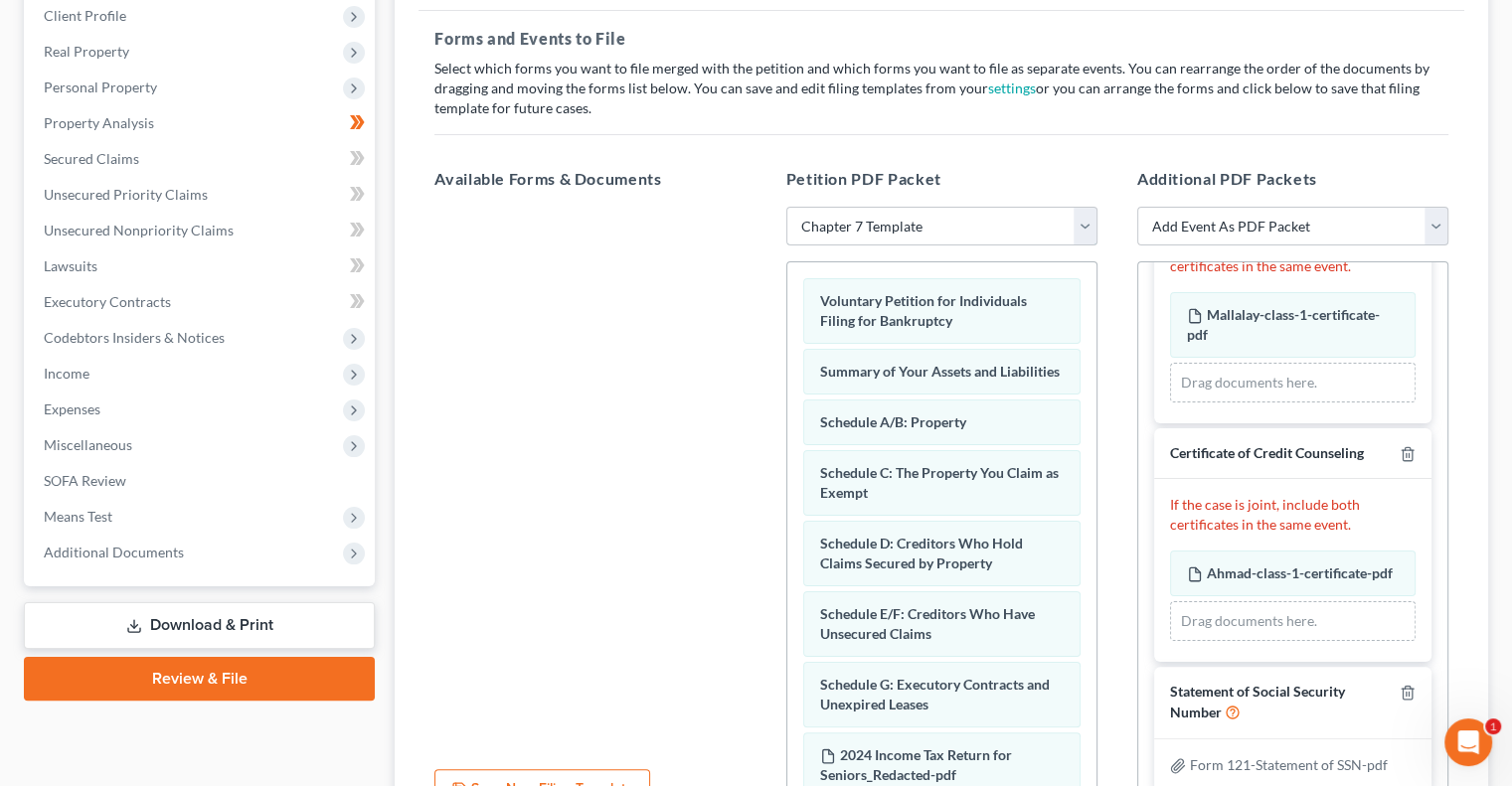 click on "Choose Default Petition PDF Packet Emergency Filing (Voluntary Petition and Creditor List Only) Chapter 7 Template" at bounding box center [941, 227] 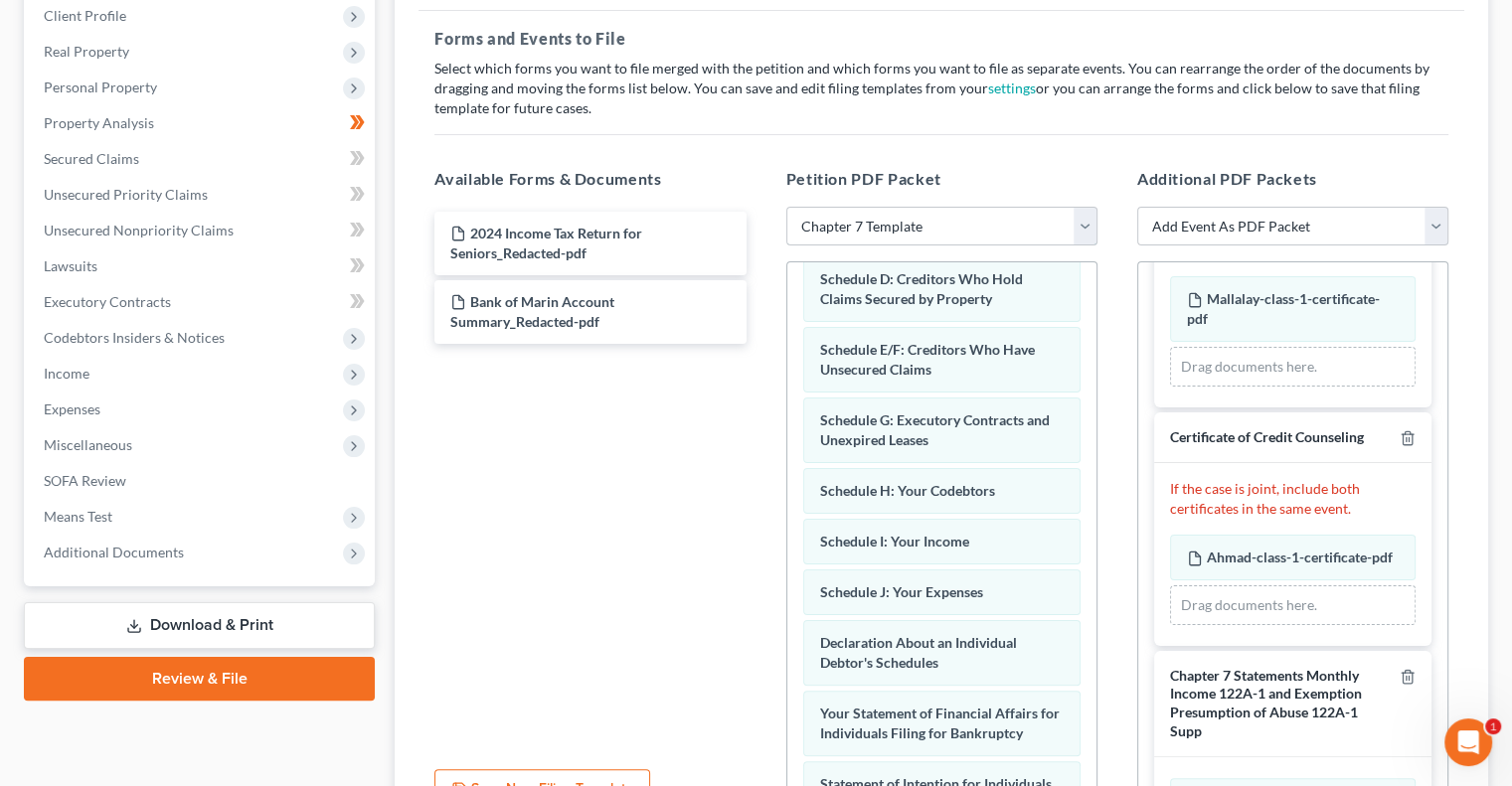 scroll, scrollTop: 580, scrollLeft: 0, axis: vertical 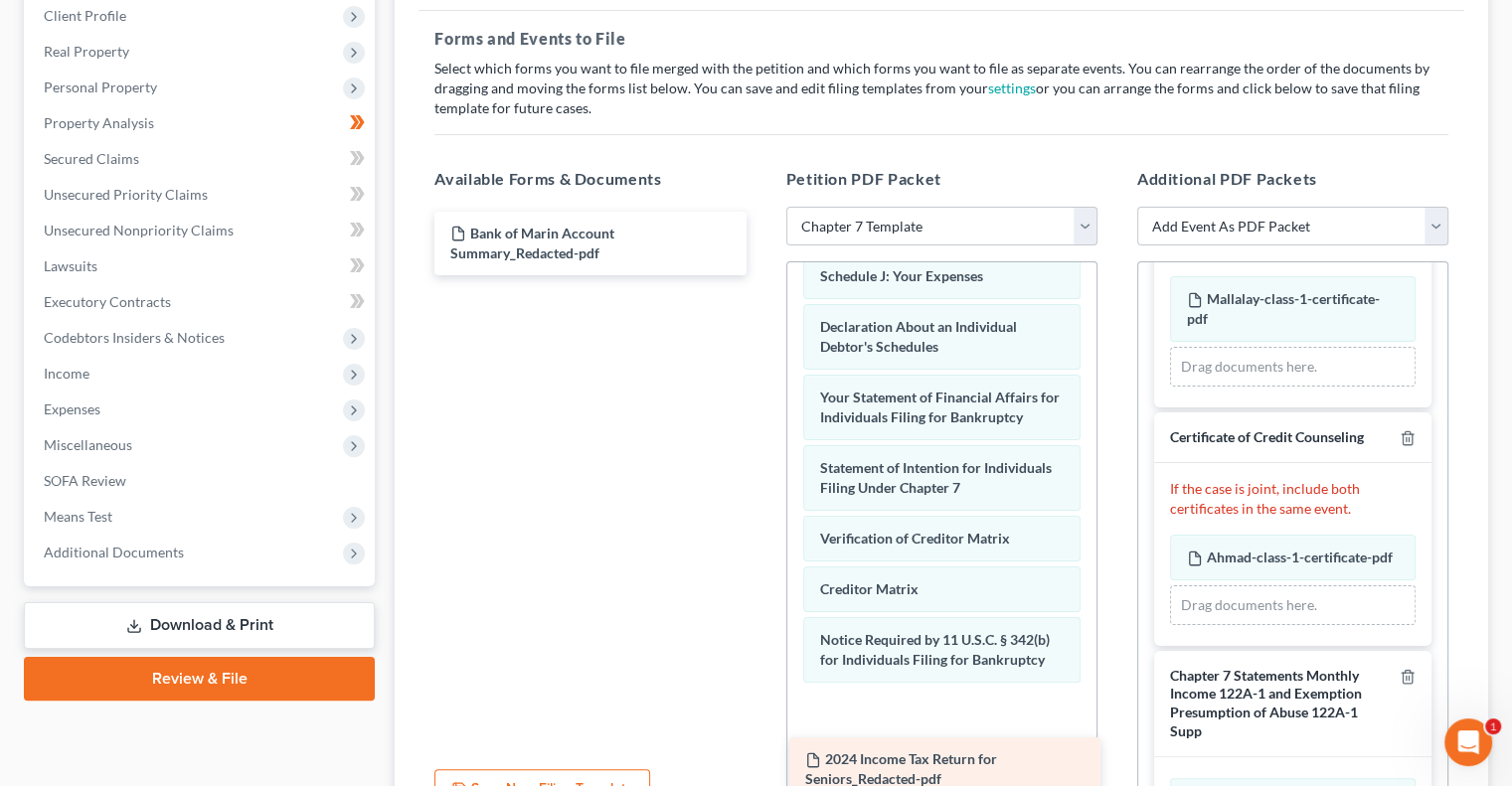 drag, startPoint x: 585, startPoint y: 246, endPoint x: 939, endPoint y: 766, distance: 629.0596 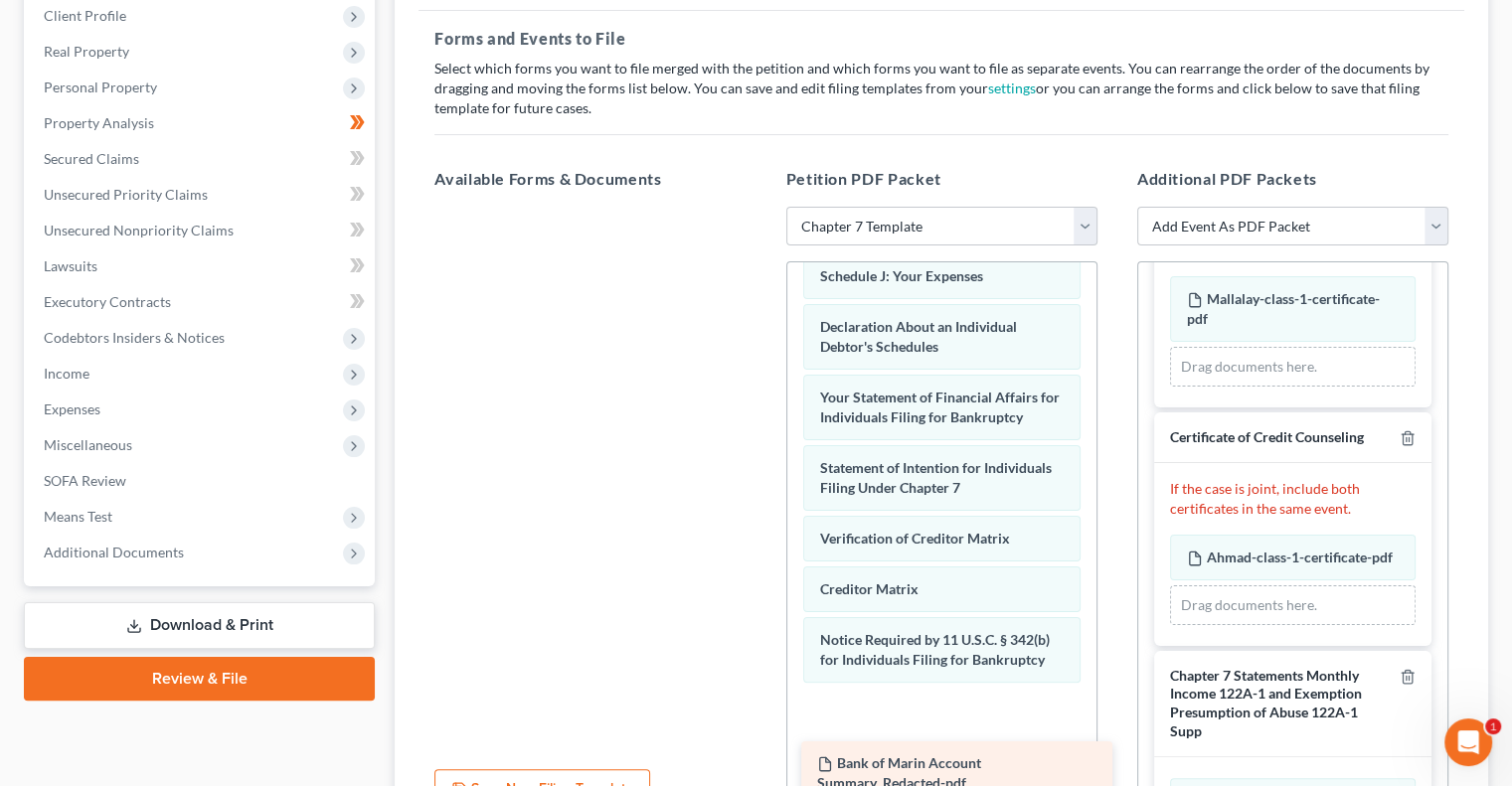 drag, startPoint x: 589, startPoint y: 245, endPoint x: 954, endPoint y: 770, distance: 639.4138 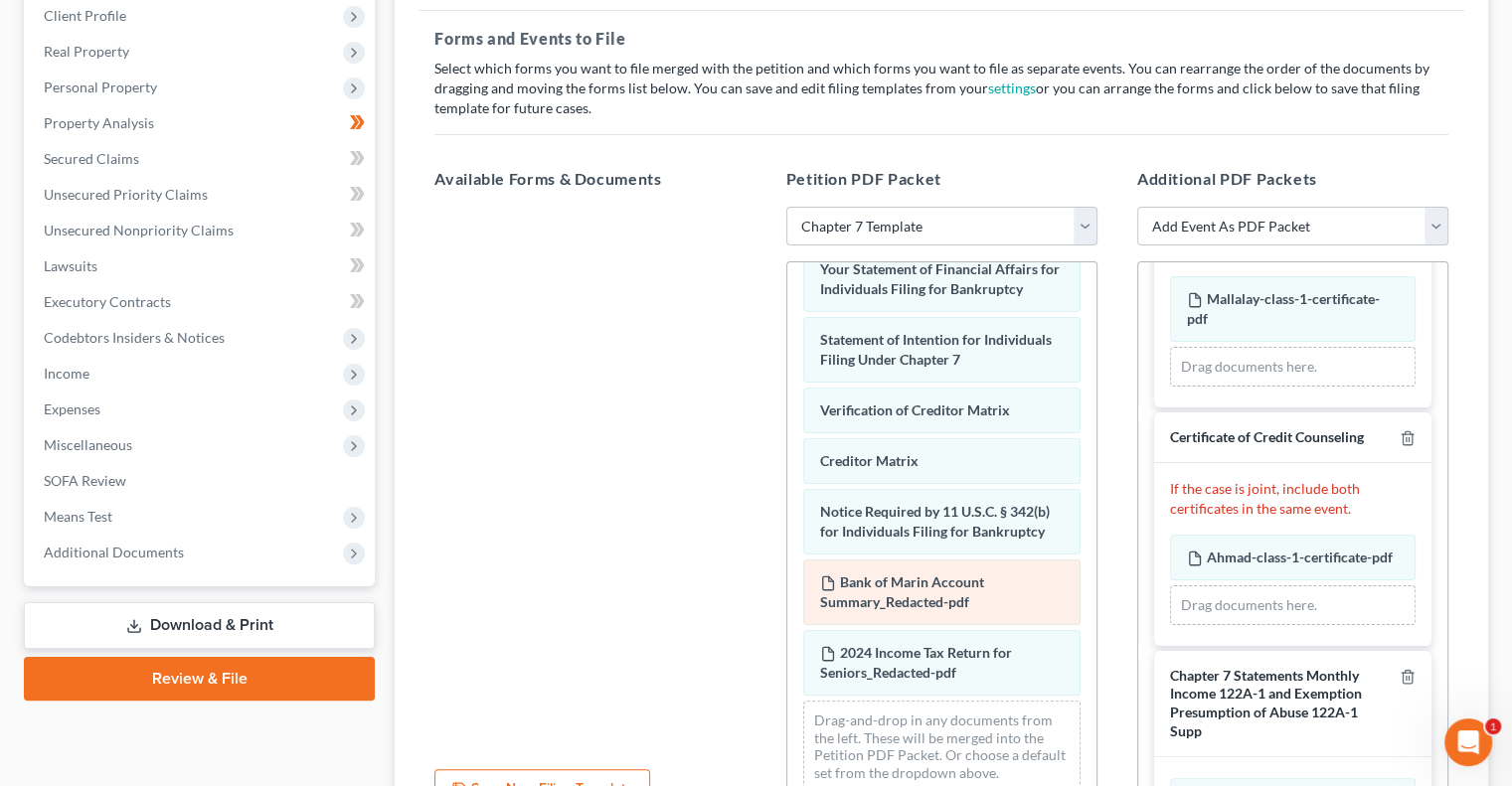 scroll, scrollTop: 720, scrollLeft: 0, axis: vertical 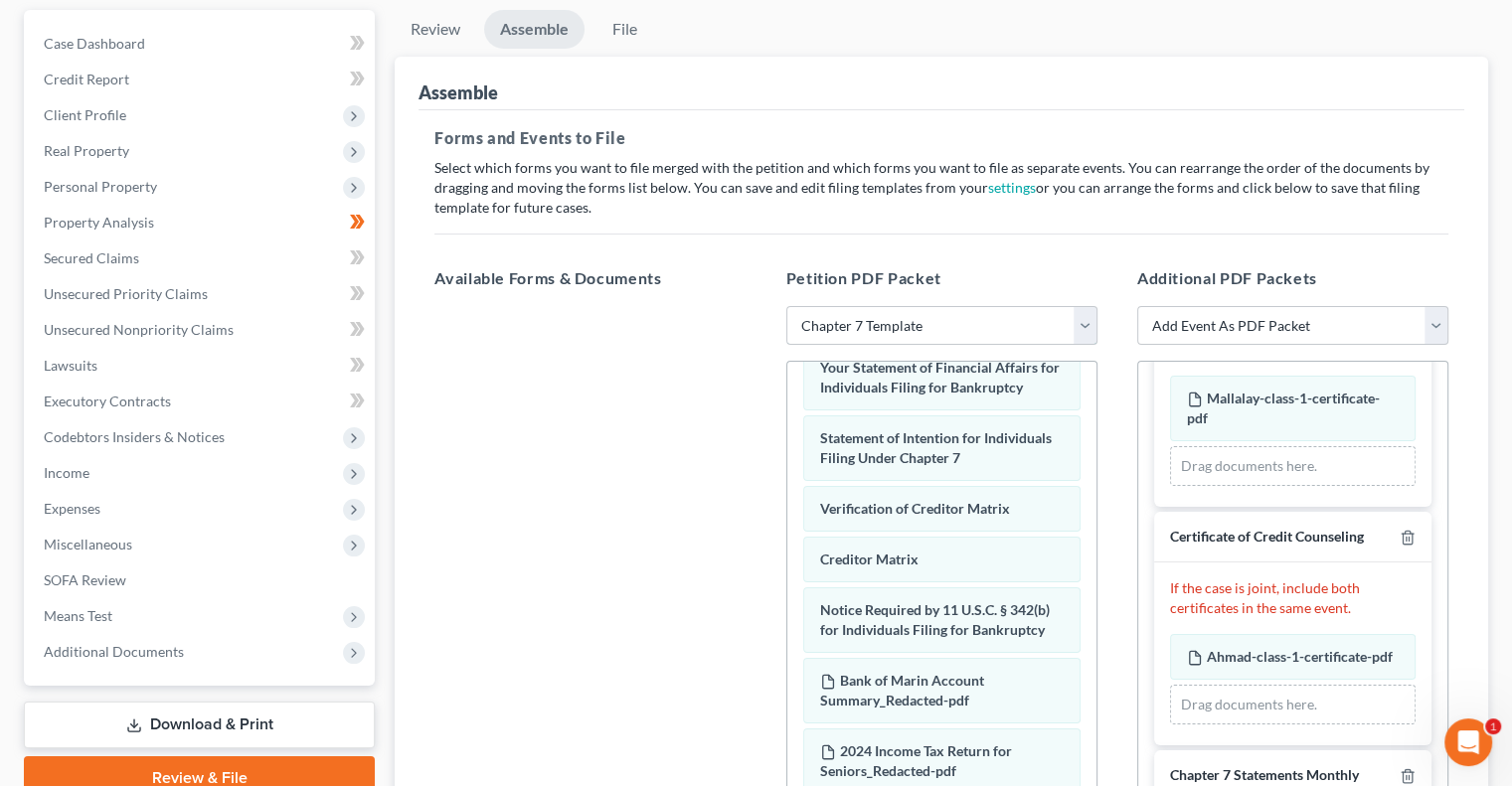 click on "Choose Default Petition PDF Packet Emergency Filing (Voluntary Petition and Creditor List Only) Chapter 7 Template" at bounding box center (941, 326) 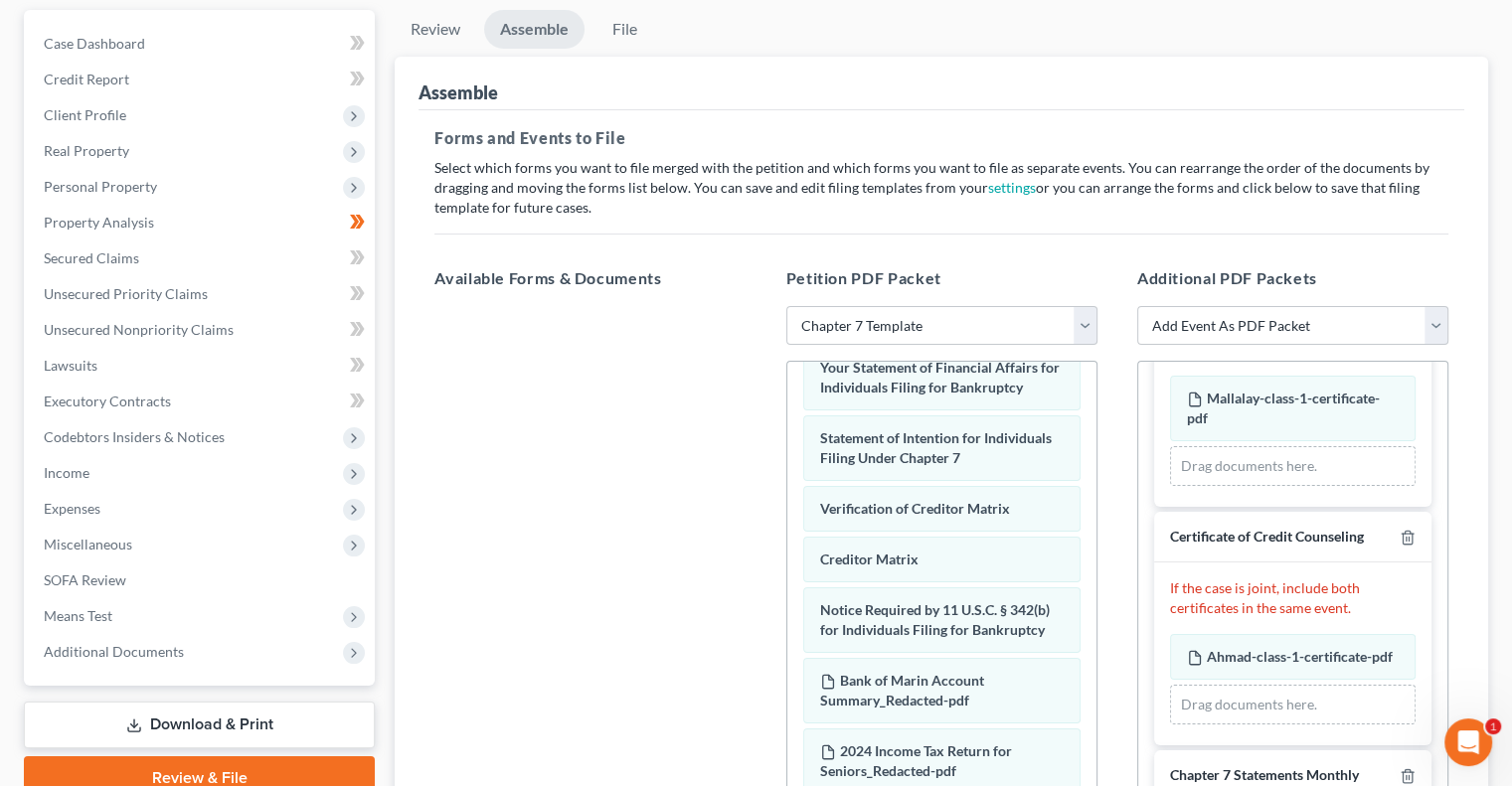click at bounding box center (589, 579) 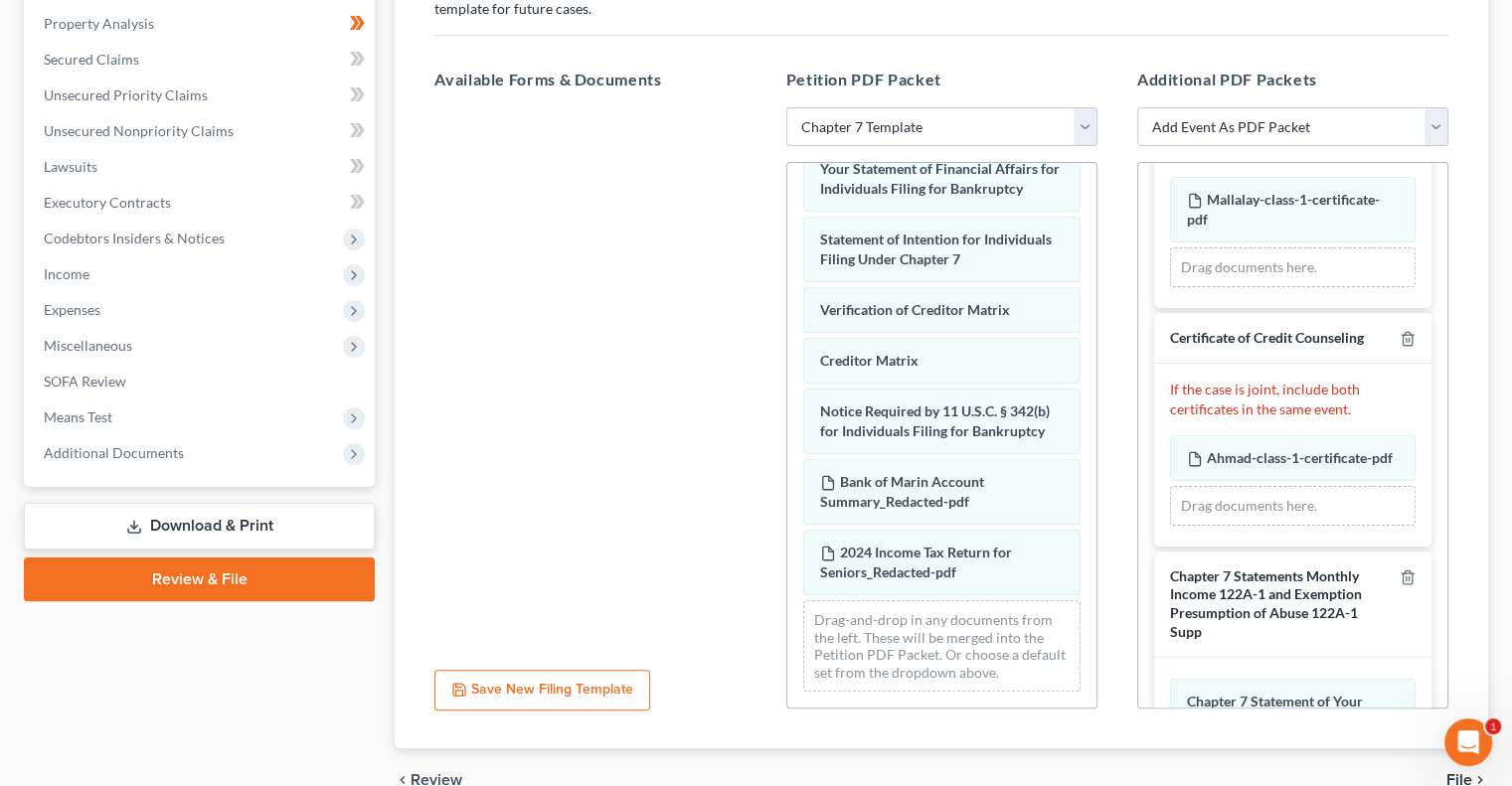 scroll, scrollTop: 479, scrollLeft: 0, axis: vertical 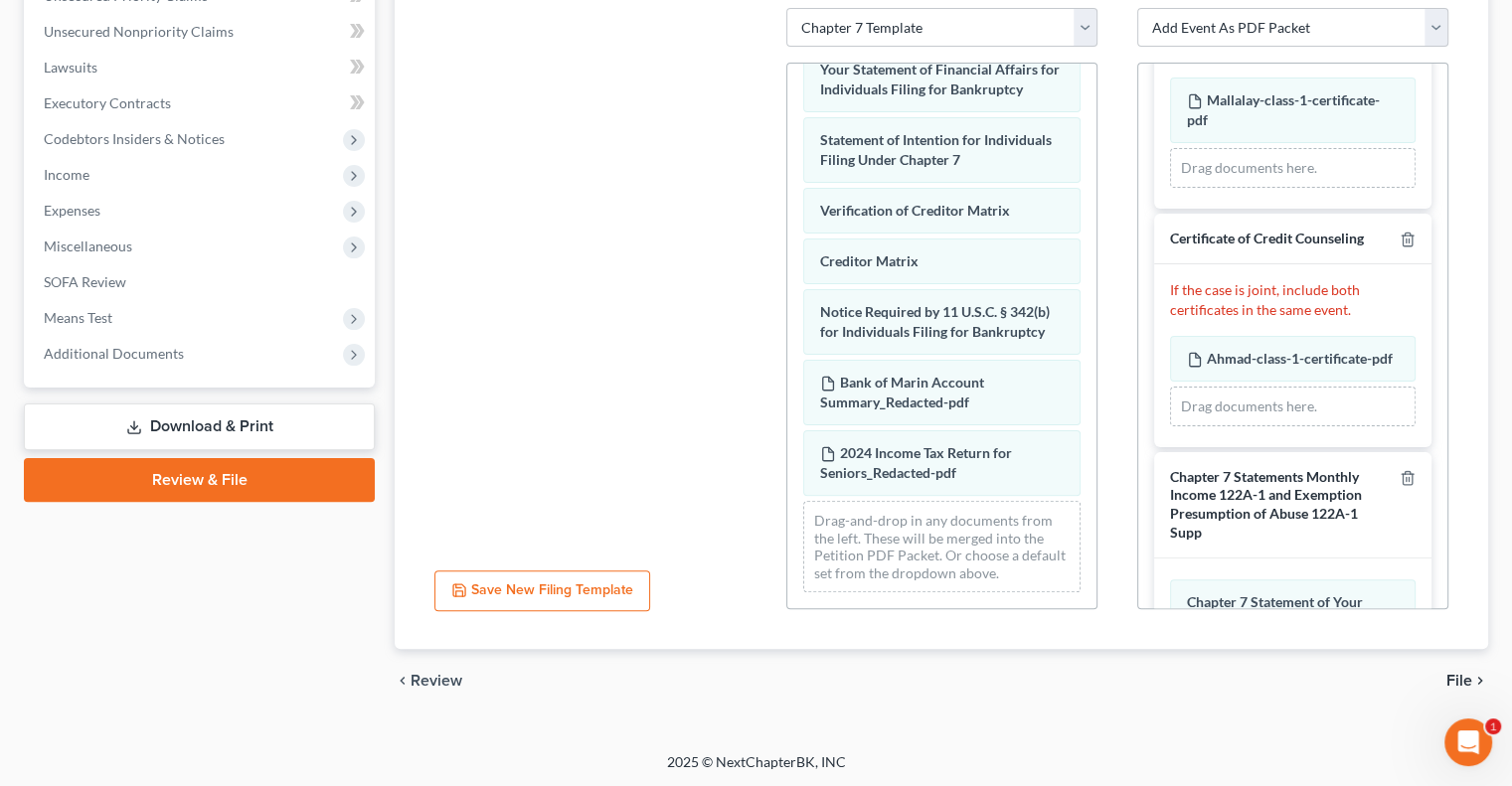 click on "Save New Filing Template" at bounding box center (542, 591) 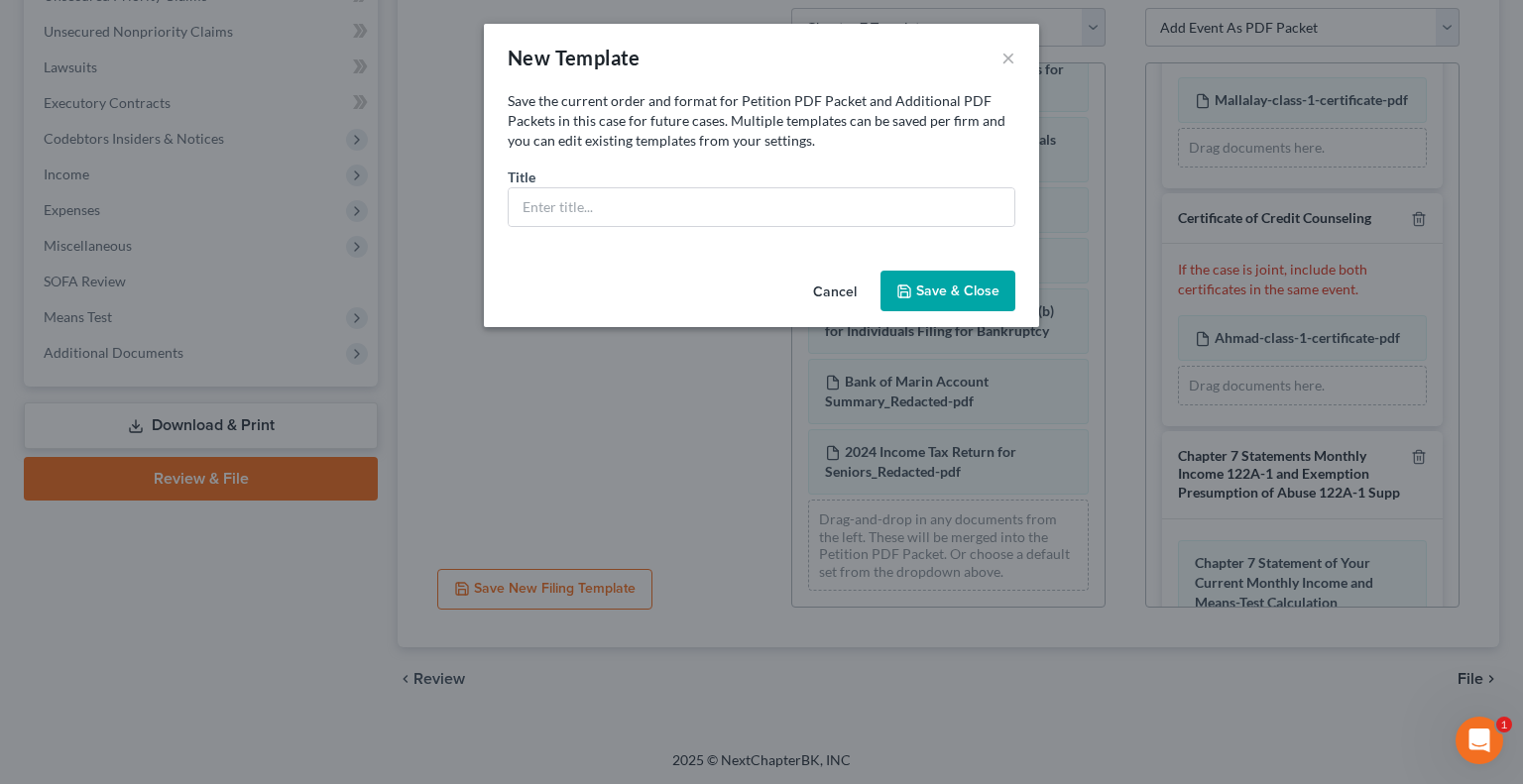 click on "Cancel" at bounding box center (835, 292) 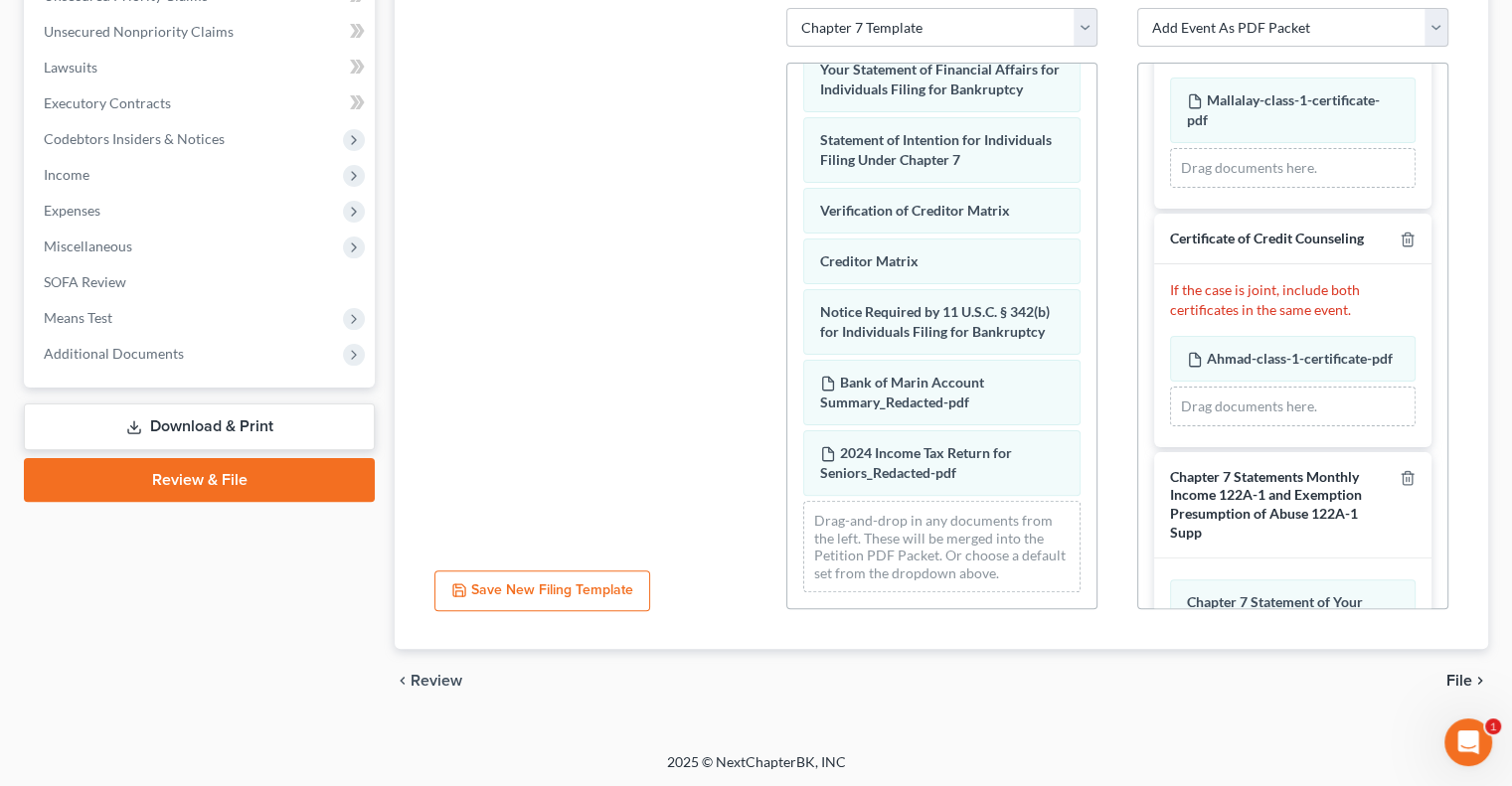 click on "Petition Navigation
Case Dashboard
Payments
Invoices
Payments
Payments
Credit Report
Client Profile" at bounding box center [756, 221] 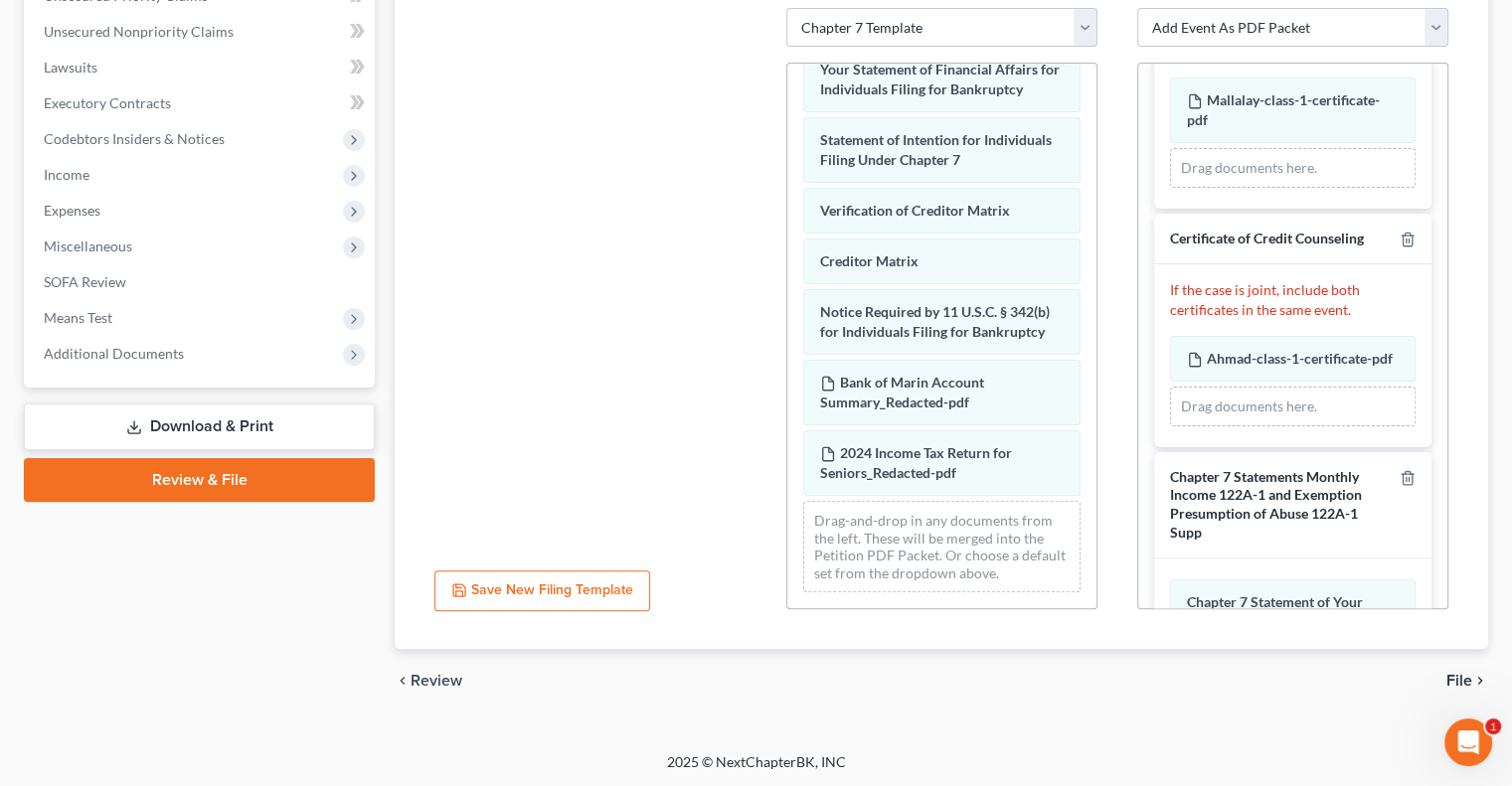 click on "File" at bounding box center (1459, 681) 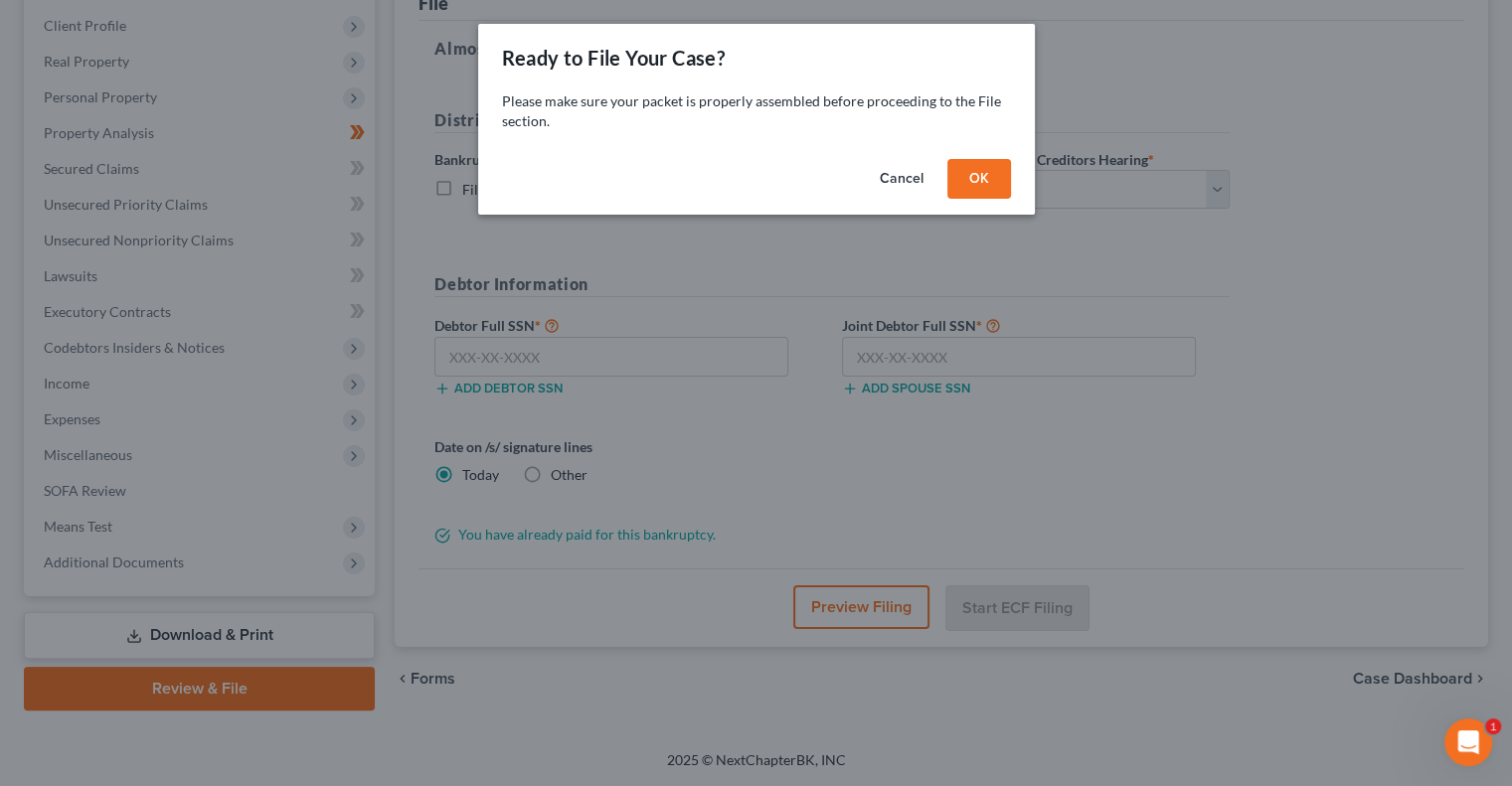 scroll, scrollTop: 268, scrollLeft: 0, axis: vertical 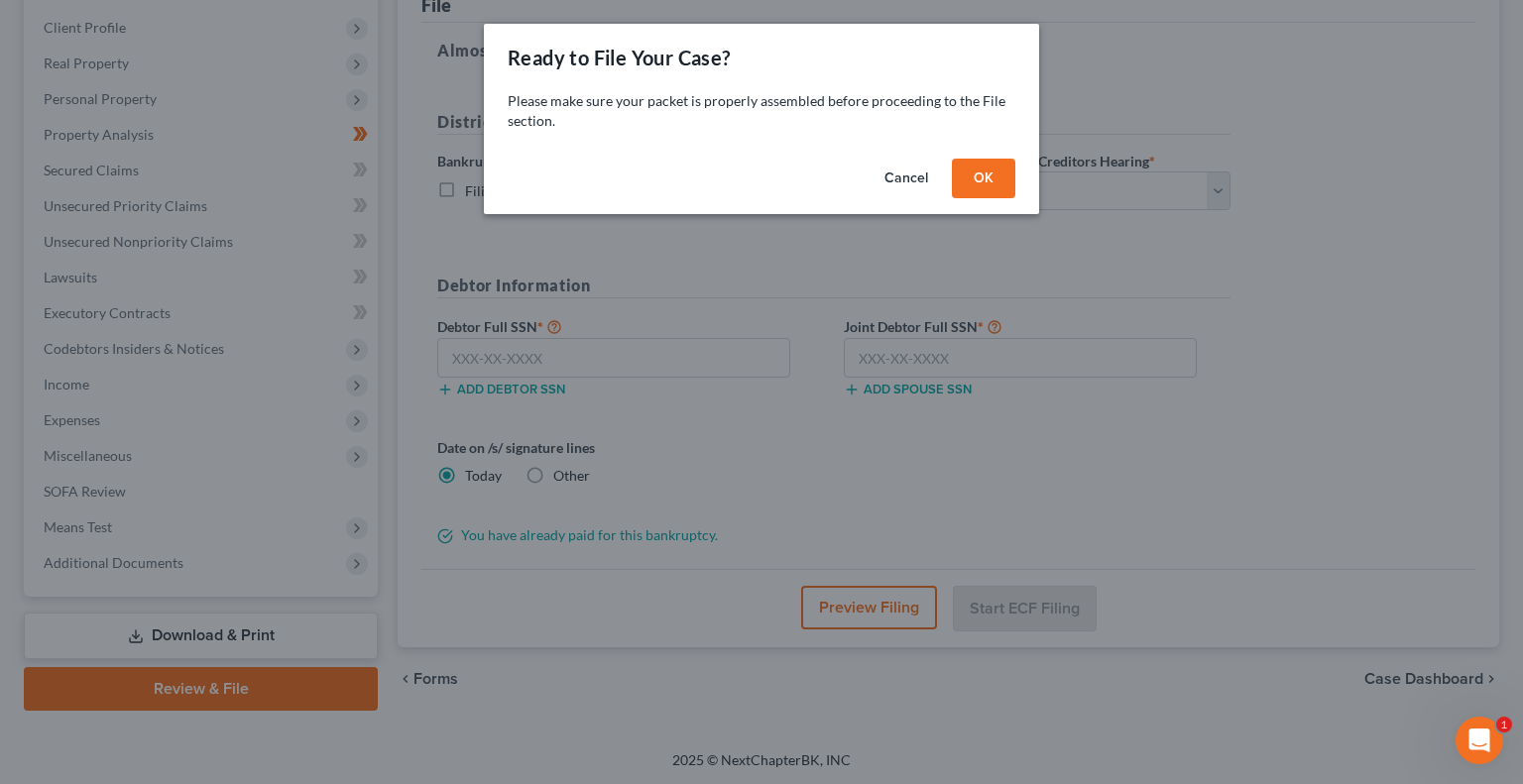 click on "OK" at bounding box center (984, 178) 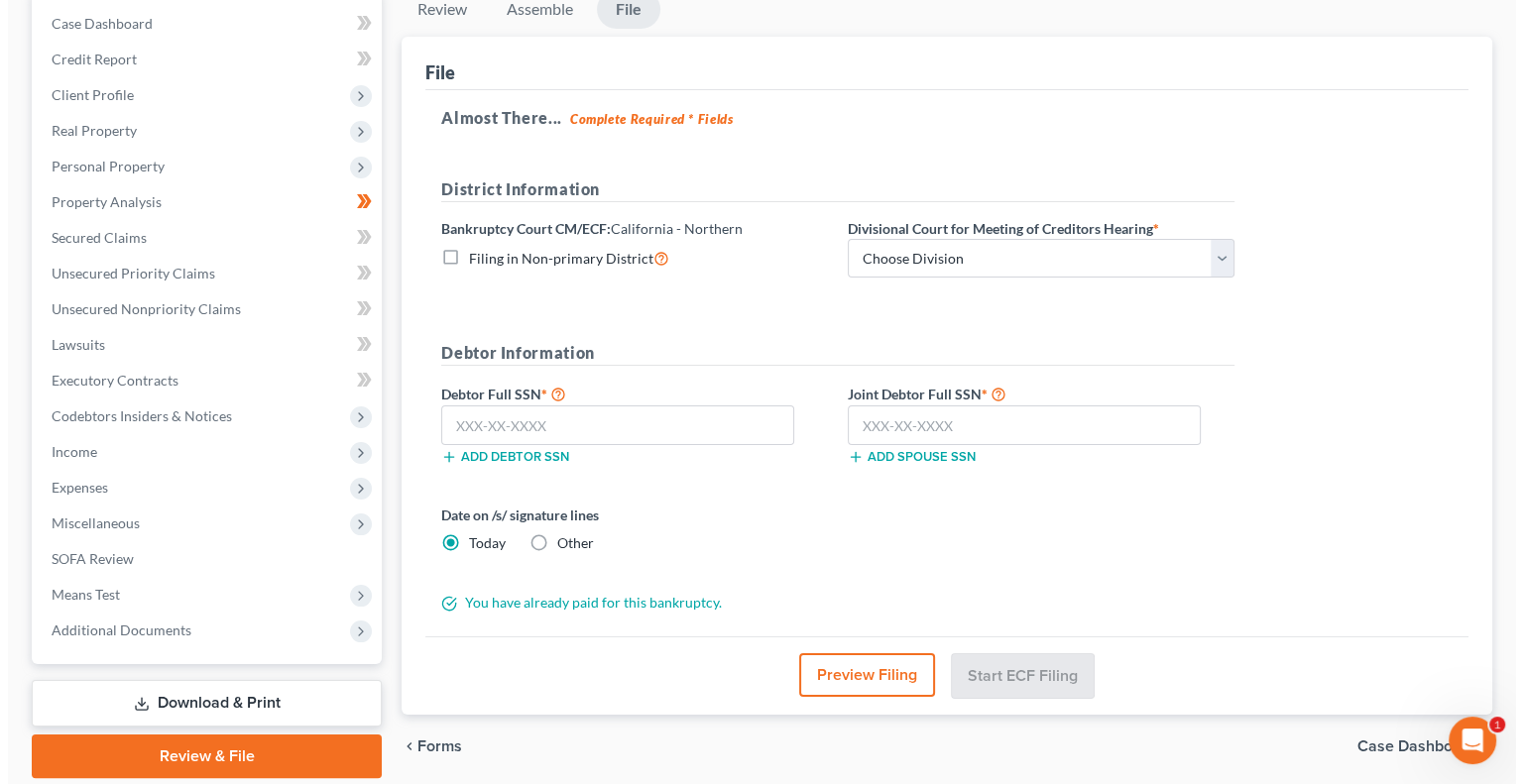scroll, scrollTop: 168, scrollLeft: 0, axis: vertical 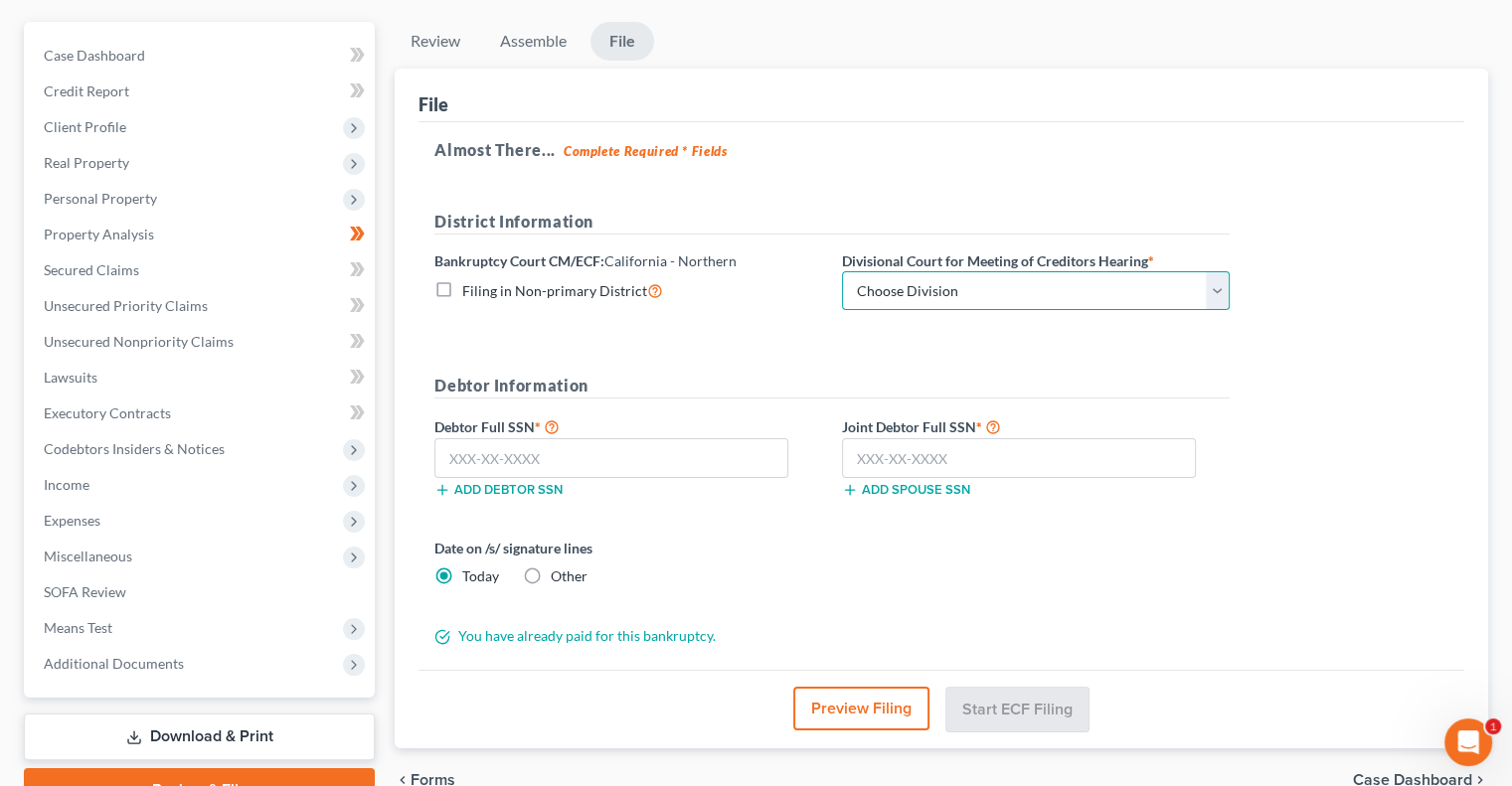 click on "Choose Division Oakland San Francisco San Jose Santa Rosa" at bounding box center (1036, 291) 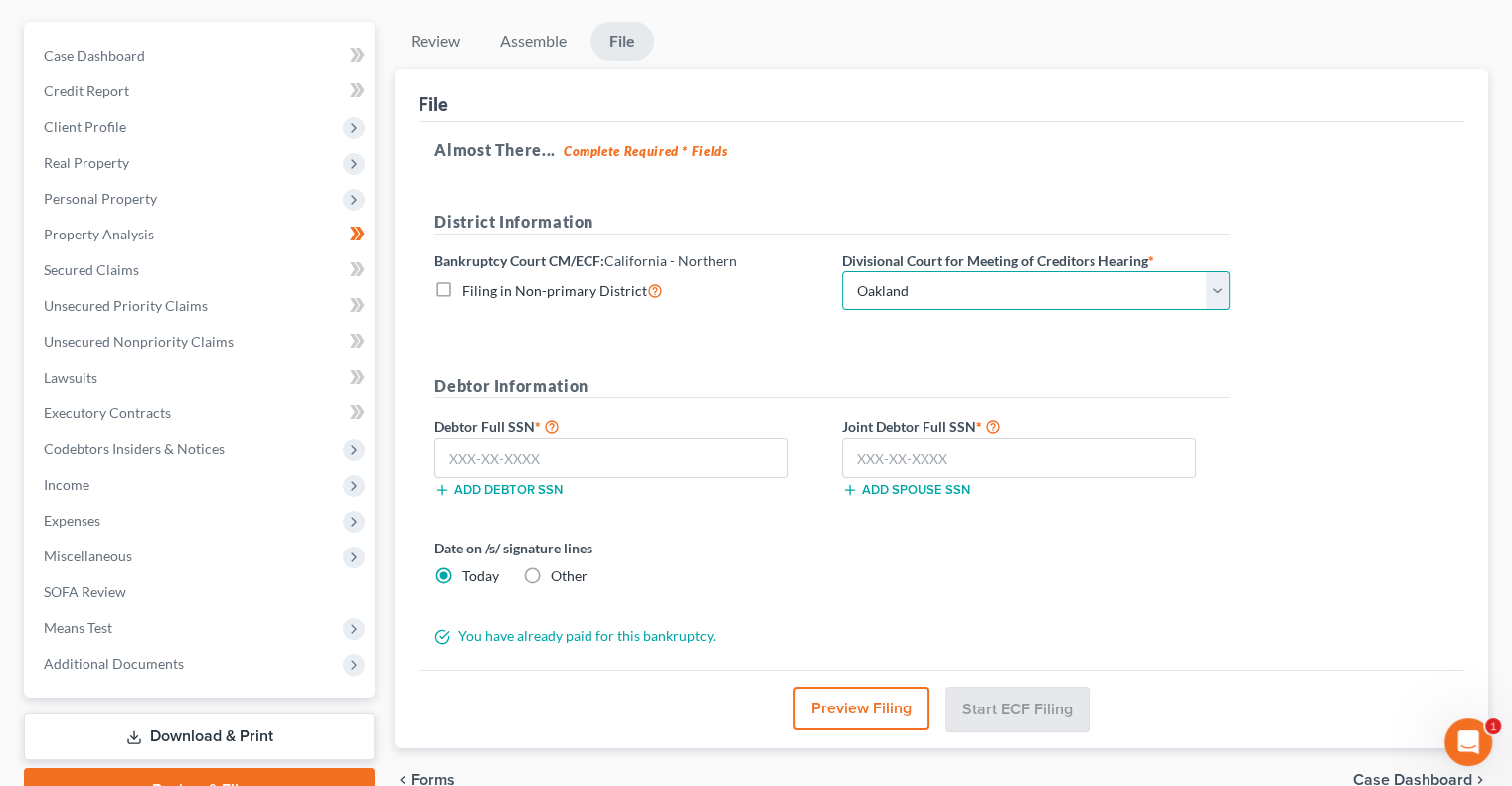 click on "Choose Division Oakland San Francisco San Jose Santa Rosa" at bounding box center (1036, 291) 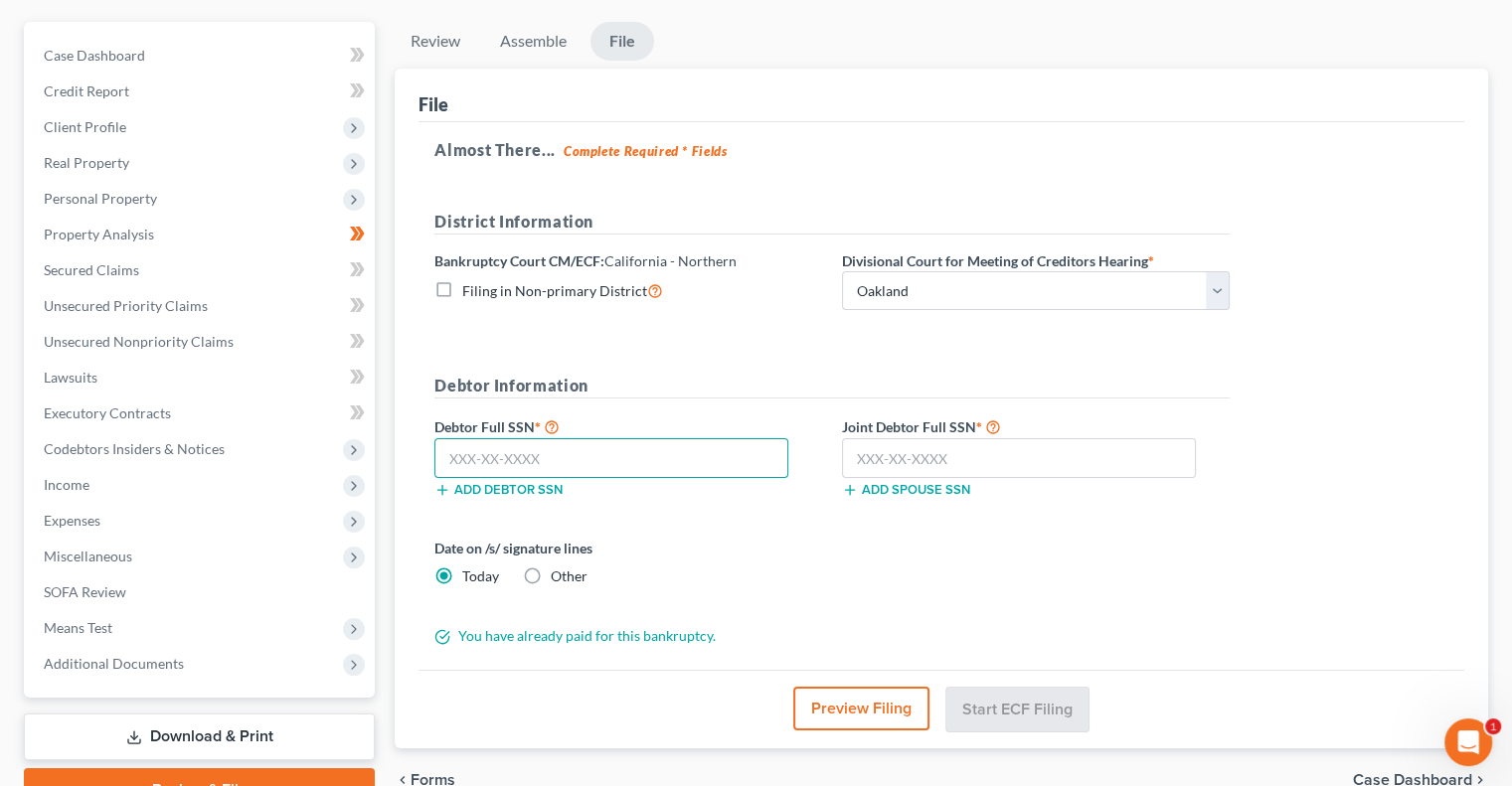 click at bounding box center (611, 458) 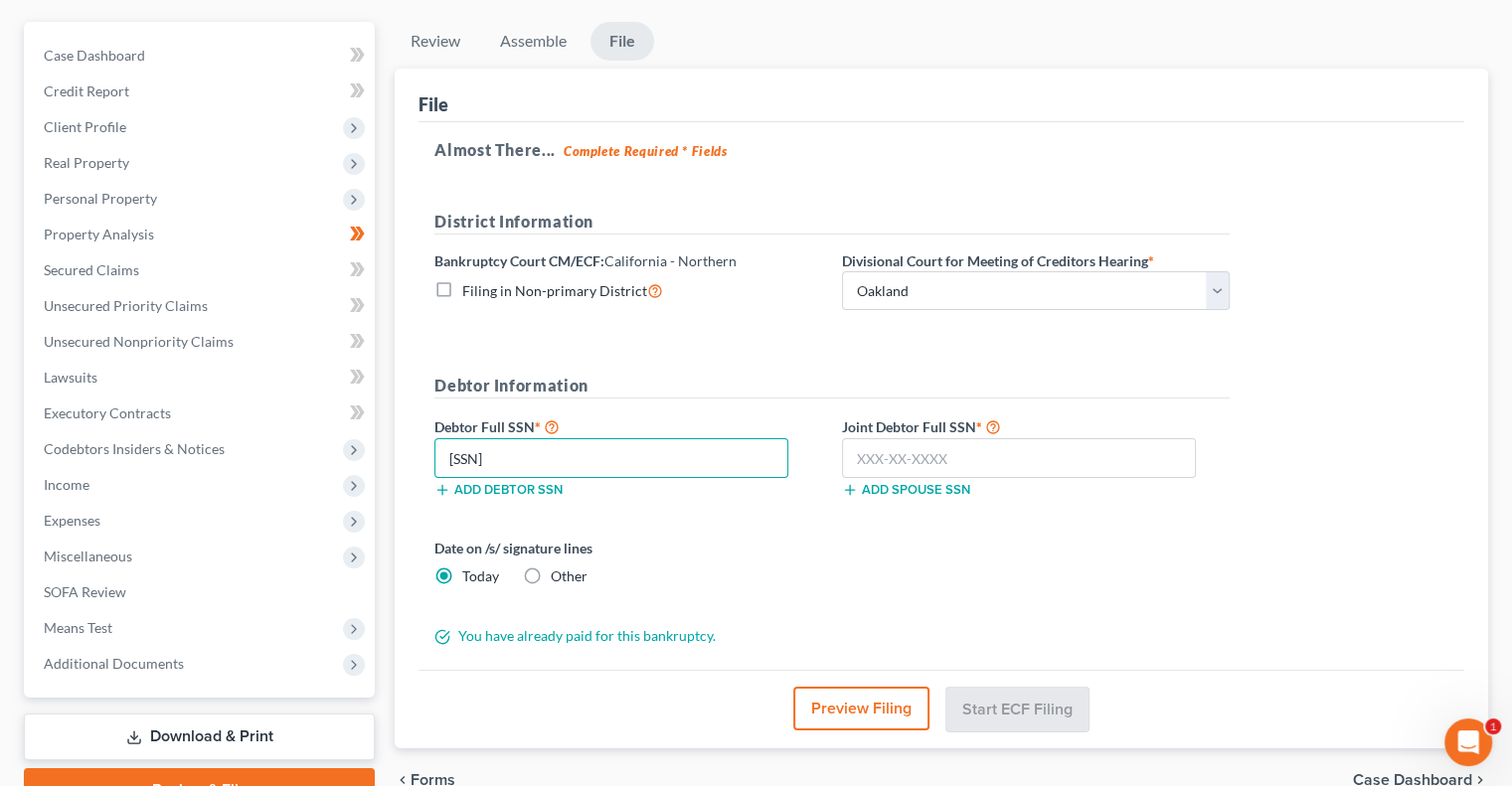 type on "[SSN]" 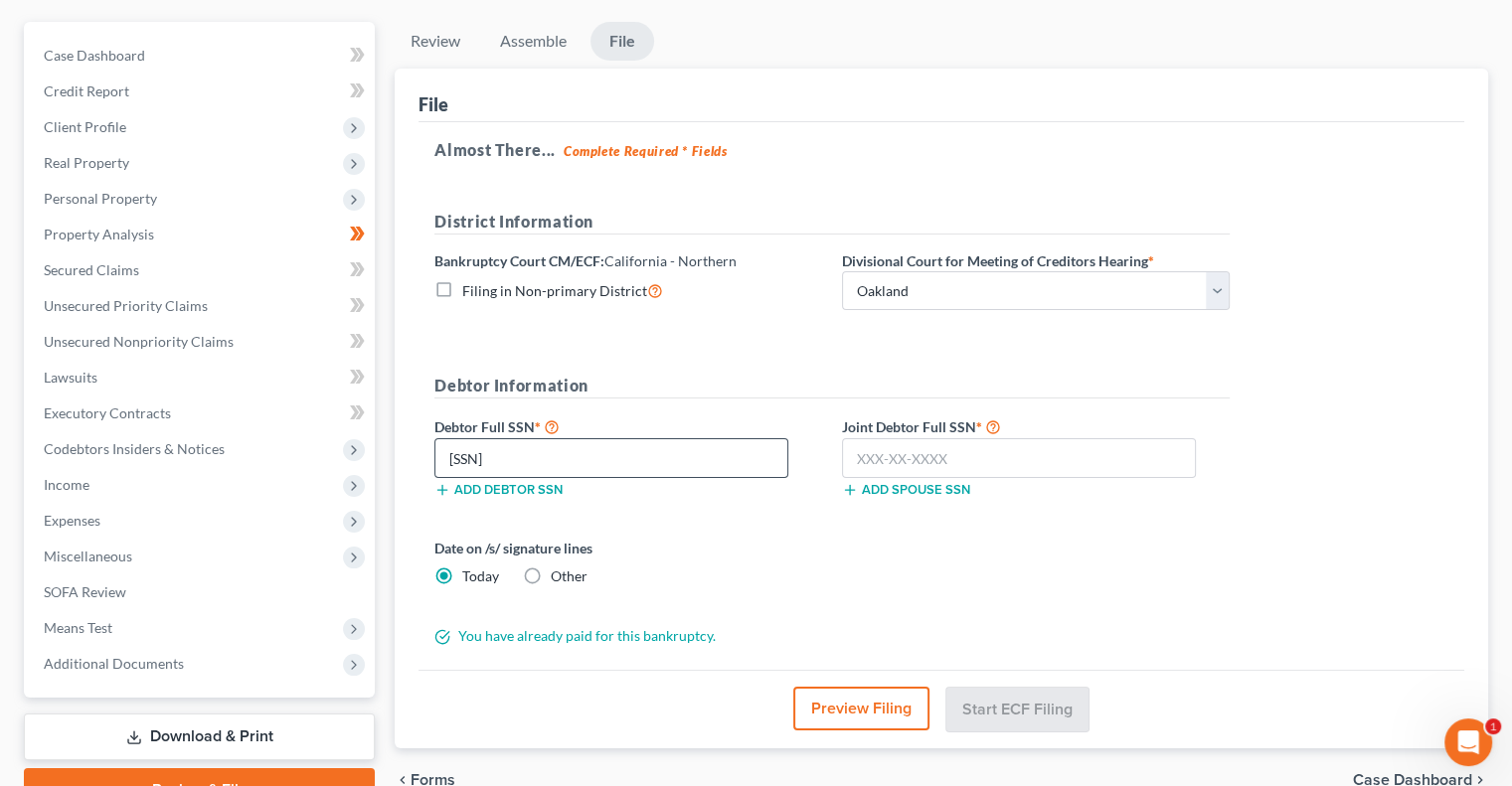 type 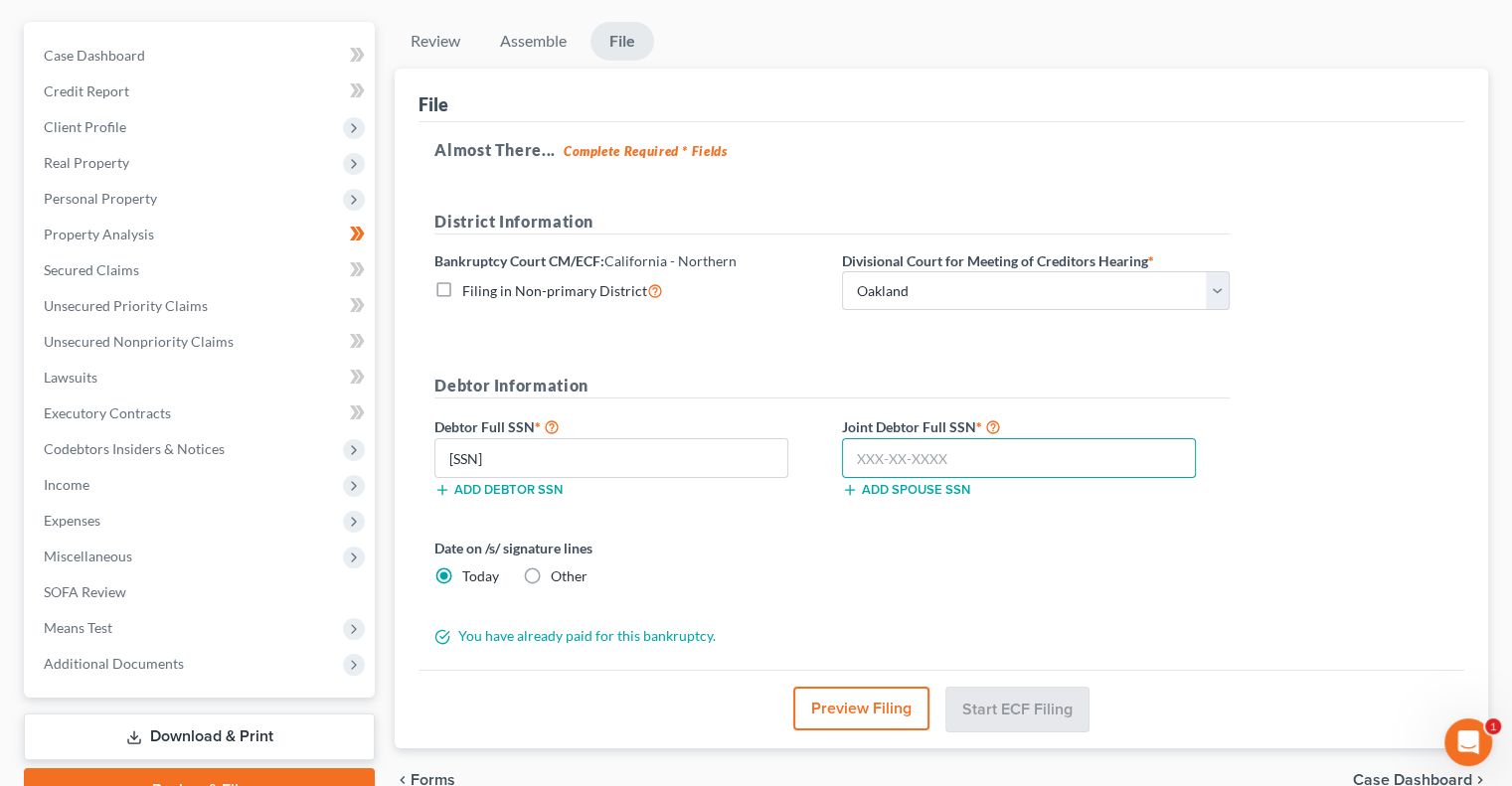 click at bounding box center (1019, 458) 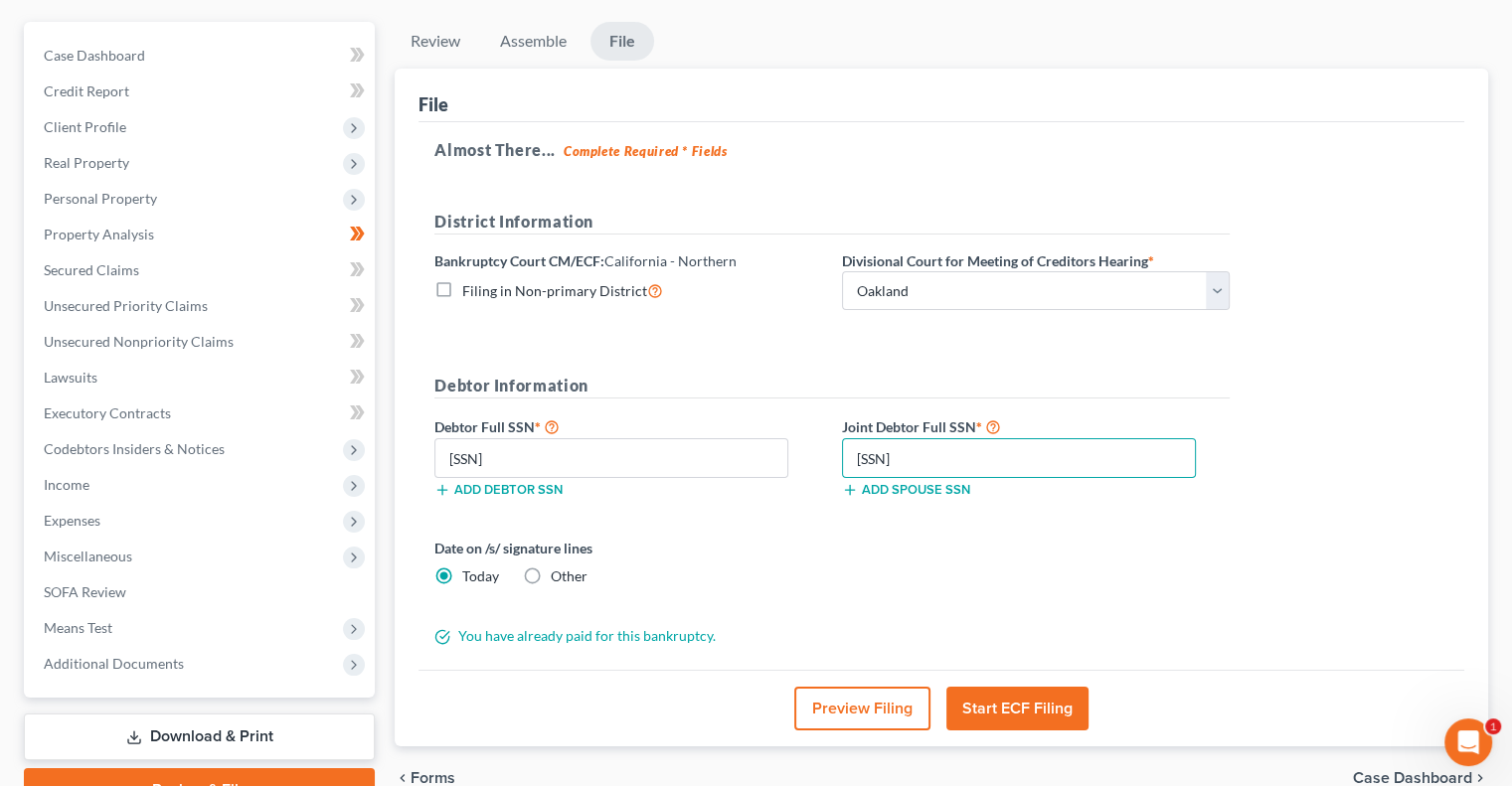 type on "[SSN]" 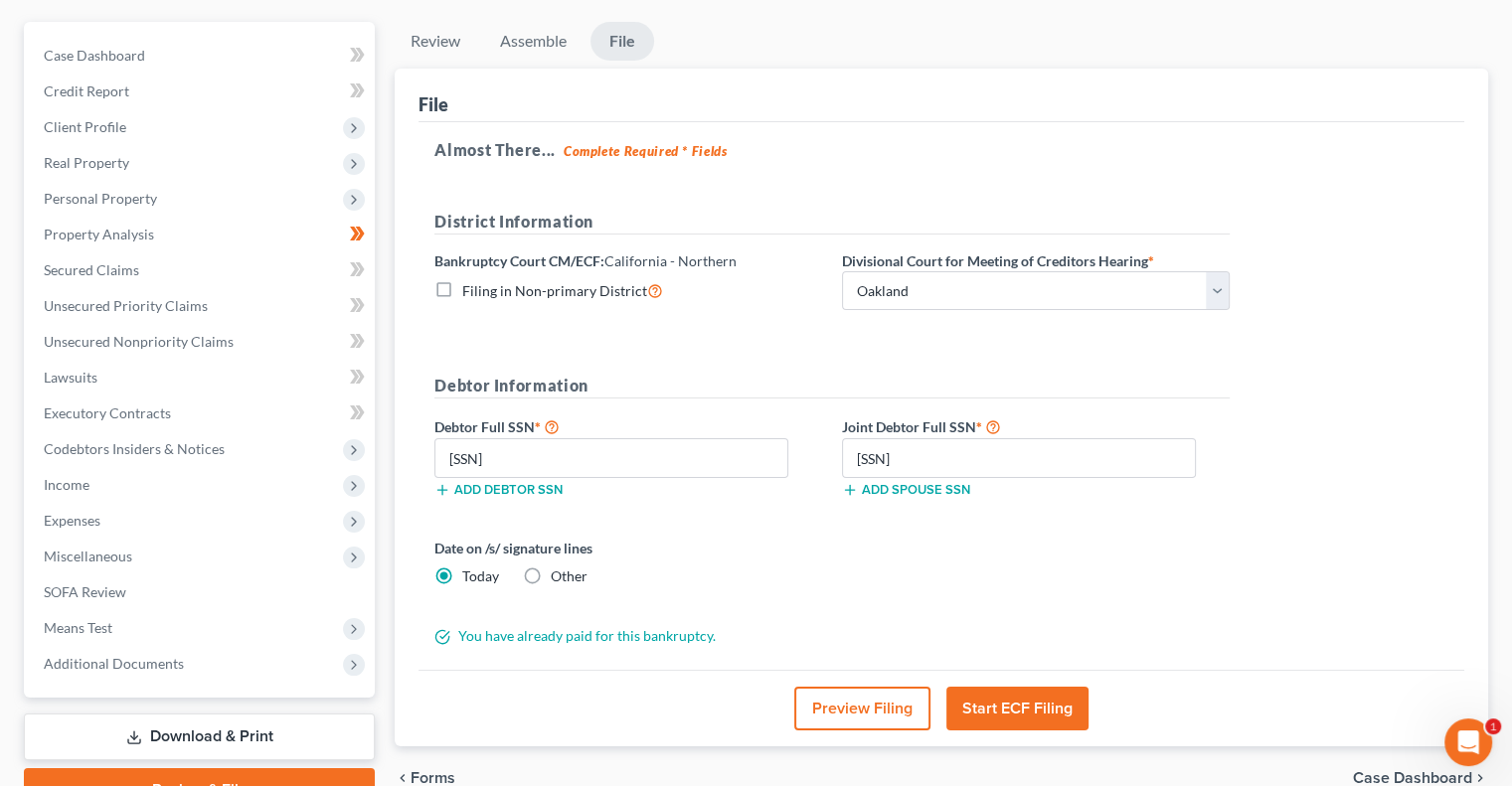 click on "Preview Filing" at bounding box center [862, 708] 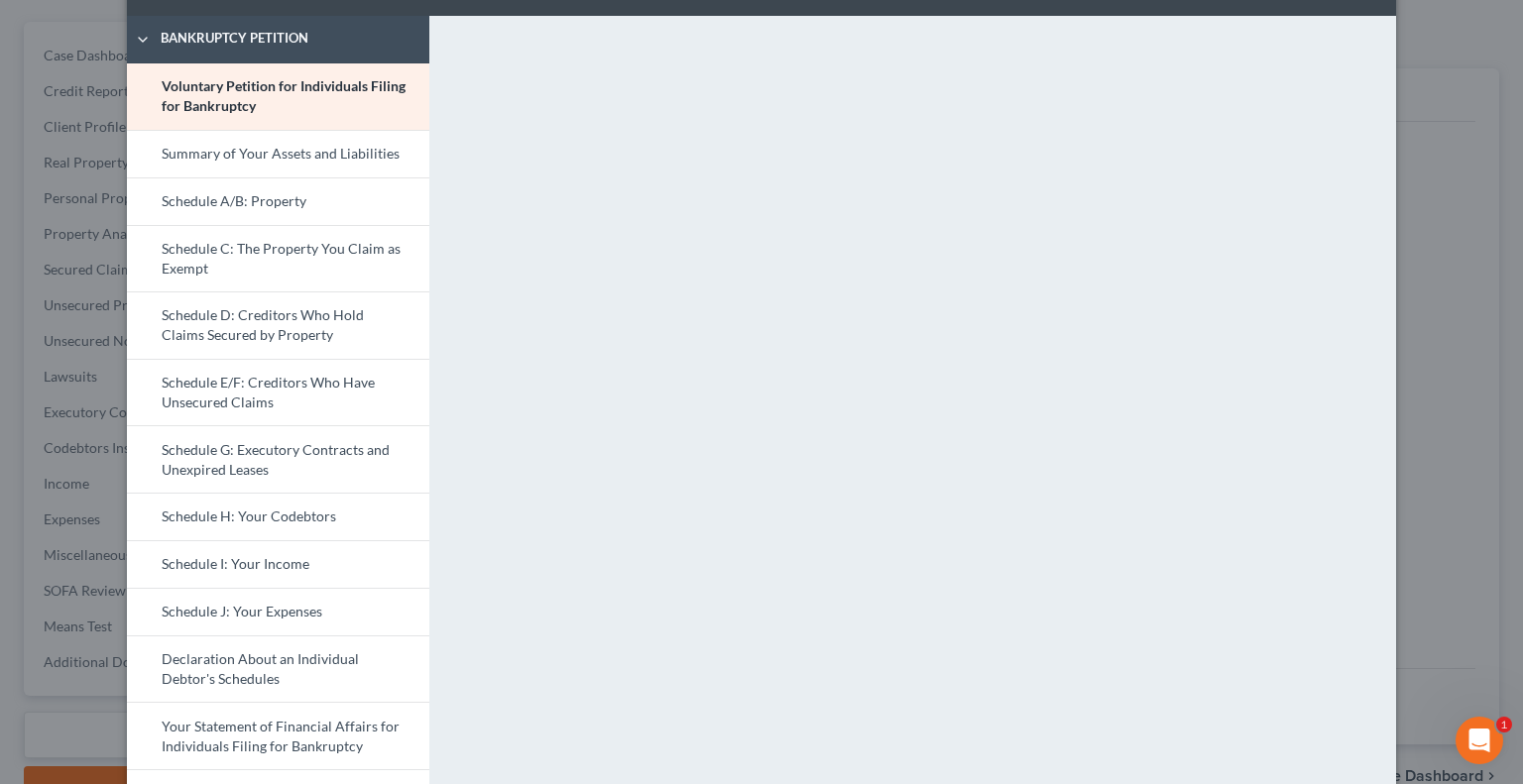 scroll, scrollTop: 0, scrollLeft: 0, axis: both 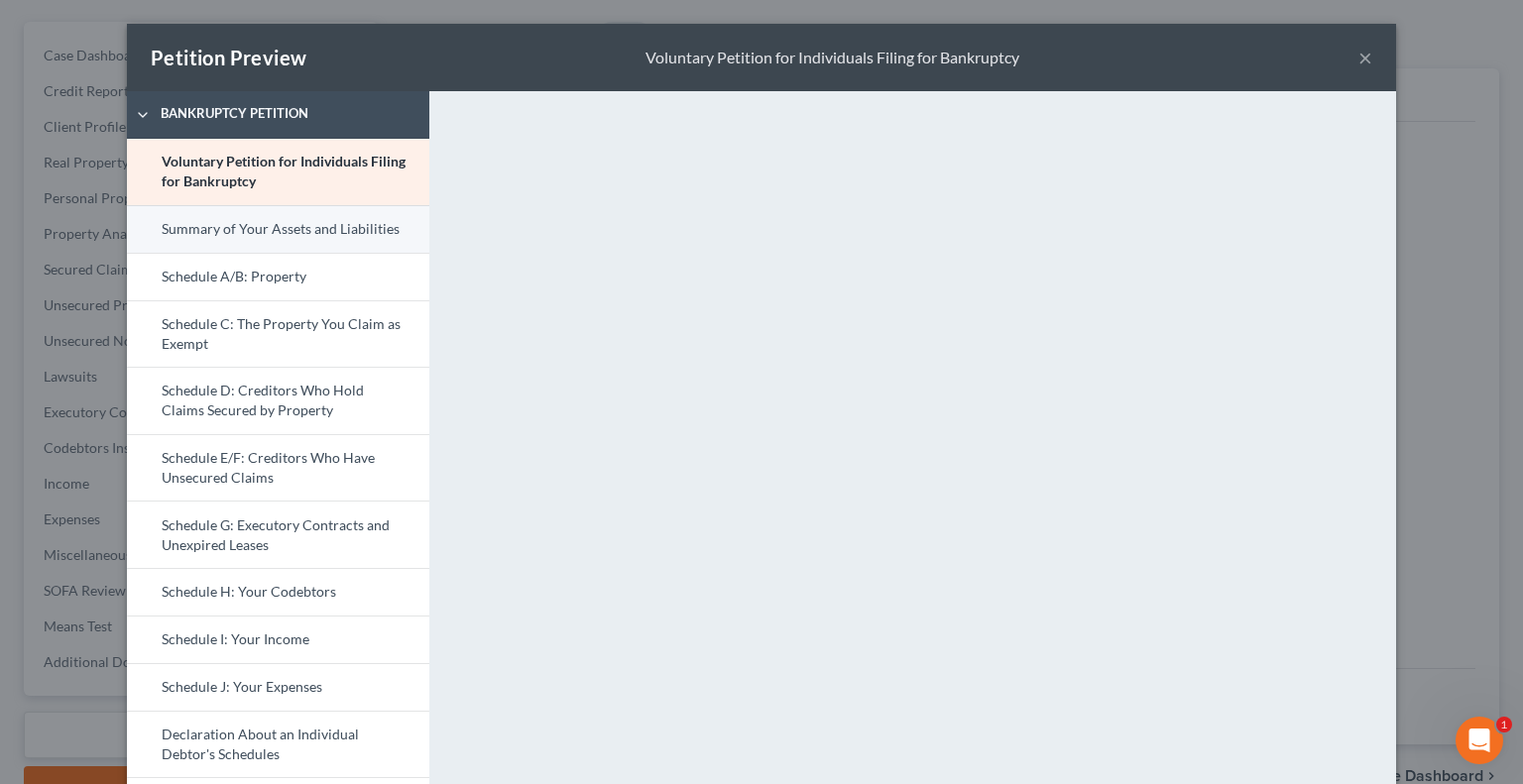 click on "Summary of Your Assets and Liabilities" at bounding box center (278, 229) 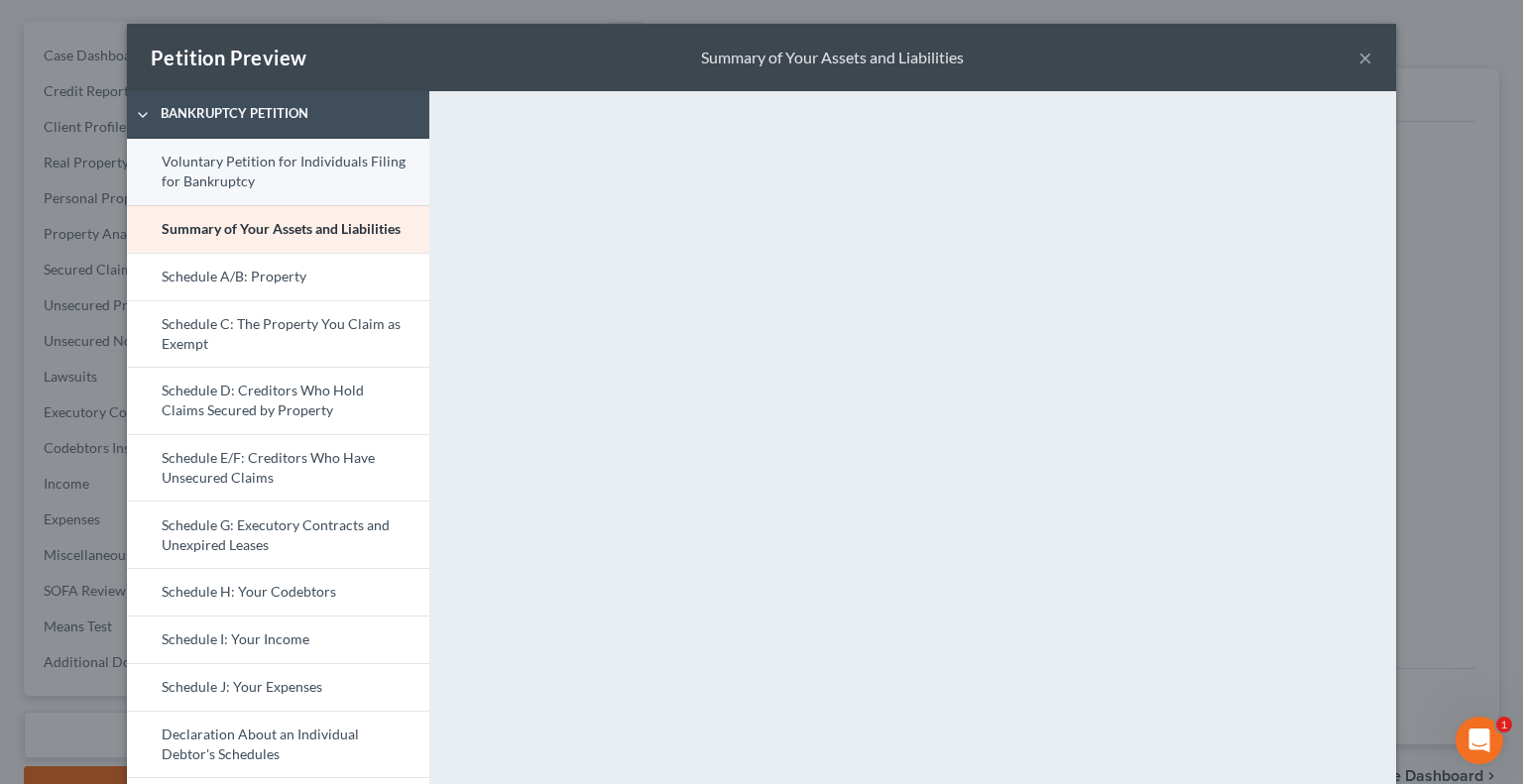 click on "Voluntary Petition for Individuals Filing for Bankruptcy" at bounding box center (278, 171) 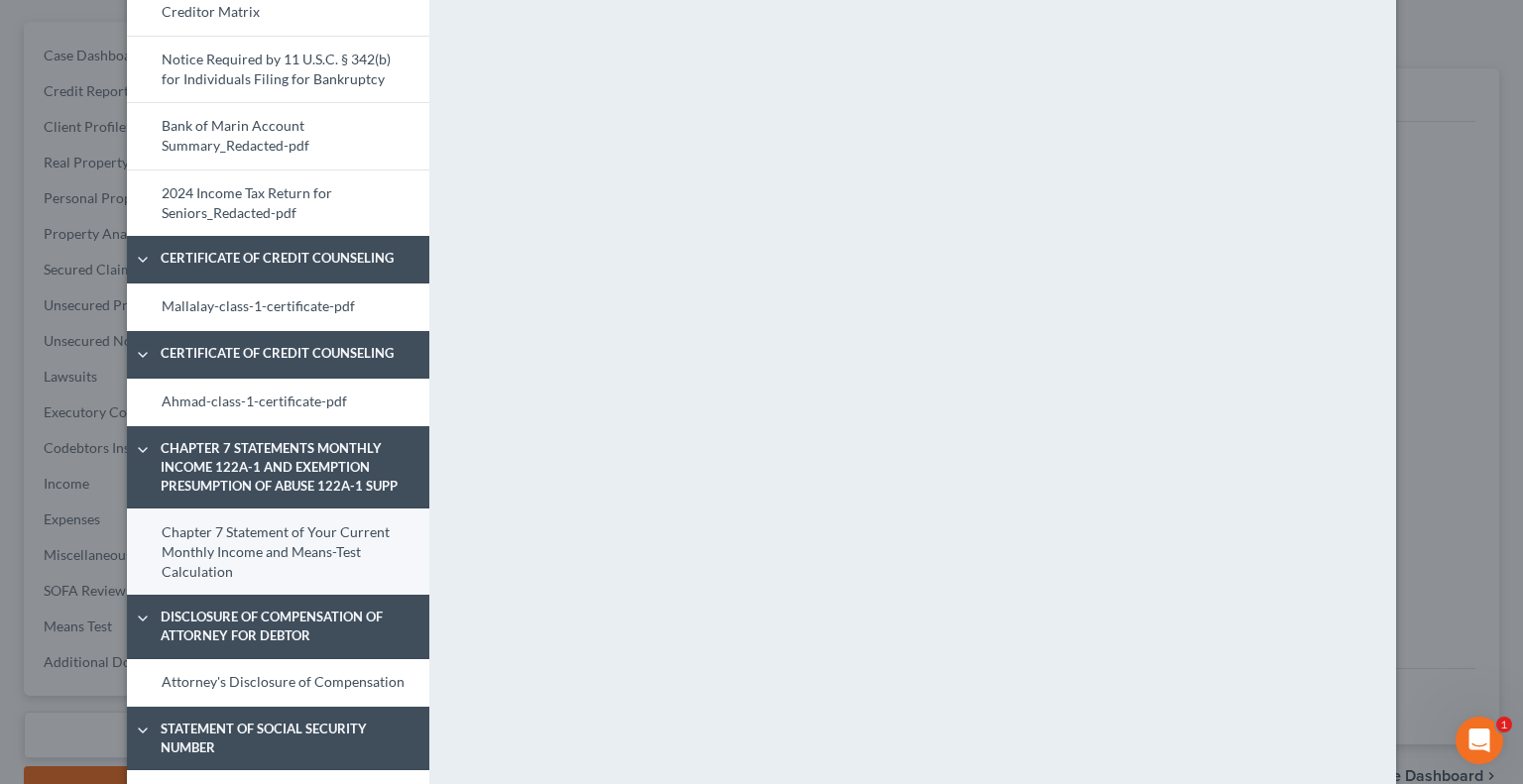 scroll, scrollTop: 1069, scrollLeft: 0, axis: vertical 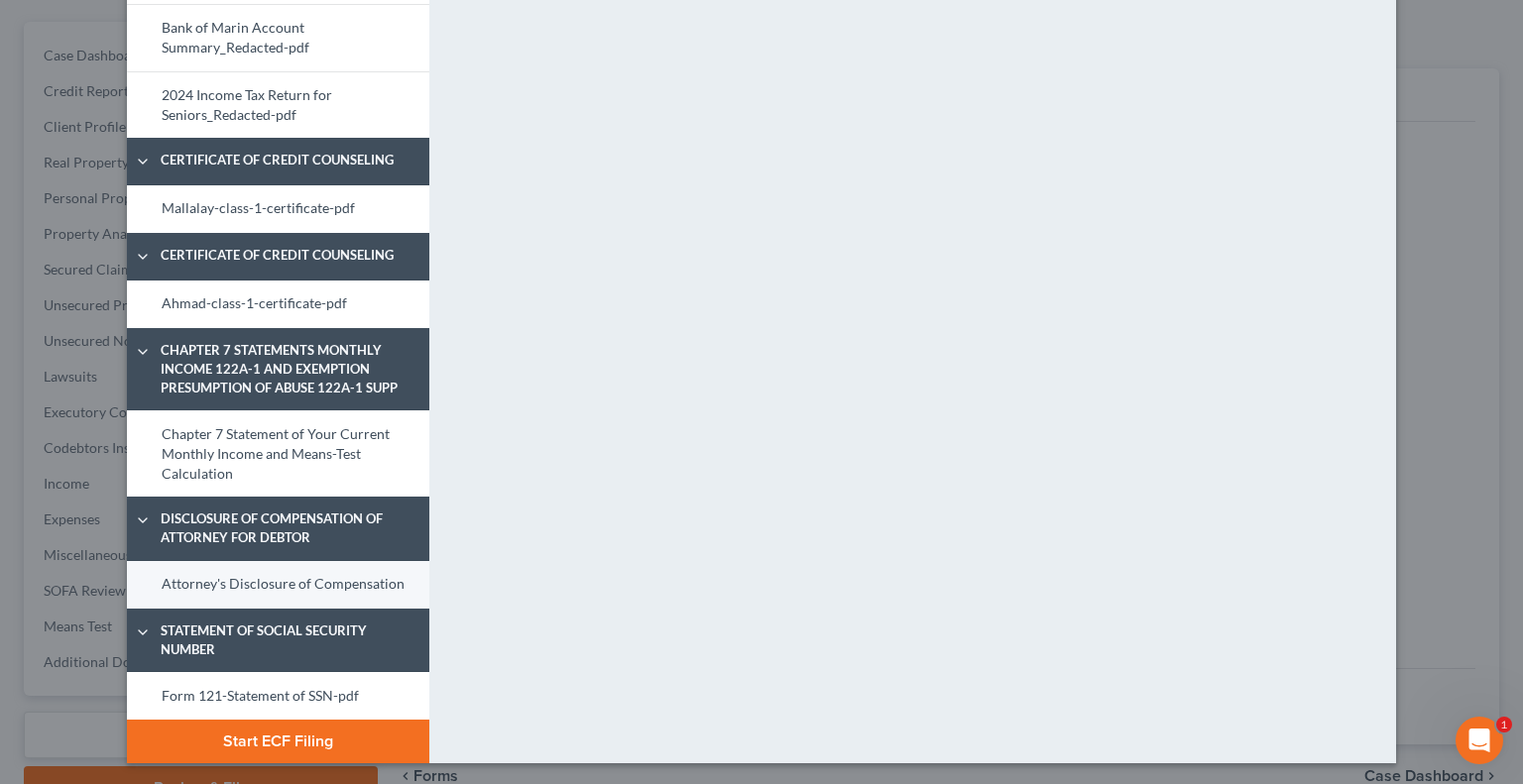 click on "Attorney's Disclosure of Compensation" at bounding box center [278, 585] 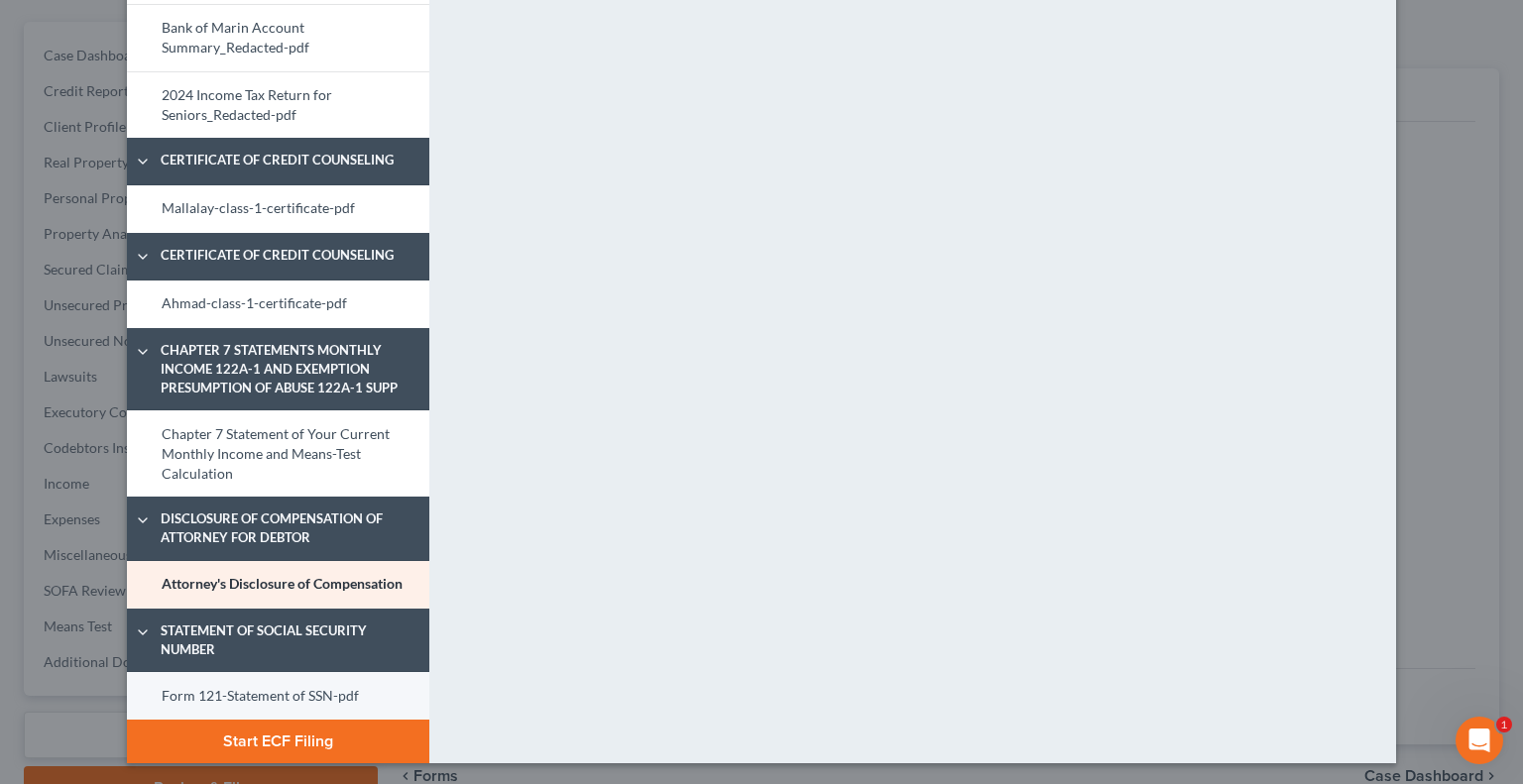 click on "Form 121-Statement of SSN-pdf" at bounding box center (278, 696) 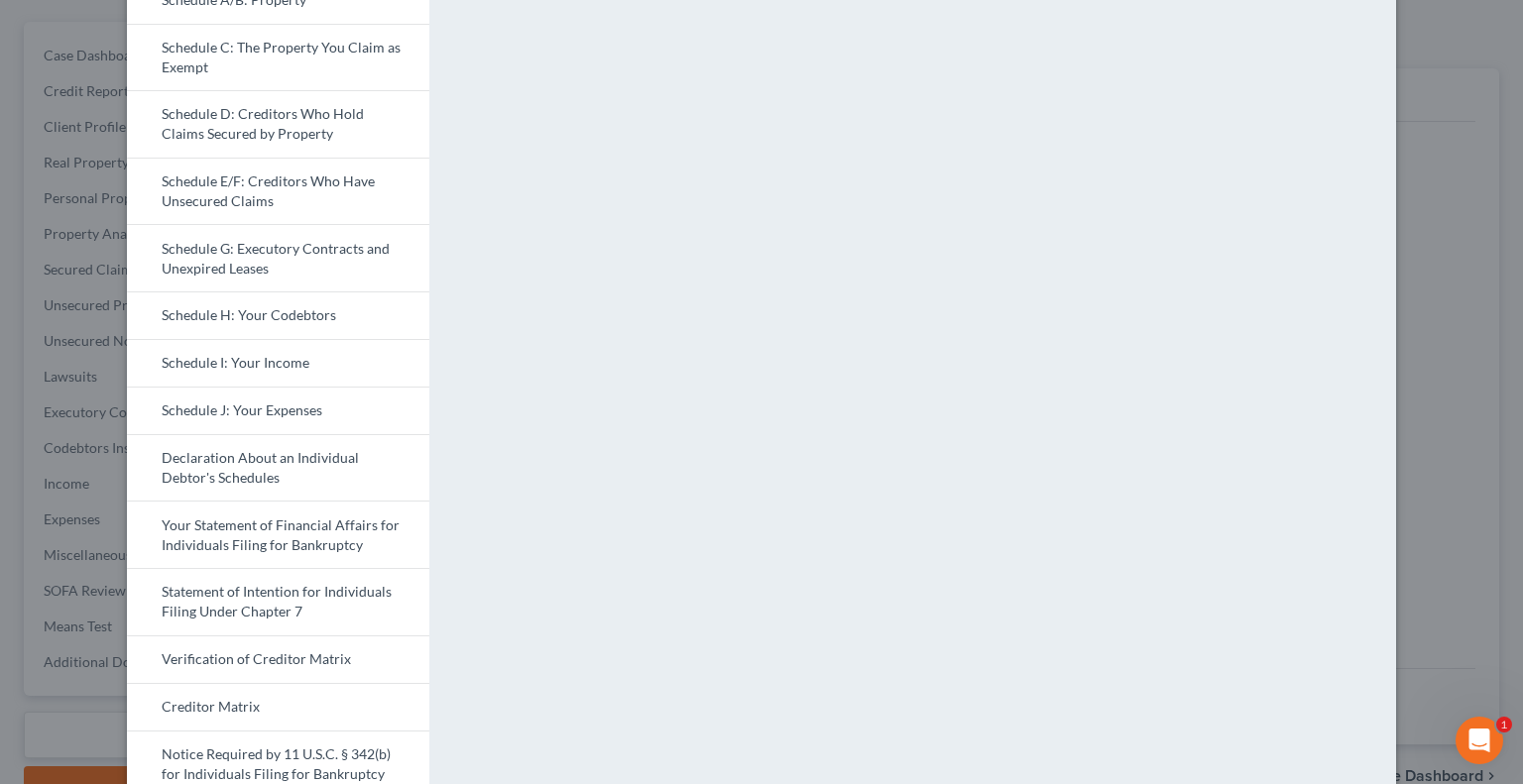 scroll, scrollTop: 574, scrollLeft: 0, axis: vertical 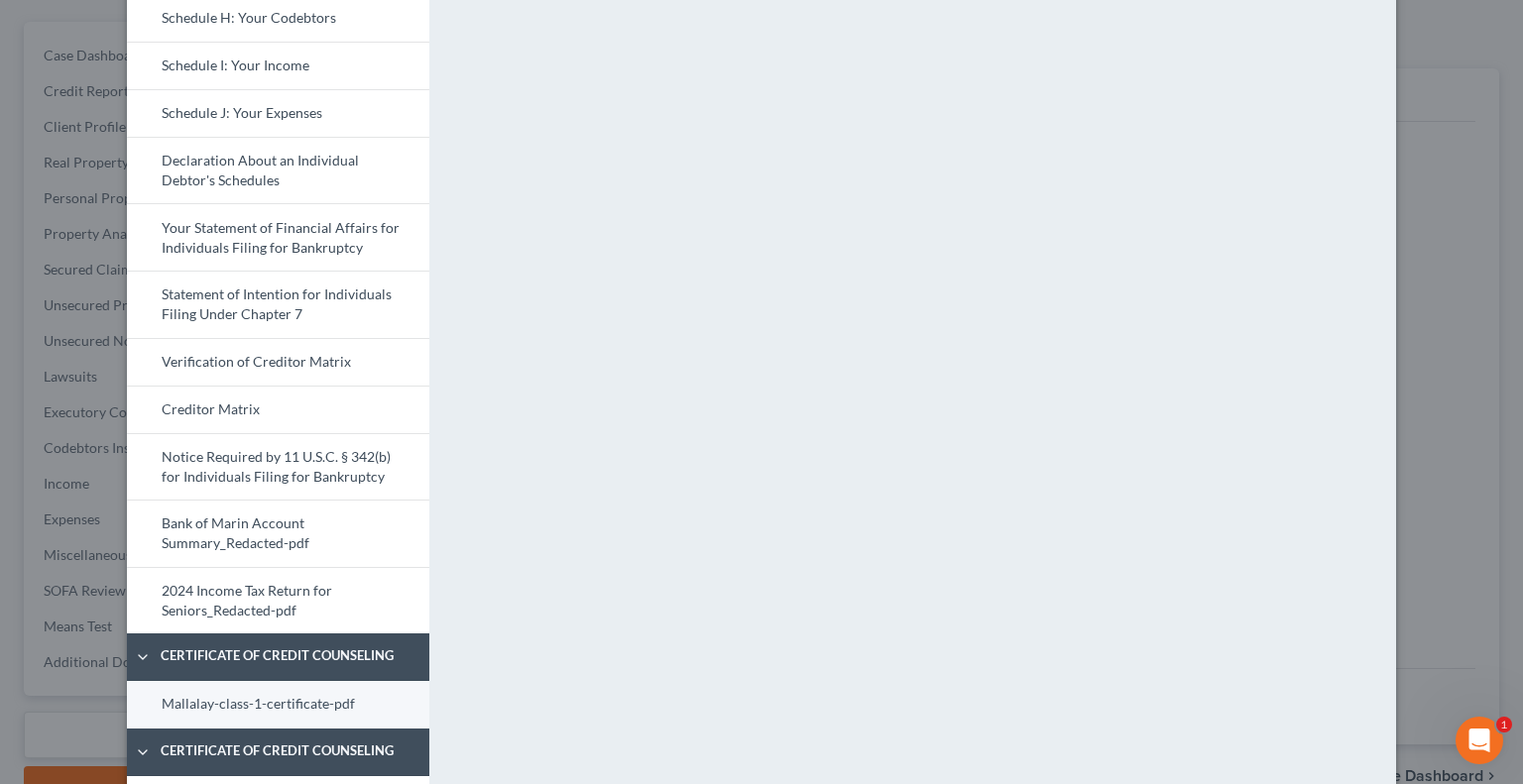 click on "Mallalay-class-1-certificate-pdf" at bounding box center (278, 705) 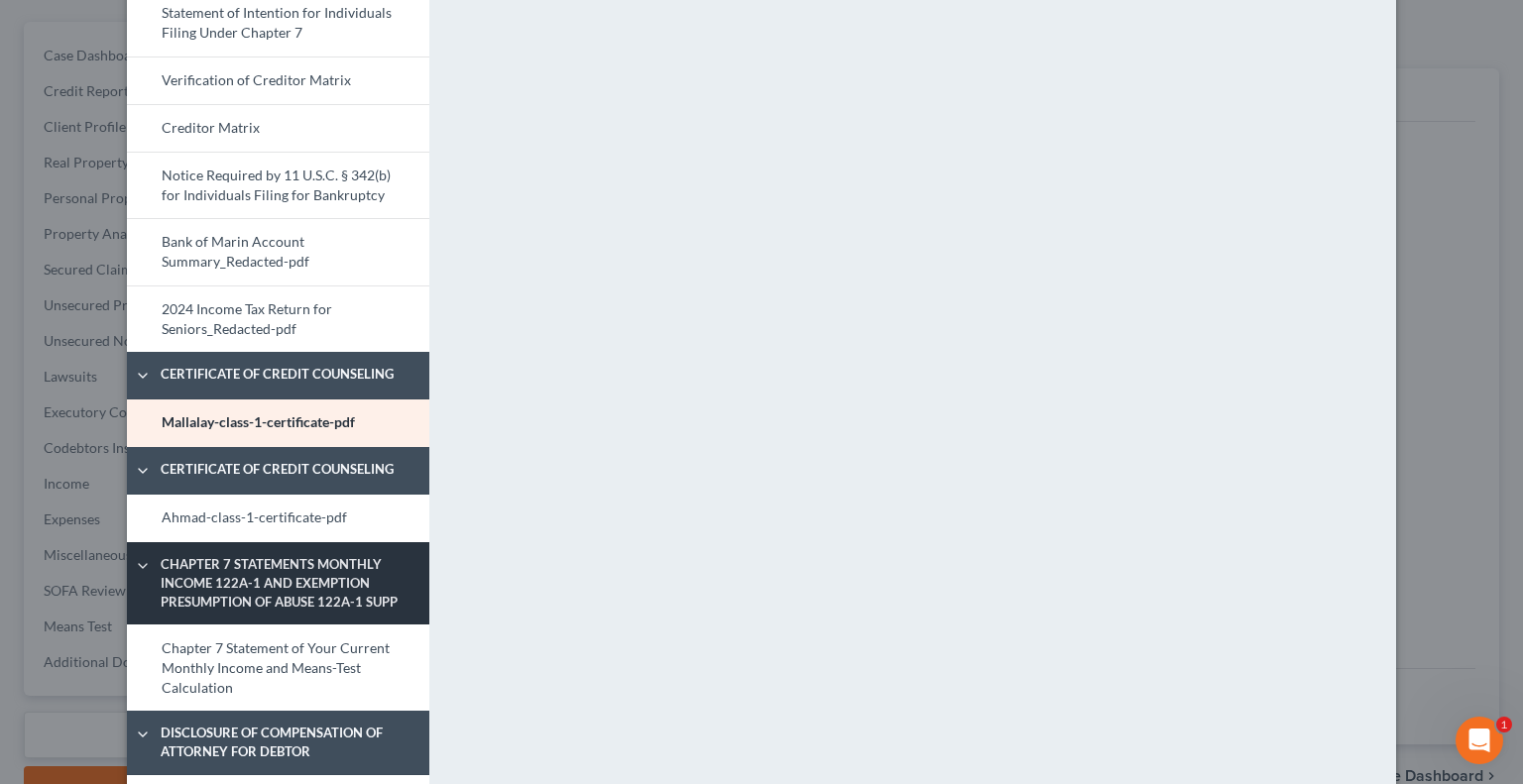 scroll, scrollTop: 970, scrollLeft: 0, axis: vertical 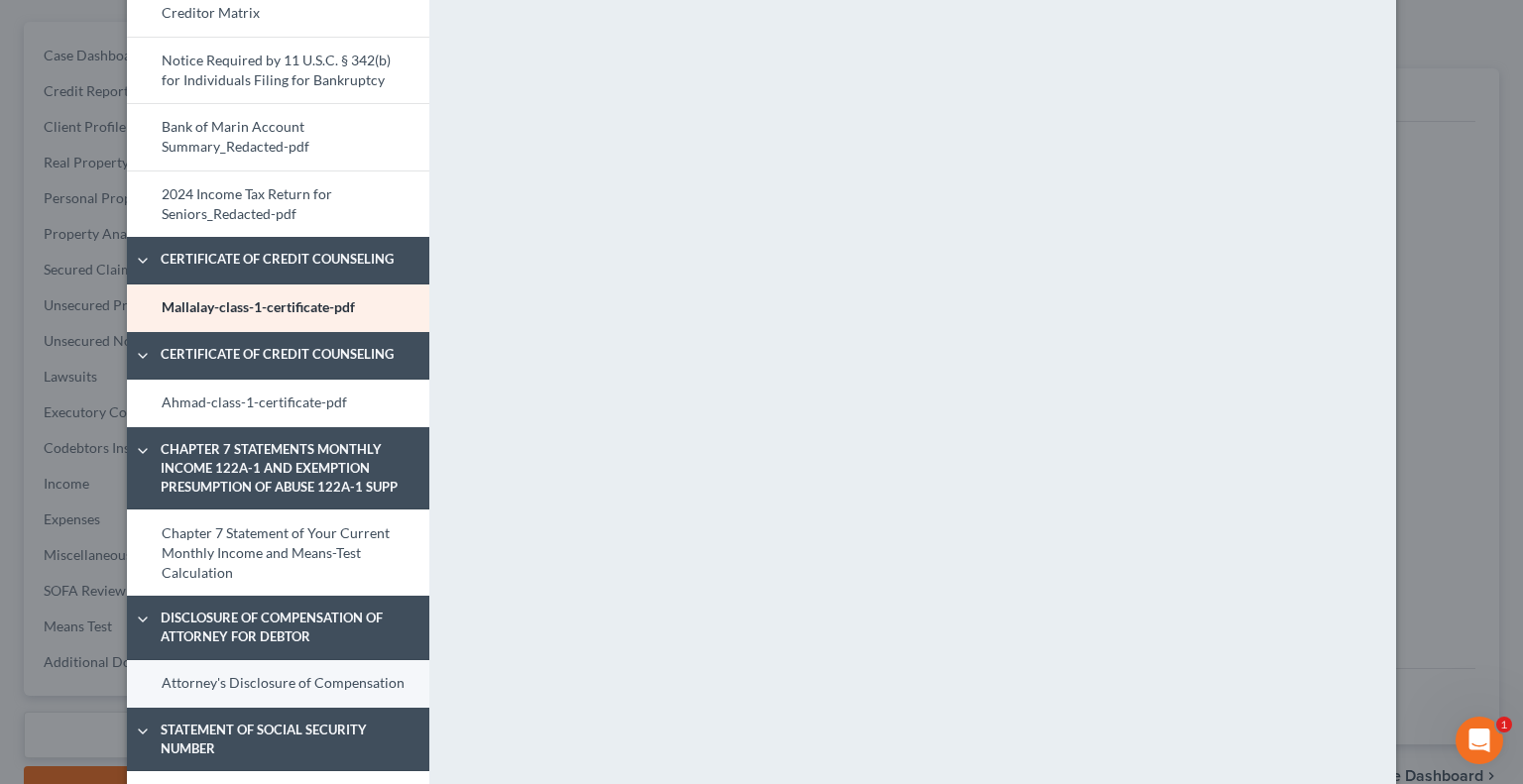 click on "Attorney's Disclosure of Compensation" at bounding box center (278, 684) 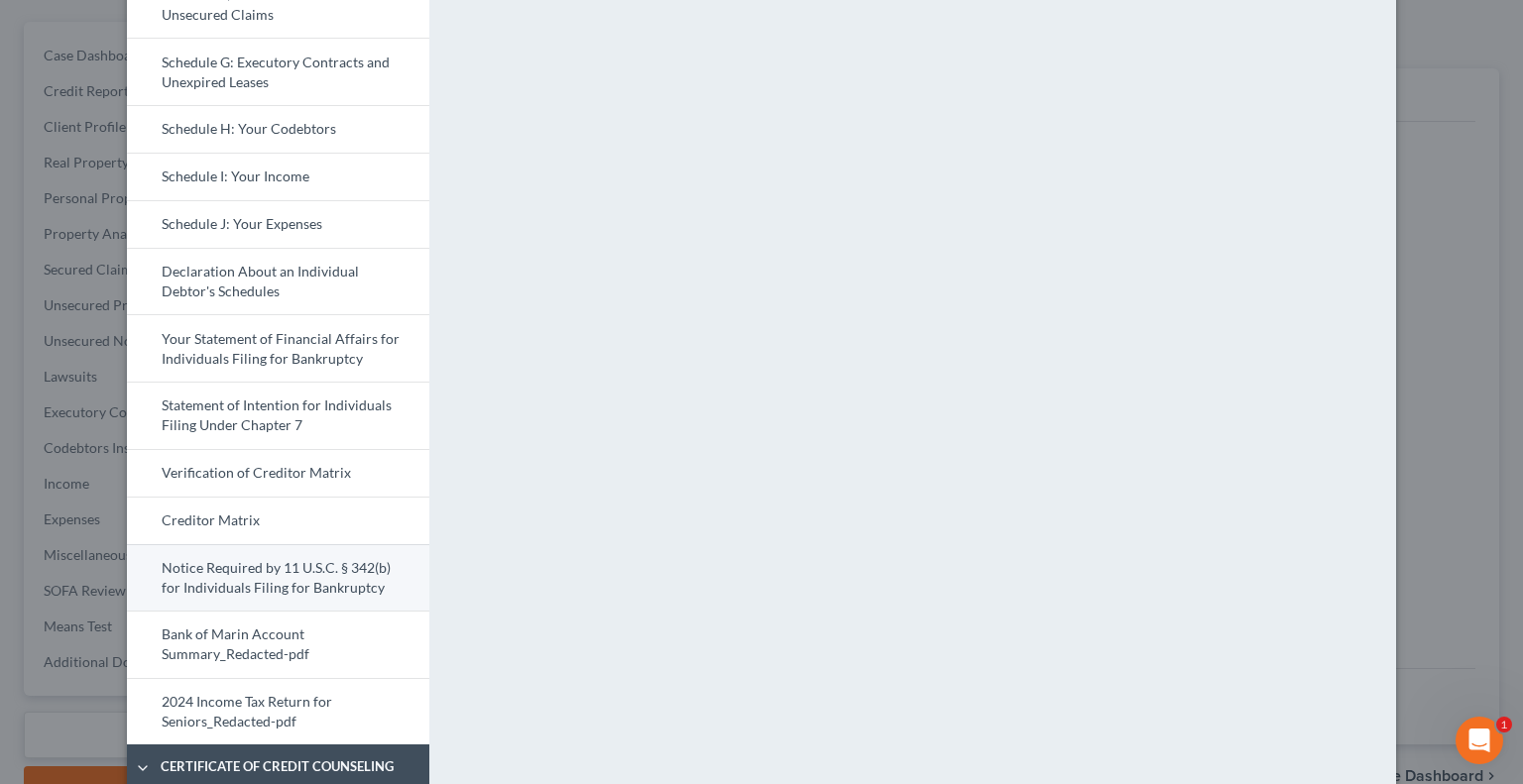 scroll, scrollTop: 595, scrollLeft: 0, axis: vertical 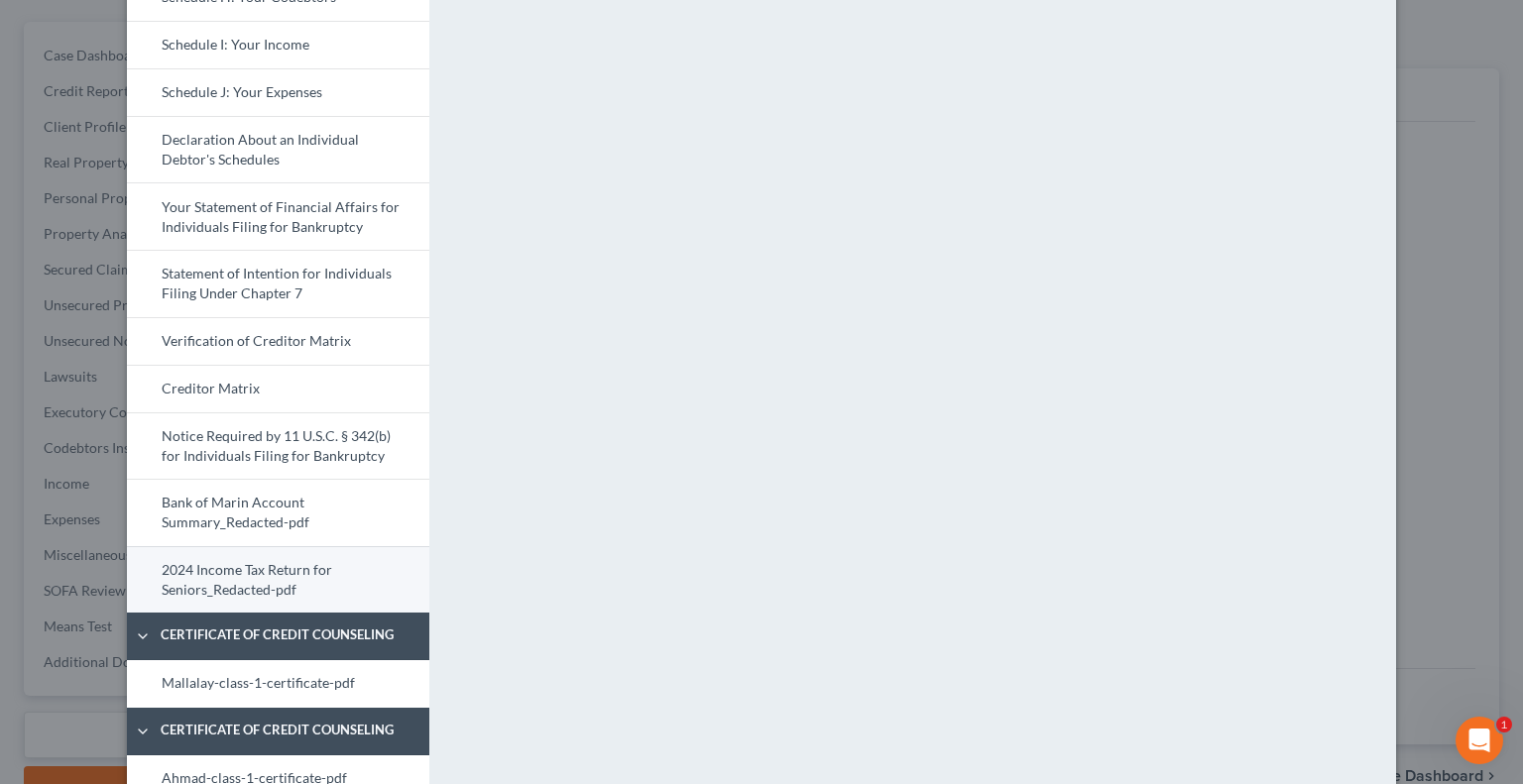 click on "2024 Income Tax Return for Seniors_Redacted-pdf" at bounding box center (278, 580) 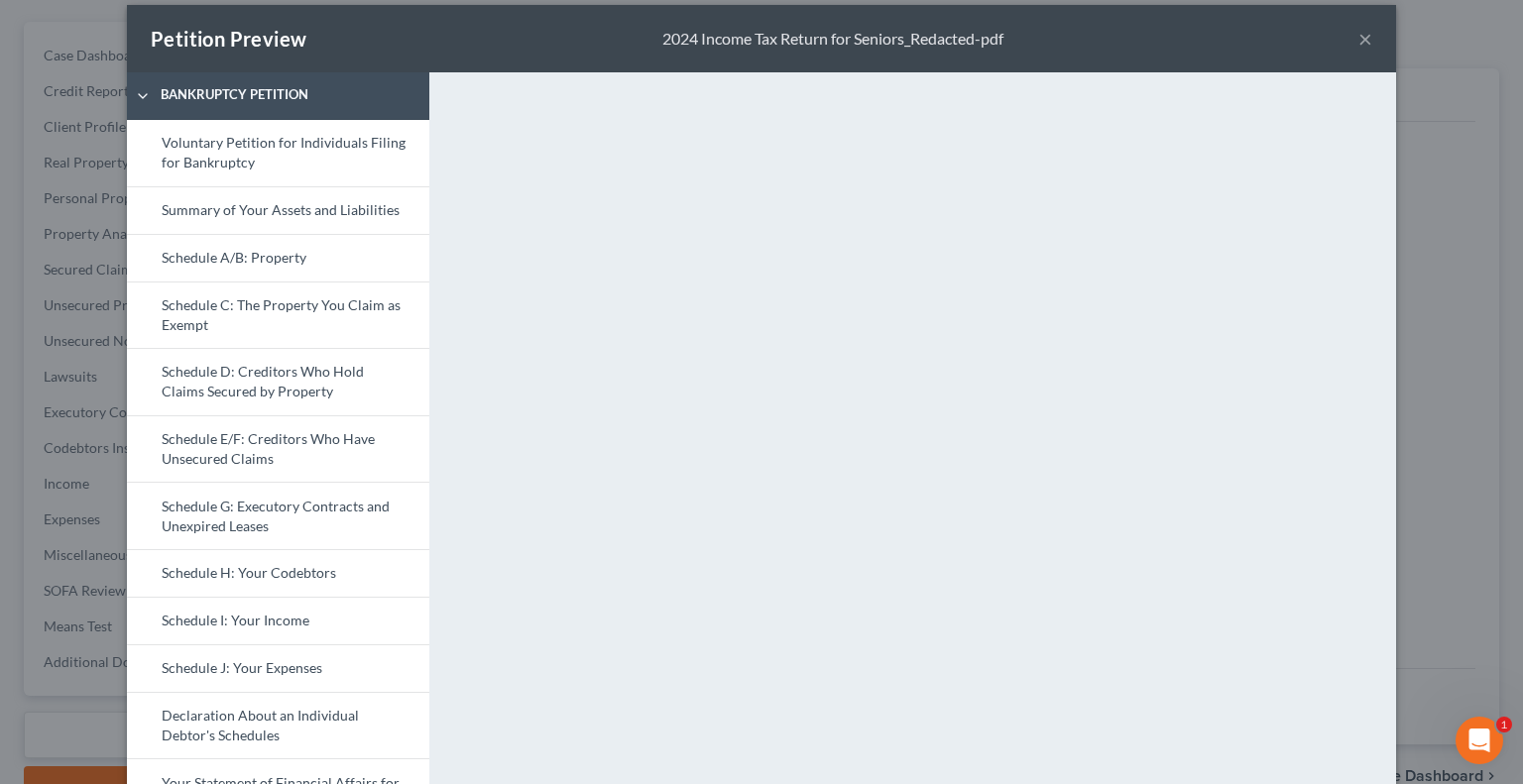 scroll, scrollTop: 0, scrollLeft: 0, axis: both 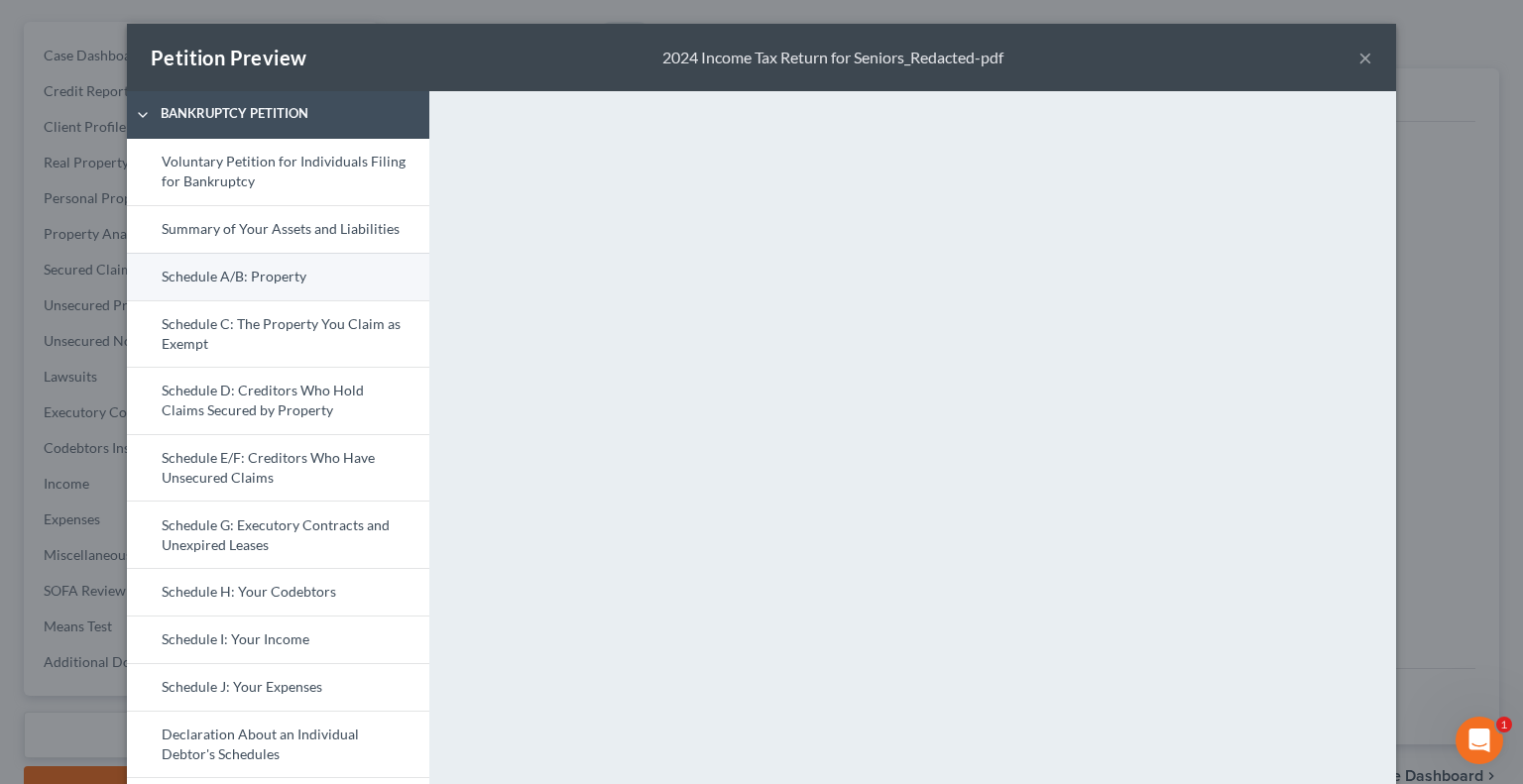 click on "Schedule A/B: Property" at bounding box center [278, 277] 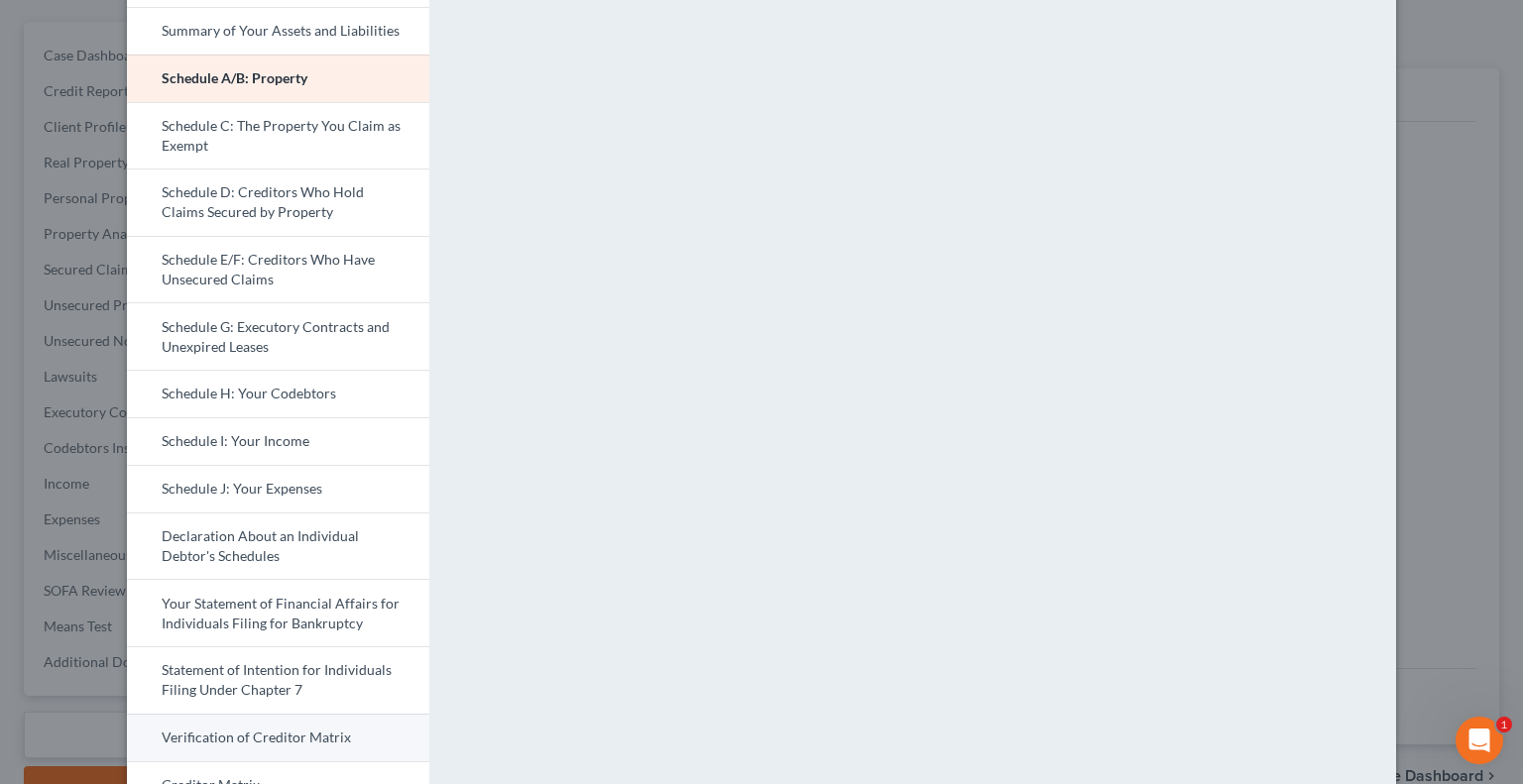 scroll, scrollTop: 99, scrollLeft: 0, axis: vertical 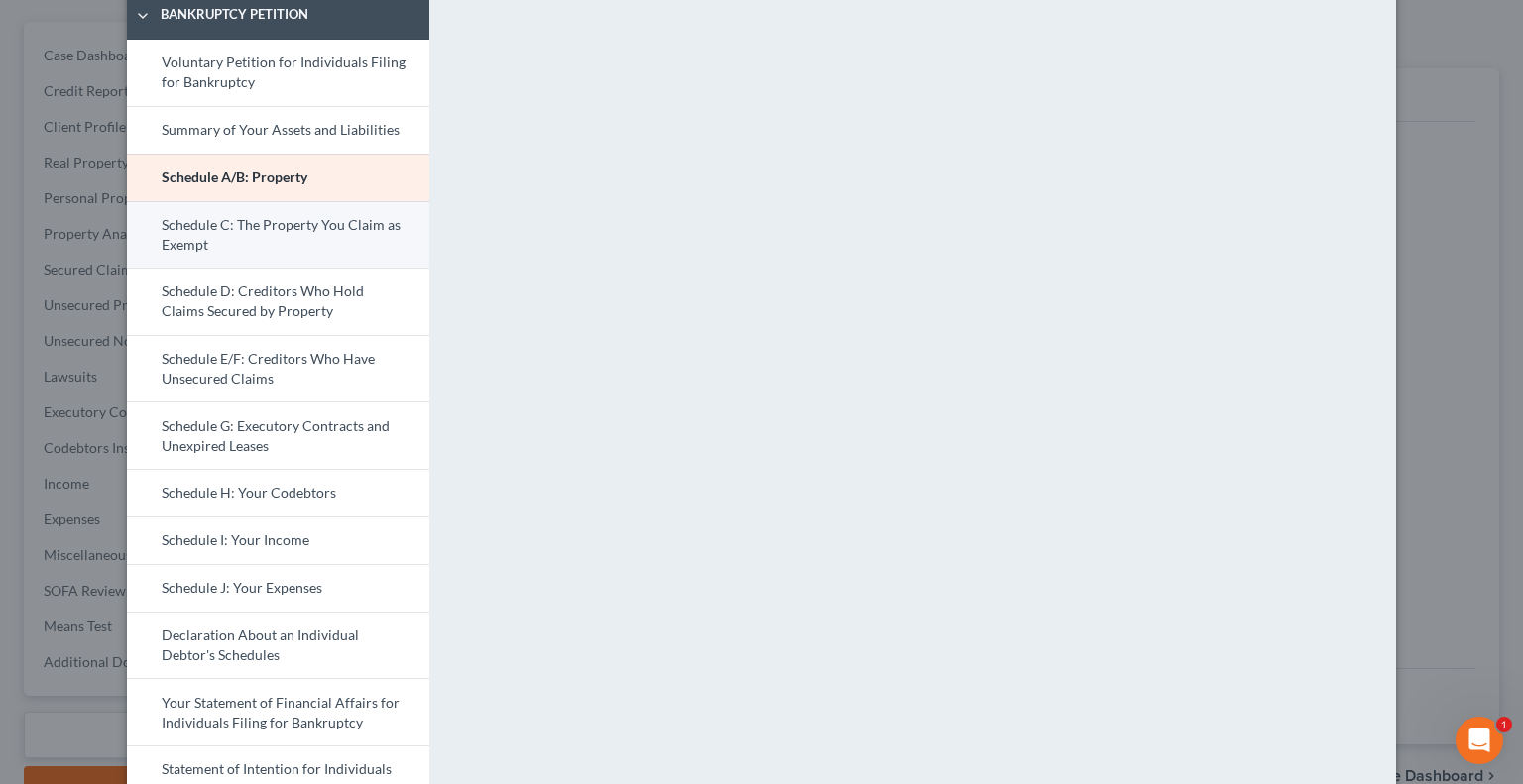 click on "Schedule C: The Property You Claim as Exempt" at bounding box center [278, 235] 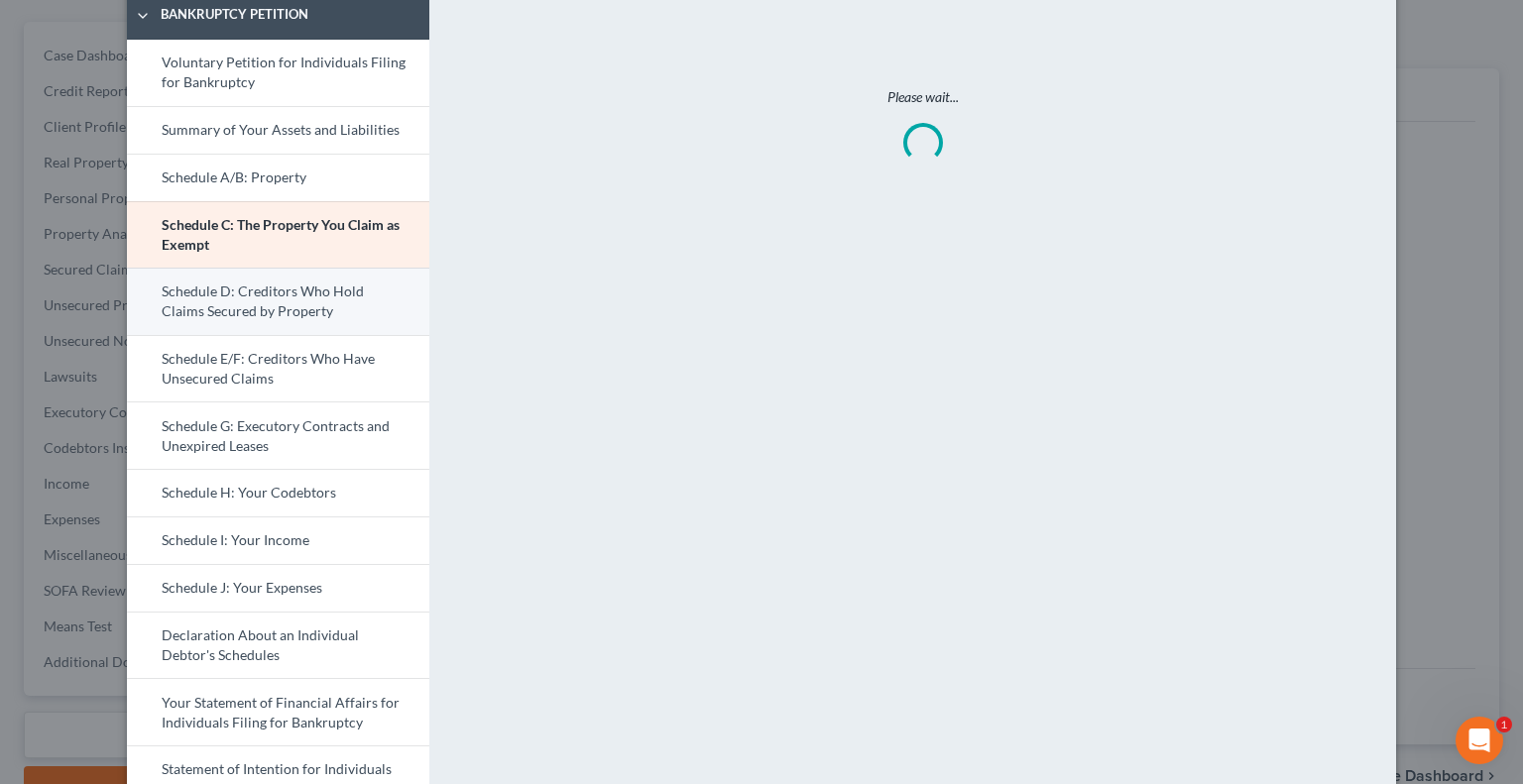 click on "Schedule D: Creditors Who Hold Claims Secured by Property" at bounding box center (278, 301) 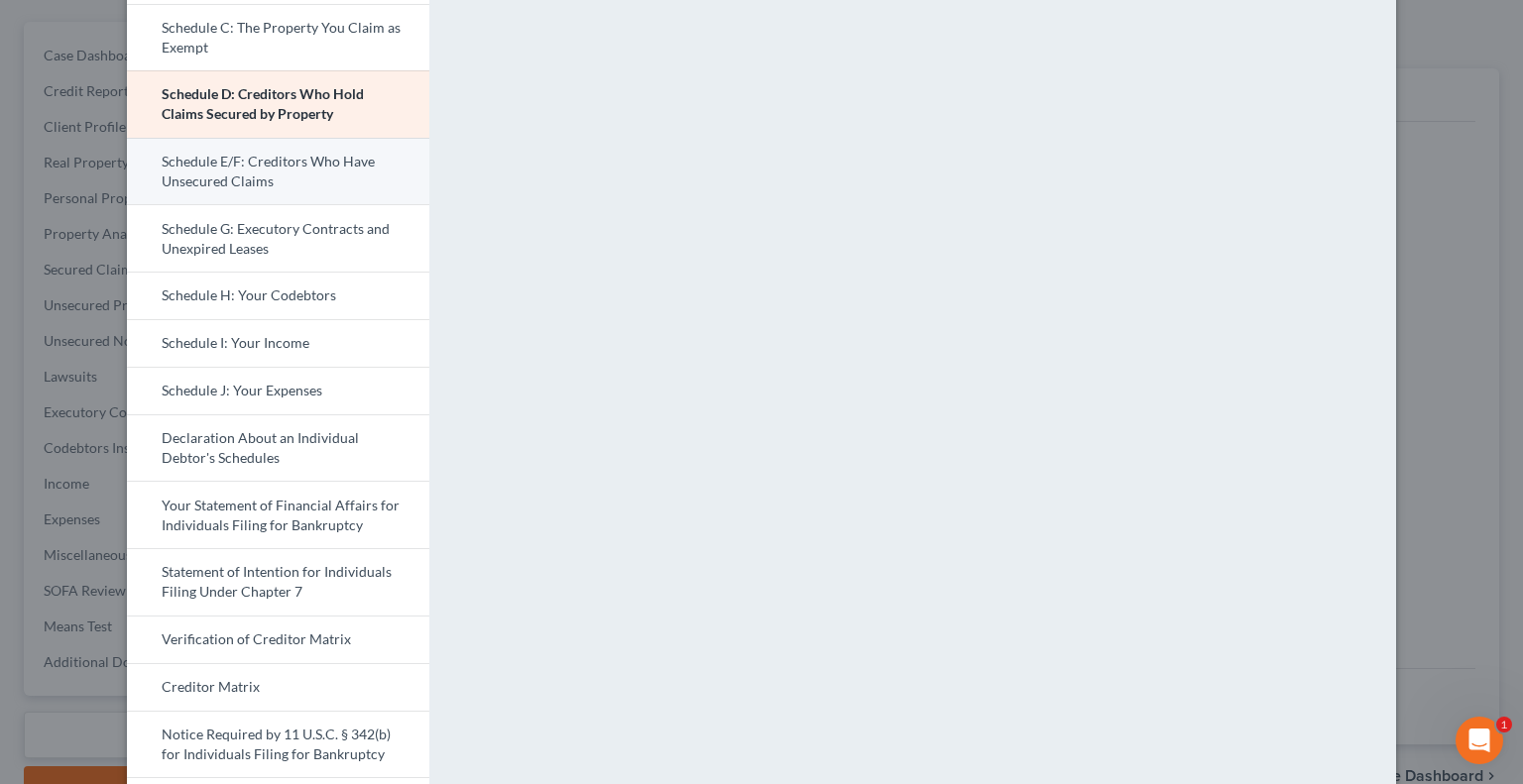 scroll, scrollTop: 0, scrollLeft: 0, axis: both 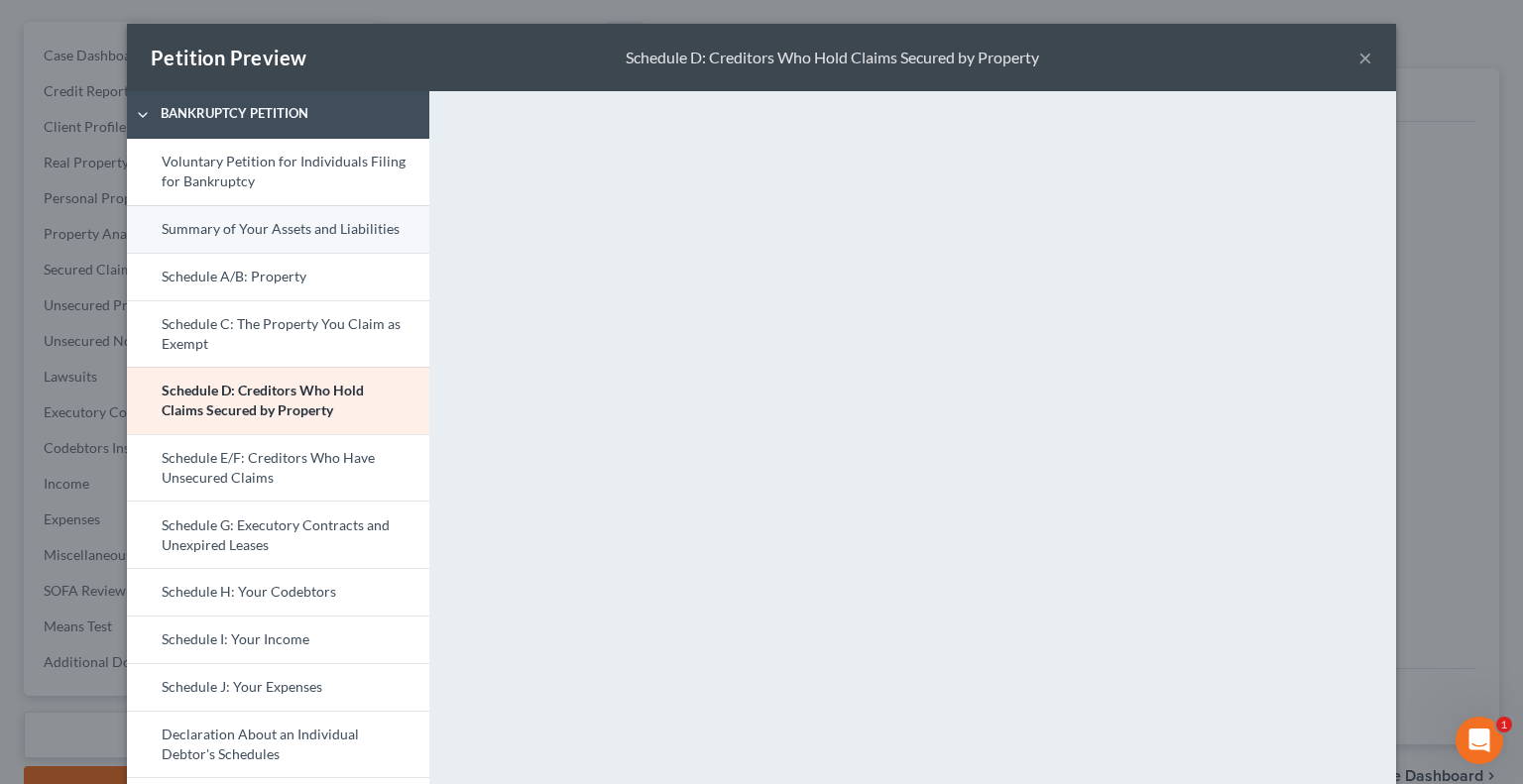 click on "Summary of Your Assets and Liabilities" at bounding box center (278, 229) 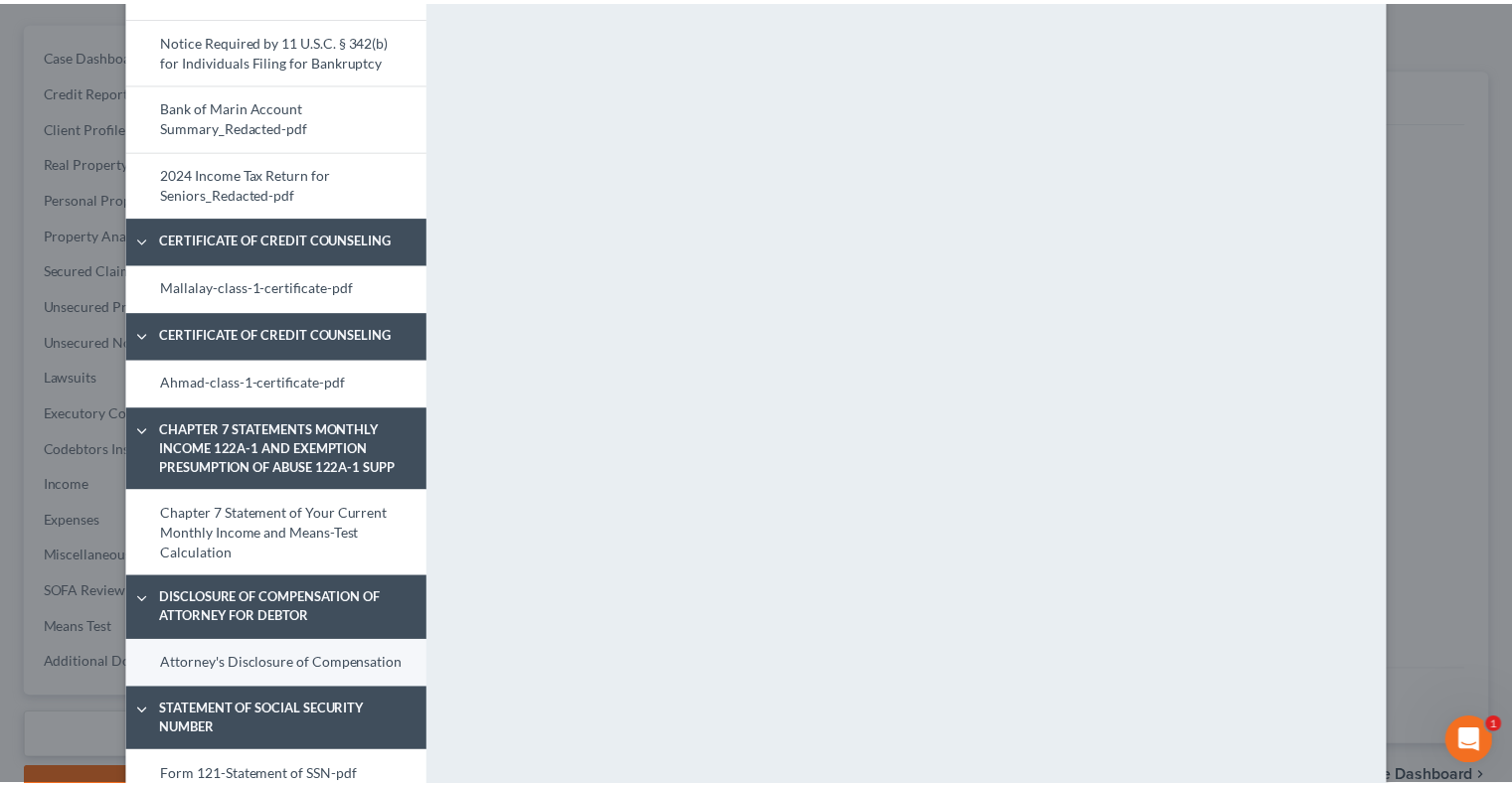 scroll, scrollTop: 1072, scrollLeft: 0, axis: vertical 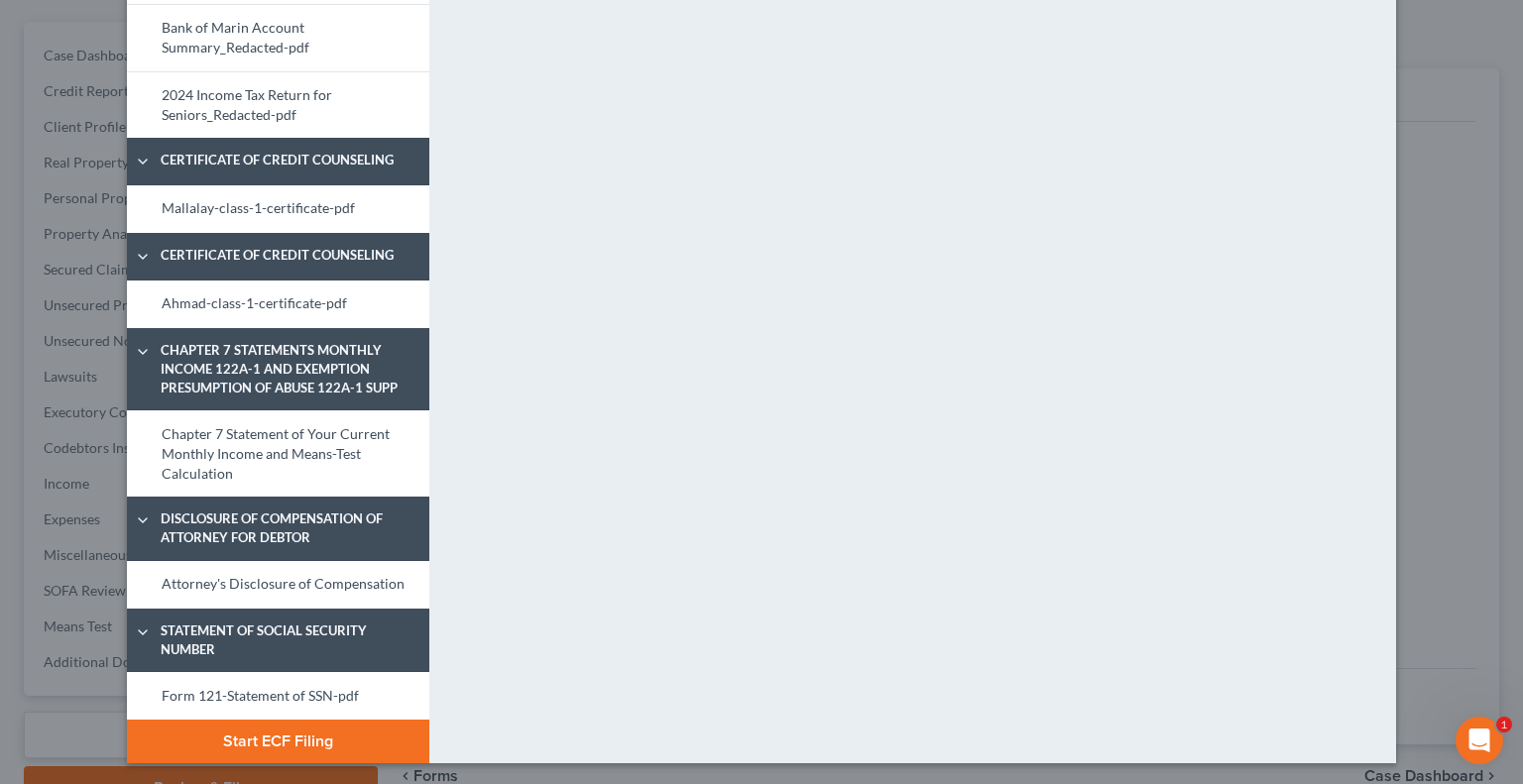click on "Start ECF Filing" at bounding box center (278, 741) 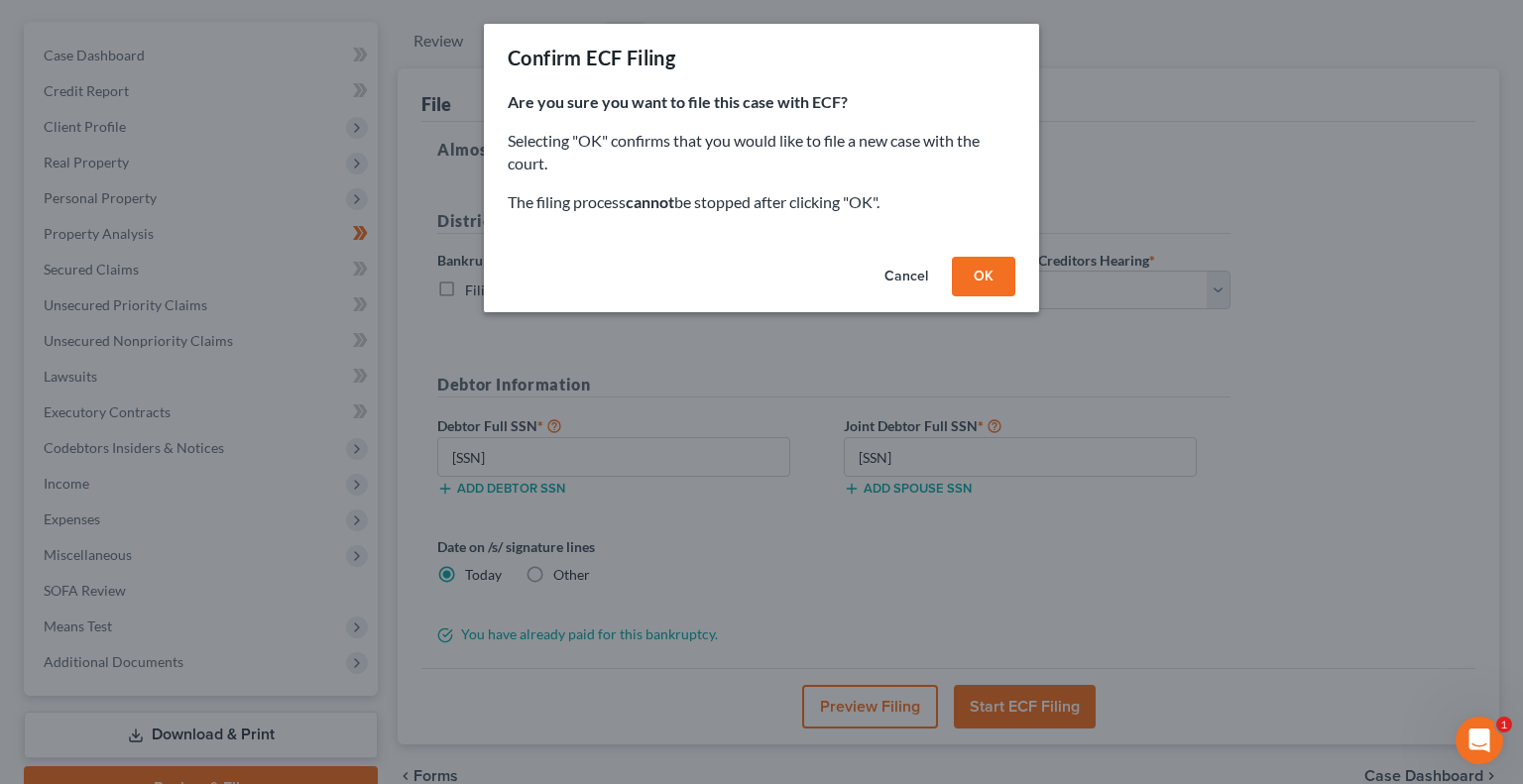 click on "Cancel" at bounding box center (906, 277) 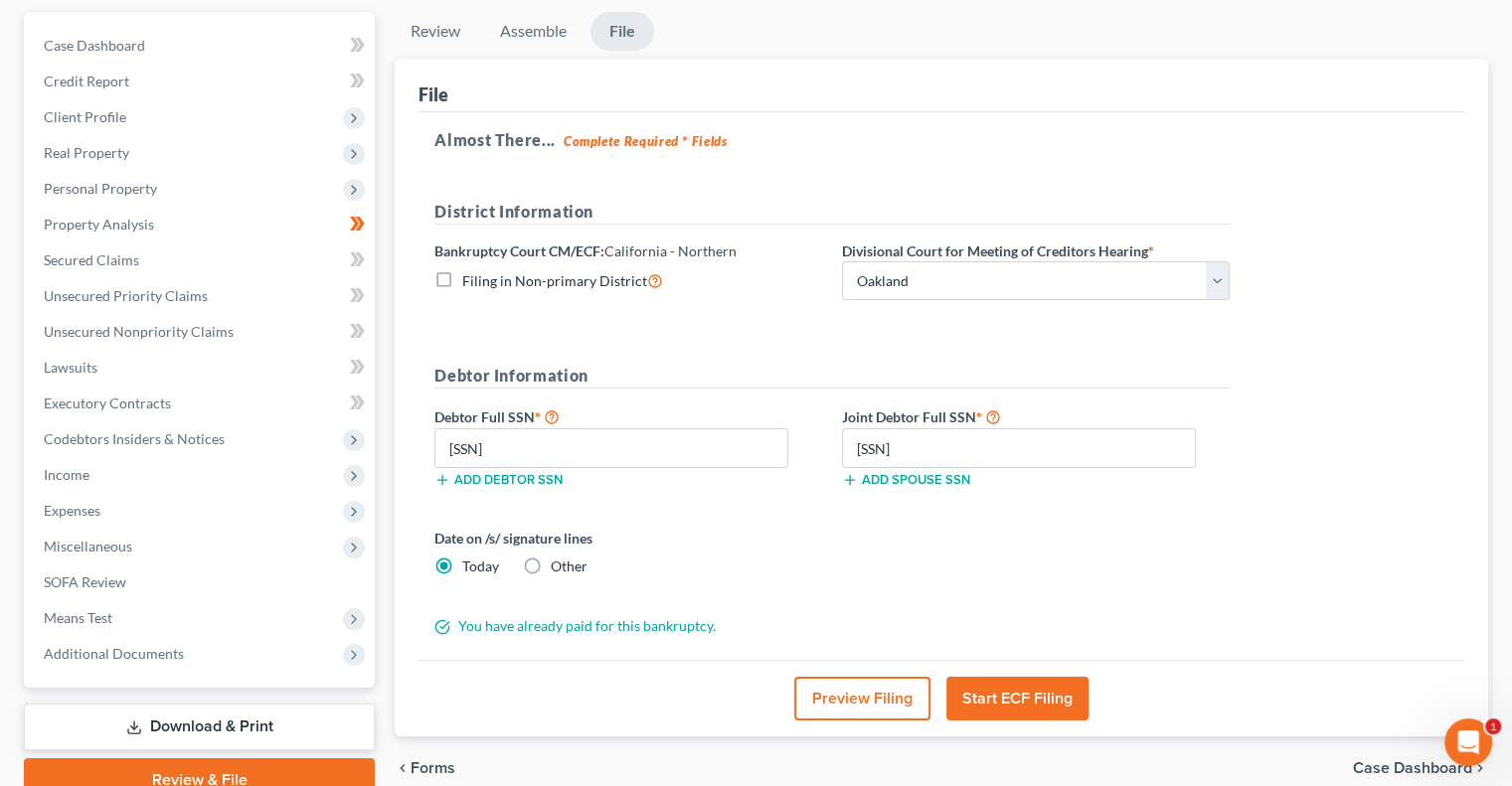scroll, scrollTop: 268, scrollLeft: 0, axis: vertical 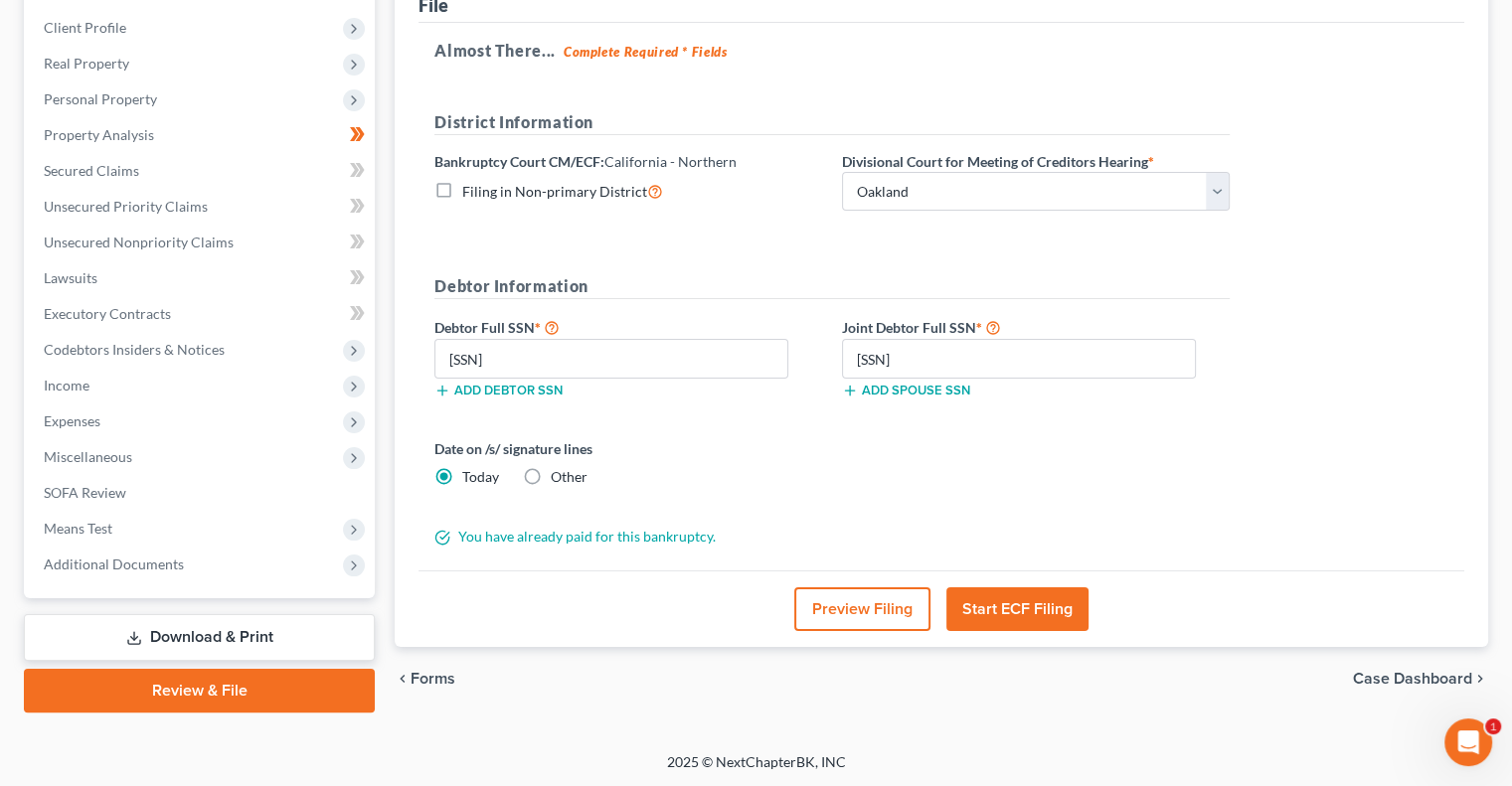 click on "Date on /s/ signature lines Today Other" at bounding box center (832, 470) 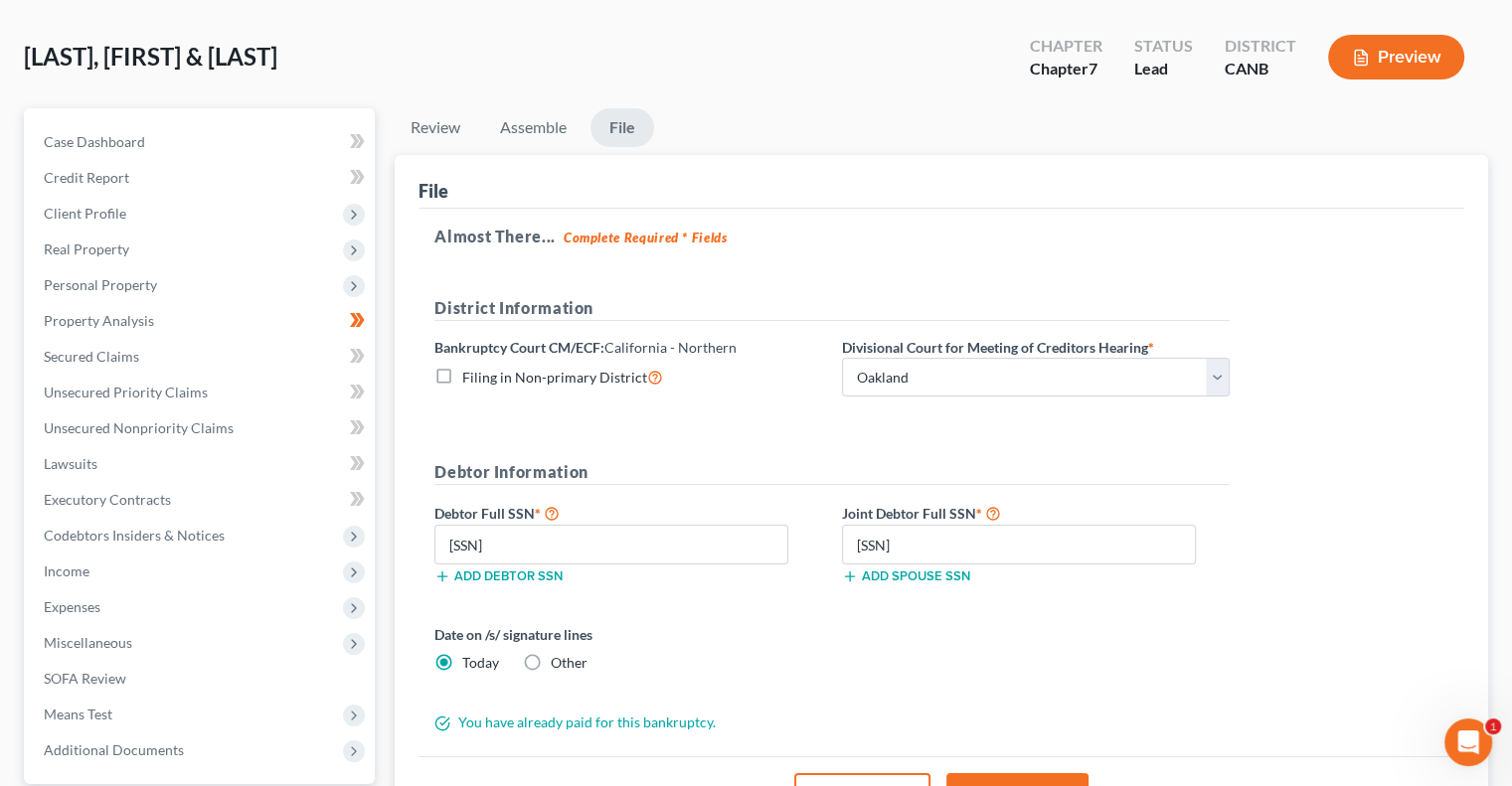 scroll, scrollTop: 70, scrollLeft: 0, axis: vertical 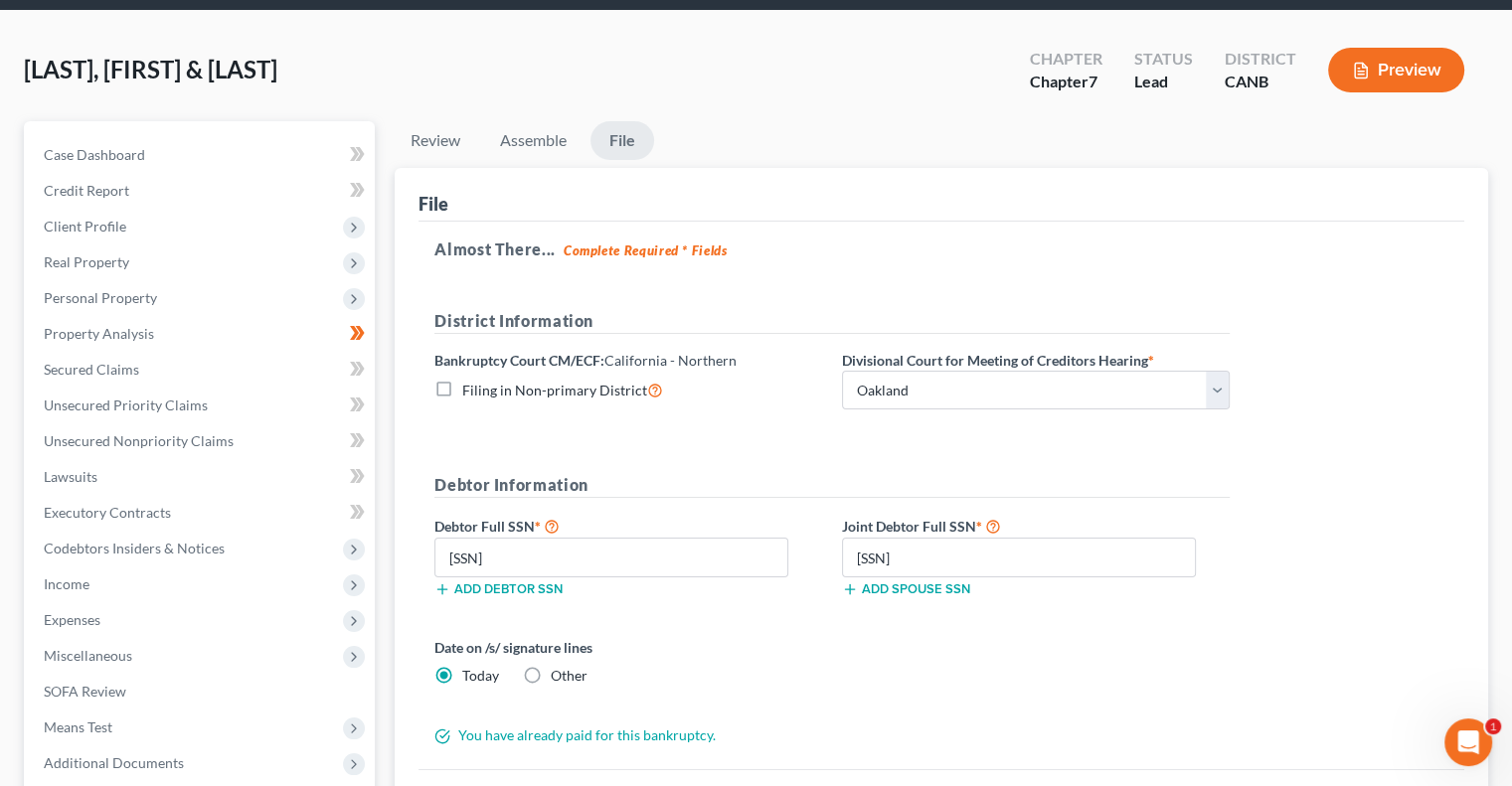 click on "File" at bounding box center [941, 195] 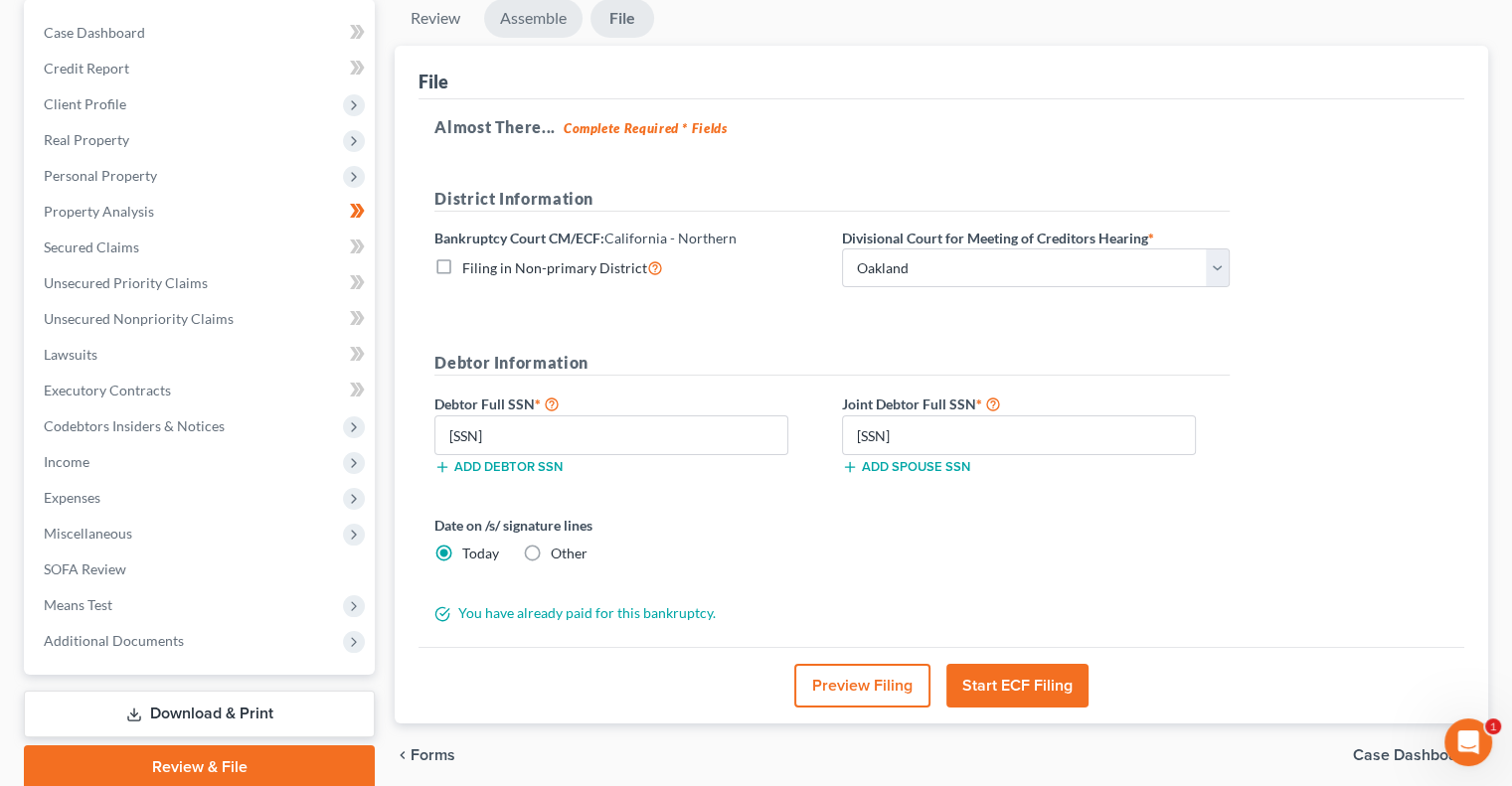 scroll, scrollTop: 70, scrollLeft: 0, axis: vertical 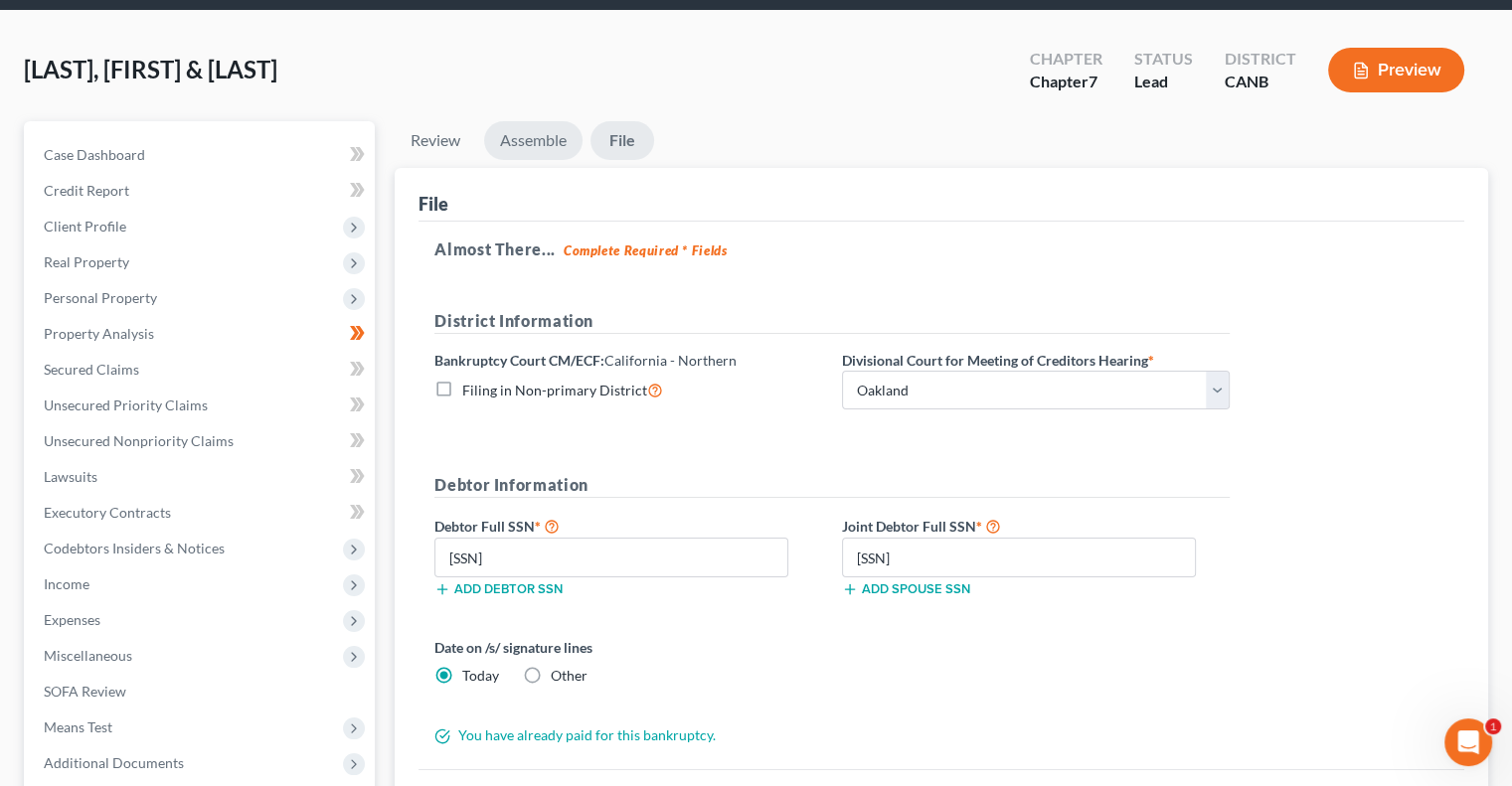 click on "Assemble" at bounding box center (533, 140) 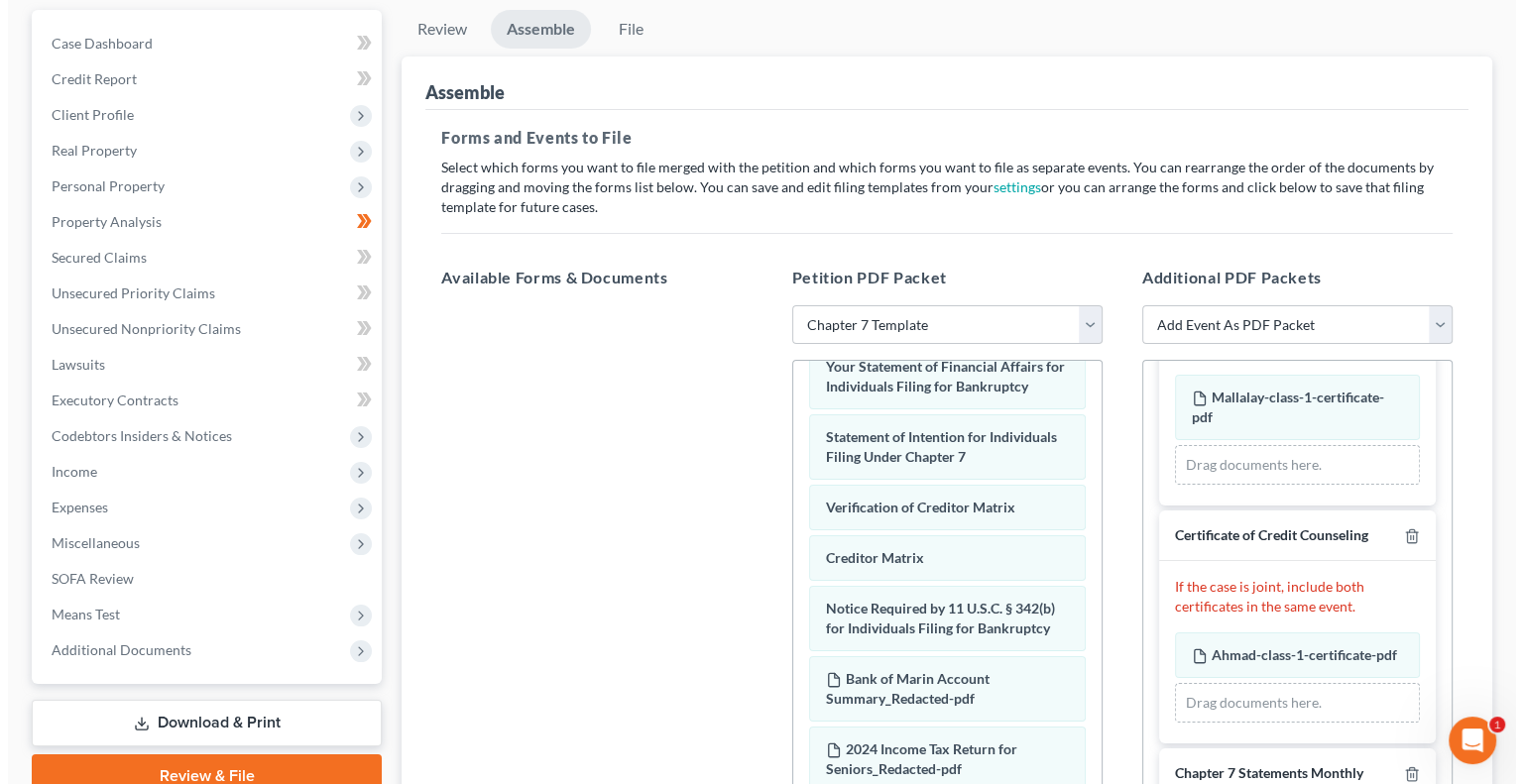 scroll, scrollTop: 81, scrollLeft: 0, axis: vertical 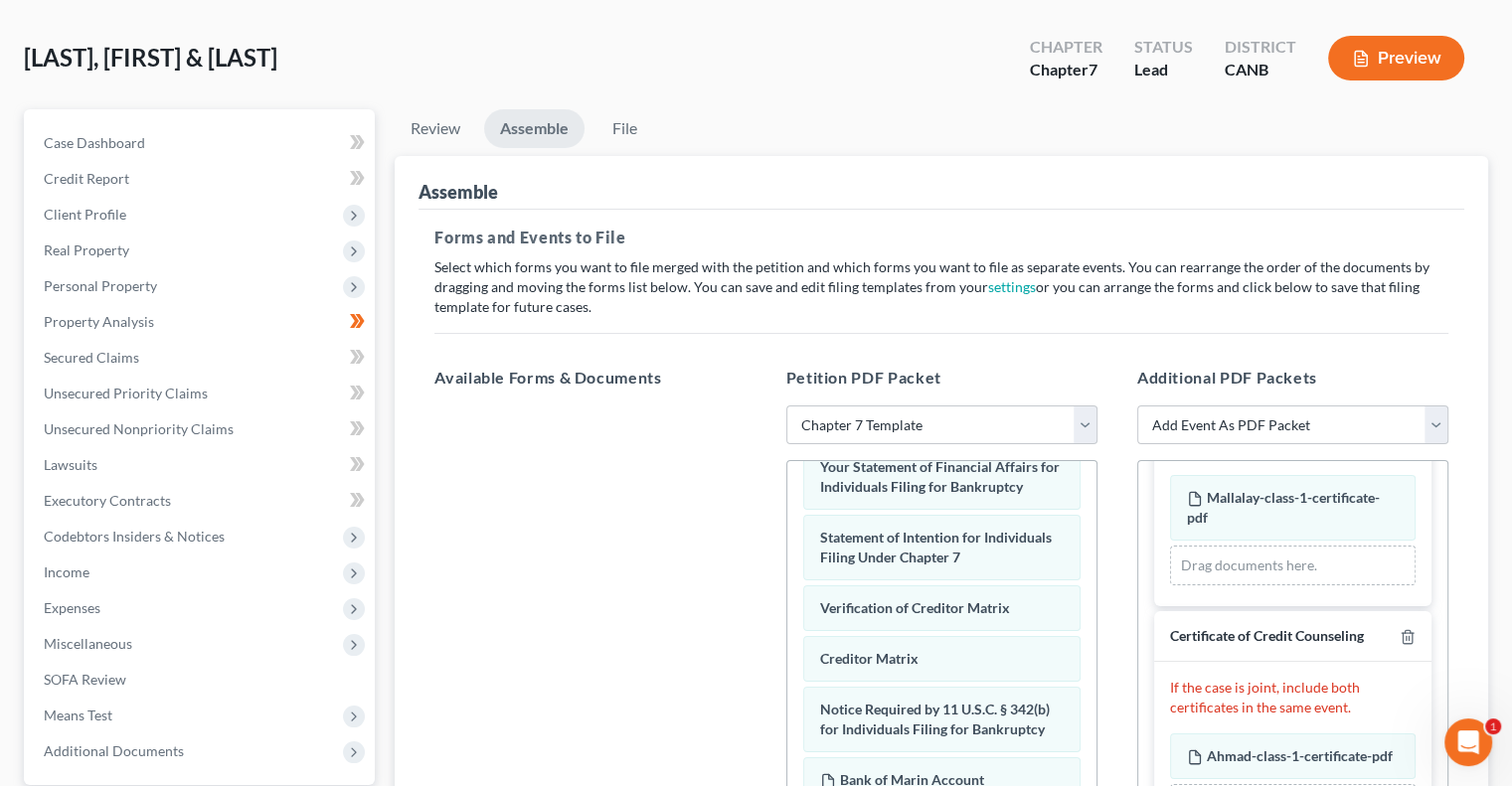 click on "Petition PDF Packet     Choose Default Petition PDF Packet Emergency Filing (Voluntary Petition and Creditor List Only) Chapter 7 Template Voluntary Petition for Individuals Filing for Bankruptcy Summary of Your Assets and Liabilities Schedule A/B: Property Schedule C: The Property You Claim as Exempt Schedule D: Creditors Who Hold Claims Secured by Property Schedule E/F: Creditors Who Have Unsecured Claims Schedule G: Executory Contracts and Unexpired Leases Schedule H: Your Codebtors Schedule I: Your Income Schedule J: Your Expenses Declaration About an Individual Debtor's Schedules Your Statement of Financial Affairs for Individuals Filing for Bankruptcy Statement of Intention for Individuals Filing Under Chapter 7 Verification of Creditor Matrix Creditor Matrix Notice Required by 11 U.S.C. § 342(b) for Individuals Filing for Bankruptcy Bank of Marin Account Summary_Redacted-pdf 2024 Income Tax Return for Seniors_Redacted-pdf" at bounding box center (941, 687) 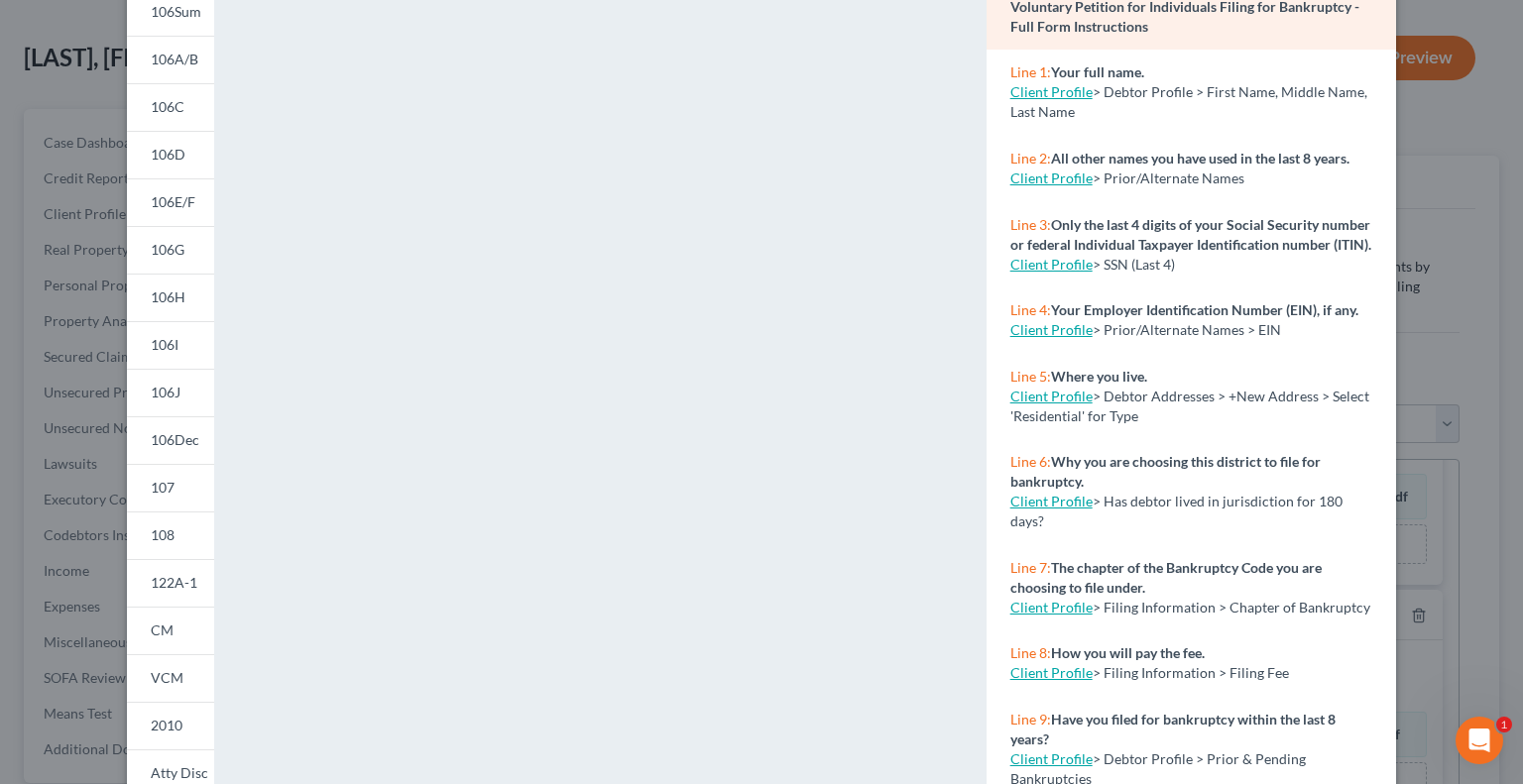 scroll, scrollTop: 0, scrollLeft: 0, axis: both 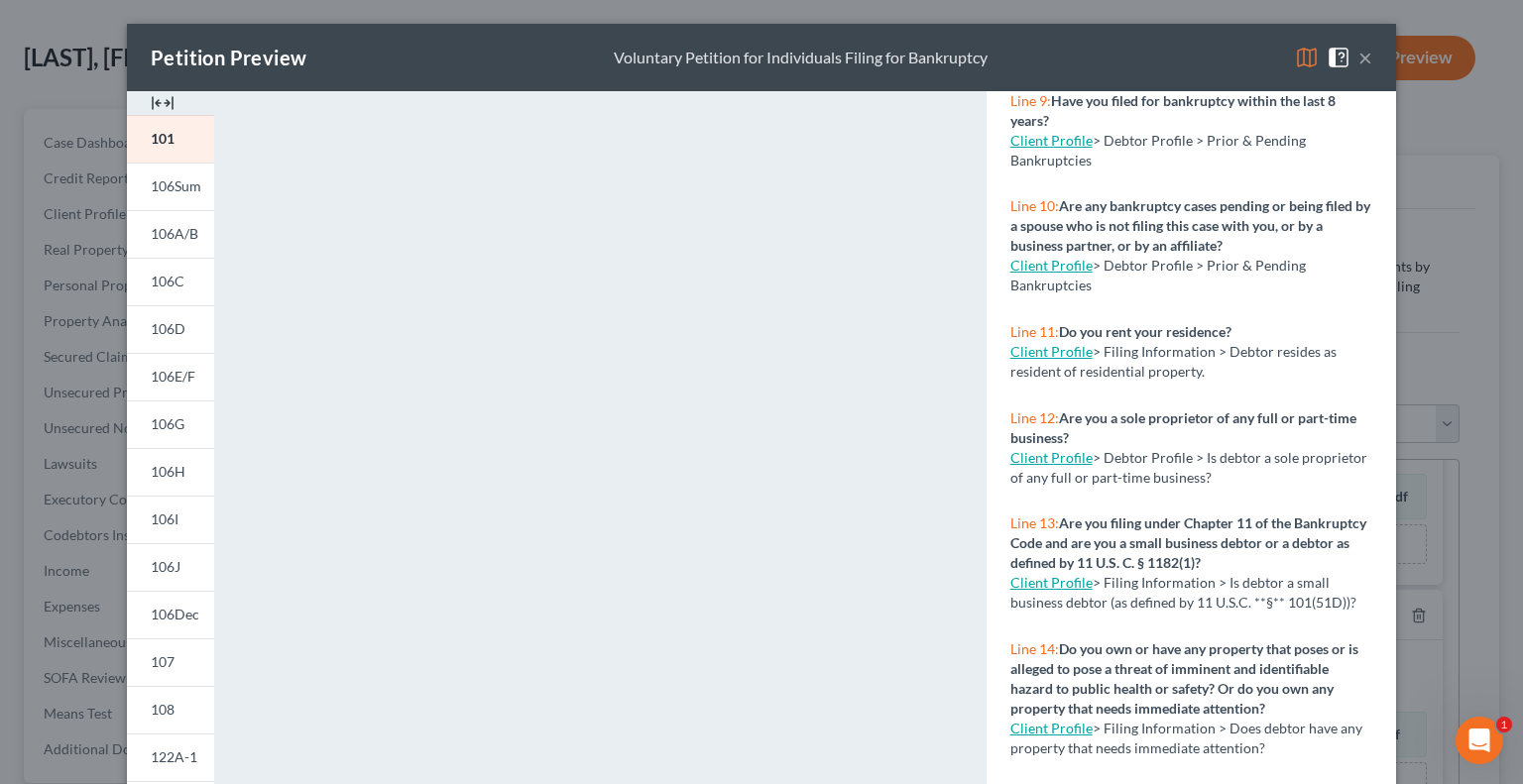 click on "×" at bounding box center (1365, 57) 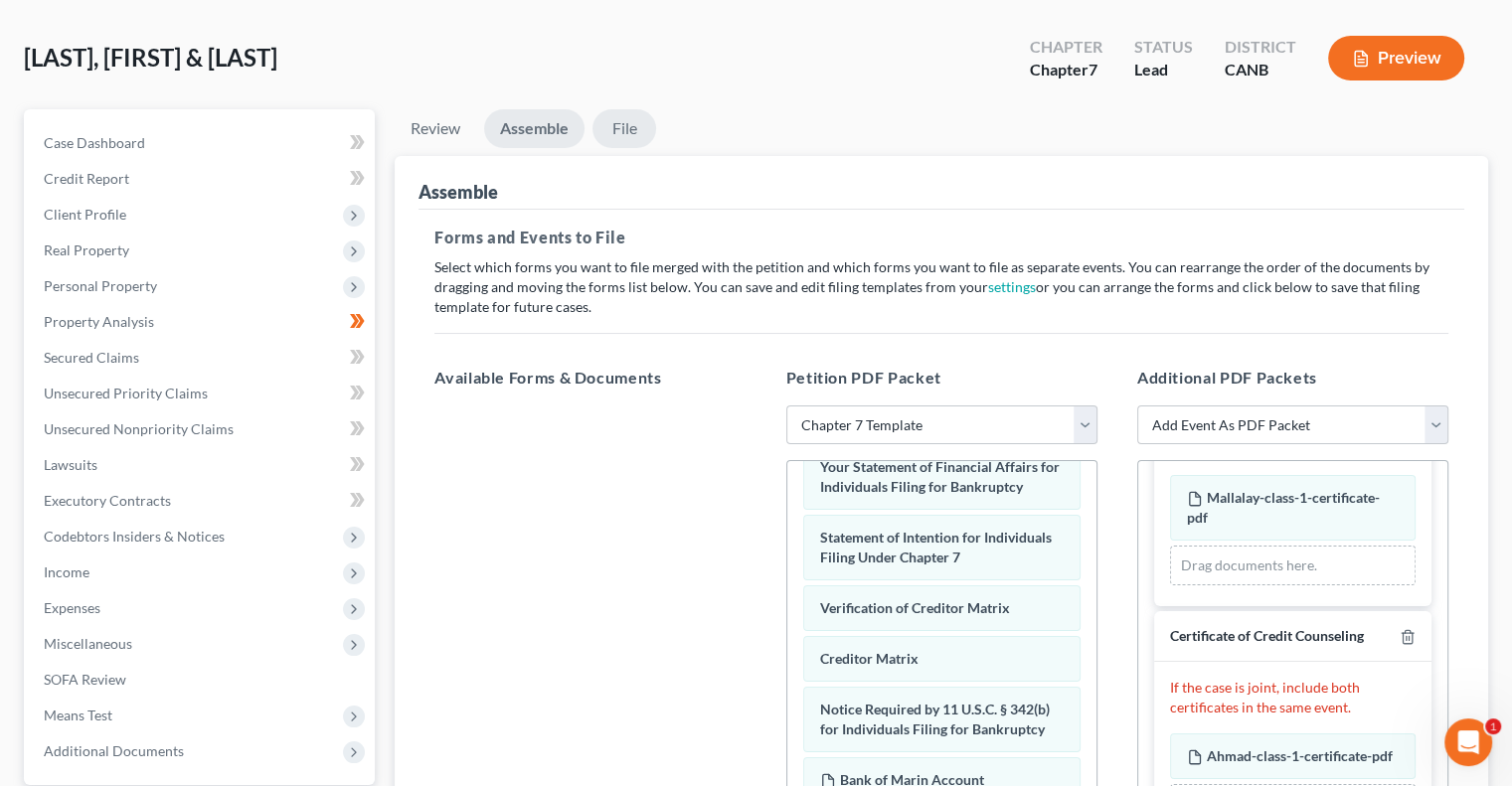 click on "File" at bounding box center [624, 128] 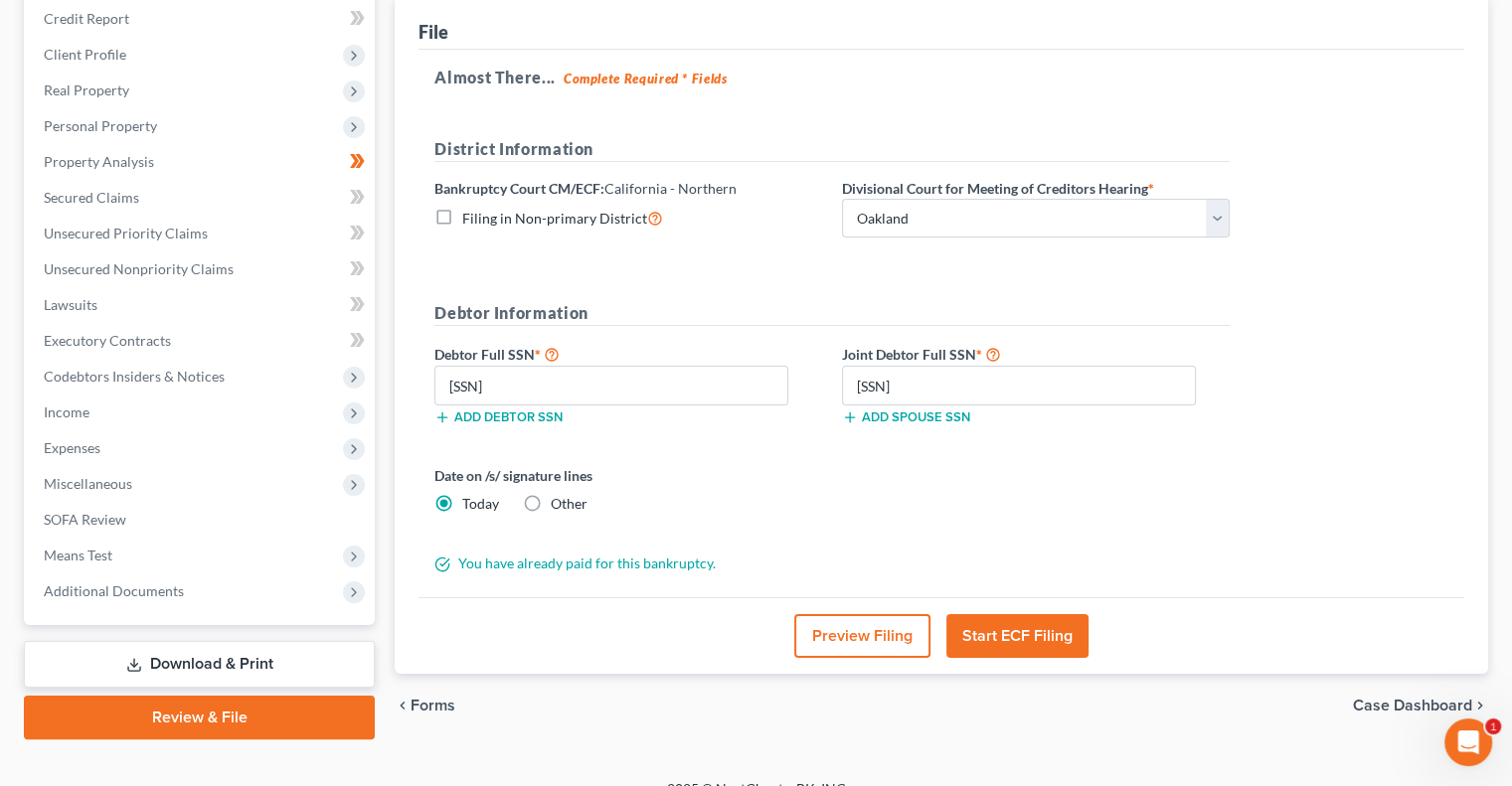 scroll, scrollTop: 268, scrollLeft: 0, axis: vertical 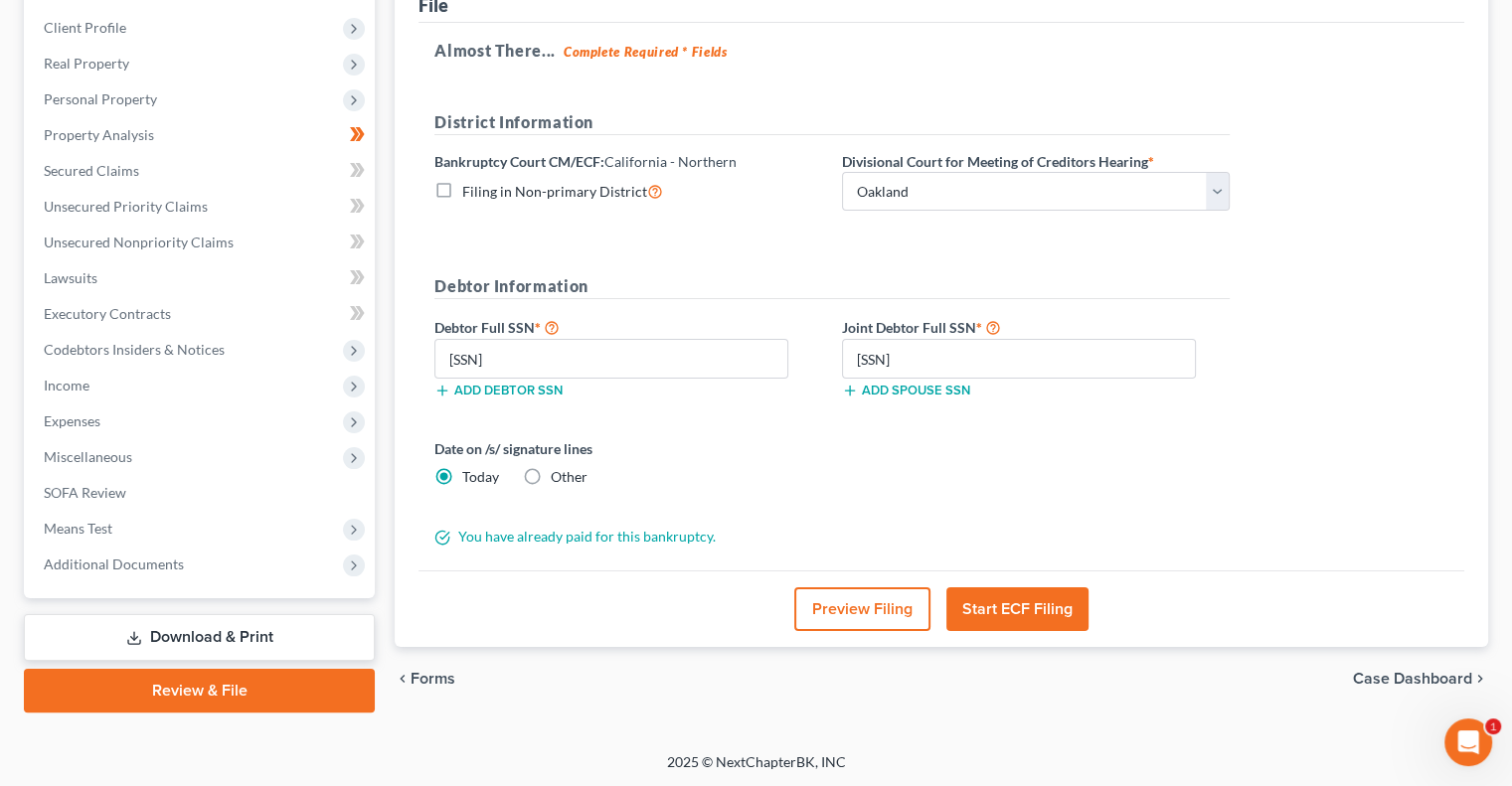 click on "Start ECF Filing" at bounding box center (1017, 609) 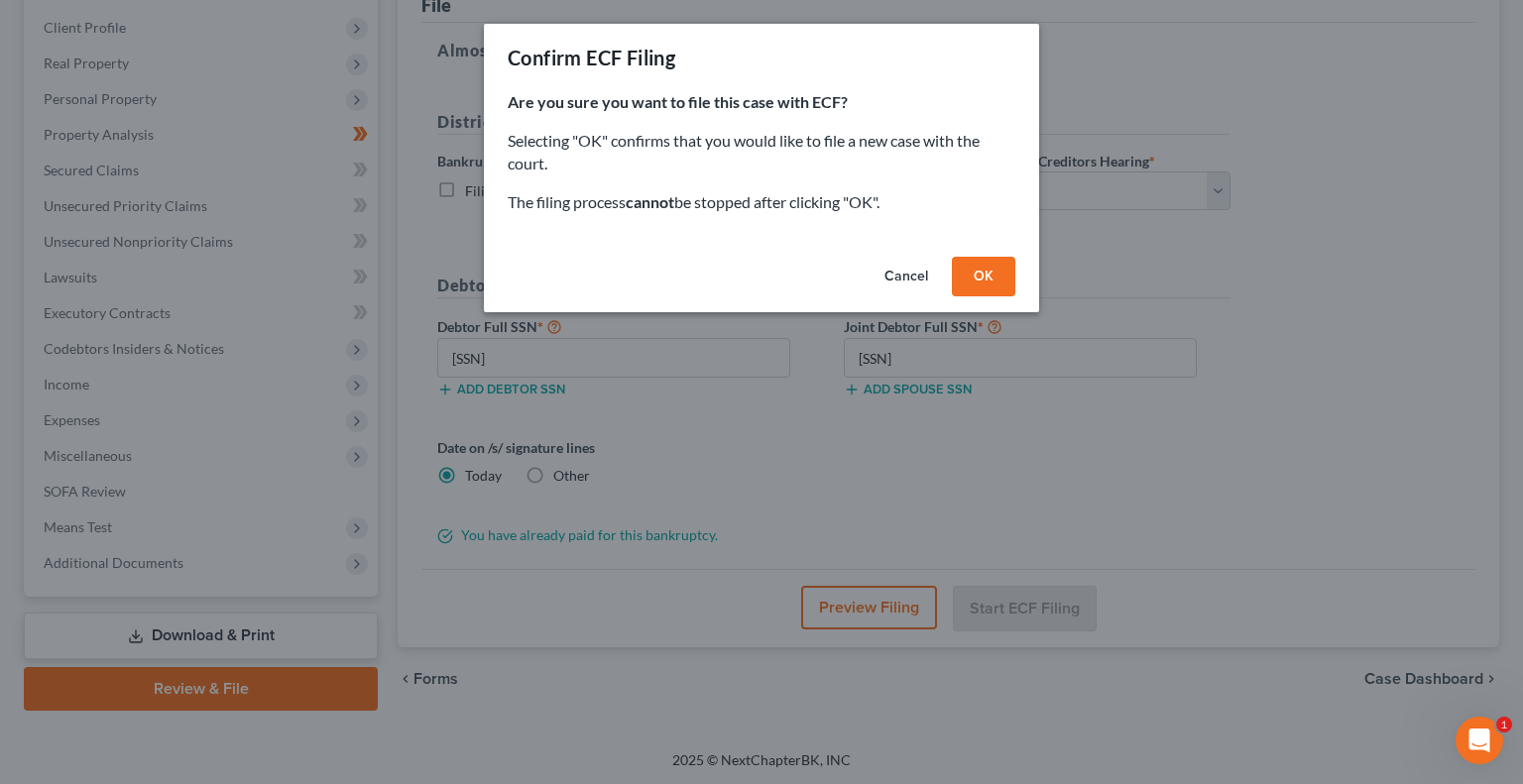 click on "OK" at bounding box center [984, 277] 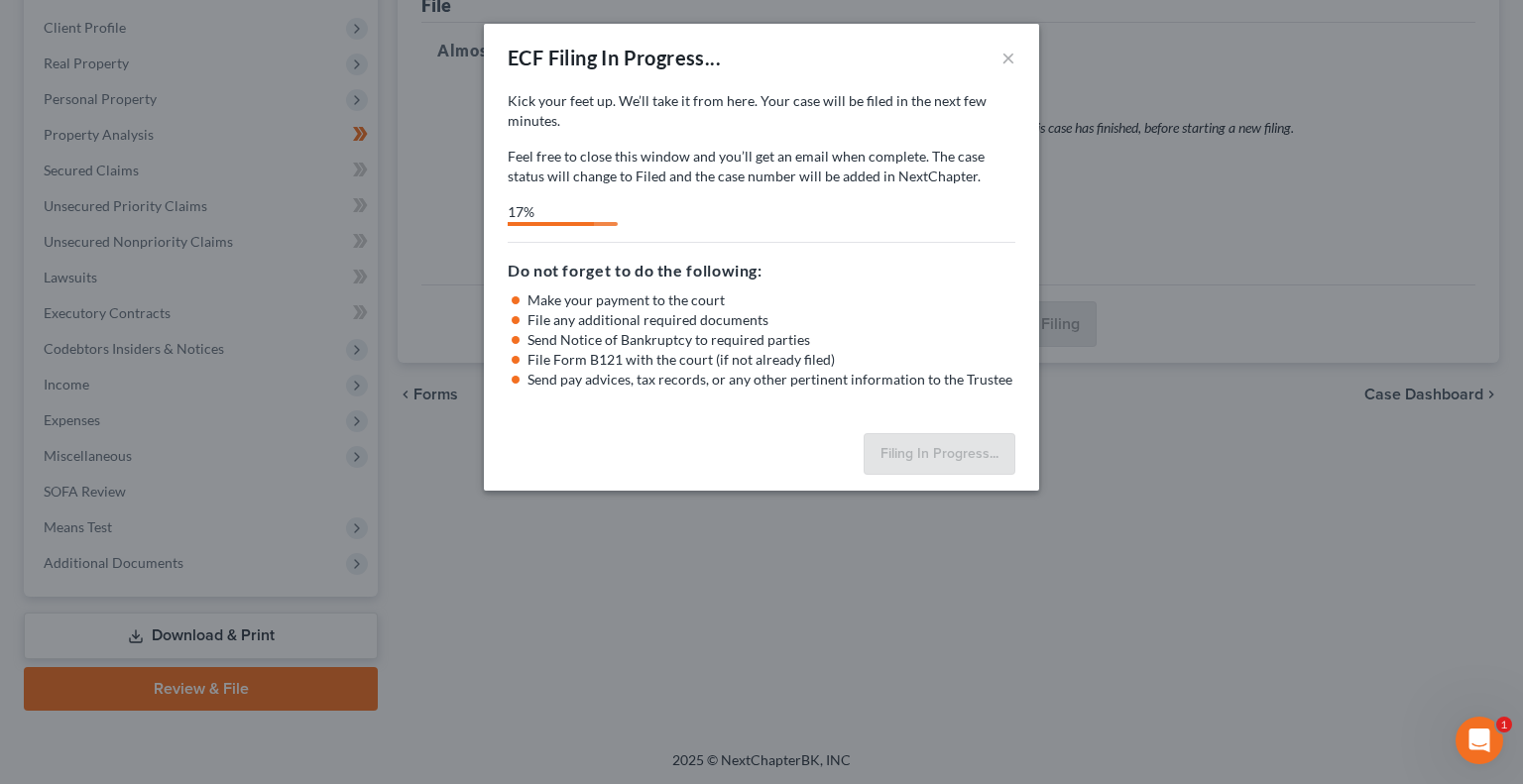 select on "0" 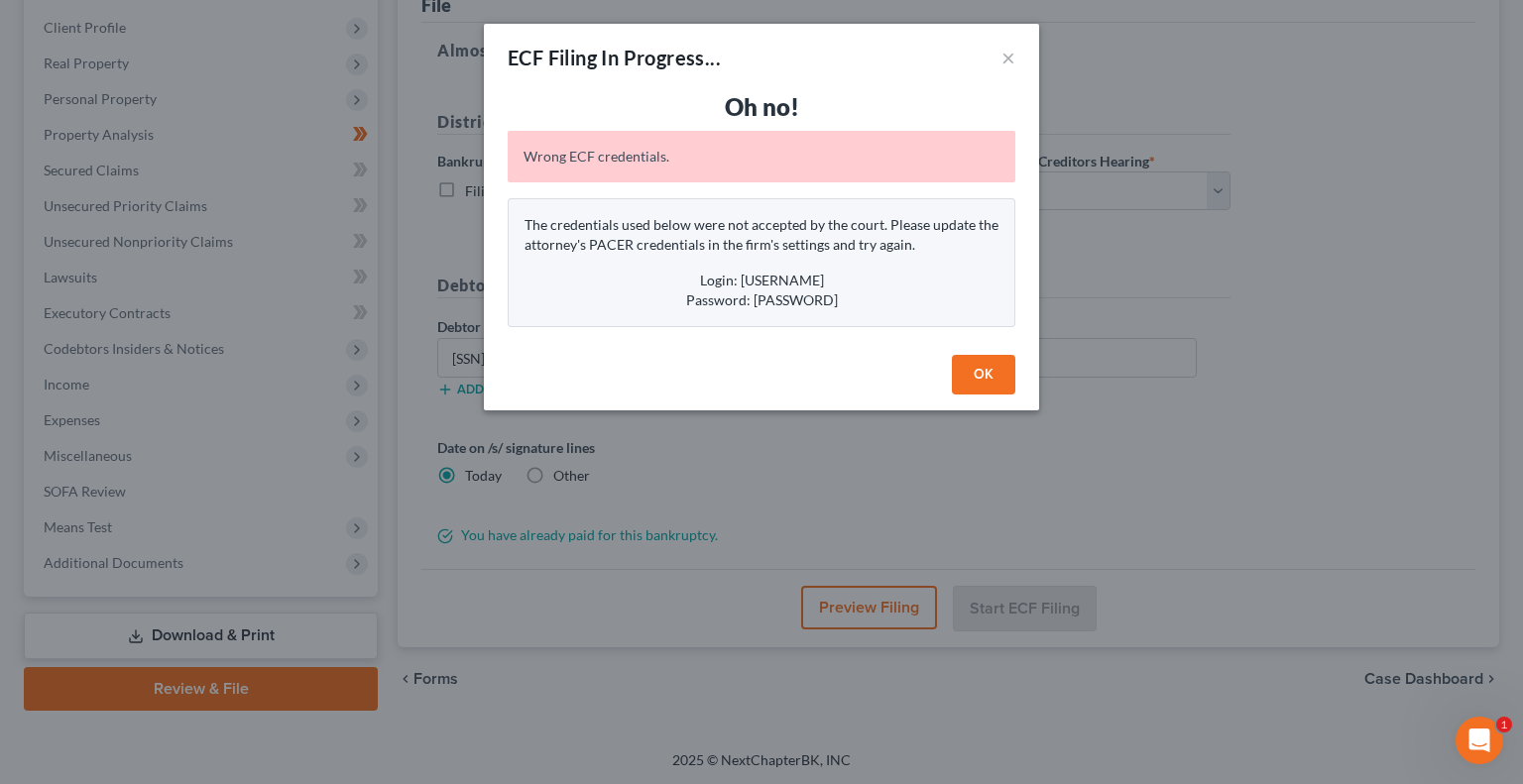 click on "OK" at bounding box center [984, 375] 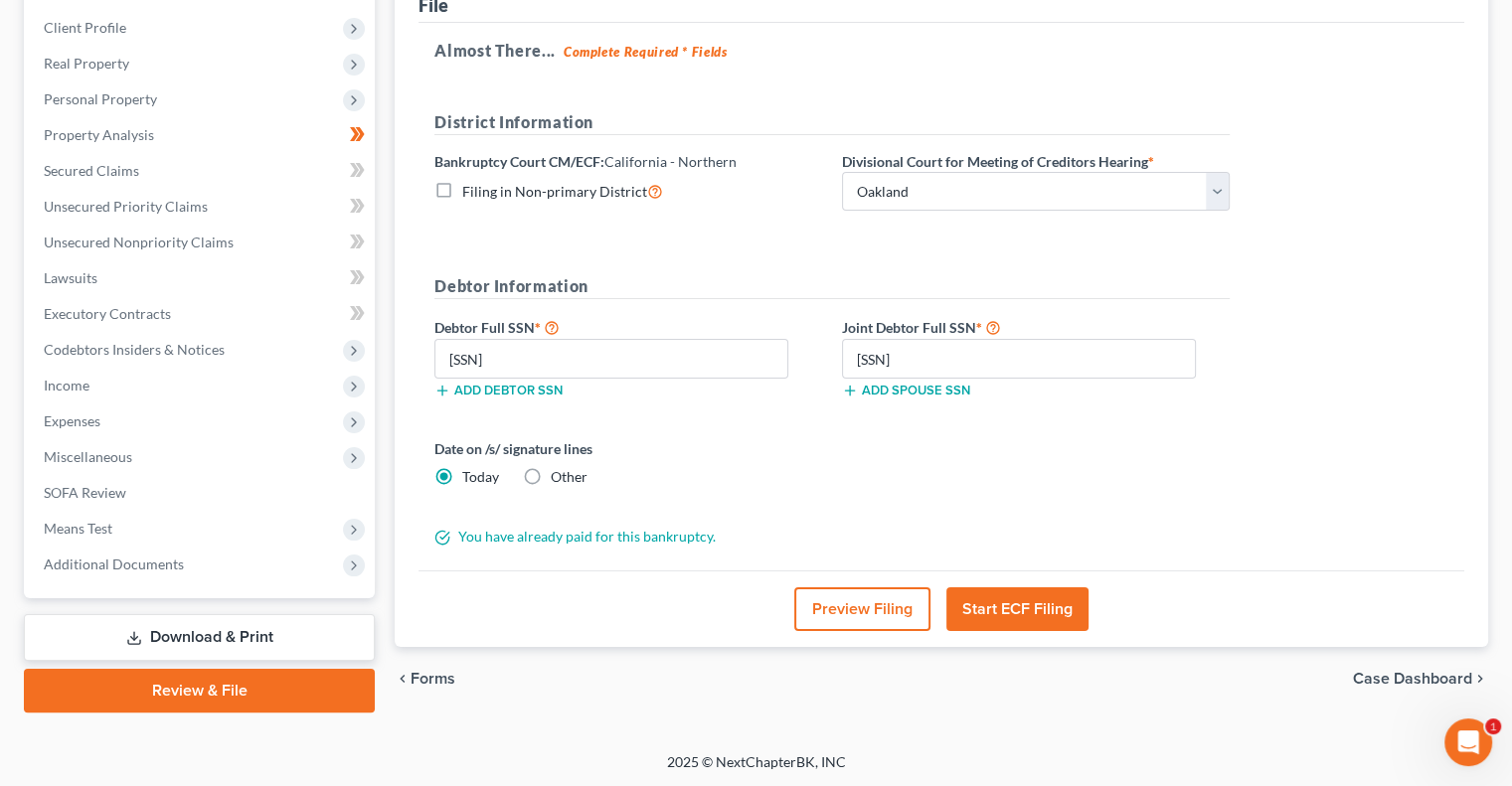 scroll, scrollTop: 0, scrollLeft: 0, axis: both 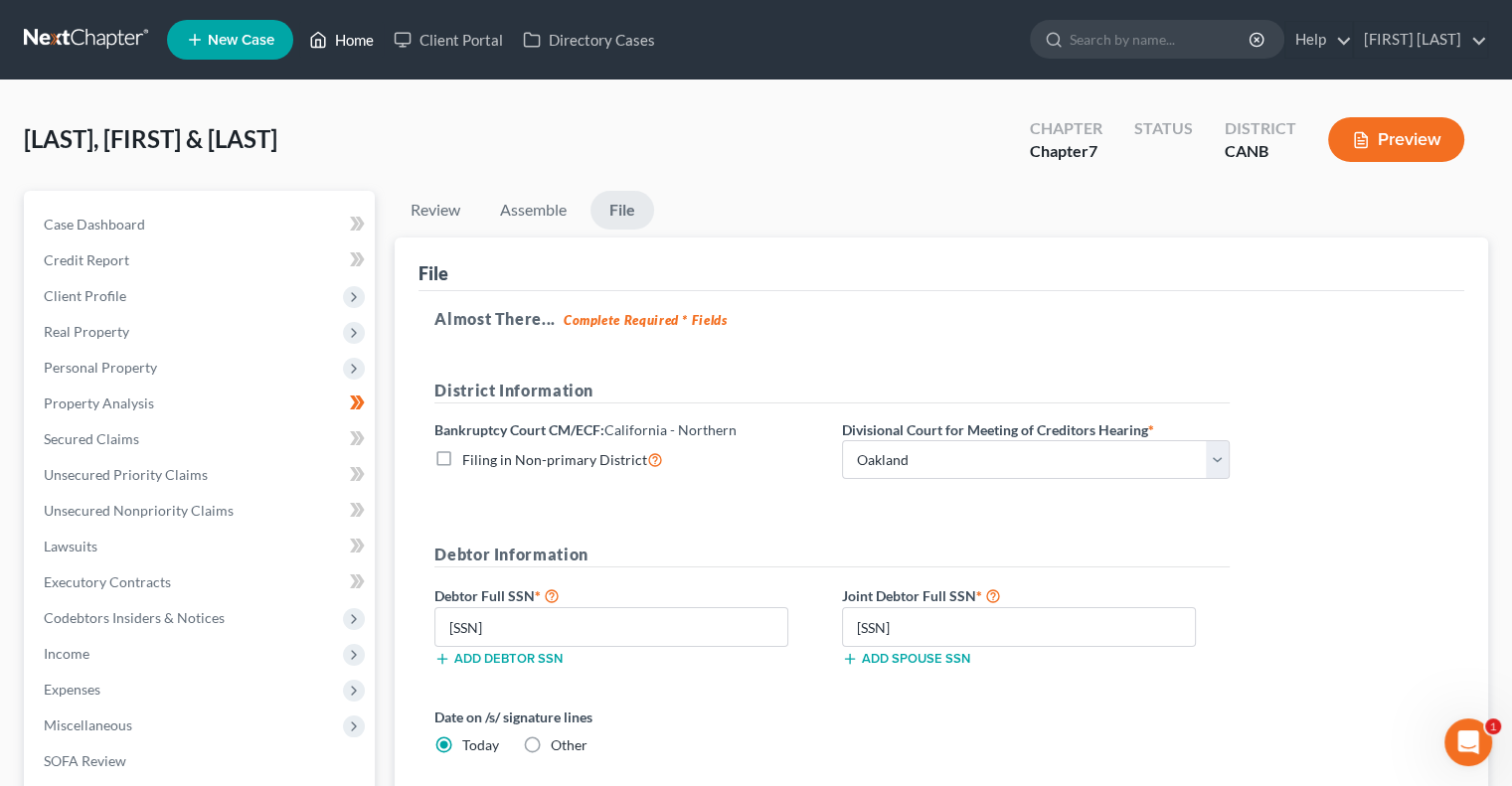 click on "Home" at bounding box center (341, 40) 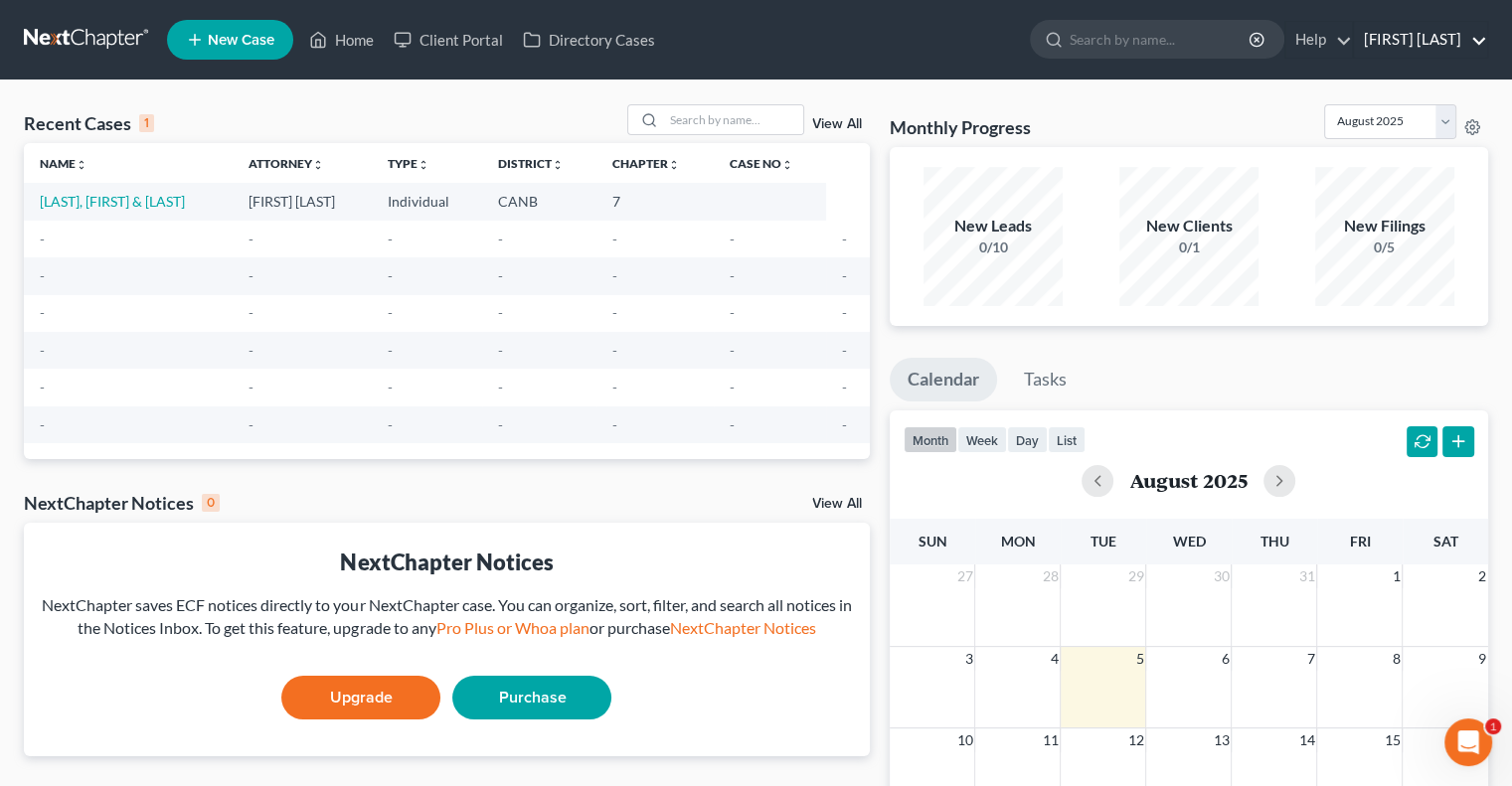 click on "[FIRST] [LAST]" at bounding box center (1421, 40) 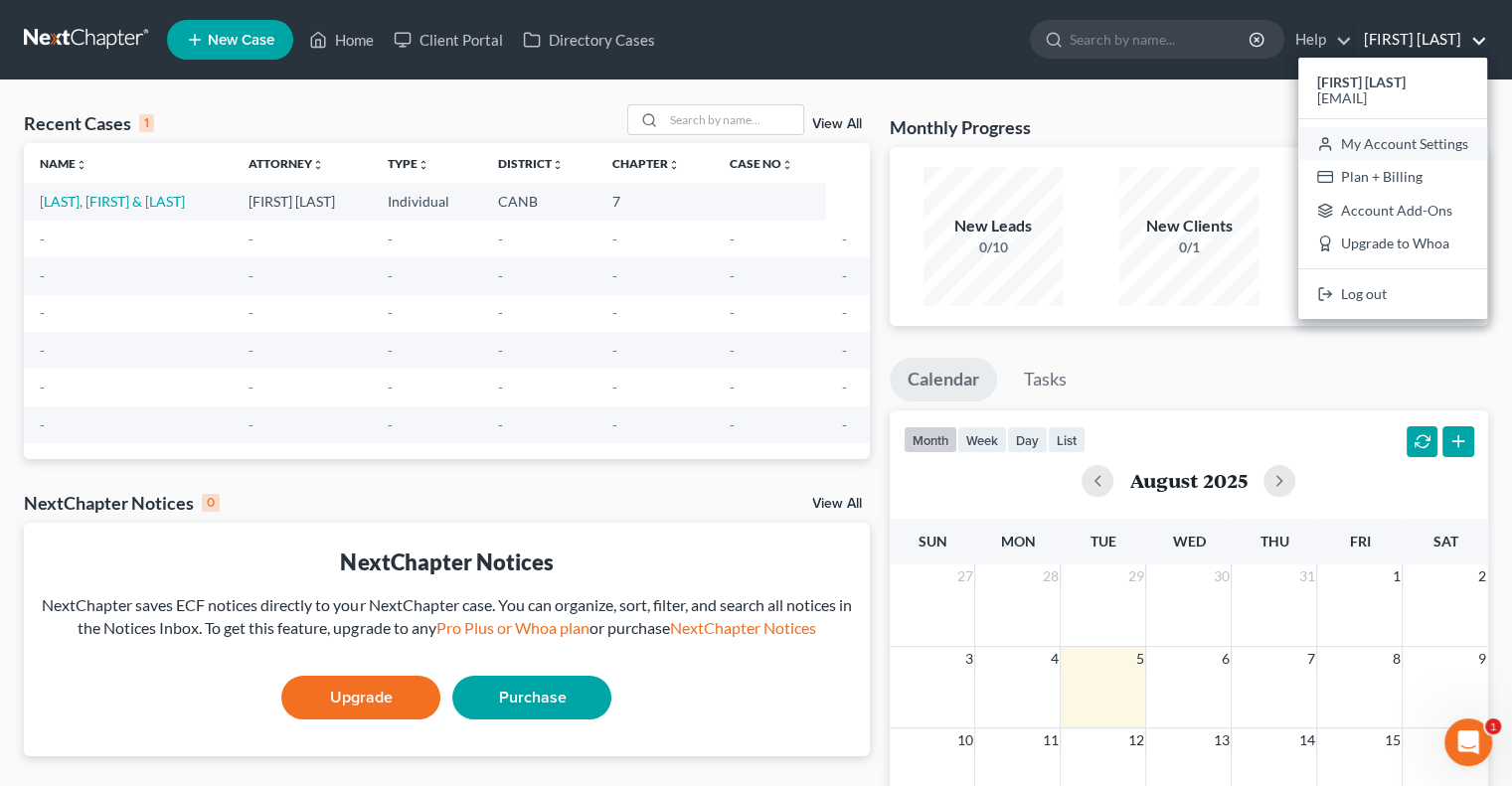 click on "My Account Settings" at bounding box center (1393, 144) 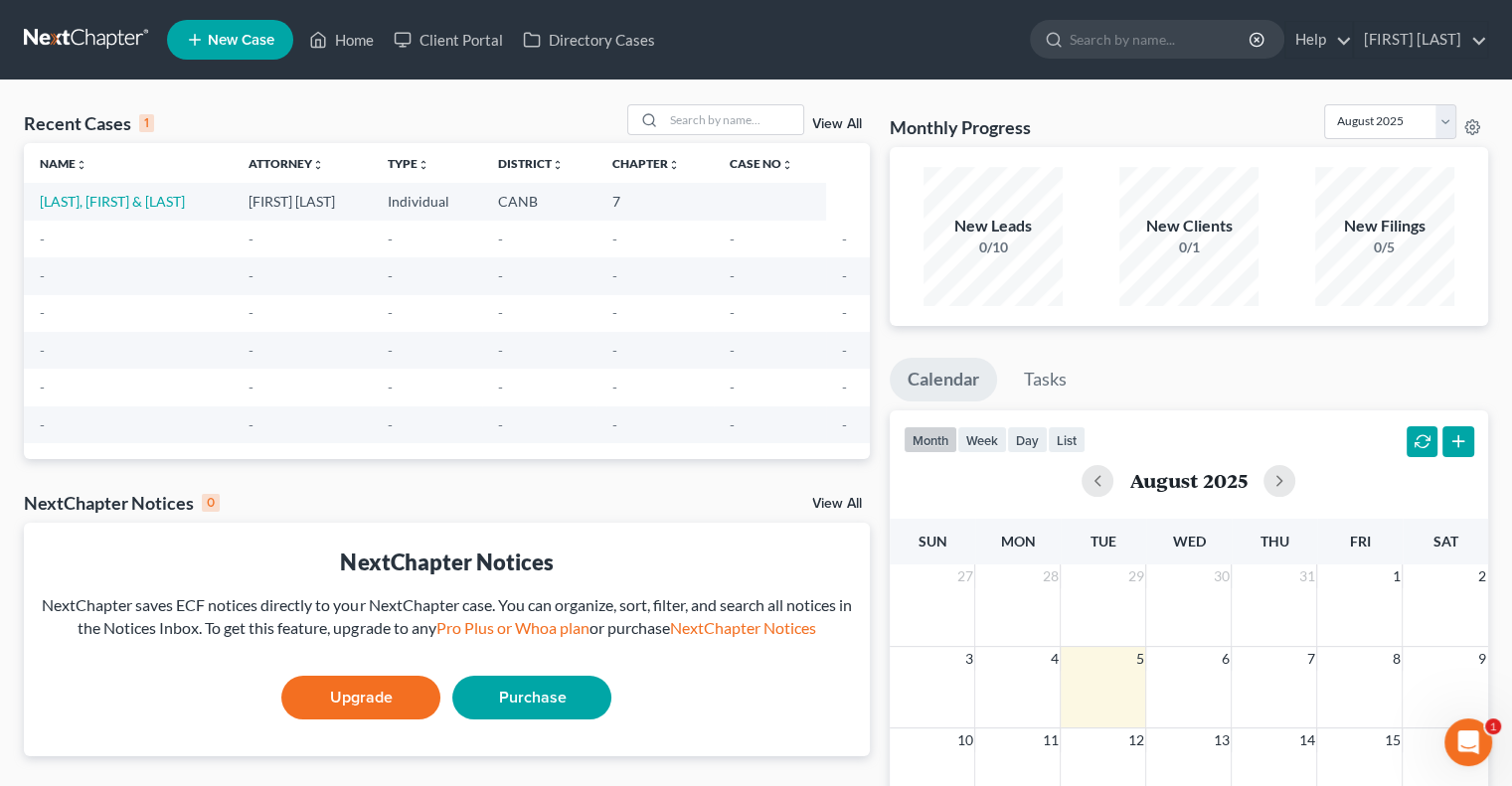 select on "24" 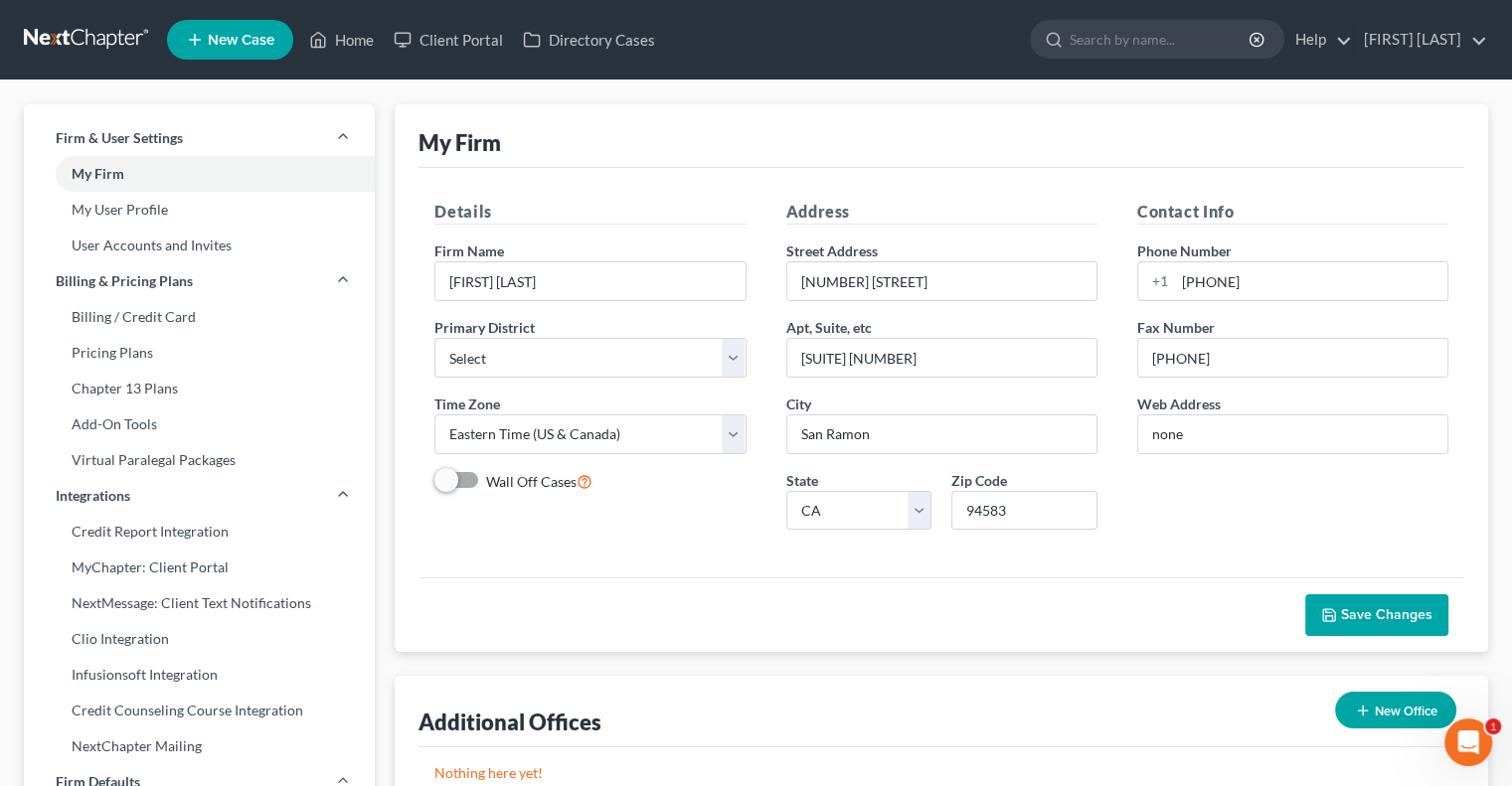 click on "Save Changes" at bounding box center [941, 614] 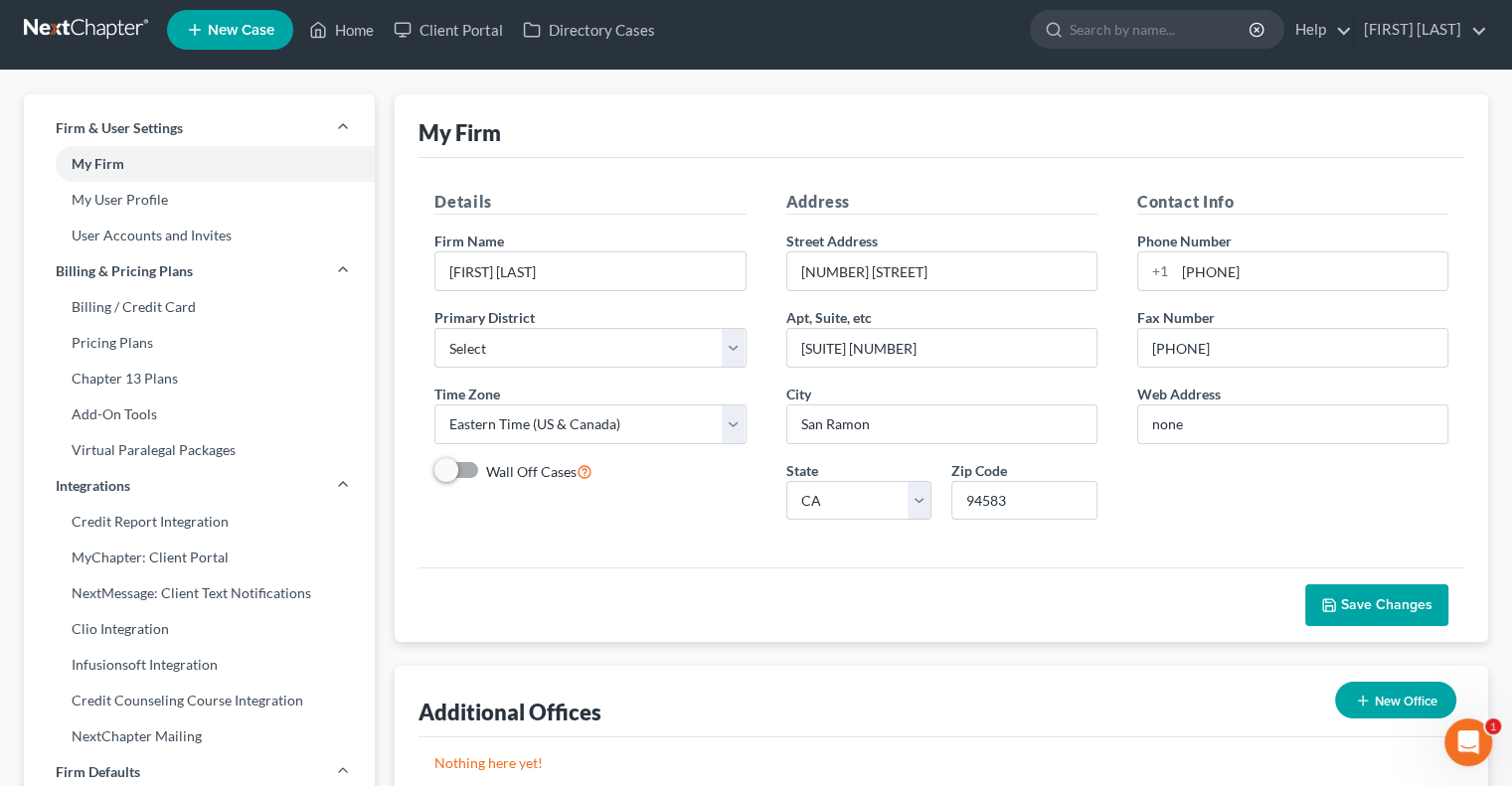 scroll, scrollTop: 0, scrollLeft: 0, axis: both 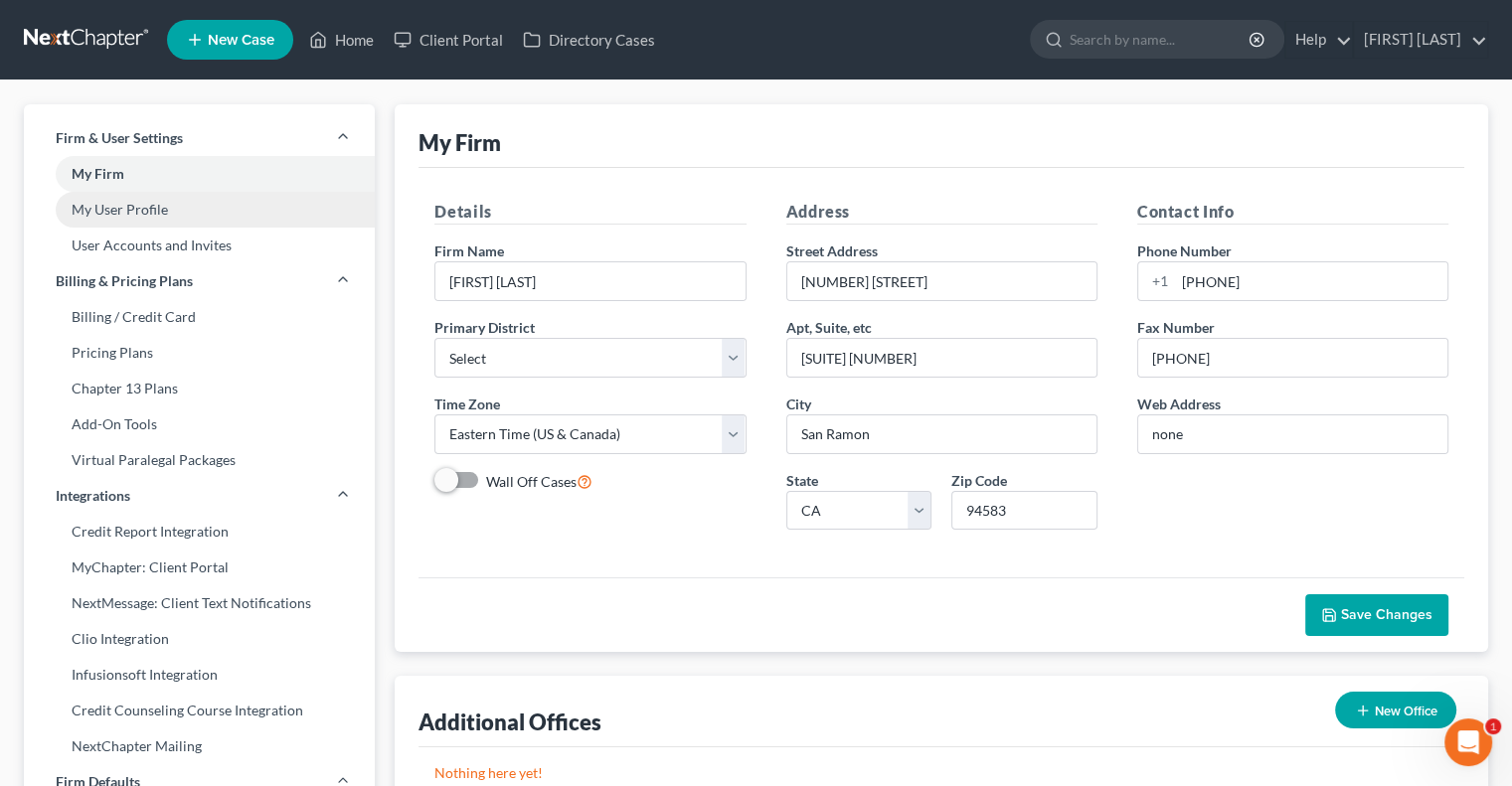 click on "My User Profile" at bounding box center (199, 210) 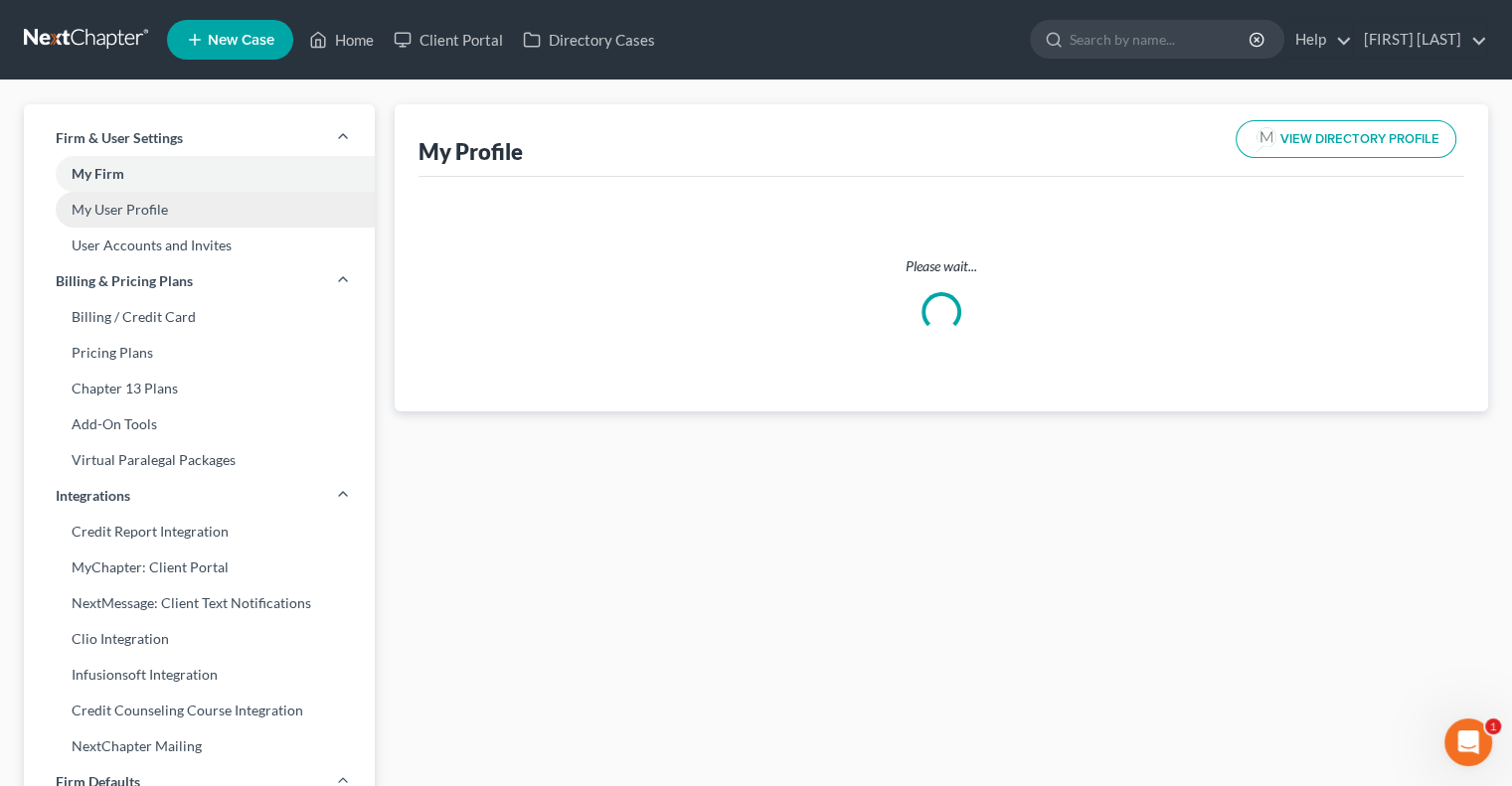 select on "4" 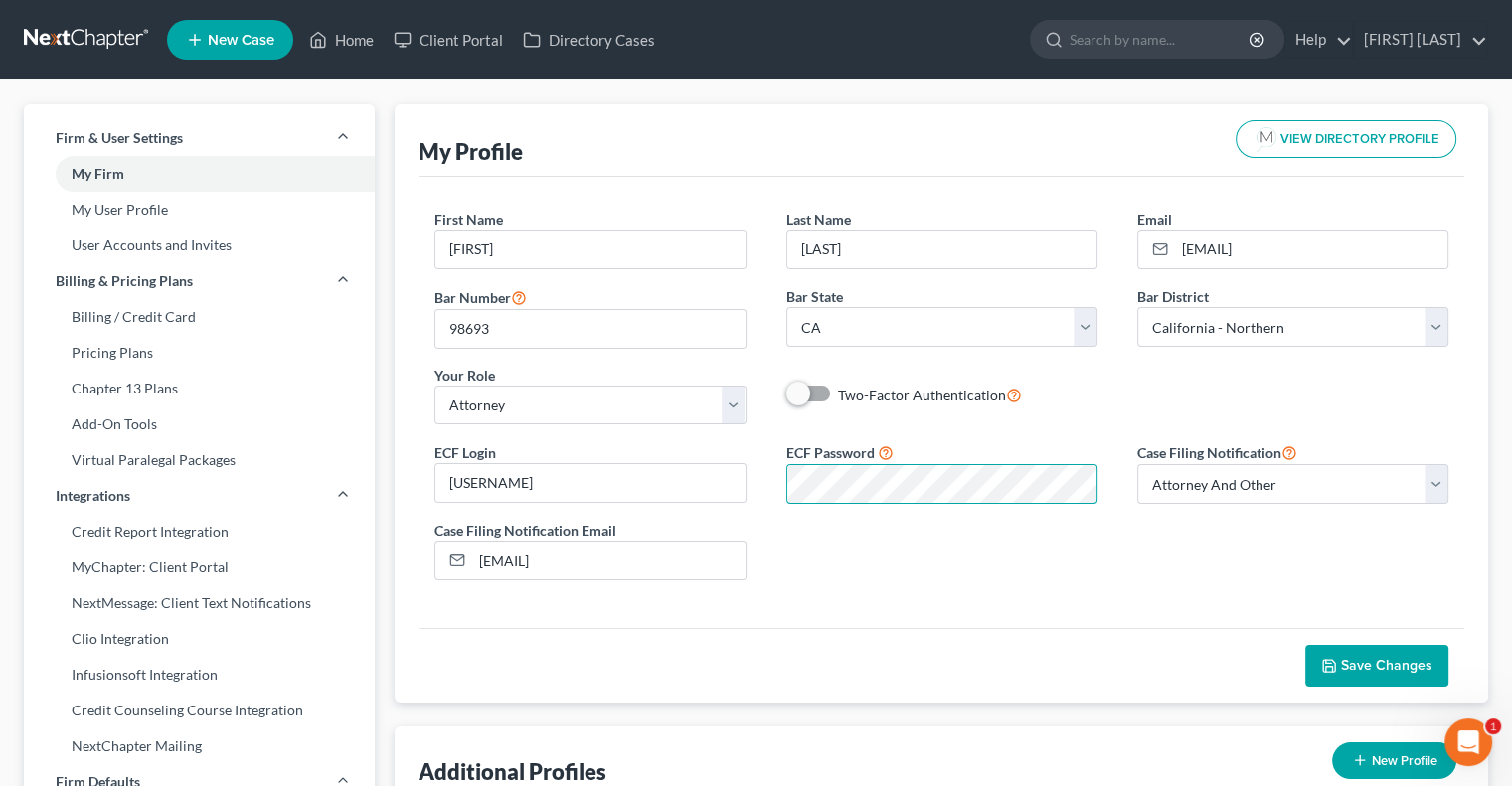 click on "ECF Password" at bounding box center [941, 472] 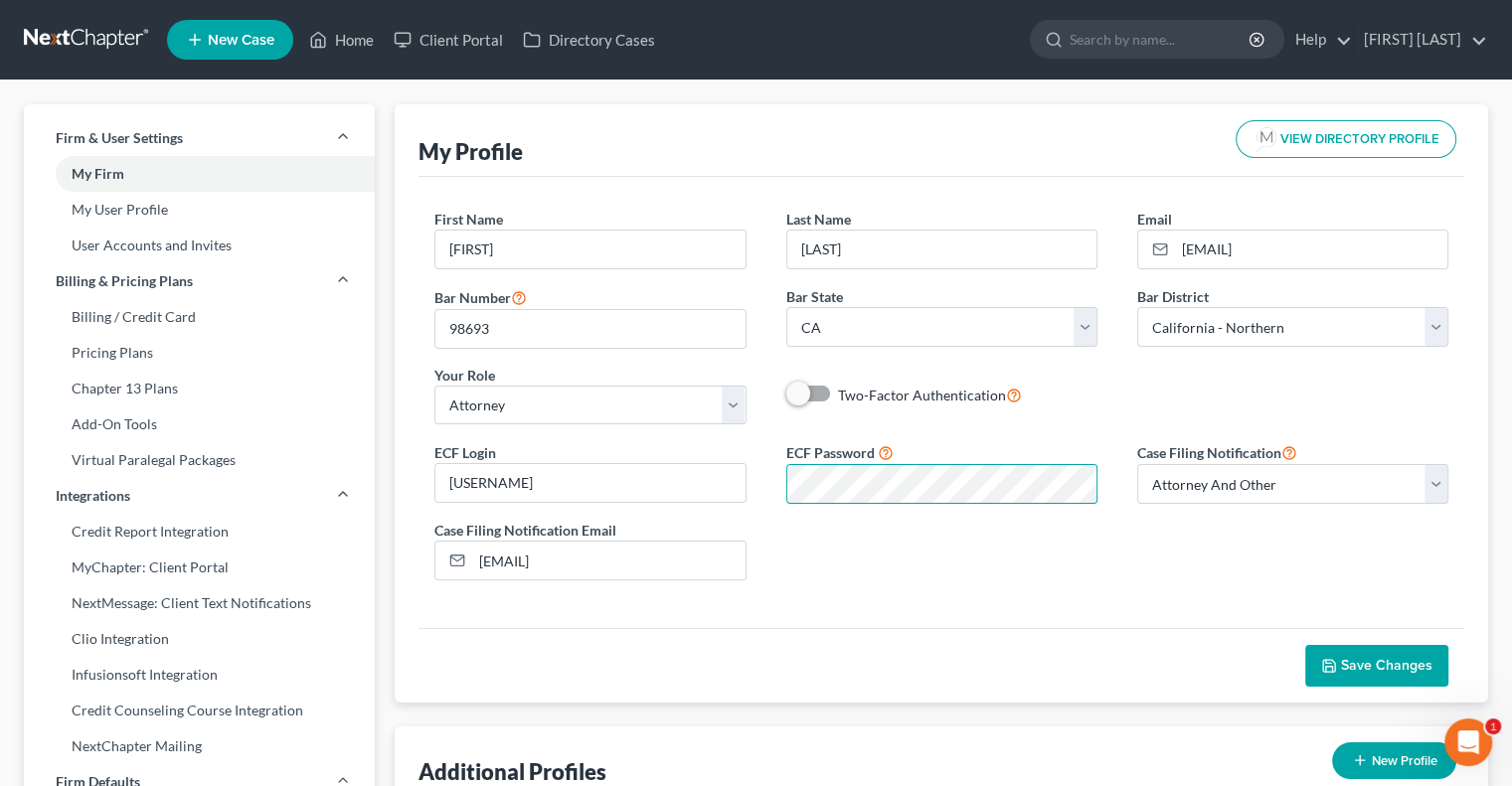 click on "Save Changes" at bounding box center (1387, 665) 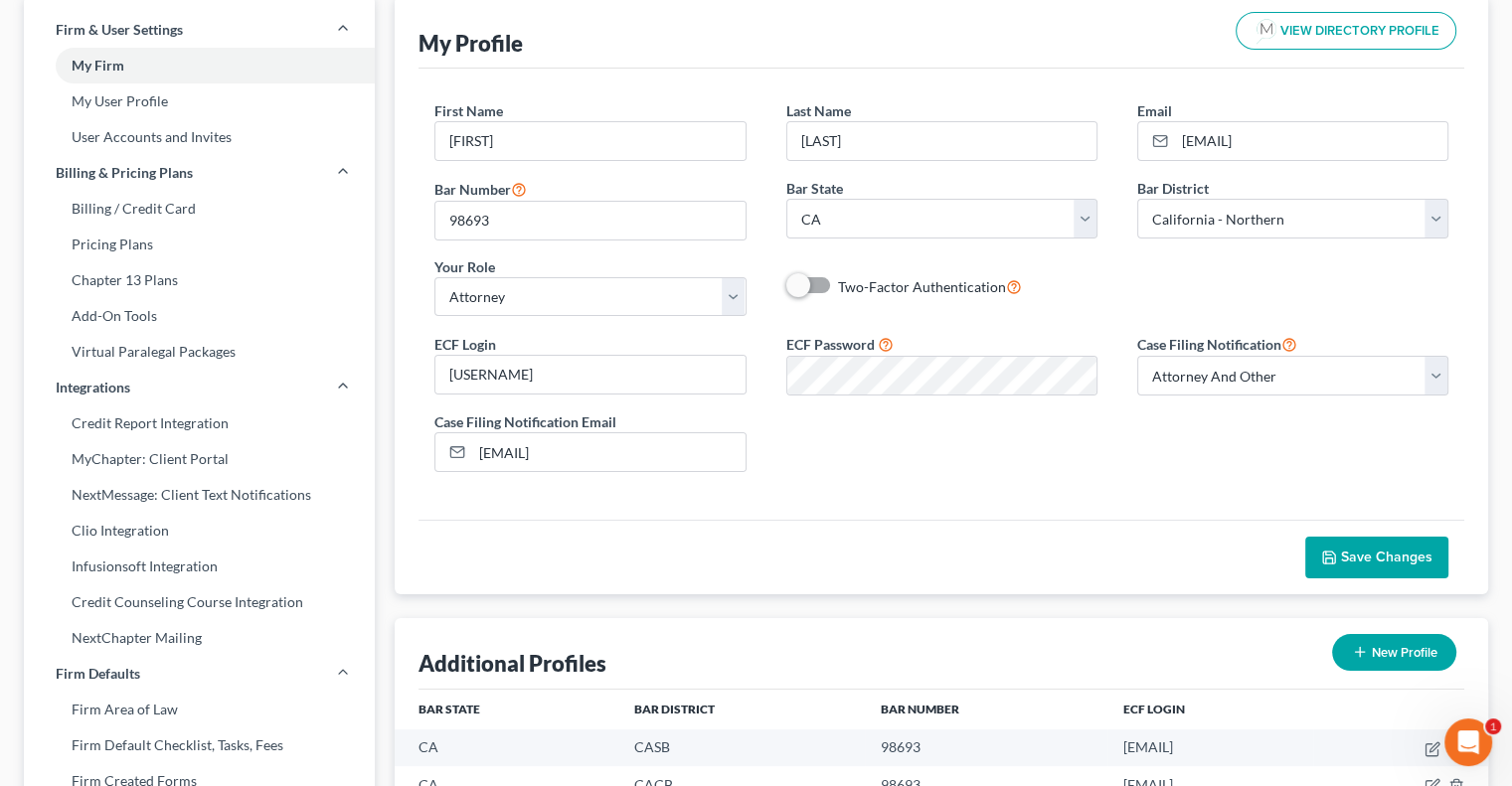scroll, scrollTop: 0, scrollLeft: 0, axis: both 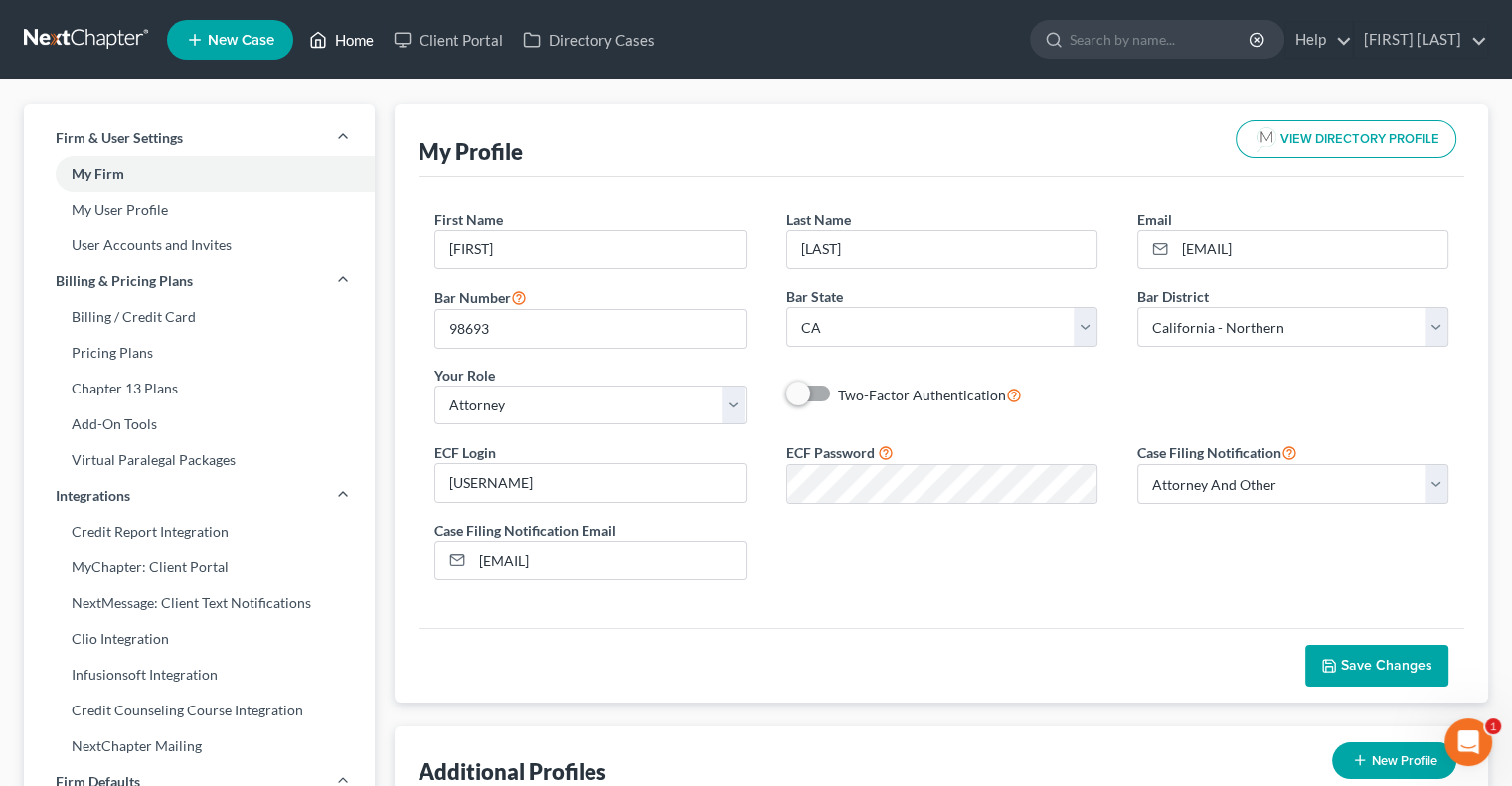 click on "Home" at bounding box center [341, 40] 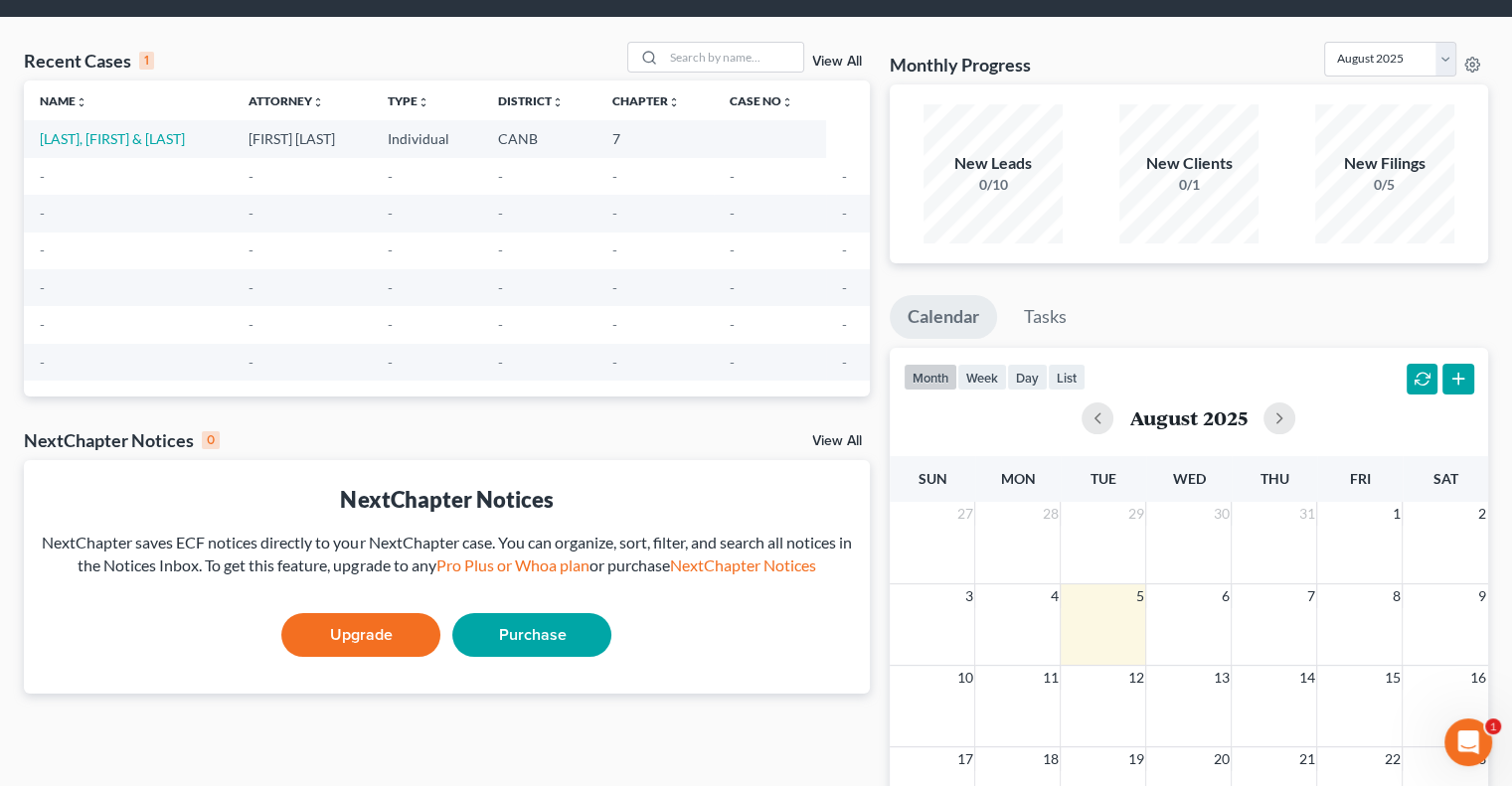 scroll, scrollTop: 0, scrollLeft: 0, axis: both 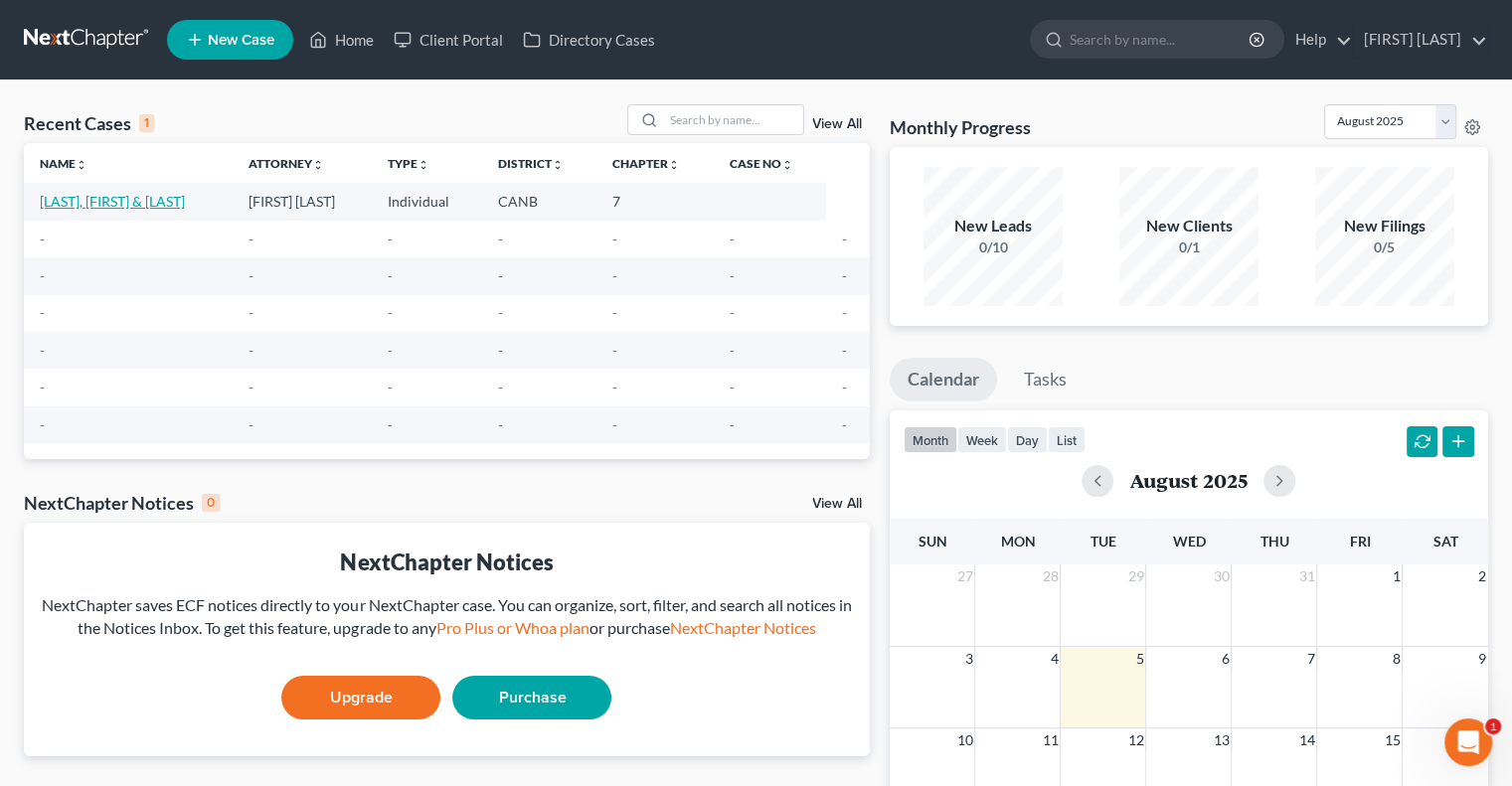 click on "[LAST], [FIRST] & [LAST]" at bounding box center [112, 201] 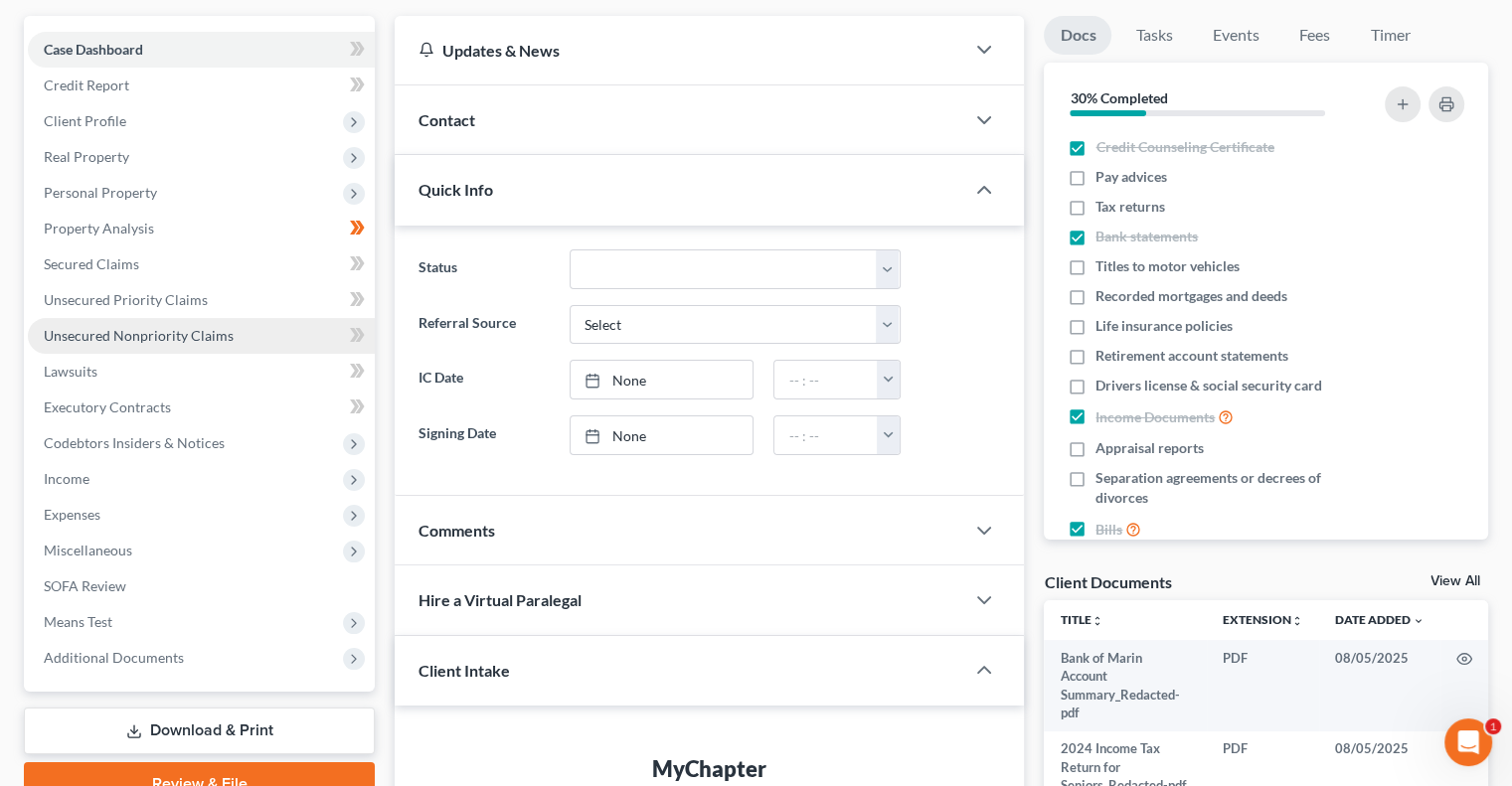 scroll, scrollTop: 397, scrollLeft: 0, axis: vertical 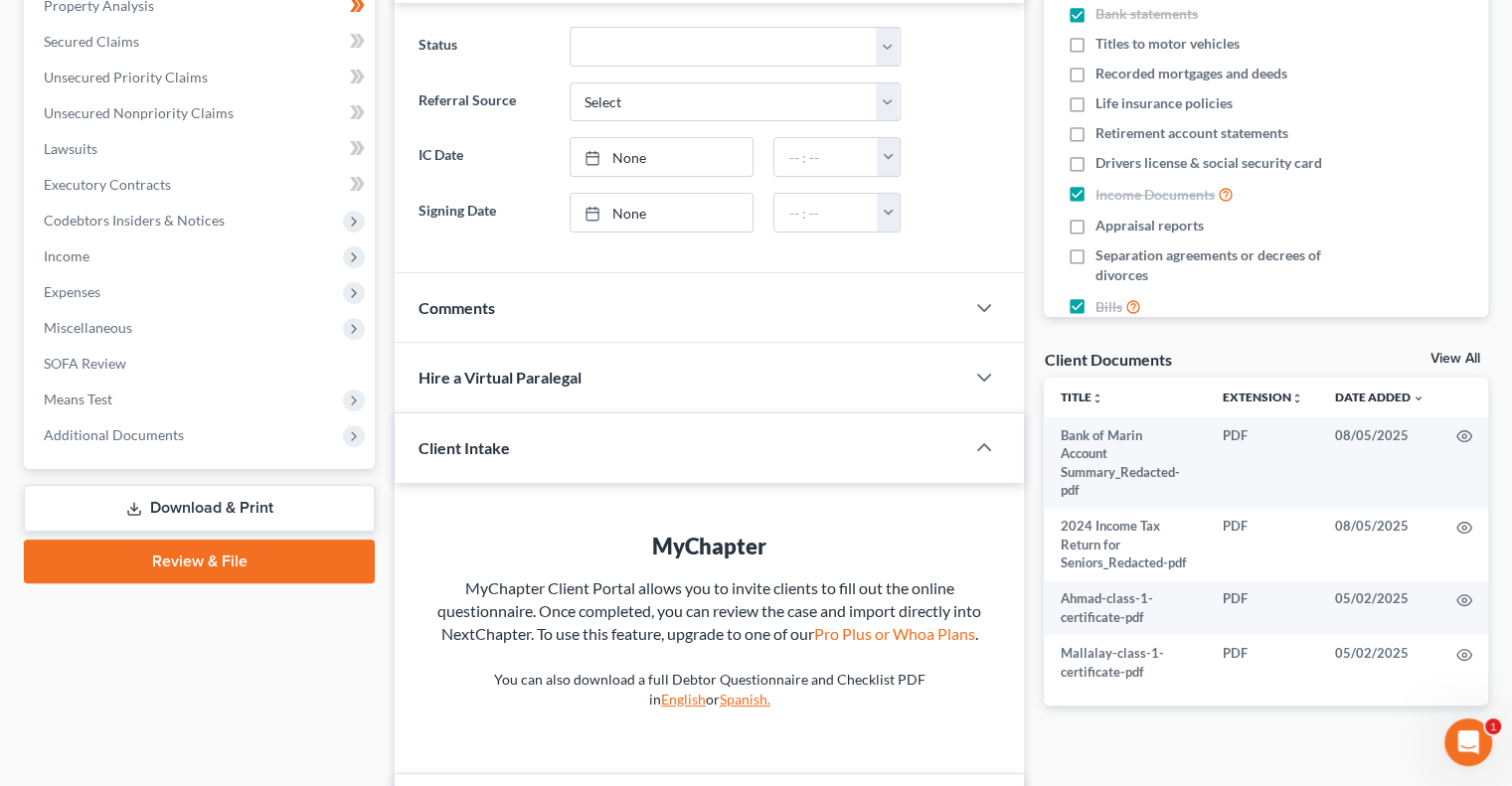 click on "Download & Print" at bounding box center (199, 508) 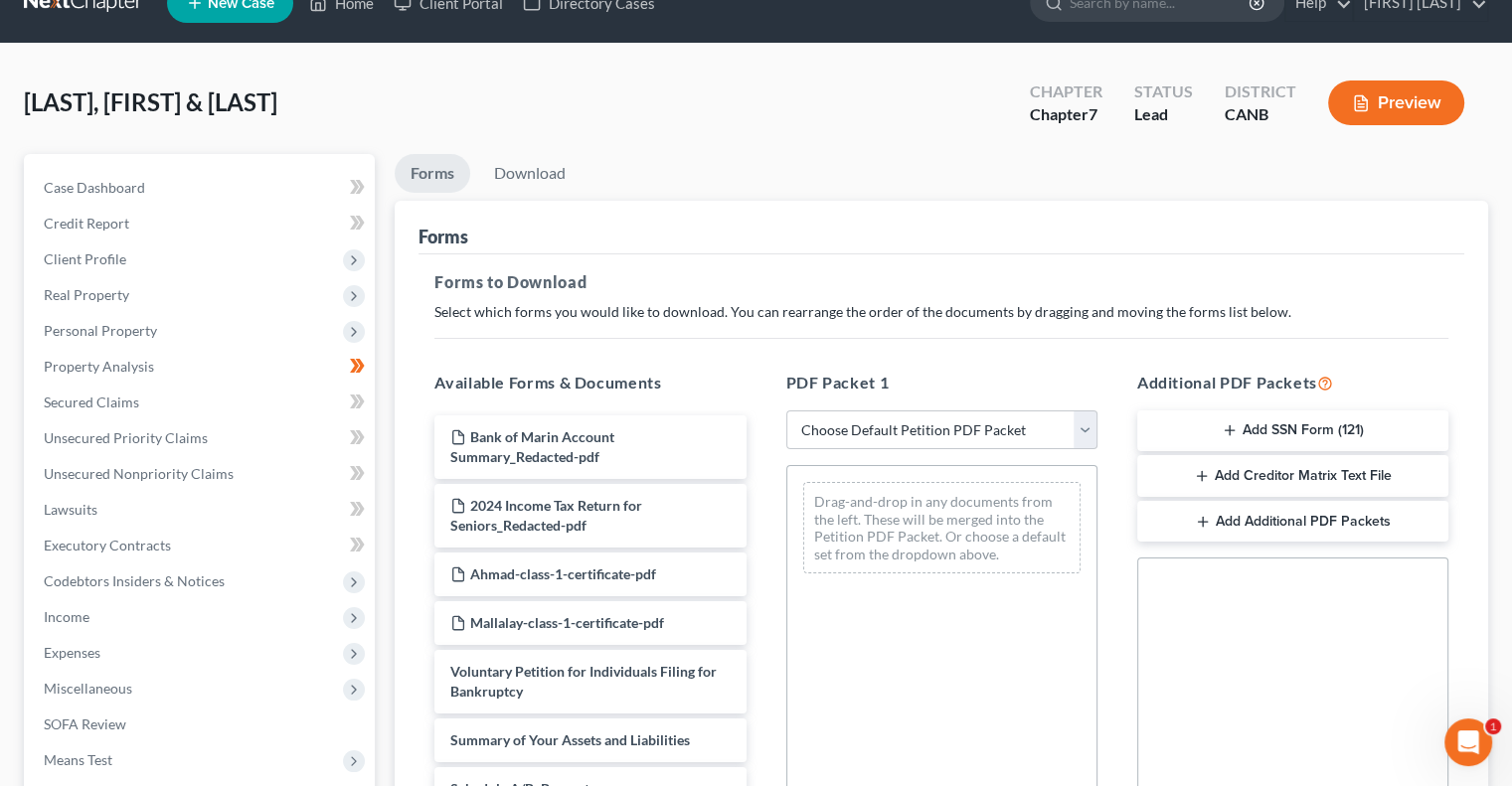 scroll, scrollTop: 99, scrollLeft: 0, axis: vertical 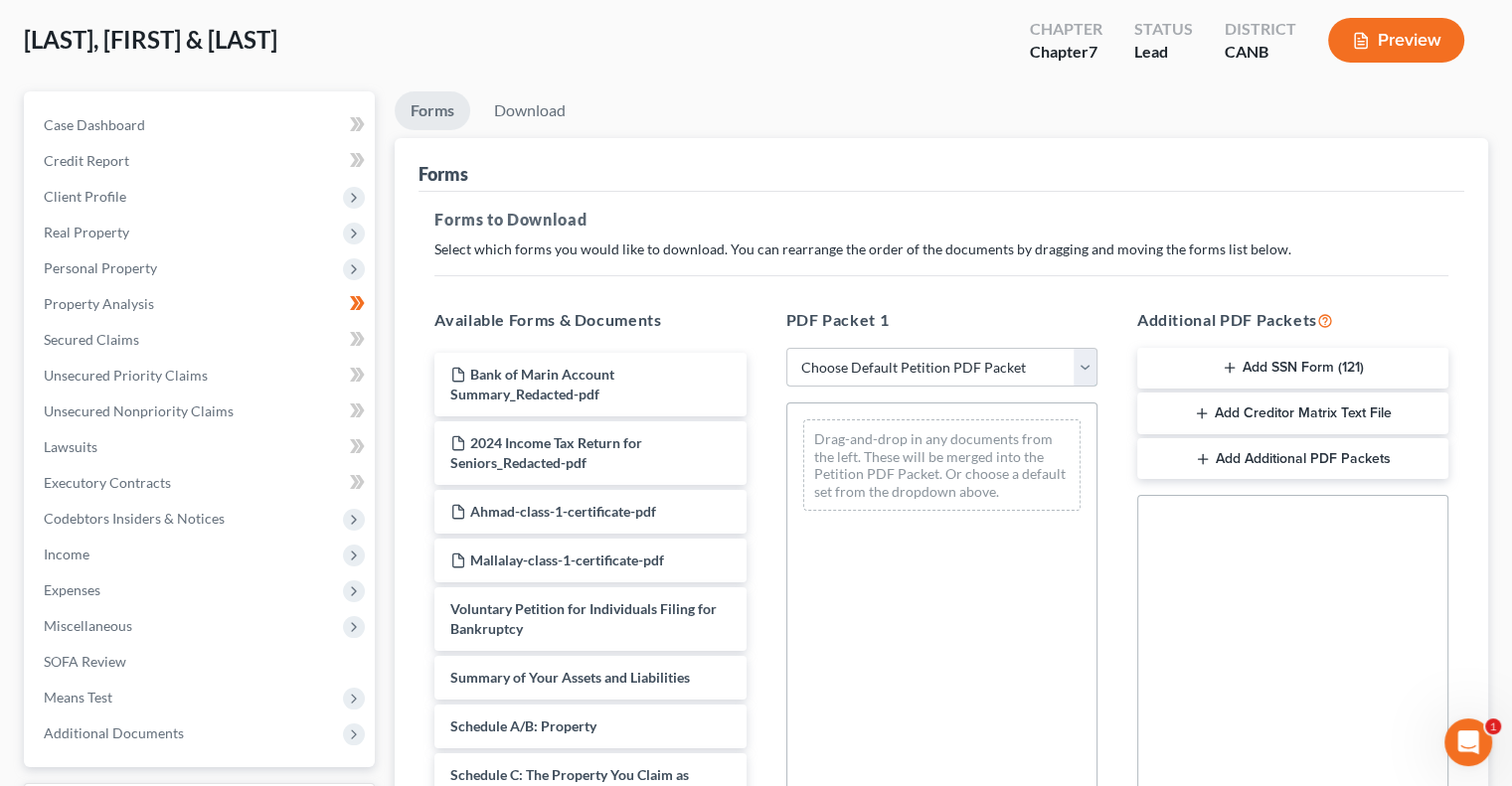 click on "Choose Default Petition PDF Packet Complete Bankruptcy Petition (all forms and schedules) Emergency Filing Forms (Petition and Creditor List Only) Amended Forms Signature Pages Only" at bounding box center (941, 368) 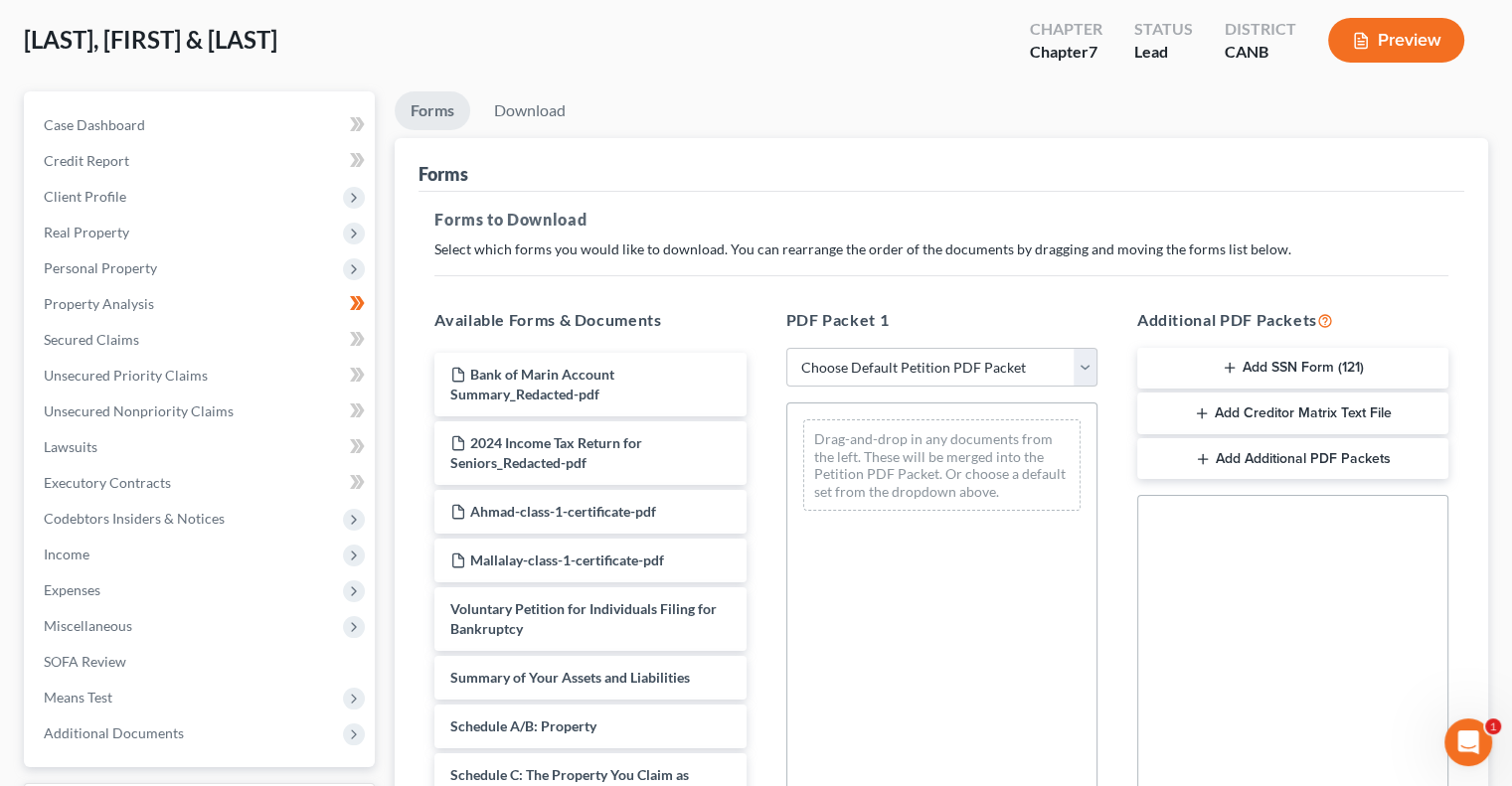 click on "Drag-and-drop in any documents from the left. These will be merged into the Petition PDF Packet. Or choose a default set from the dropdown above." at bounding box center [941, 676] 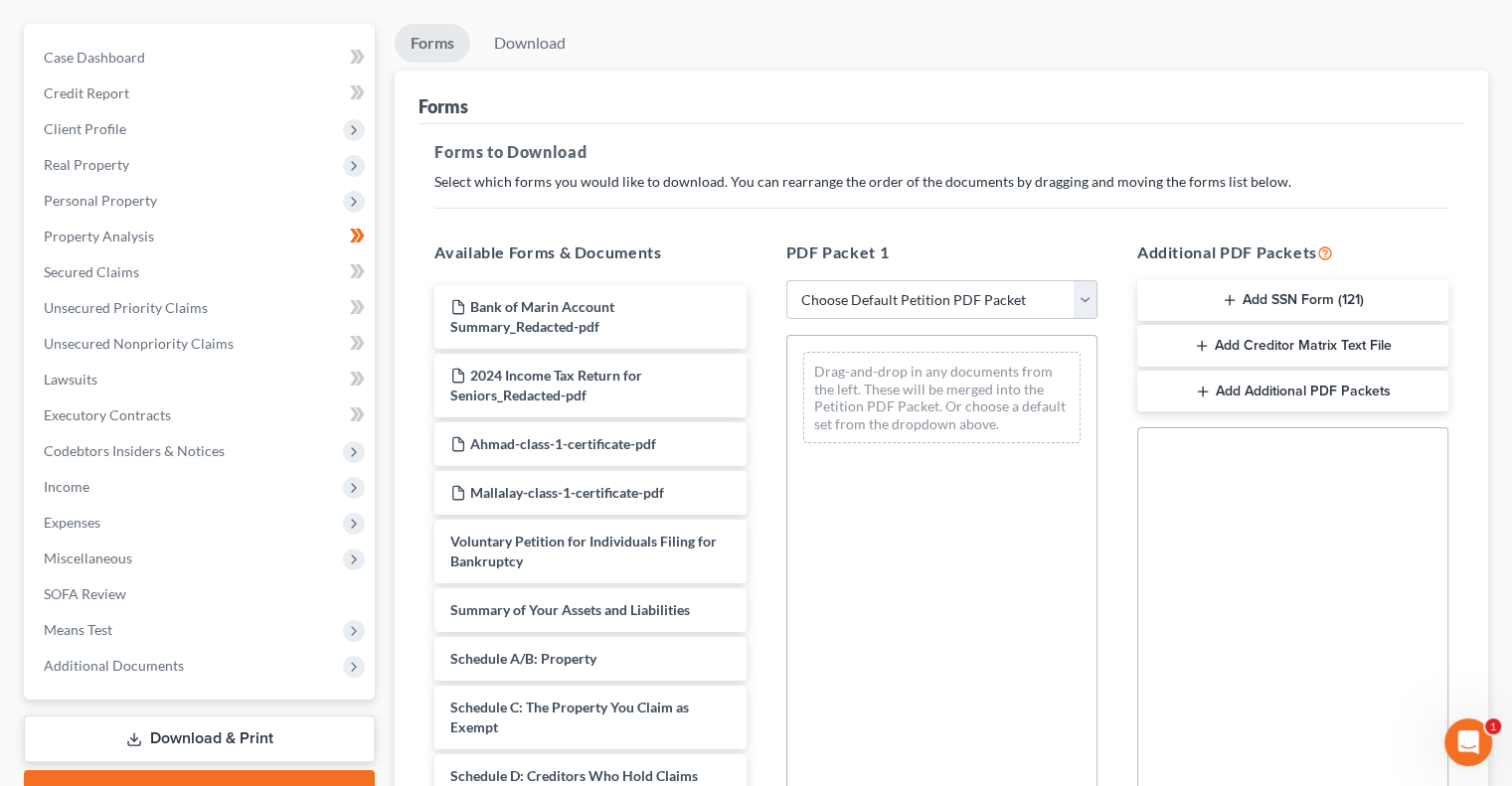 scroll, scrollTop: 199, scrollLeft: 0, axis: vertical 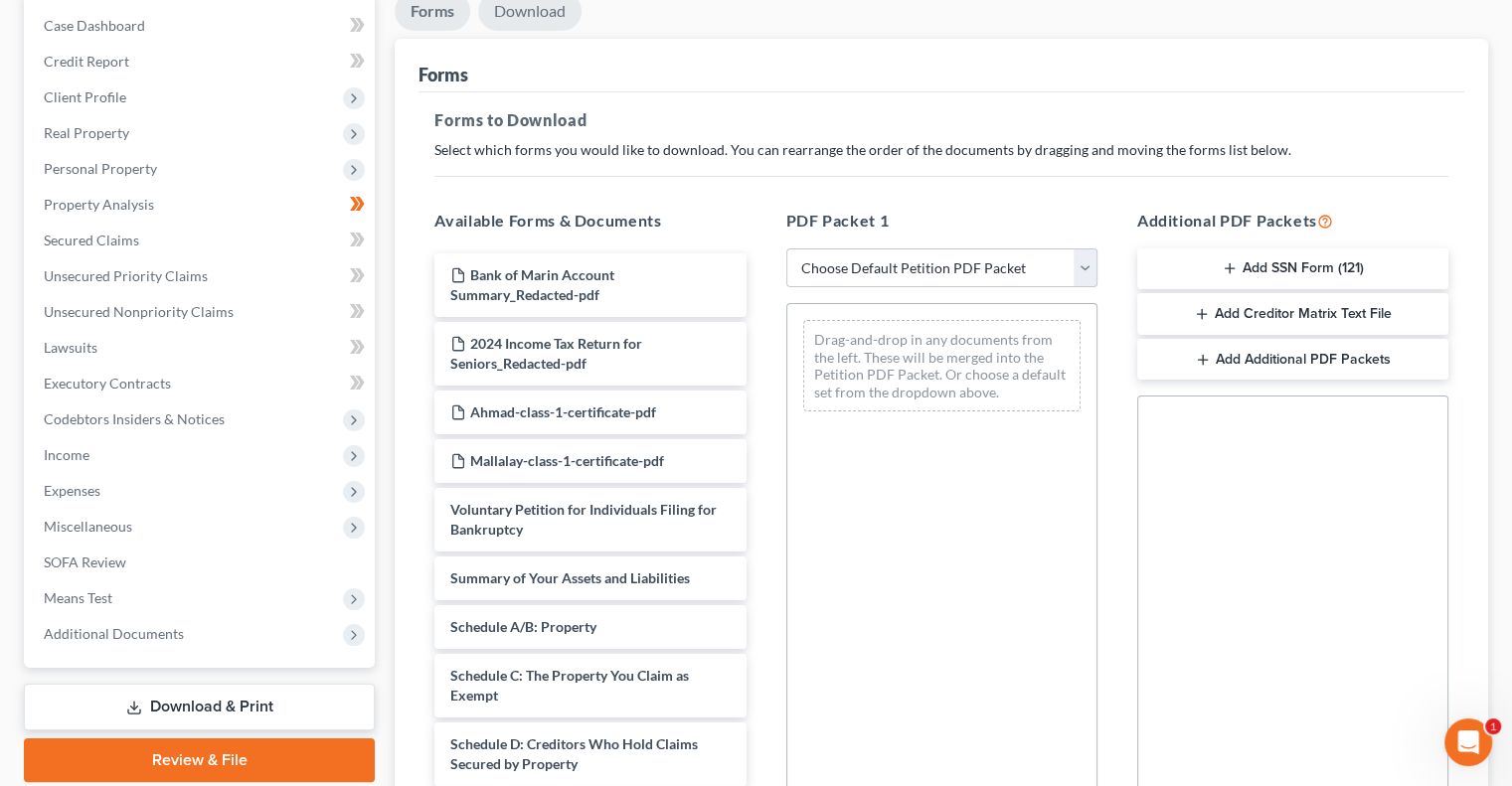 click on "Download" at bounding box center (530, 11) 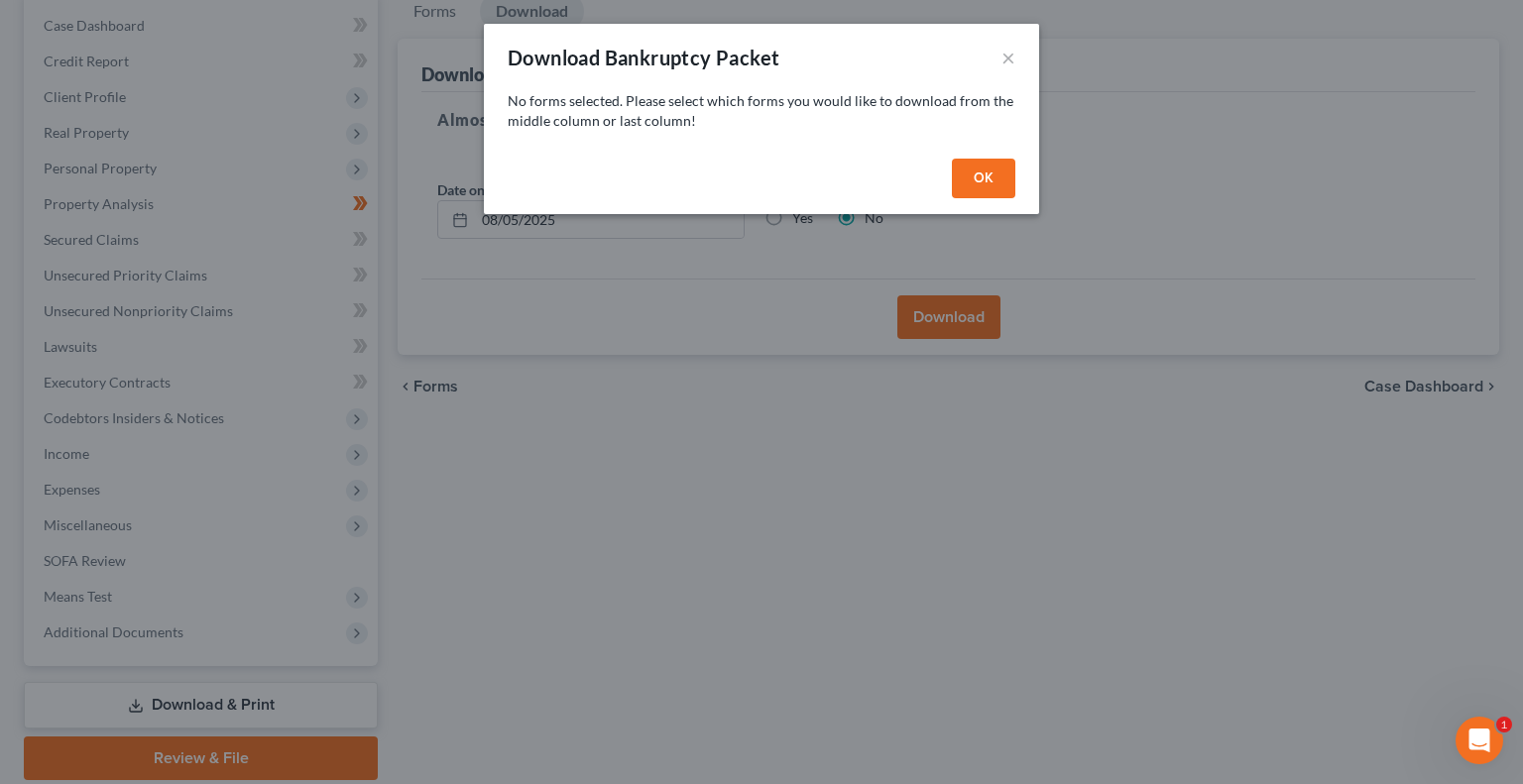 click on "OK" at bounding box center [984, 178] 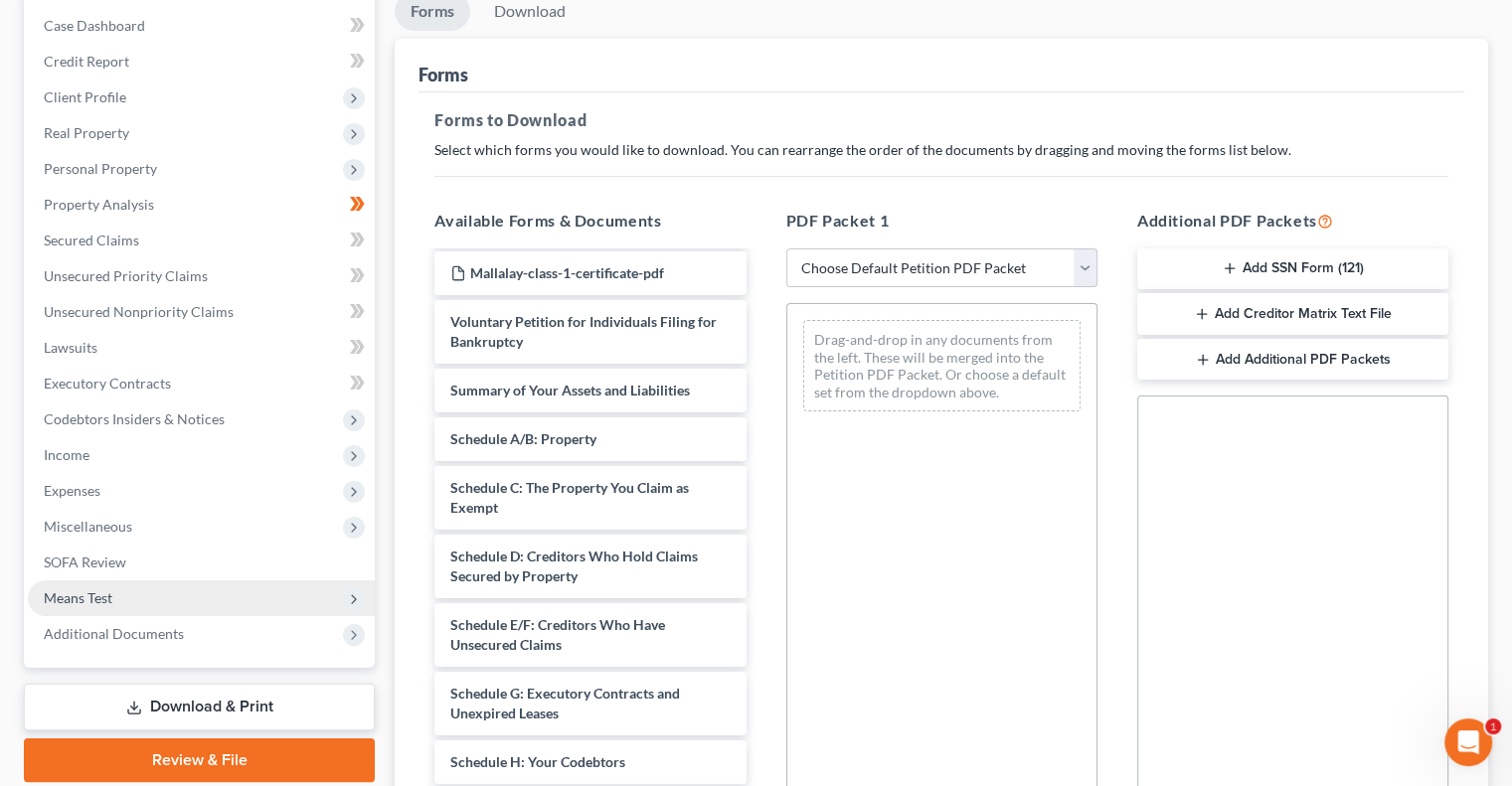 scroll, scrollTop: 497, scrollLeft: 0, axis: vertical 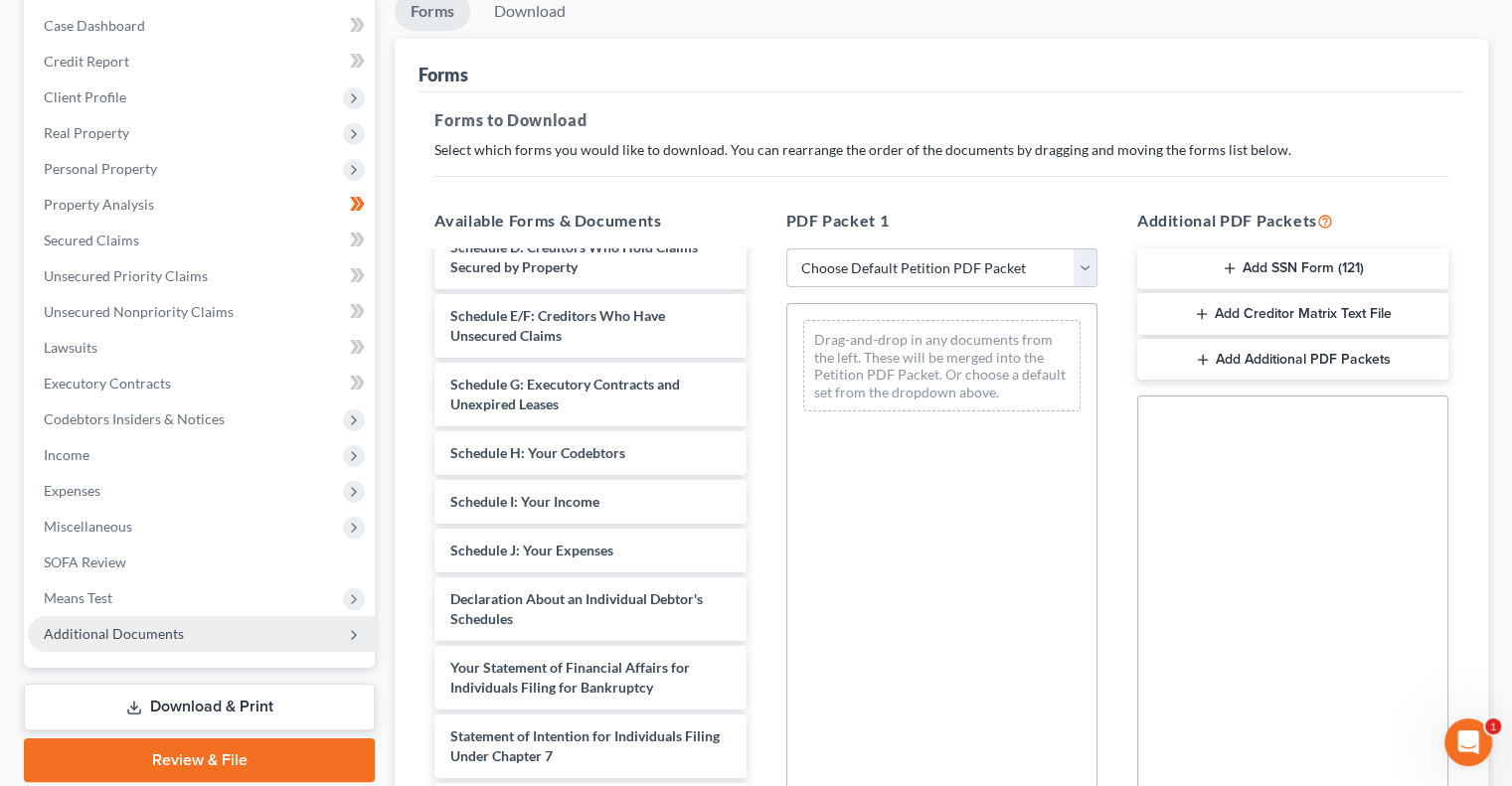 click on "Additional Documents" at bounding box center [201, 634] 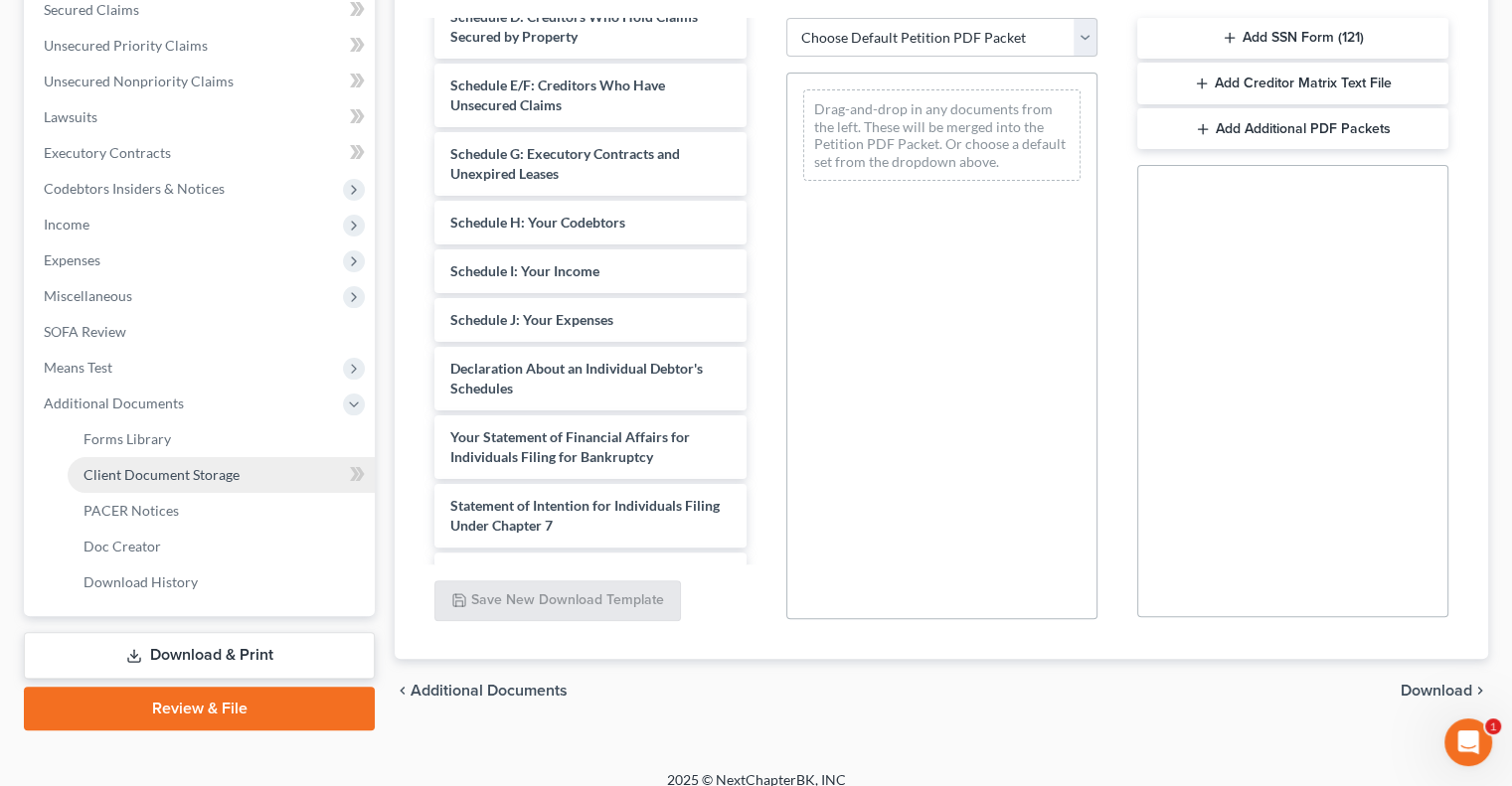 scroll, scrollTop: 447, scrollLeft: 0, axis: vertical 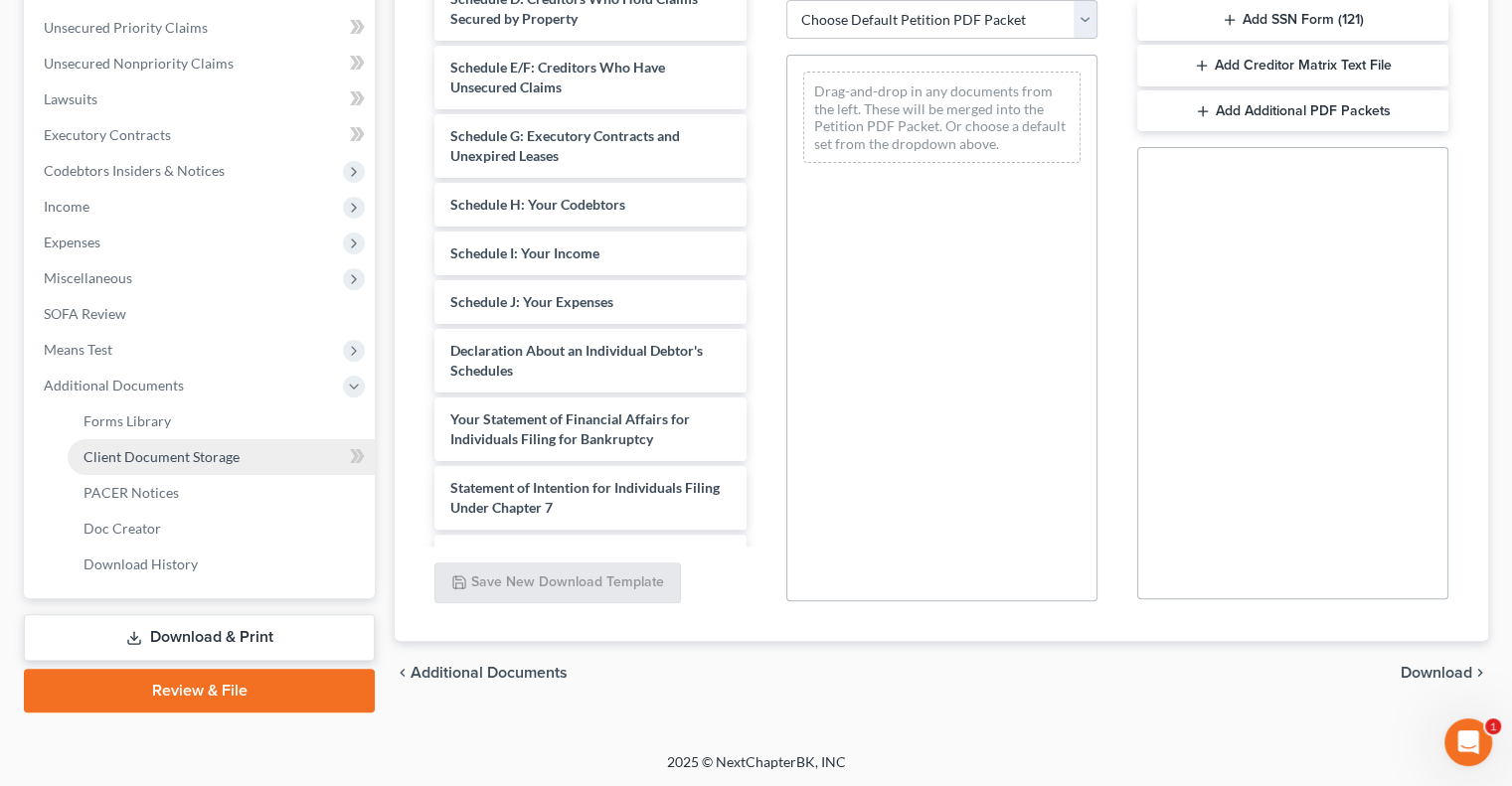 click on "Client Document Storage" at bounding box center (161, 456) 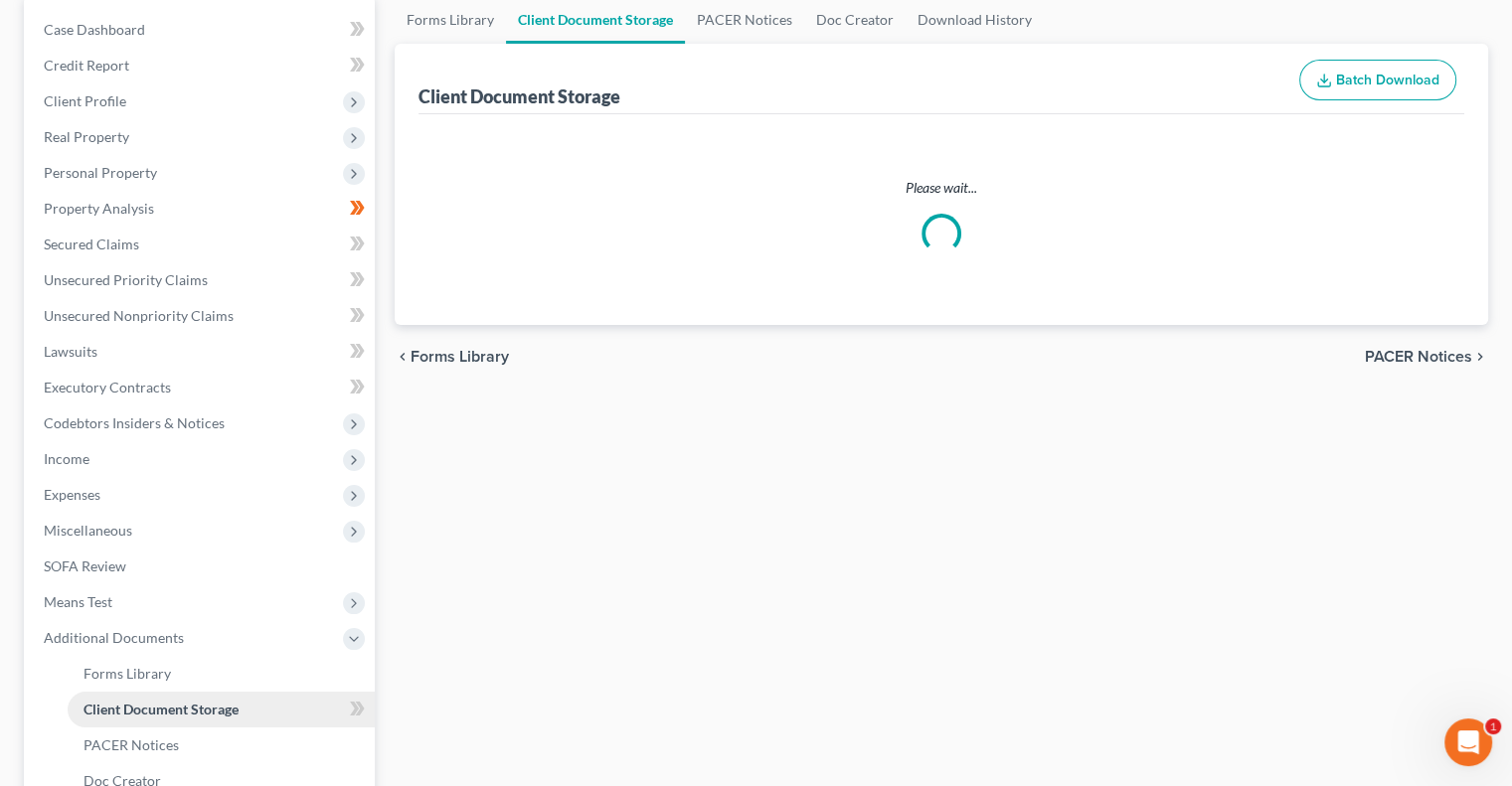 scroll, scrollTop: 4, scrollLeft: 0, axis: vertical 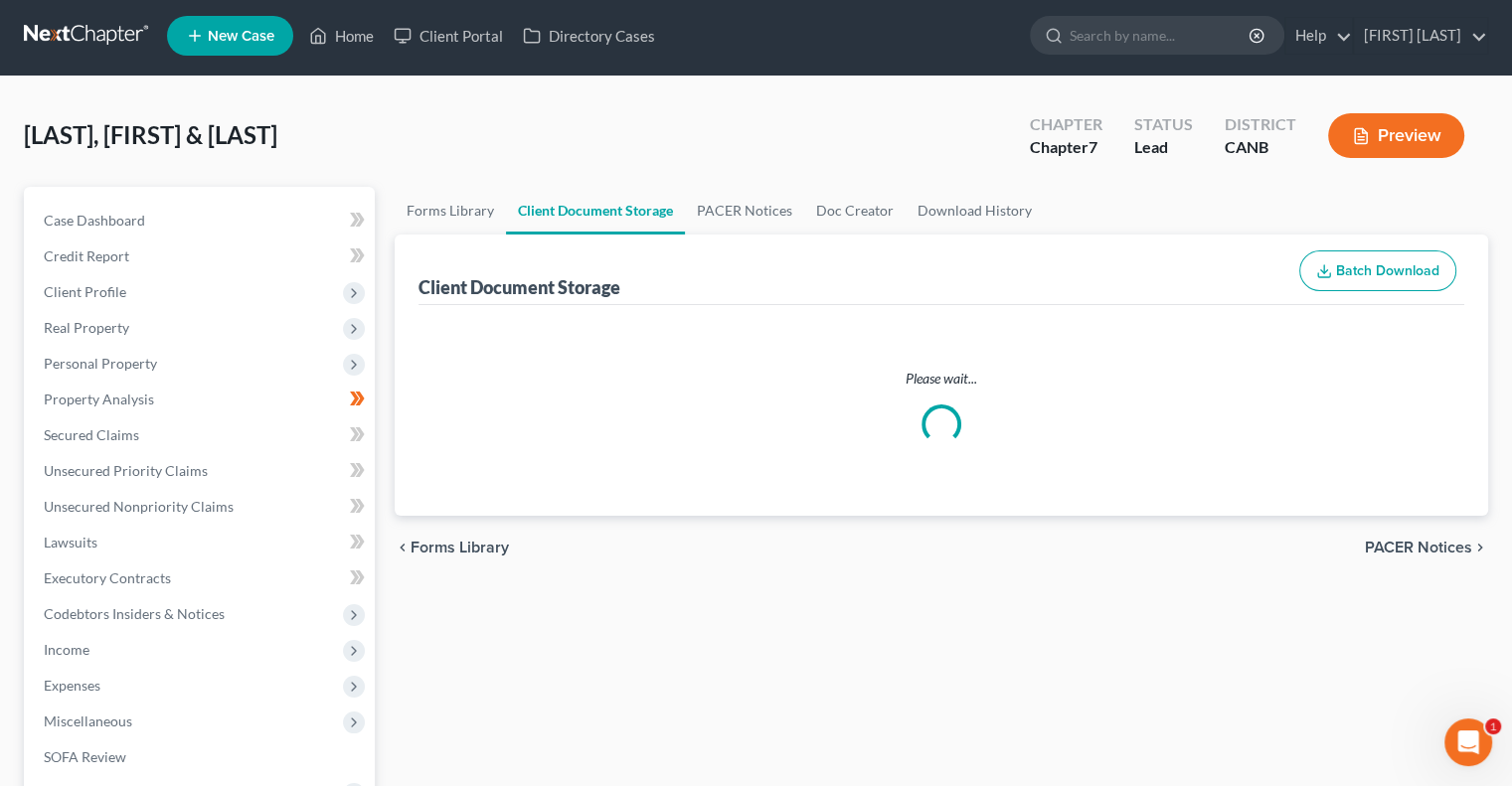 select on "0" 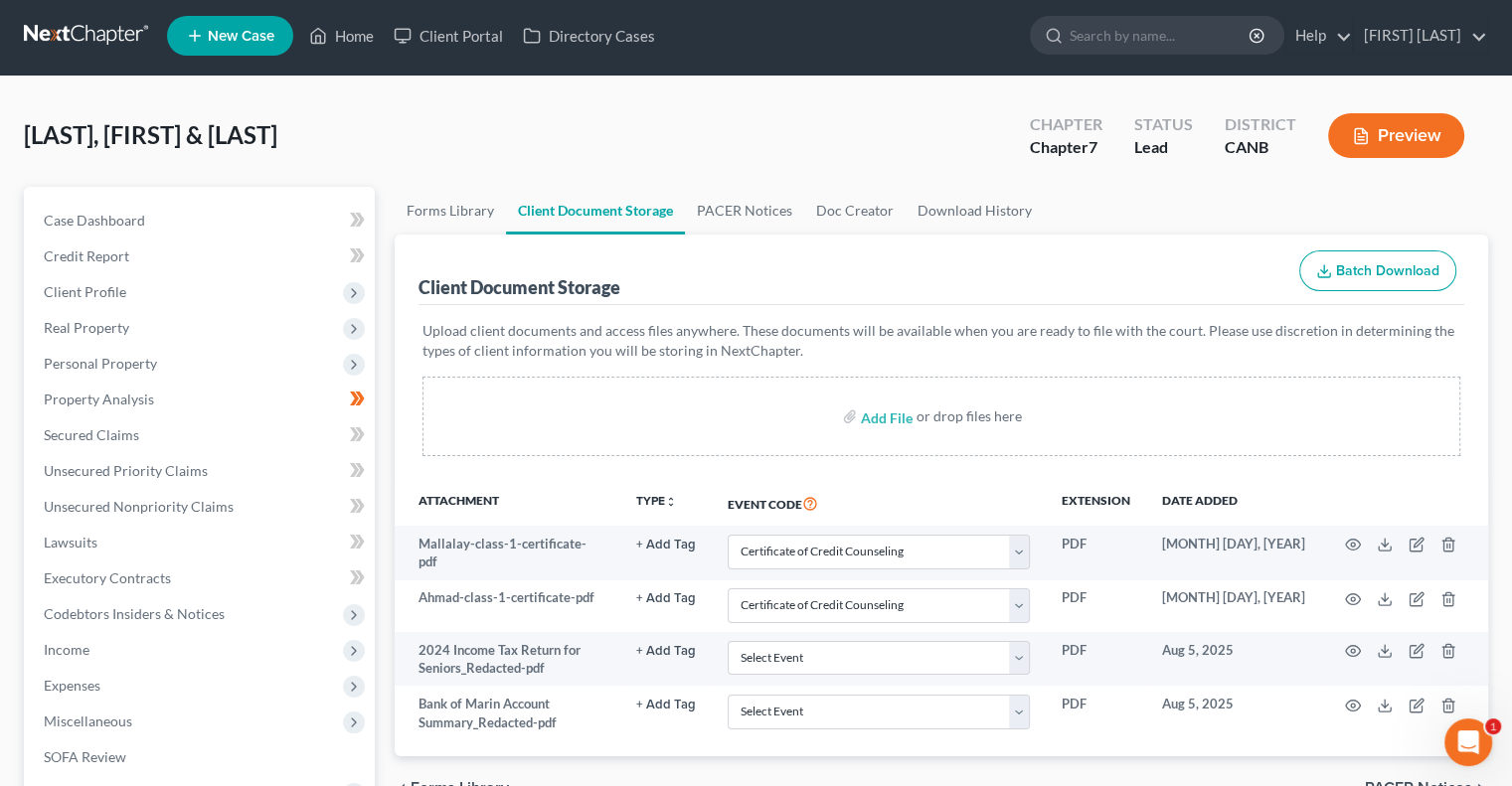 scroll, scrollTop: 0, scrollLeft: 0, axis: both 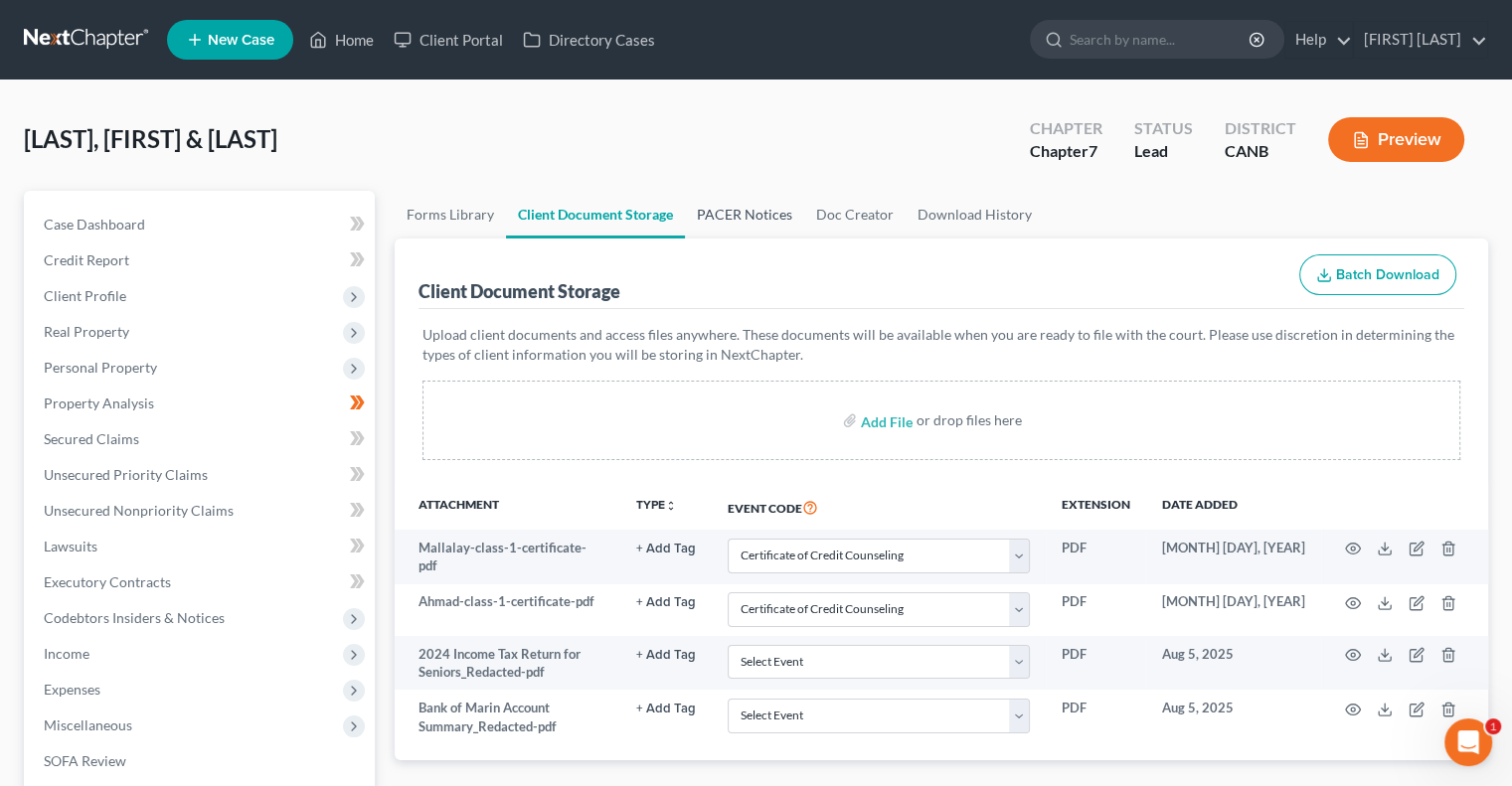 click on "PACER Notices" at bounding box center [745, 215] 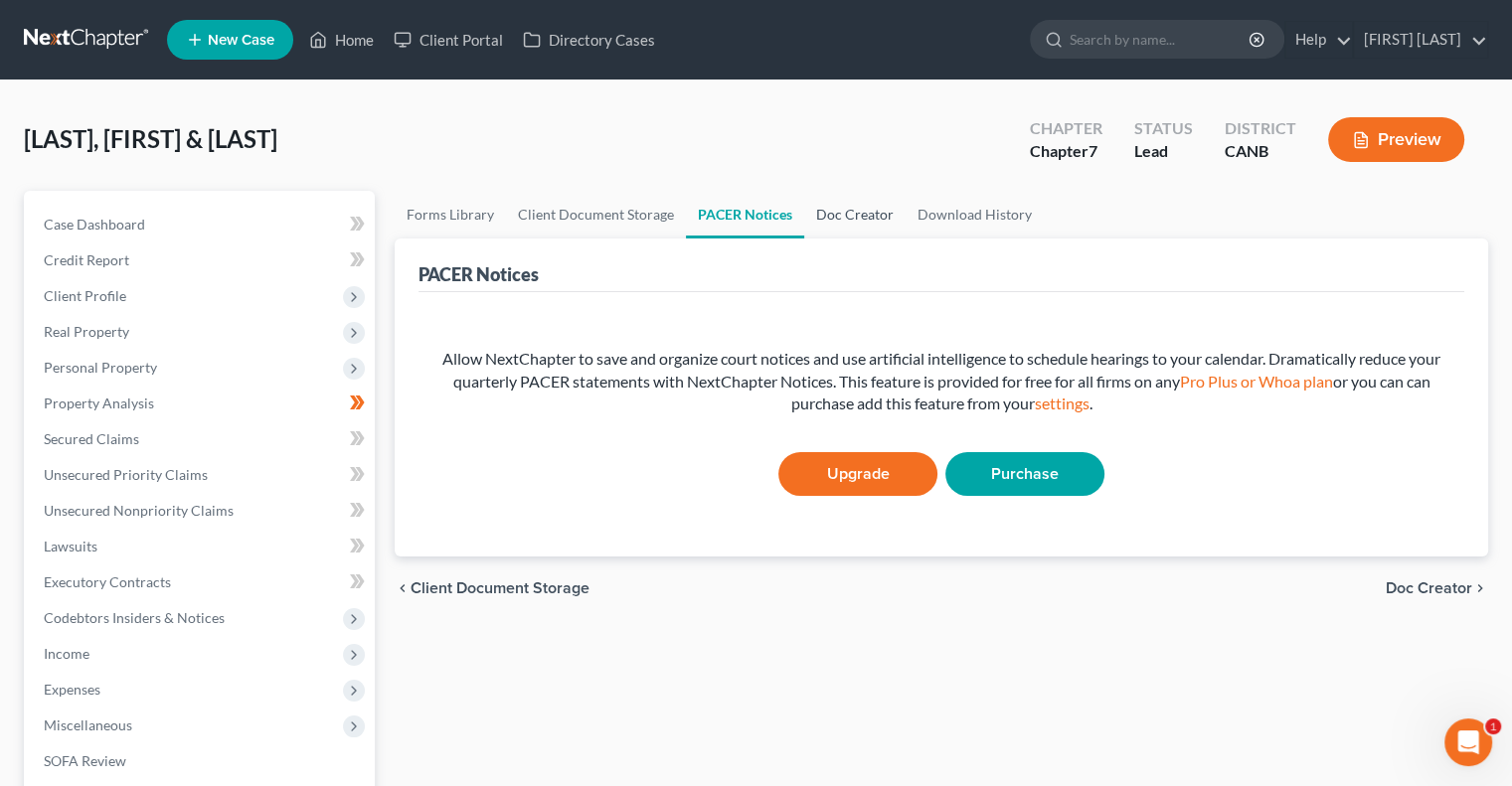 click on "Doc Creator" at bounding box center (855, 215) 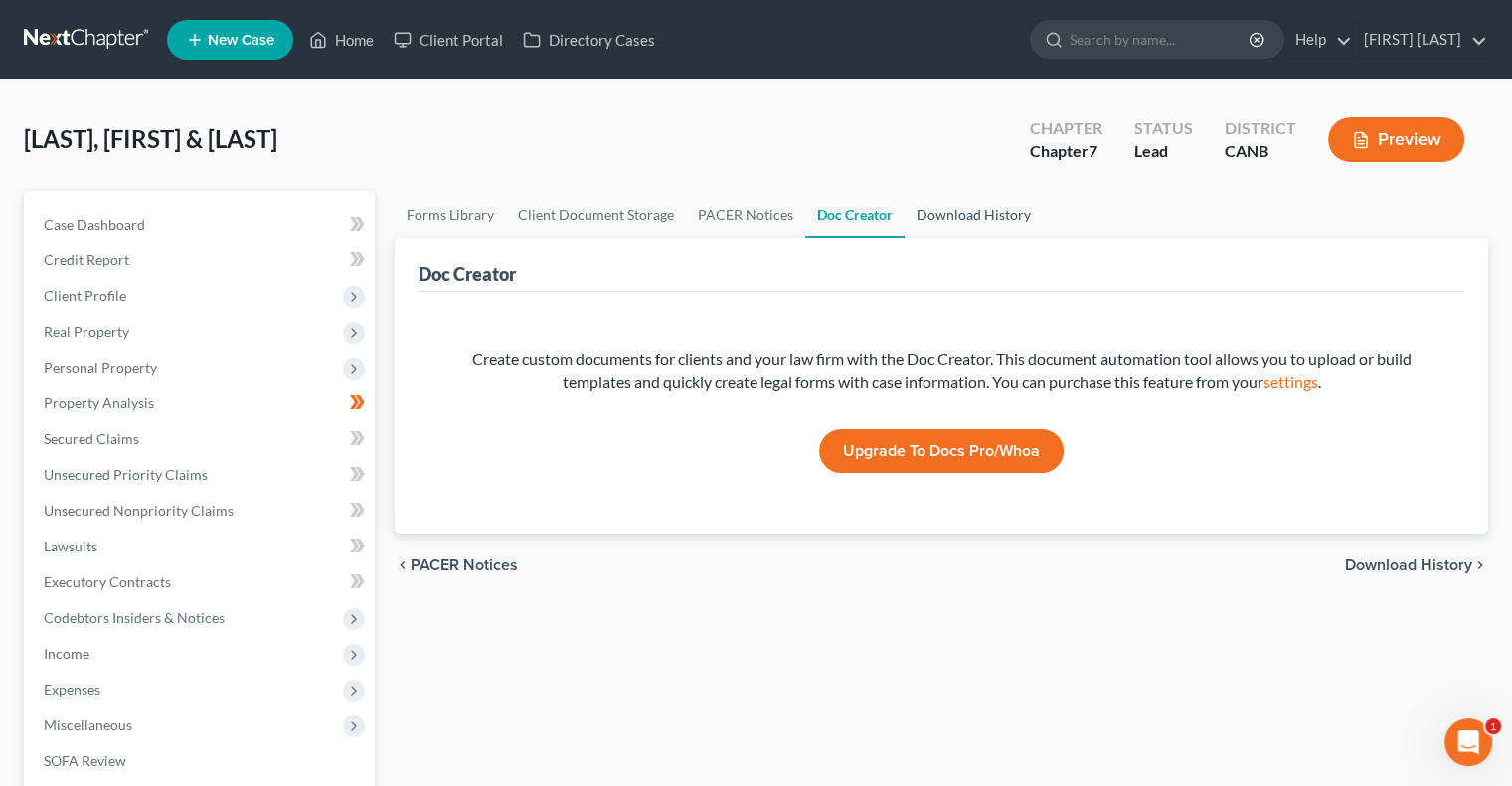 click on "Download History" at bounding box center (973, 215) 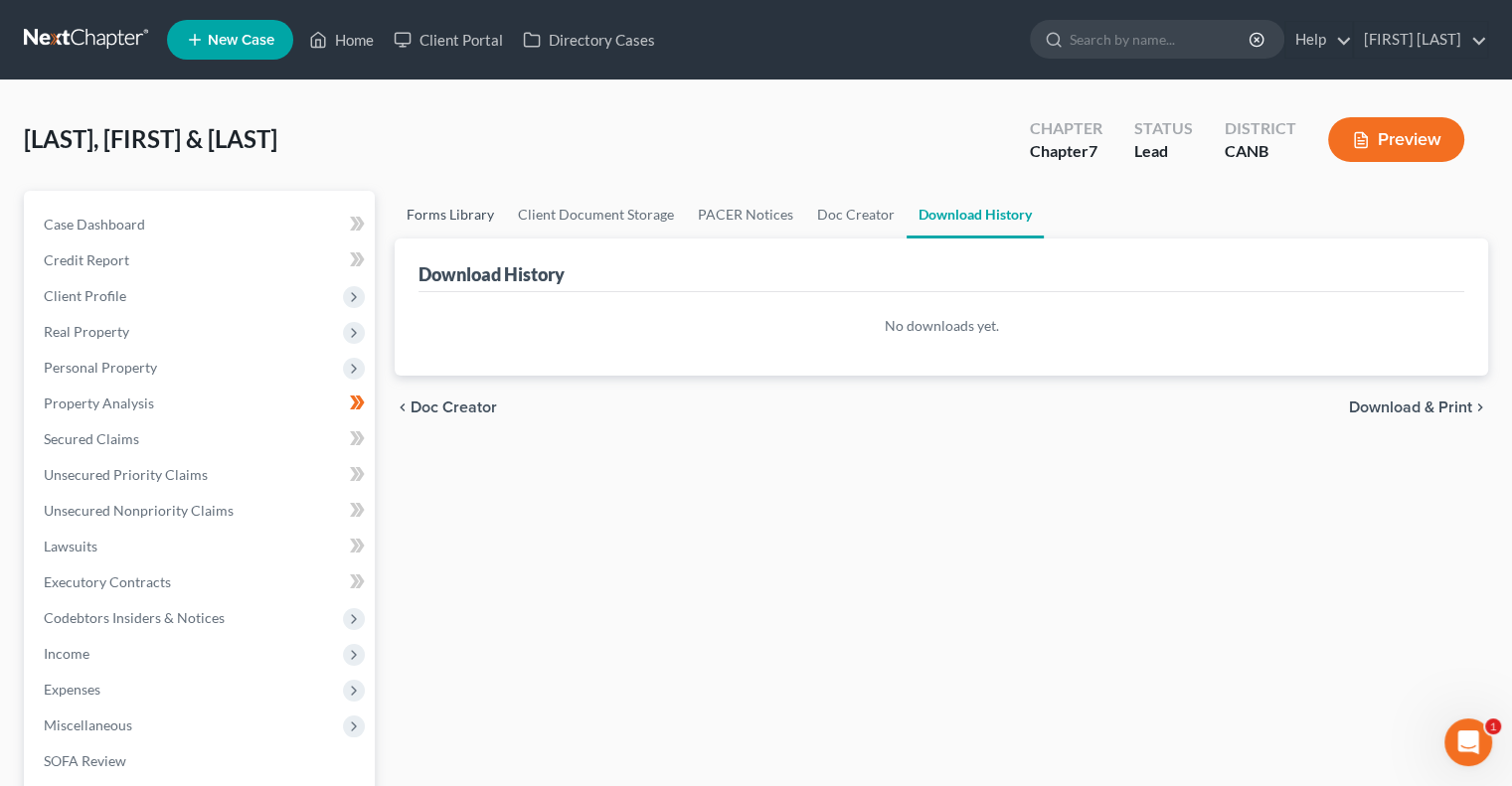 click on "Forms Library" at bounding box center (450, 215) 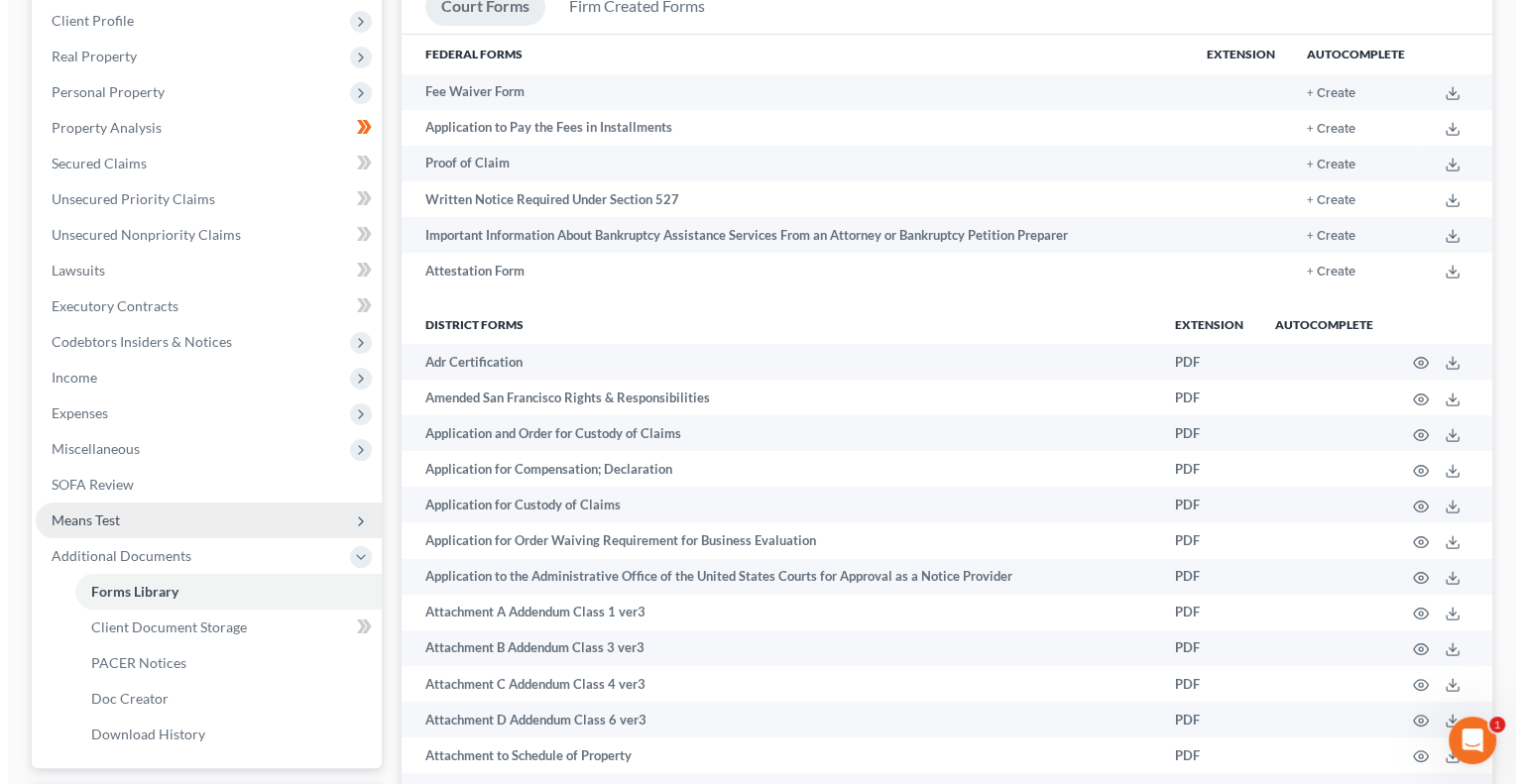 scroll, scrollTop: 297, scrollLeft: 0, axis: vertical 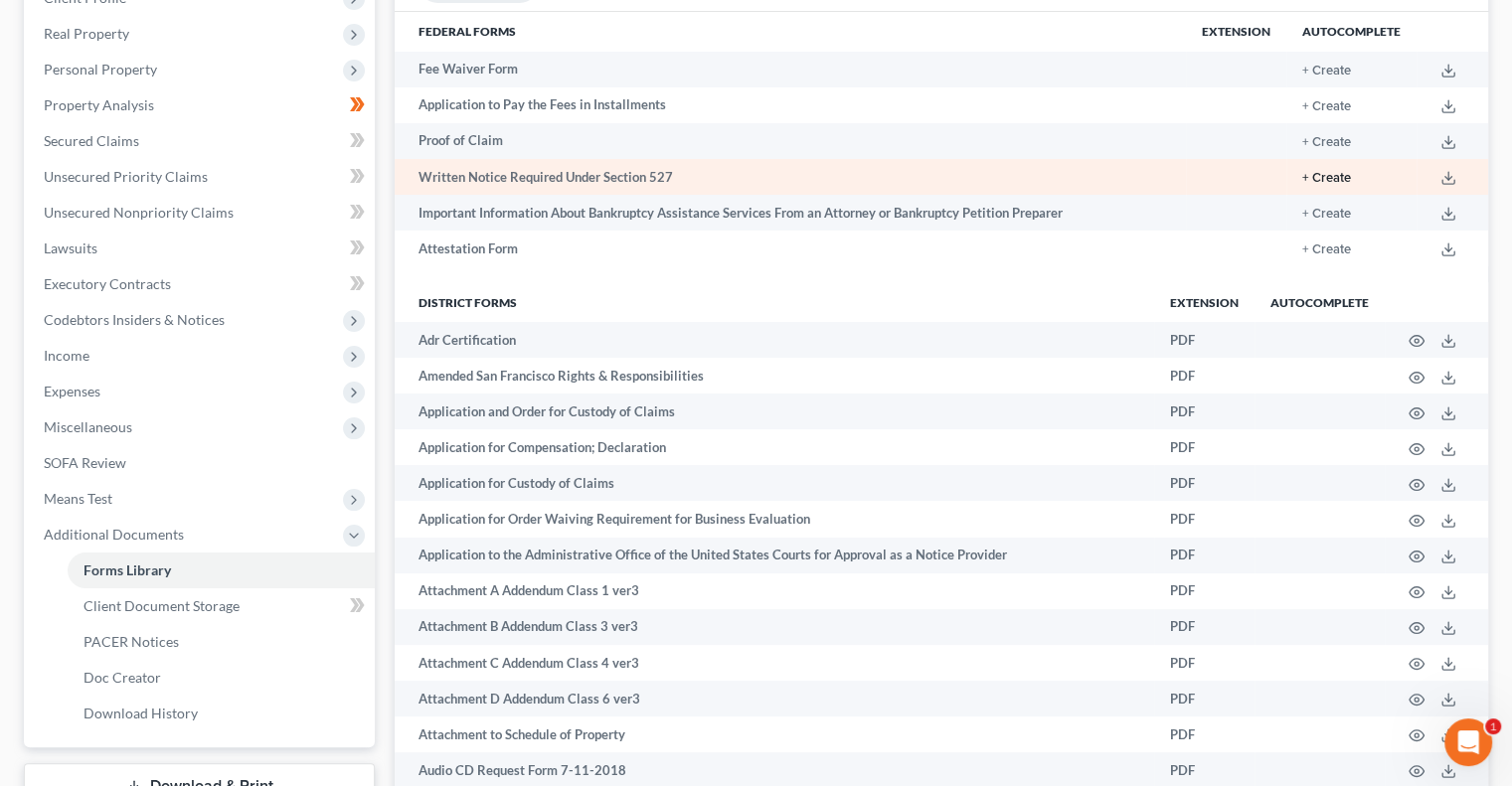 click on "+ Create" at bounding box center [1326, 178] 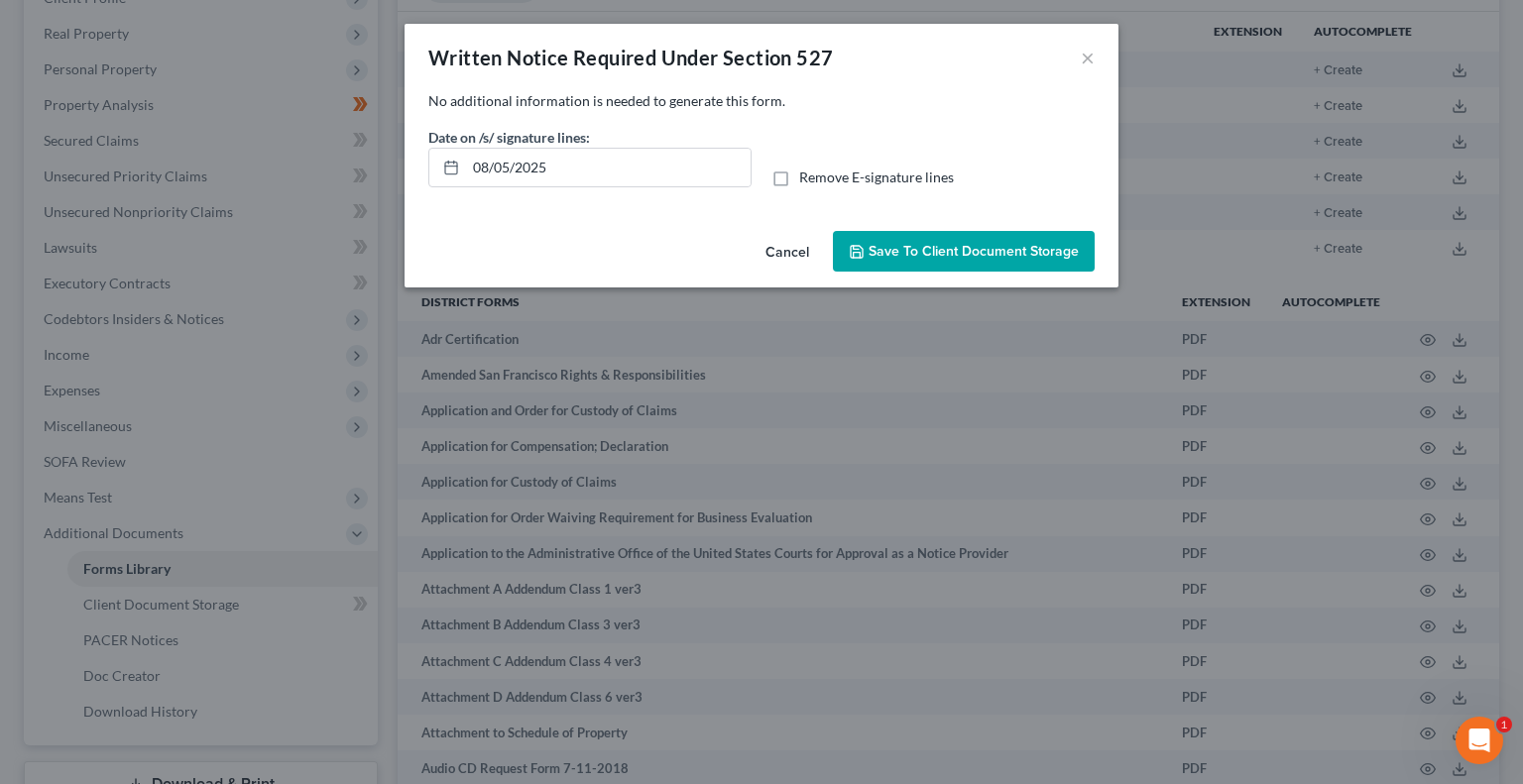 click on "Save to Client Document Storage" at bounding box center (974, 251) 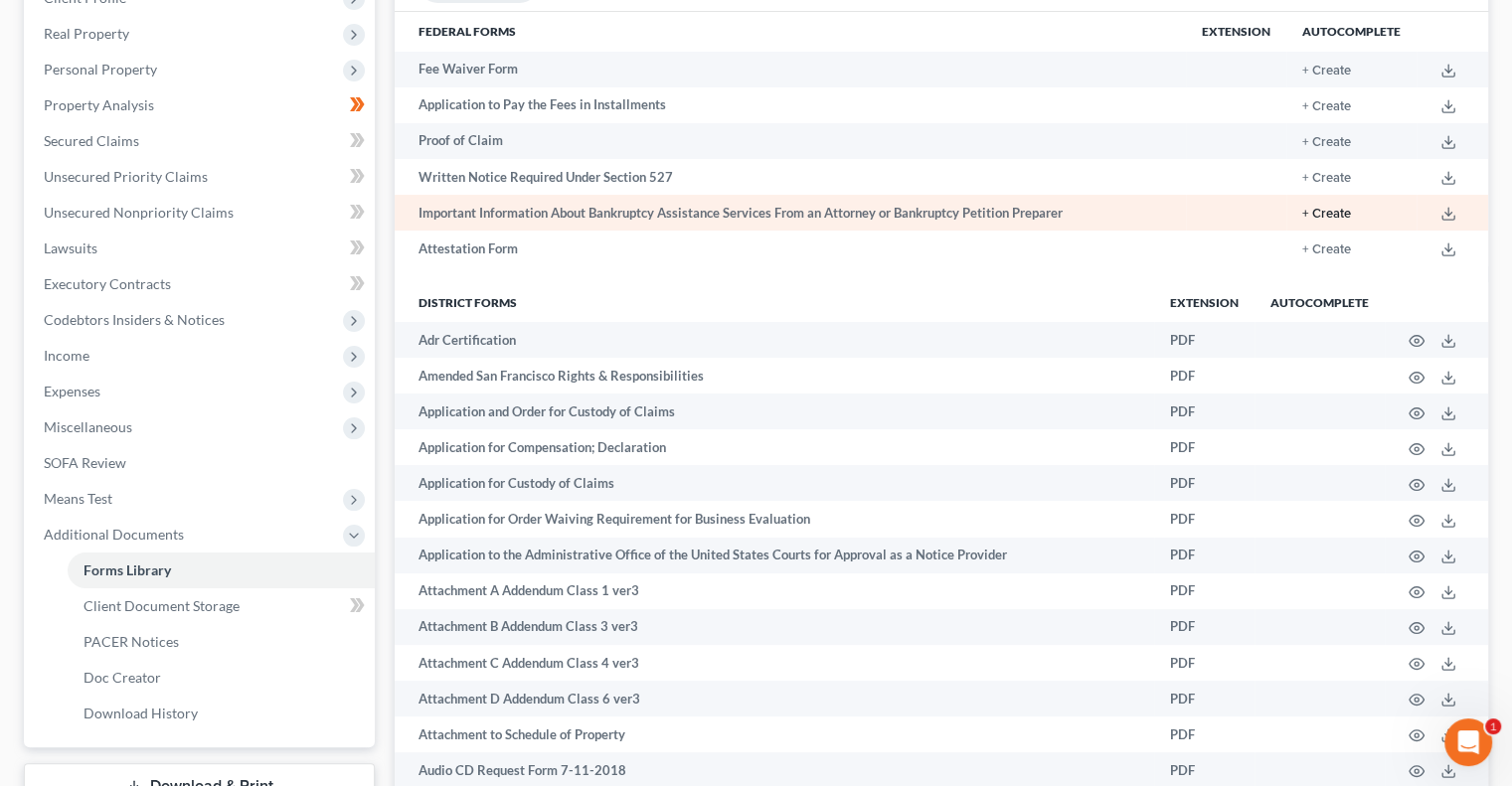 click on "+ Create" at bounding box center [1326, 214] 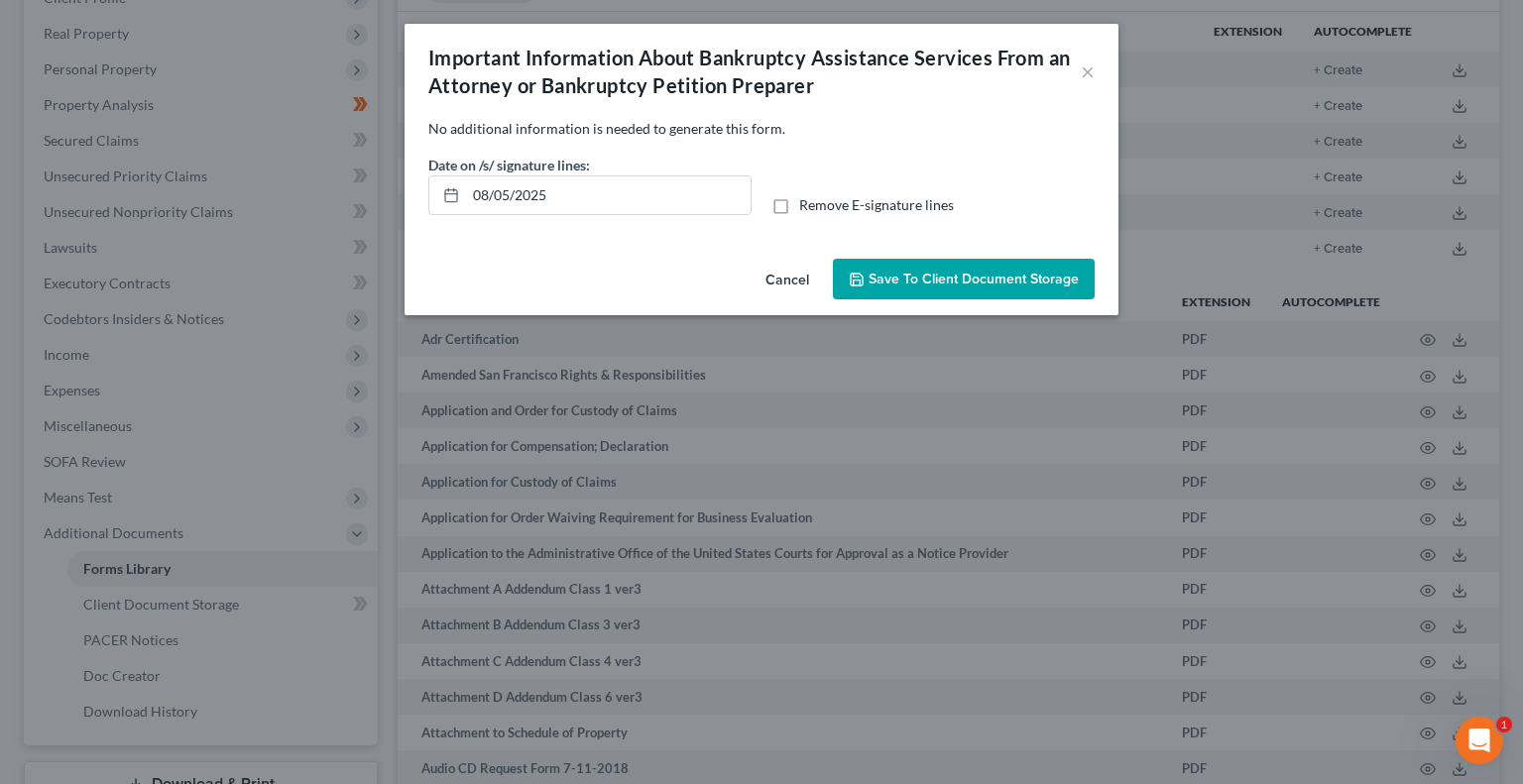 click on "Save to Client Document Storage" at bounding box center [974, 279] 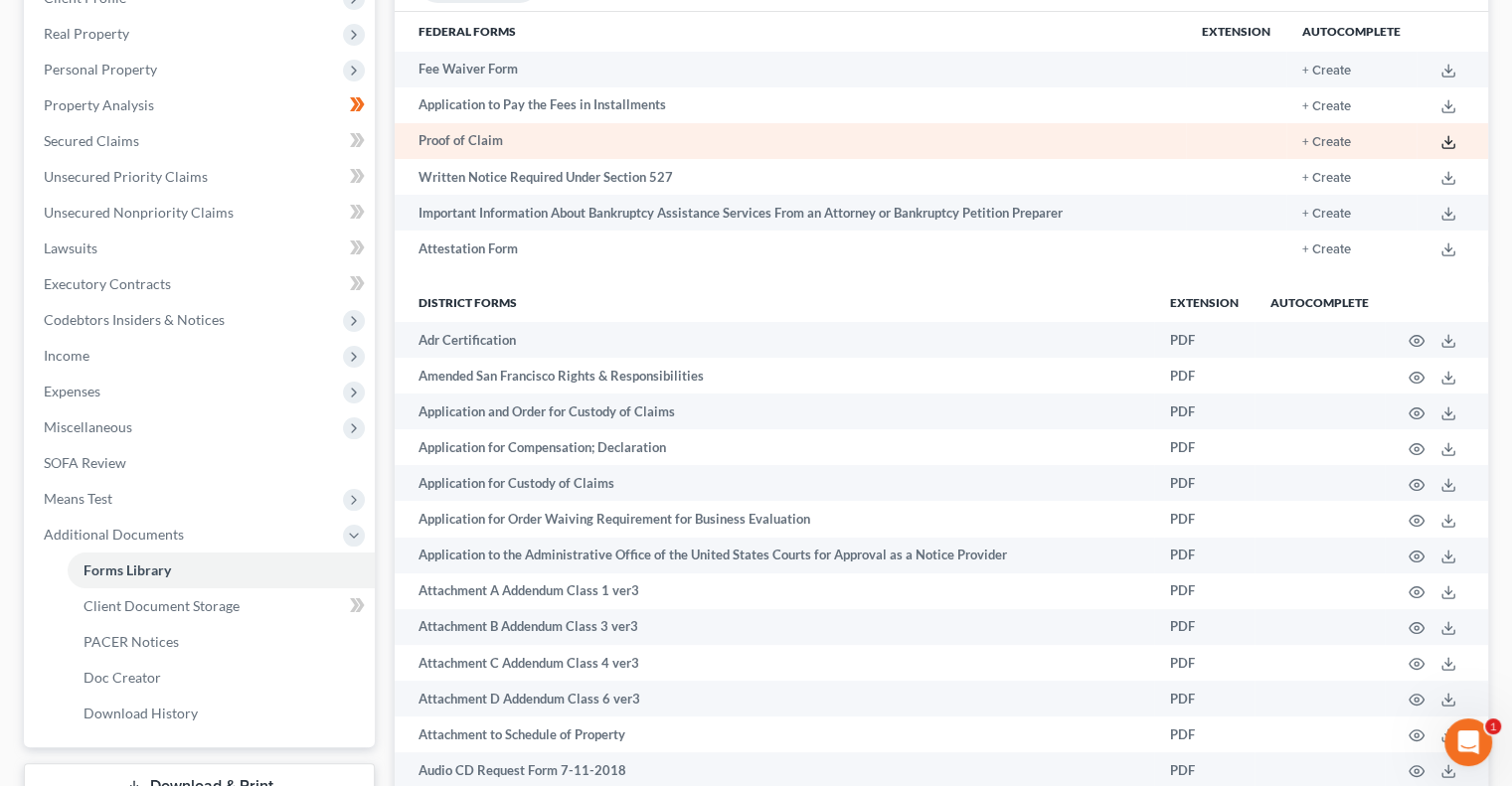 click 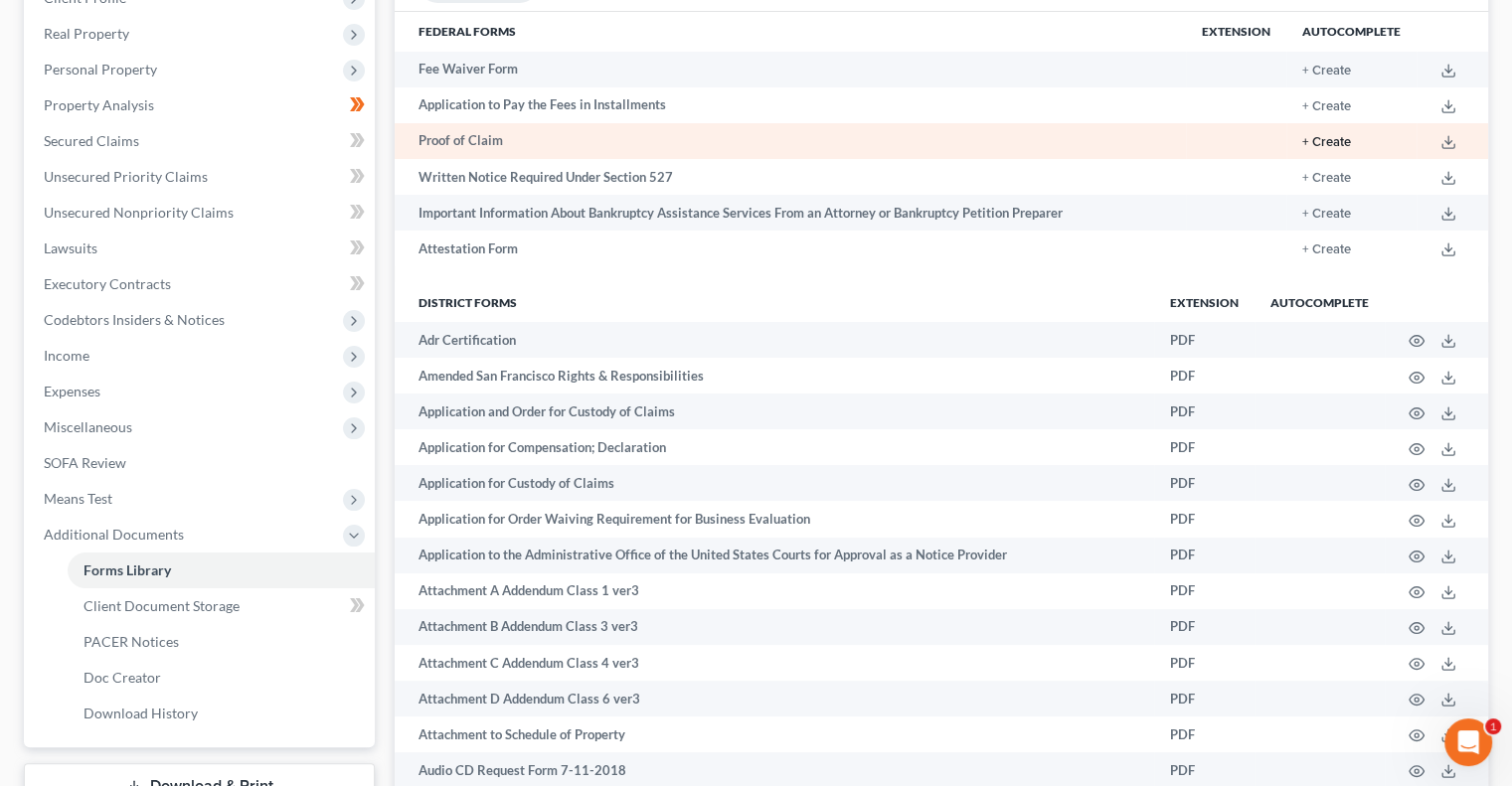 click on "+ Create" at bounding box center [1326, 142] 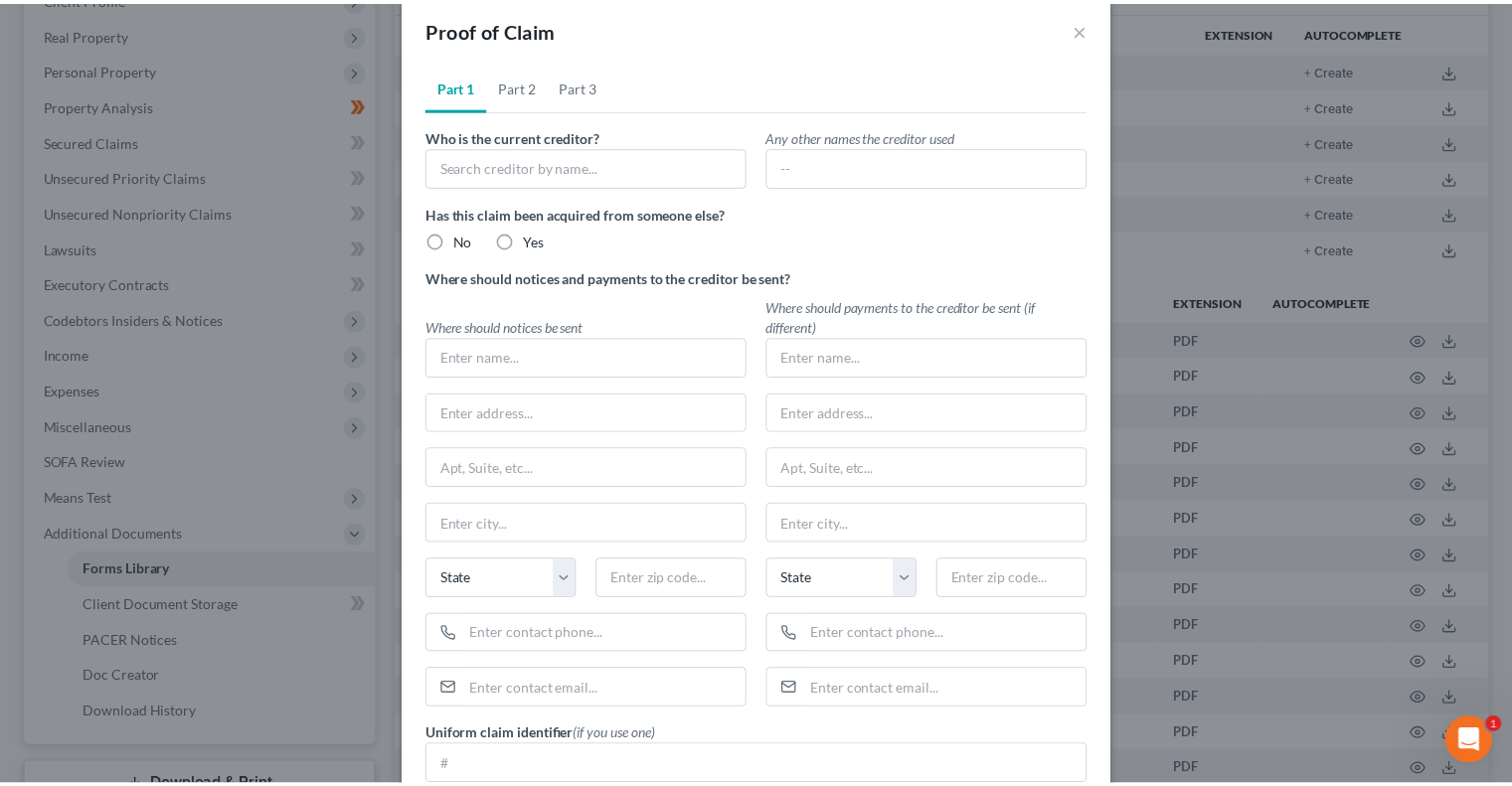 scroll, scrollTop: 0, scrollLeft: 0, axis: both 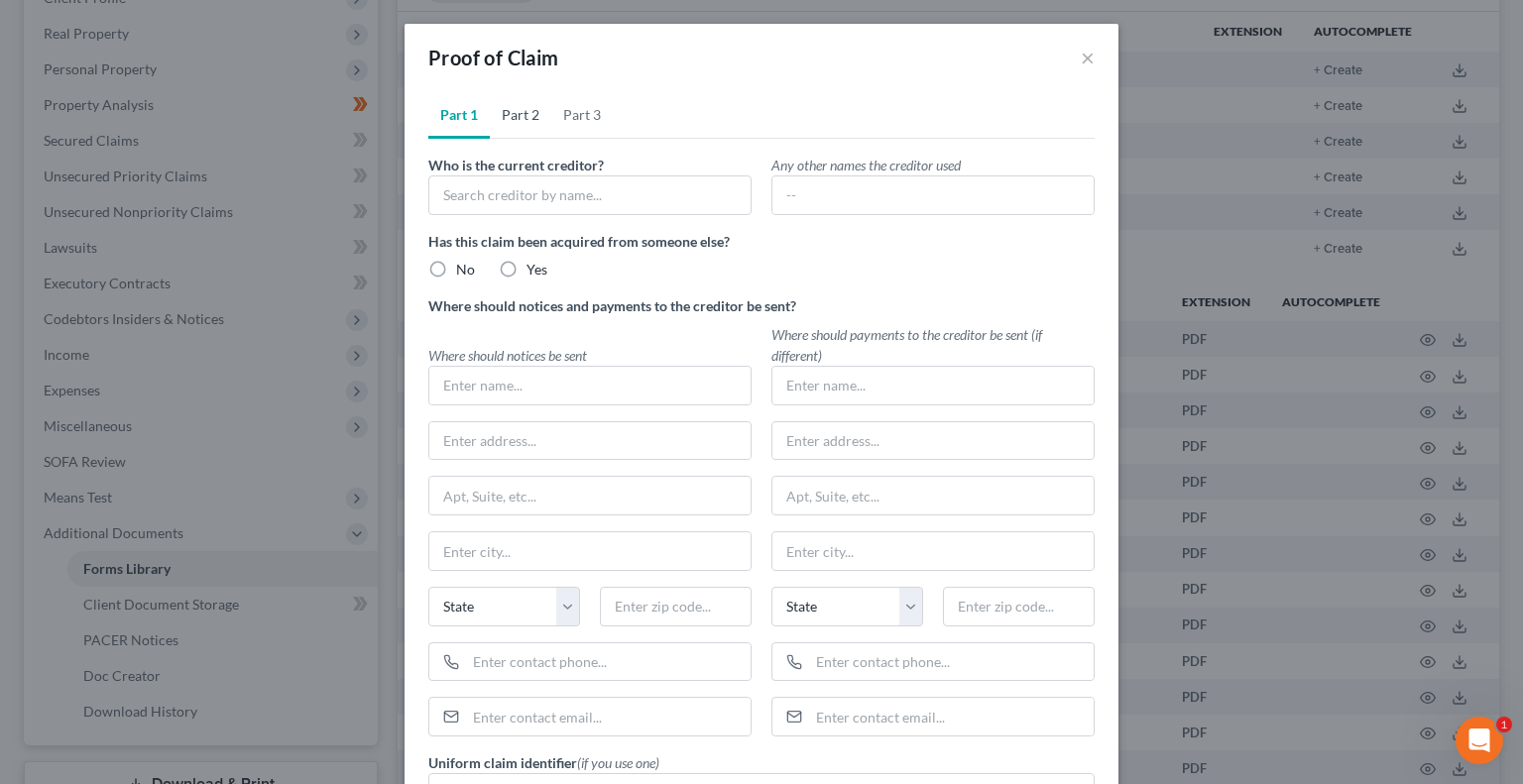 click on "Part 2" at bounding box center (521, 115) 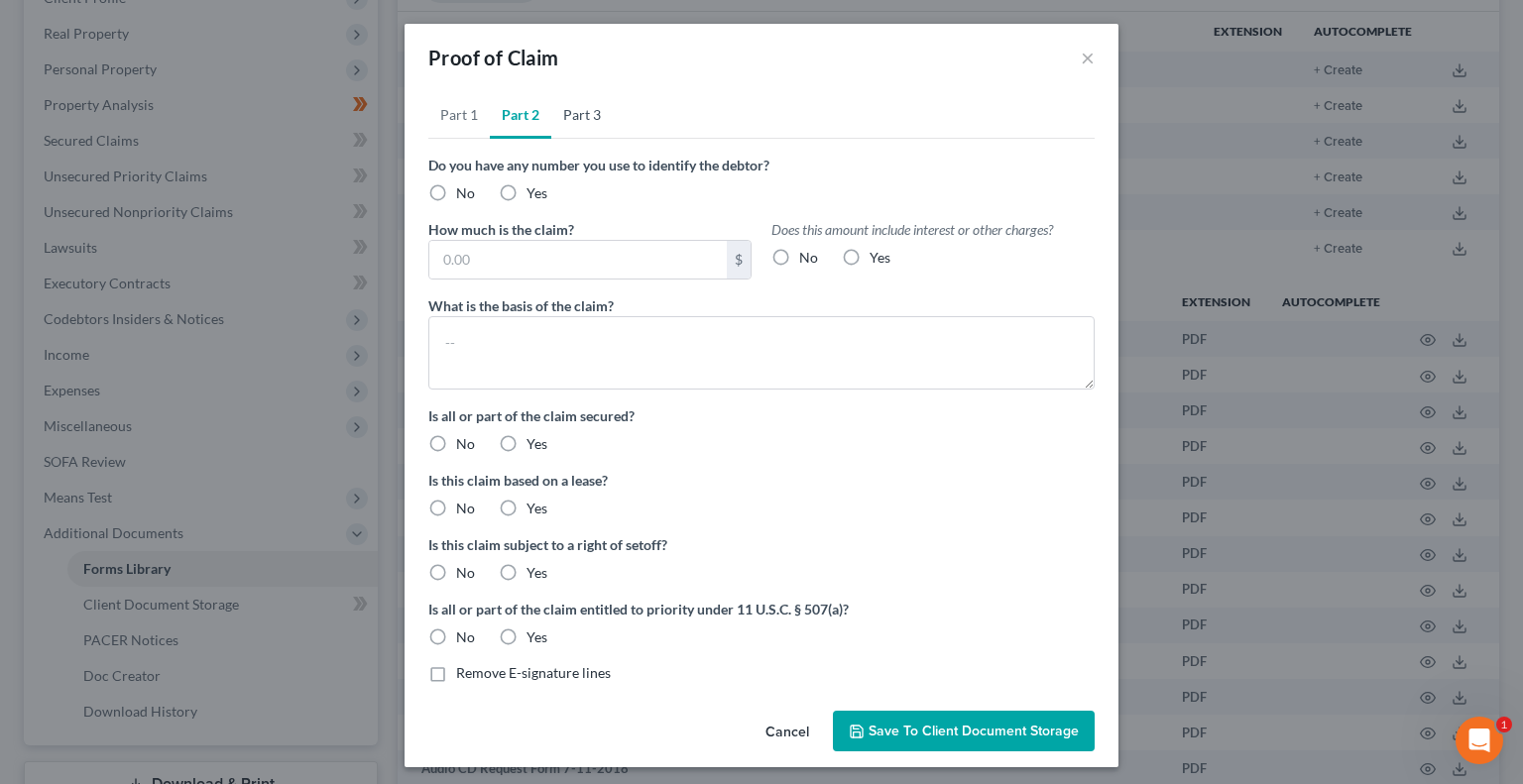 click on "Part 3" at bounding box center [582, 115] 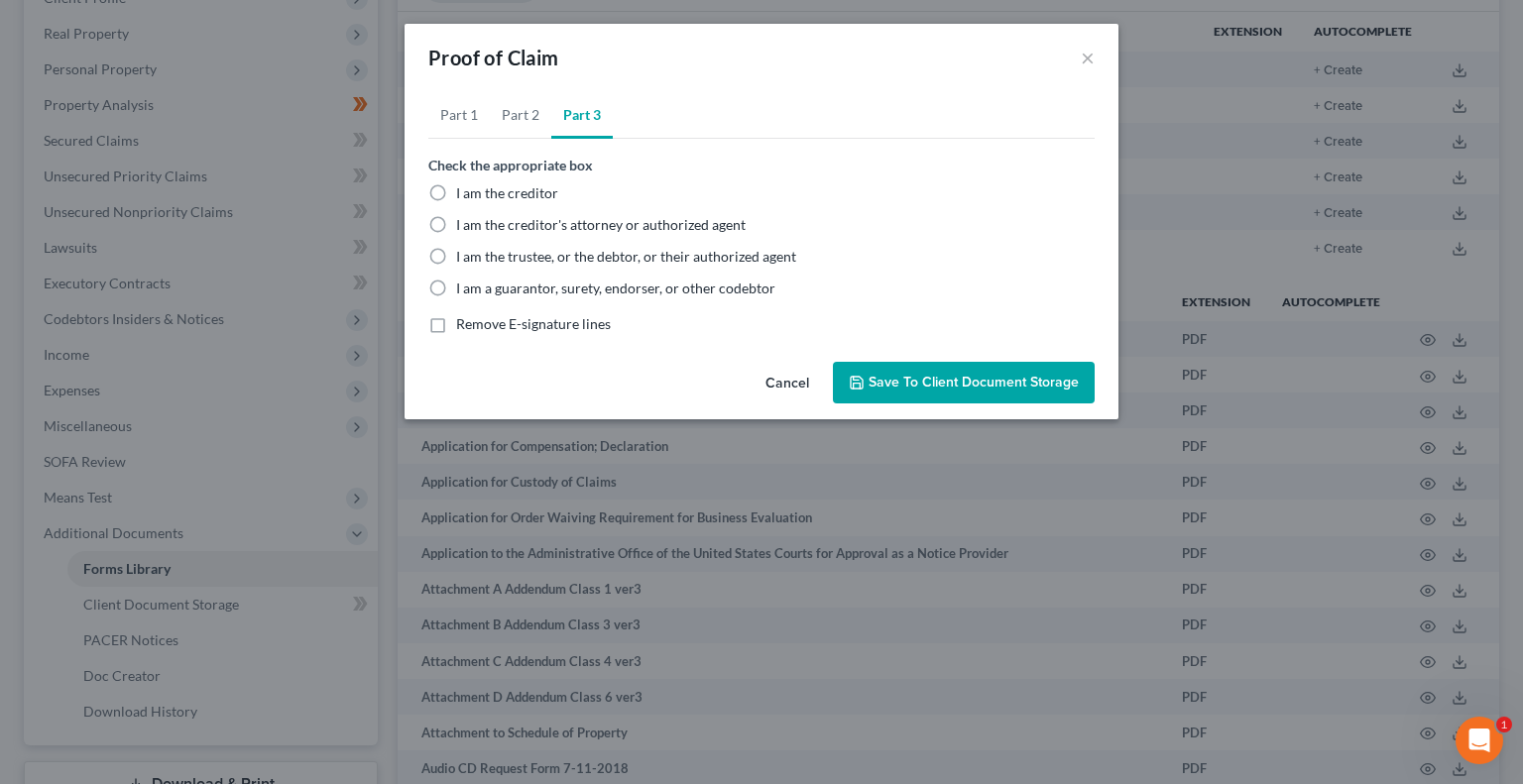 click on "Cancel" at bounding box center [787, 384] 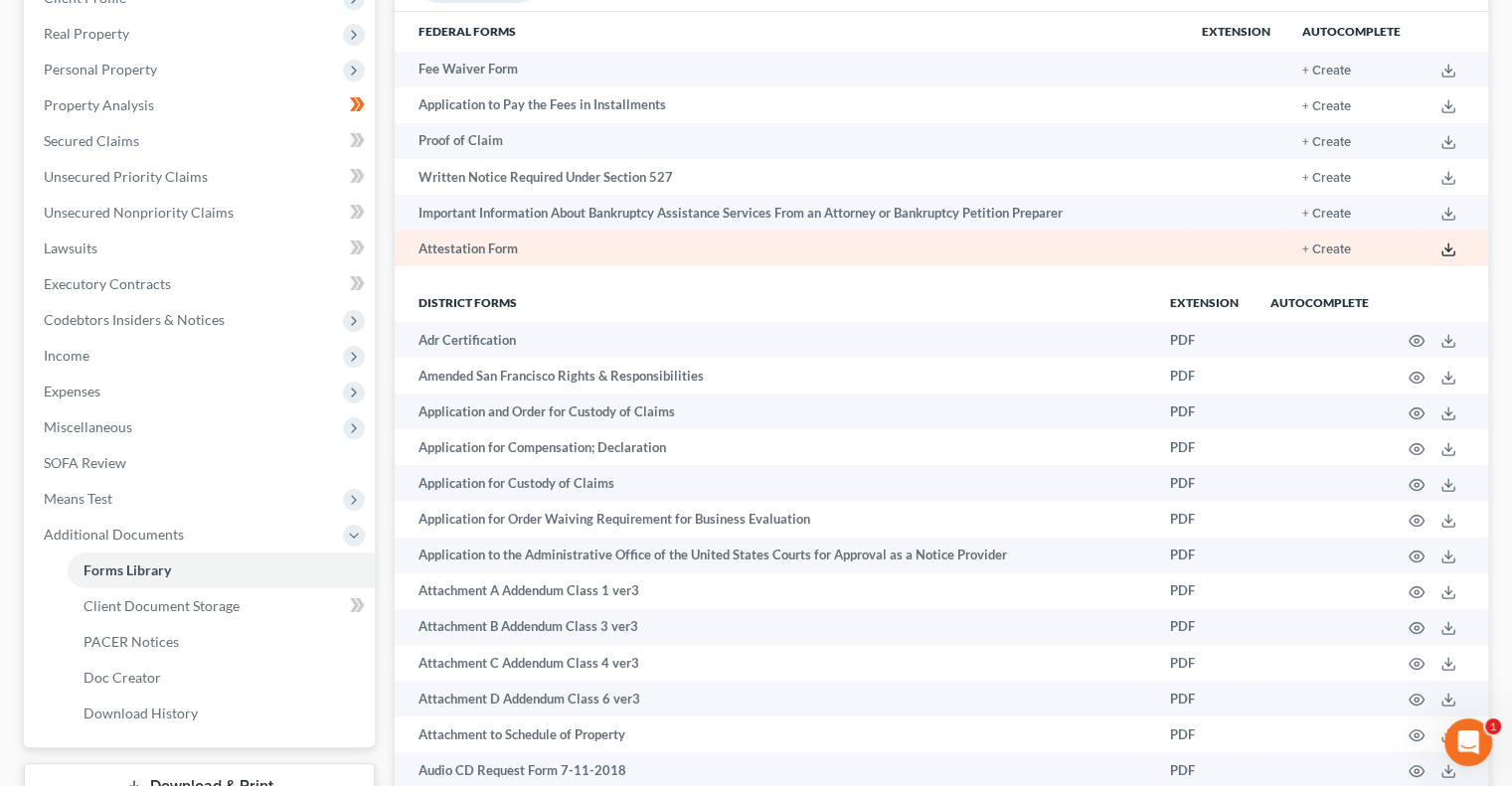 click 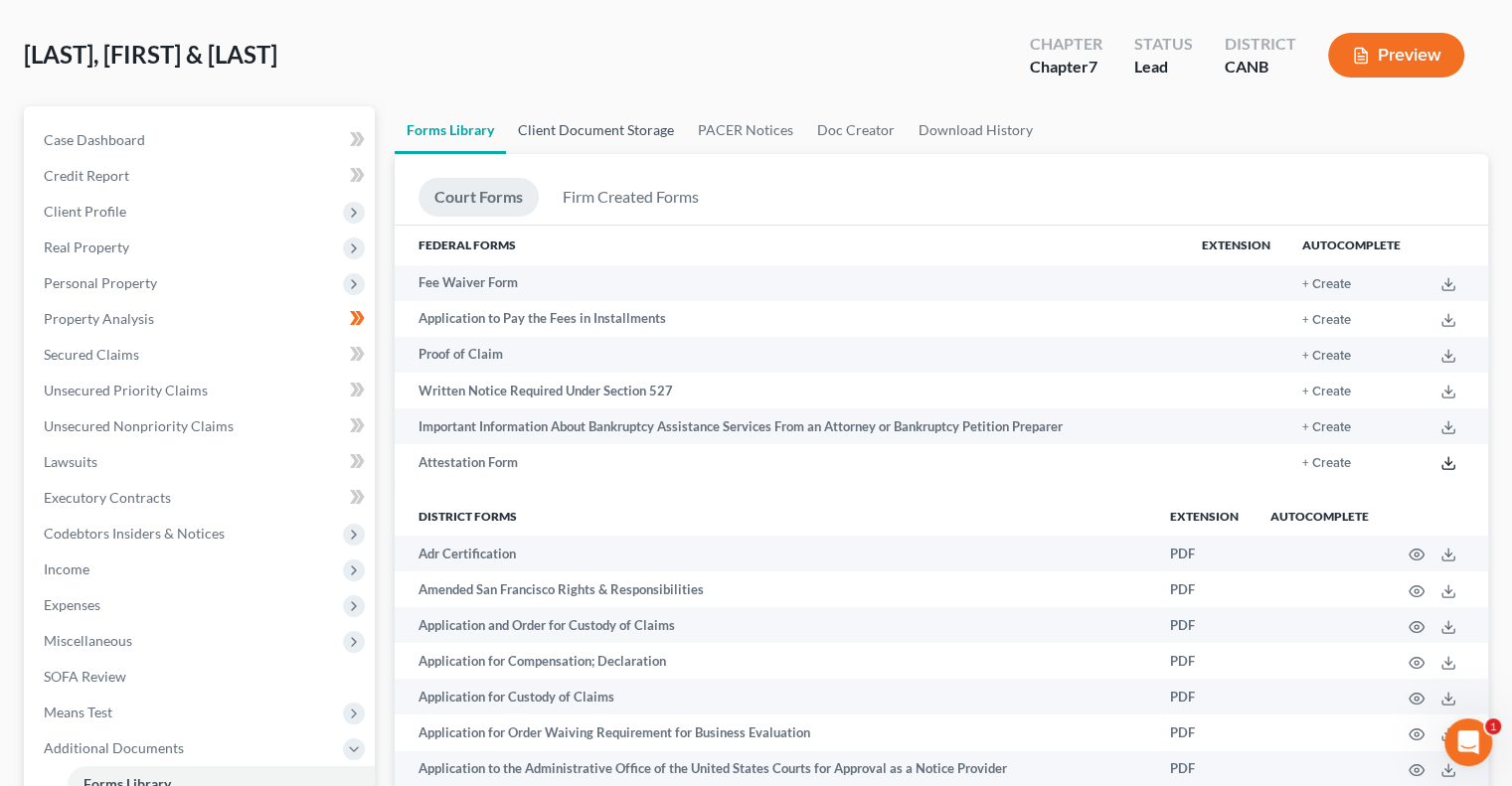 scroll, scrollTop: 0, scrollLeft: 0, axis: both 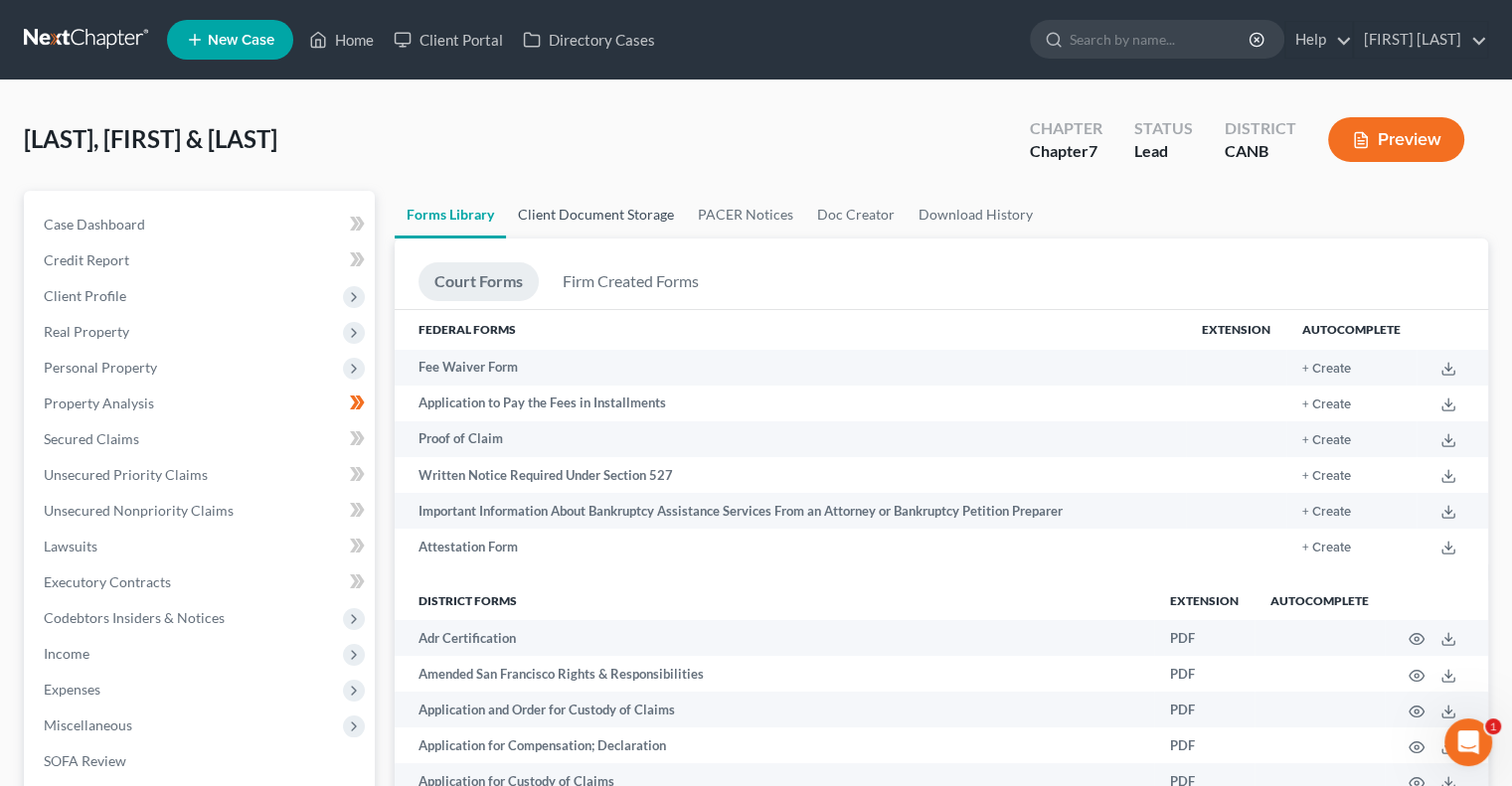 click on "Client Document Storage" at bounding box center (595, 215) 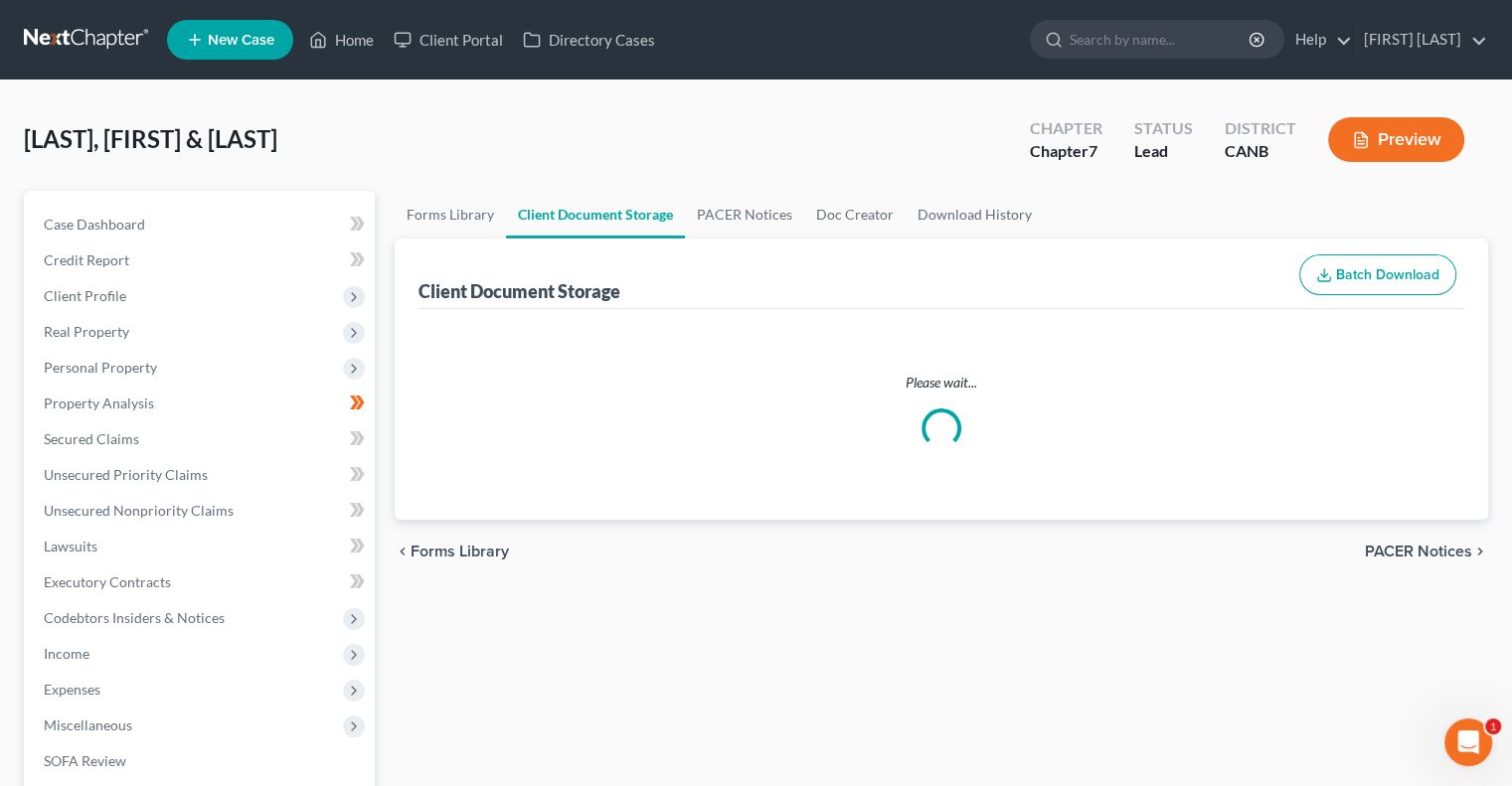 select on "0" 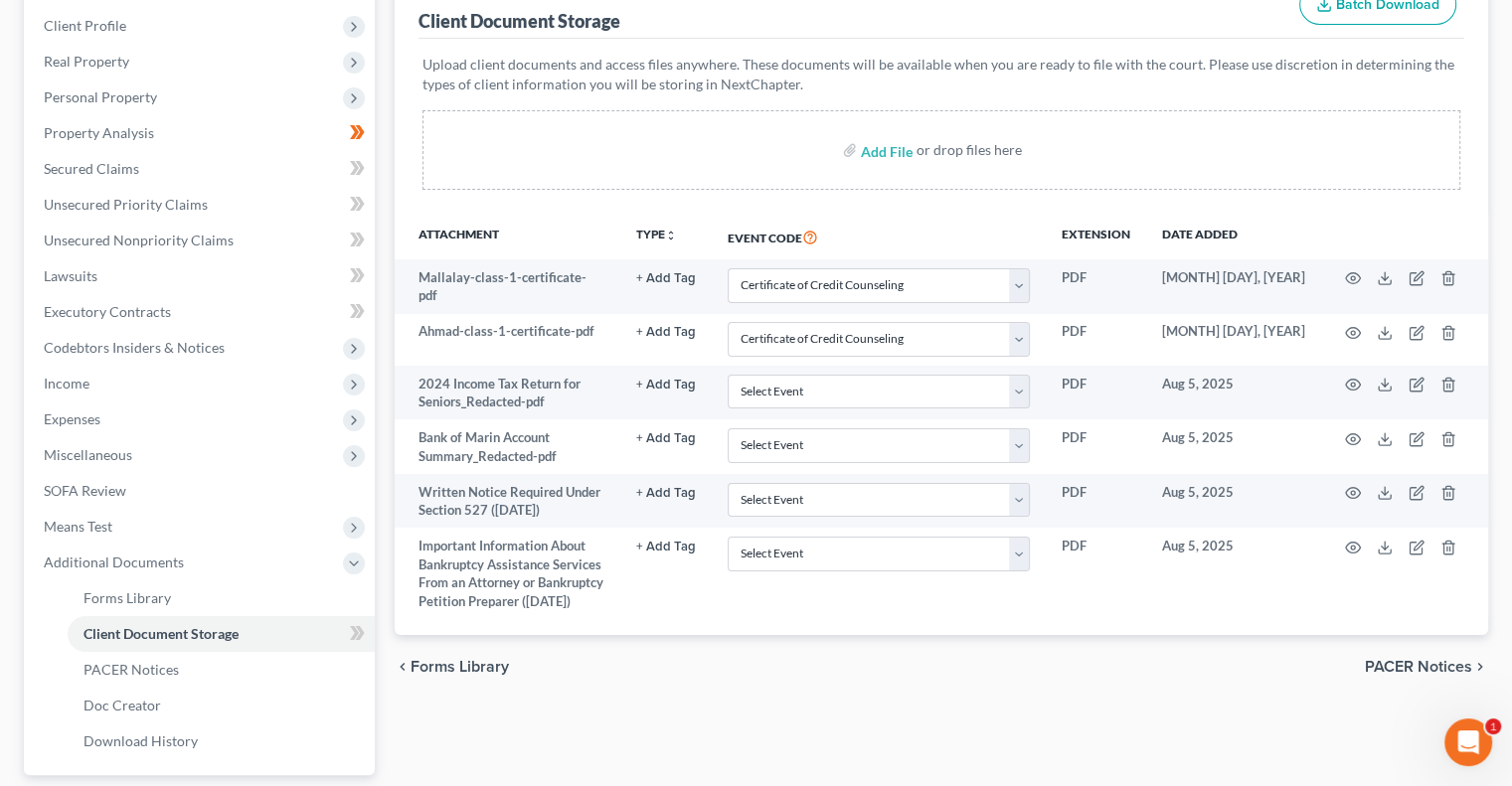 scroll, scrollTop: 298, scrollLeft: 0, axis: vertical 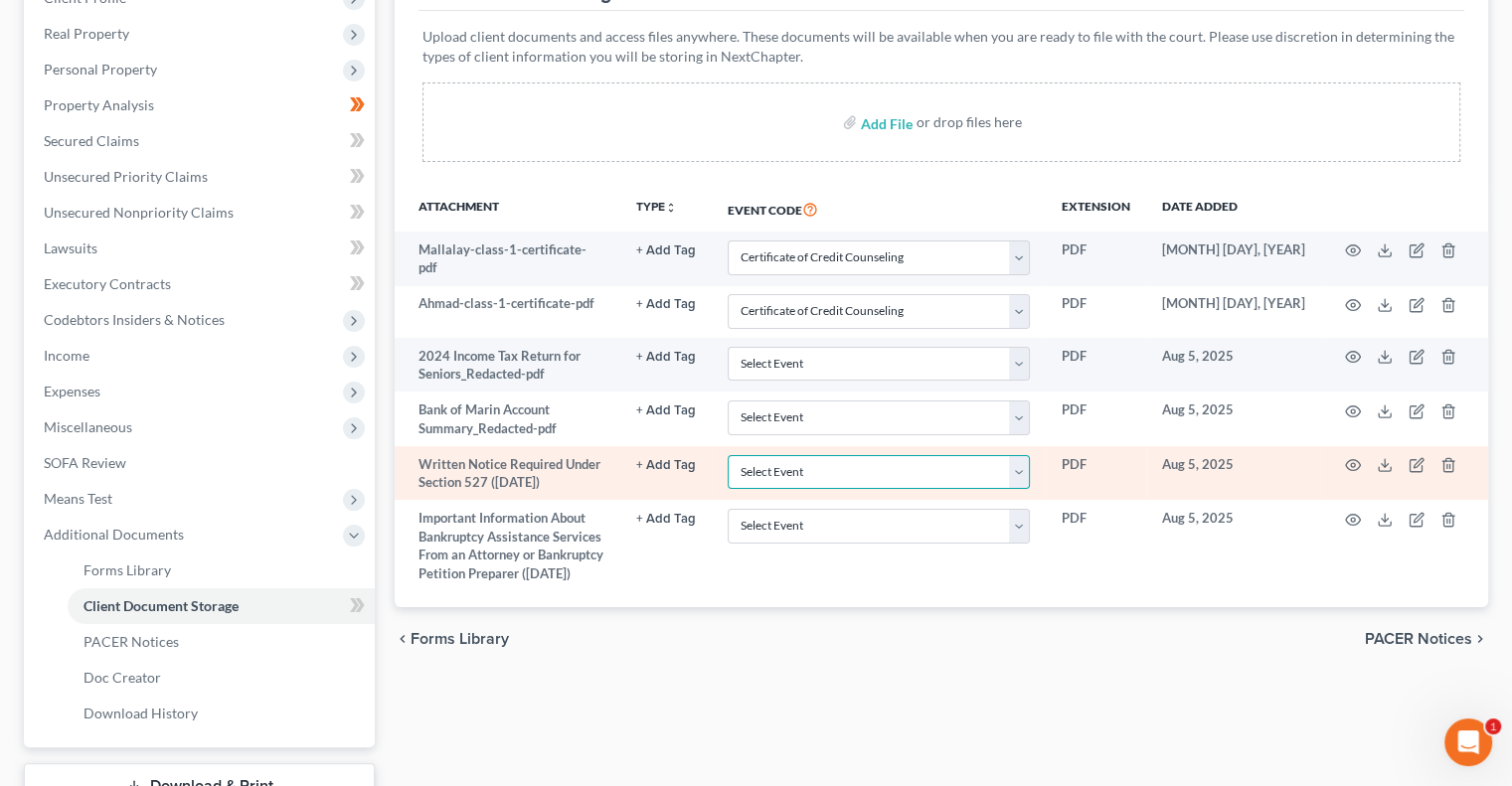 click on "Select Event Certificate of Credit Counseling Chapter 13 Calculation of Disposable Income Chapter 13 Plan Chapter 13 Statement of Monthly Income Chapter 7 Means Test Calculation Chapter 7 Statements Monthly Income 122A-1 and Exemption Presumption of Abuse 122A-1 Supp Disclosure of Compensation of Attorney for Debtor Pay Filing Fee in Installments Rights and Responsibilities" at bounding box center (879, 472) 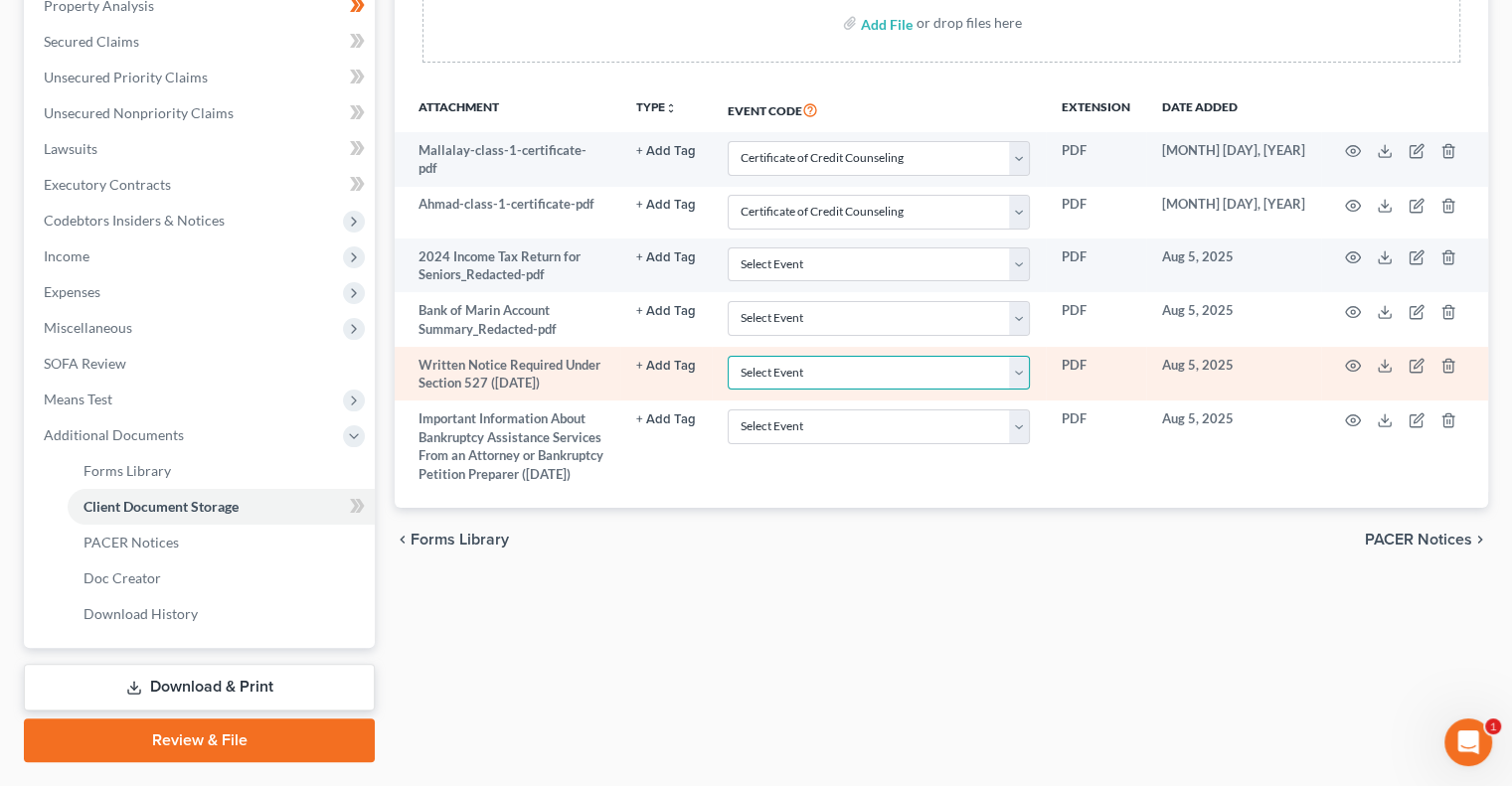 scroll, scrollTop: 447, scrollLeft: 0, axis: vertical 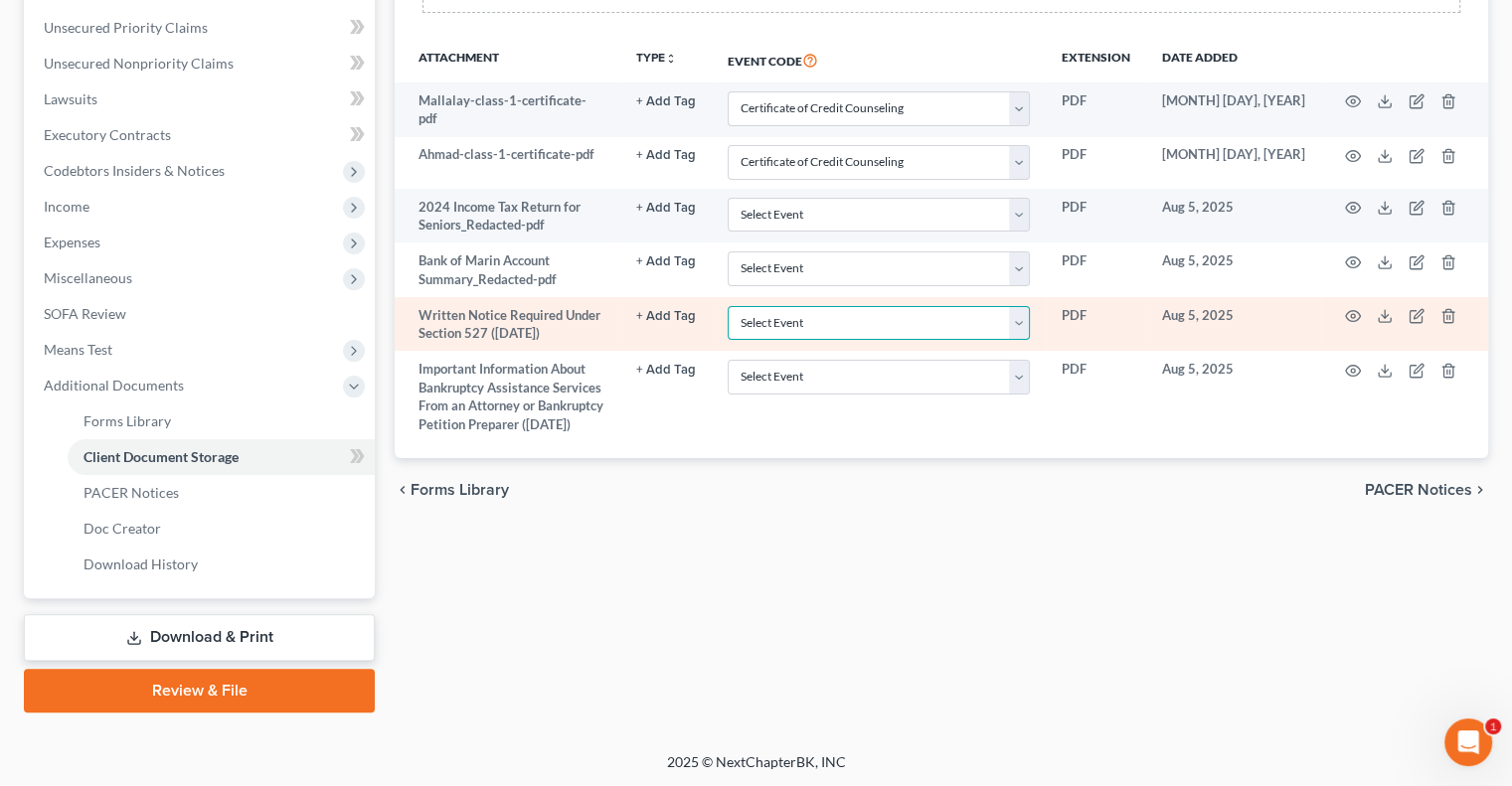 click on "Select Event Certificate of Credit Counseling Chapter 13 Calculation of Disposable Income Chapter 13 Plan Chapter 13 Statement of Monthly Income Chapter 7 Means Test Calculation Chapter 7 Statements Monthly Income 122A-1 and Exemption Presumption of Abuse 122A-1 Supp Disclosure of Compensation of Attorney for Debtor Pay Filing Fee in Installments Rights and Responsibilities" at bounding box center (879, 323) 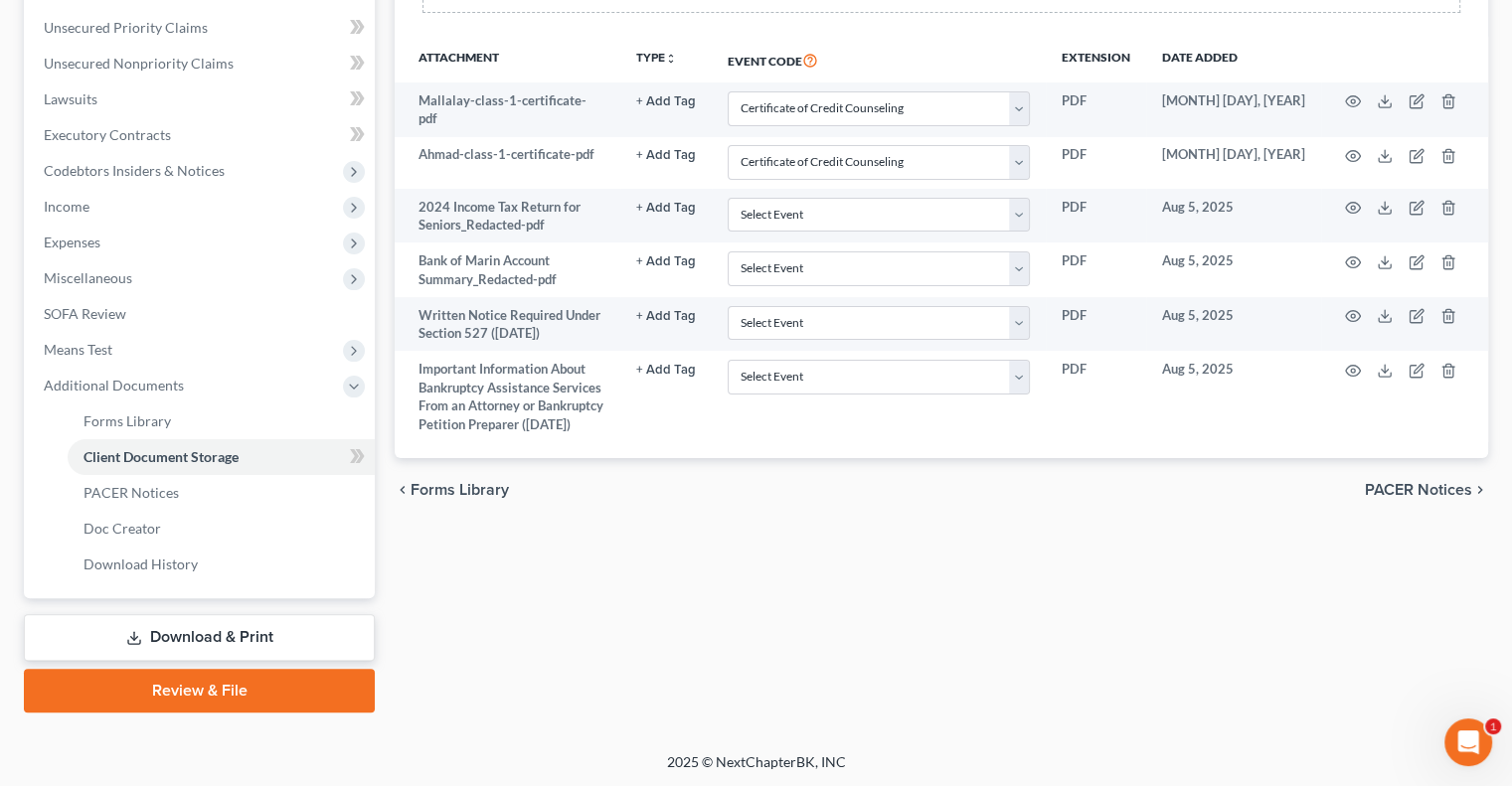 click on "Forms Library
Client Document Storage
PACER Notices
Doc Creator
Download History
Client Document Storage
Batch Download
Upload client documents and access files anywhere. These documents will be available when you are ready to file with the court. Please use discretion in determining the types of client information you will be storing in NextChapter.
Add File
or drop files here
Attachment TYPE unfold_more NONE Hearing Notice Proof of Claim Event Code  Extension Date added Mallalay-class-1-certificate-pdf + Add Tag Select an option or create one Hearing Notice Proof of Claim Select Event Certificate of Credit Counseling Chapter 13 Calculation of Disposable Income Chapter 13 Plan Chapter 13 Statement of Monthly Income Chapter 7 Means Test Calculation Chapter 7 Statements Monthly Income 122A-1 and Exemption Presumption of Abuse 122A-1 Supp Disclosure of Compensation of Attorney for Debtor" at bounding box center [941, 228] 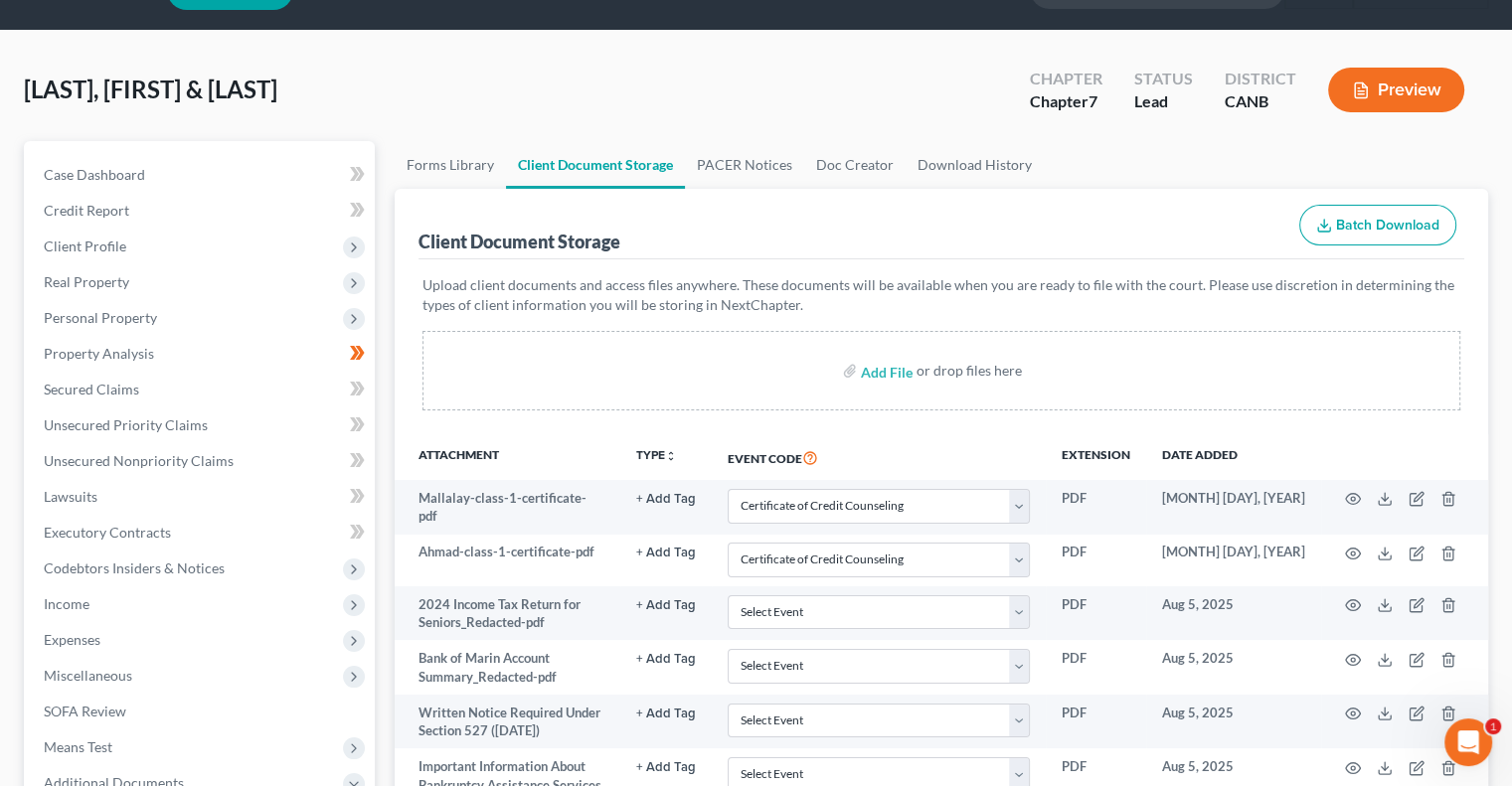 scroll, scrollTop: 0, scrollLeft: 0, axis: both 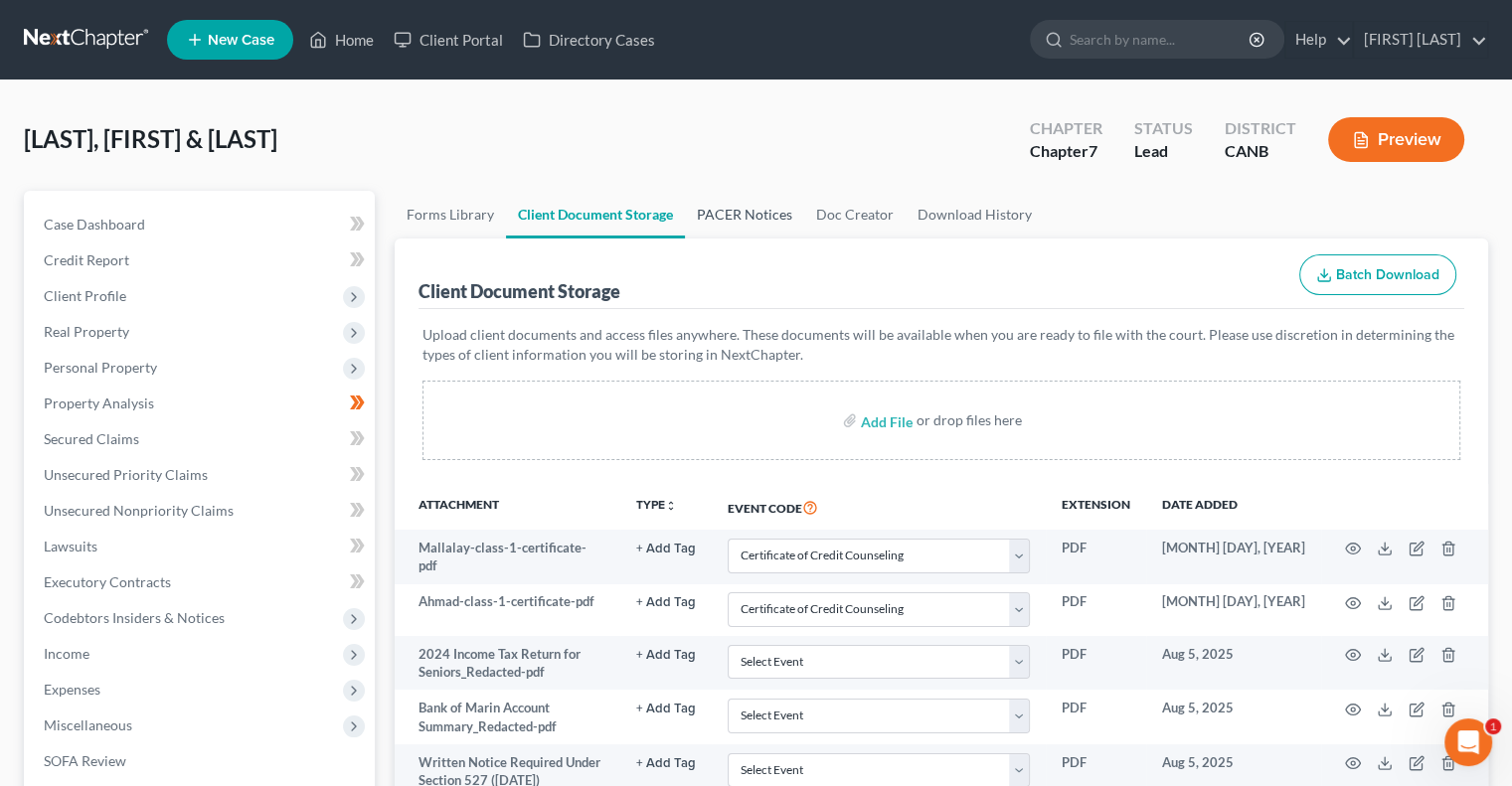 click on "PACER Notices" at bounding box center [745, 215] 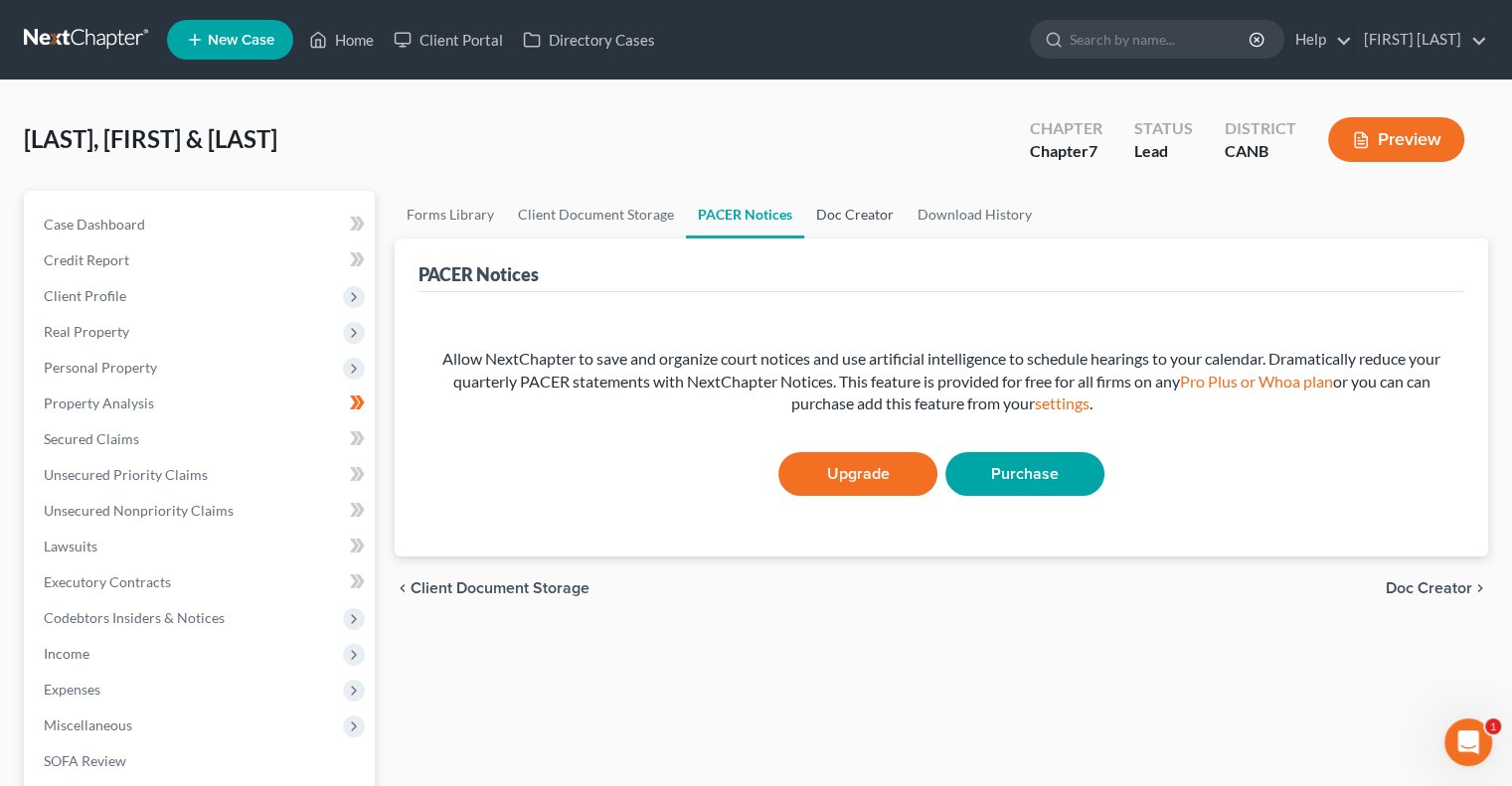 click on "Doc Creator" at bounding box center [855, 215] 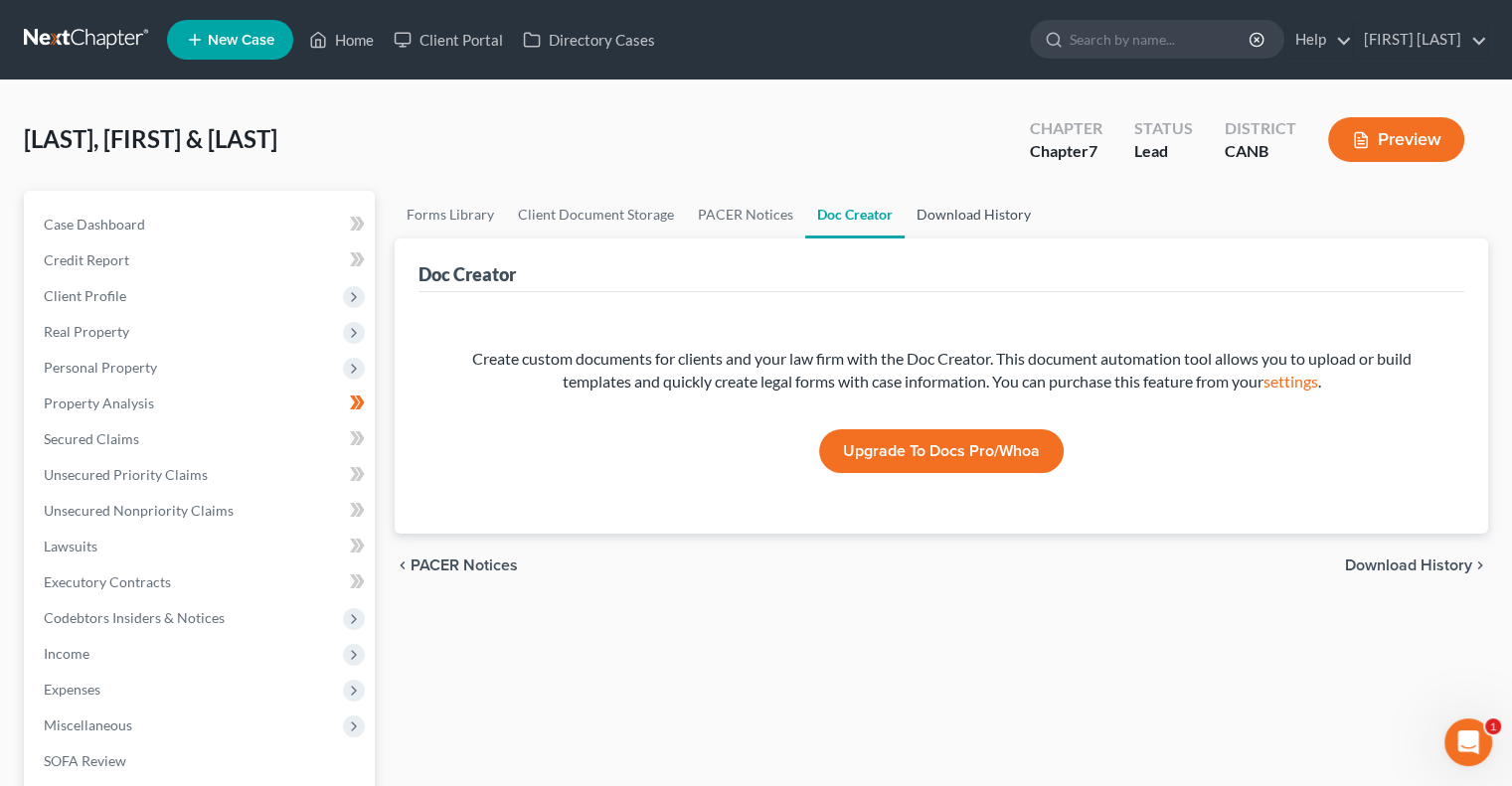 click on "Download History" at bounding box center (973, 215) 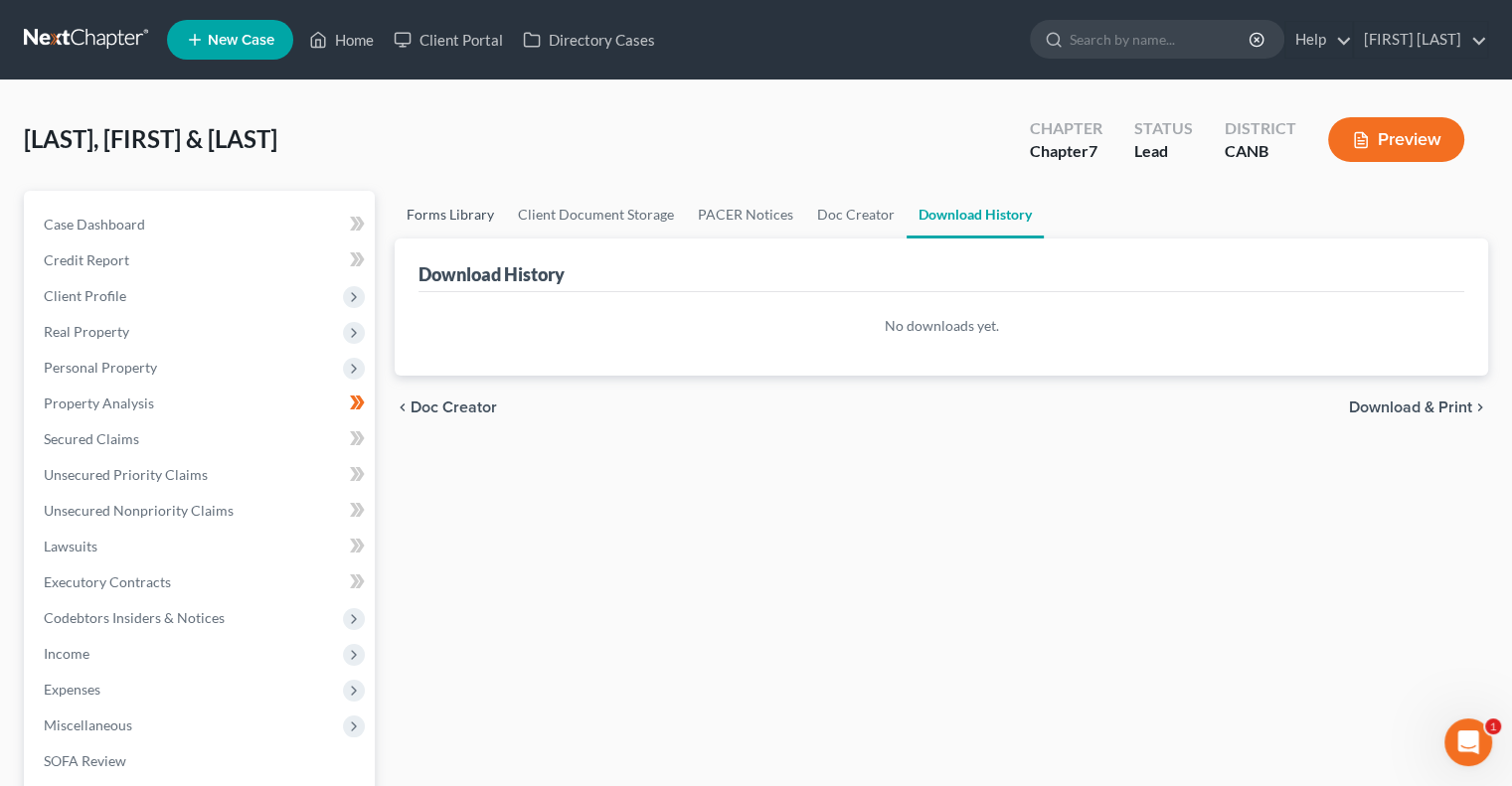 click on "Forms Library" at bounding box center (450, 215) 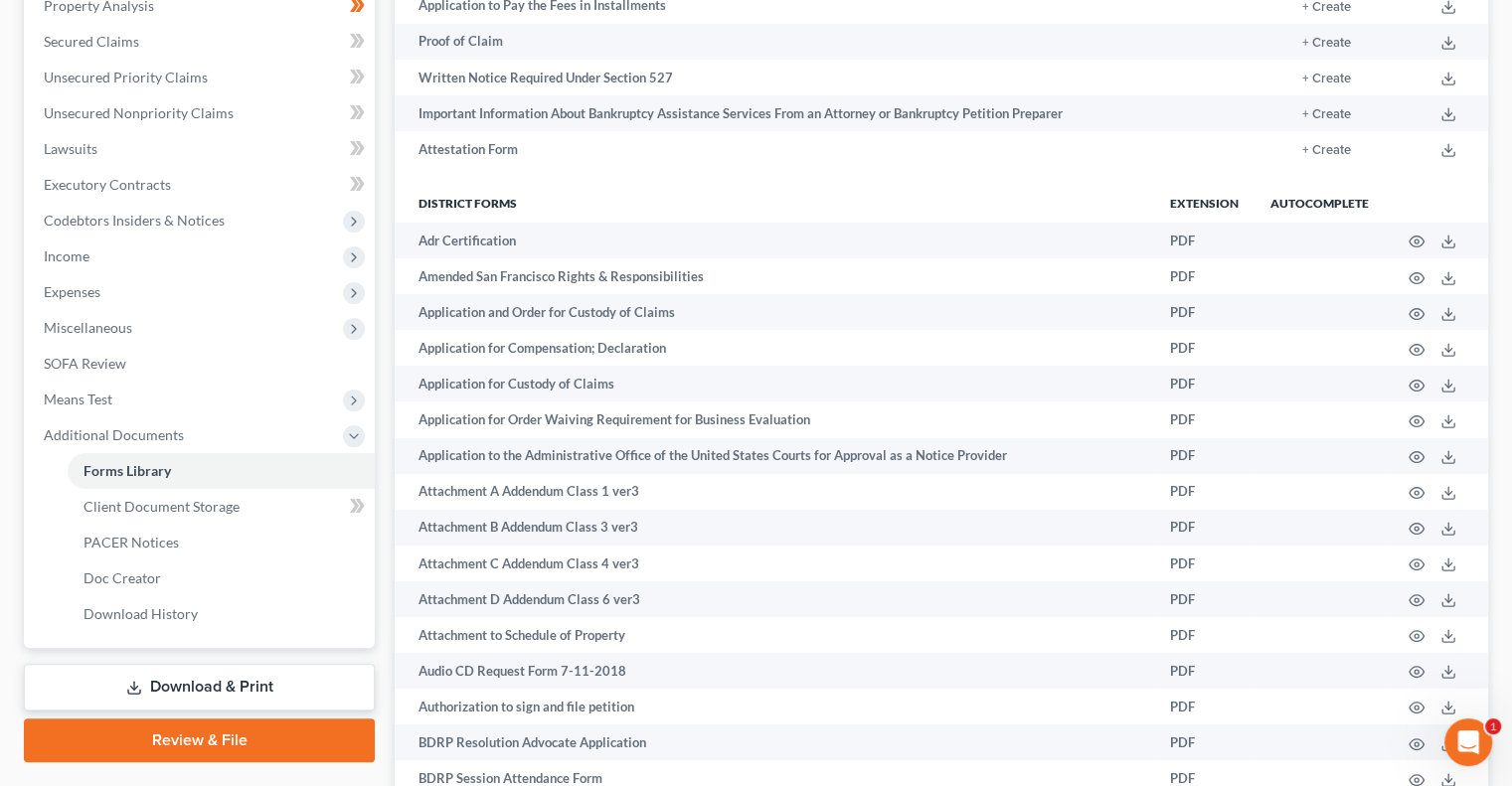 scroll, scrollTop: 447, scrollLeft: 0, axis: vertical 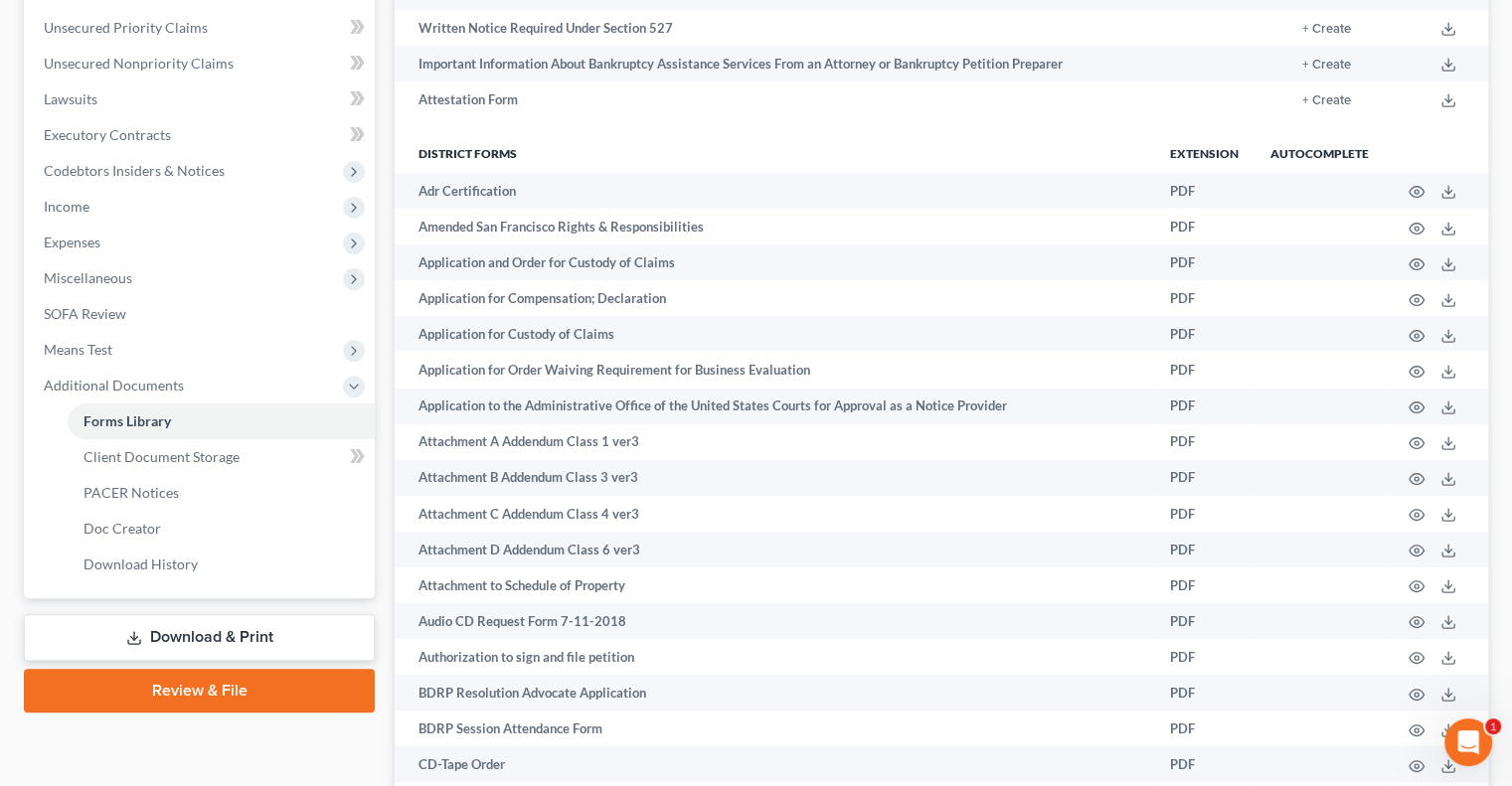 click on "Review & File" at bounding box center [199, 691] 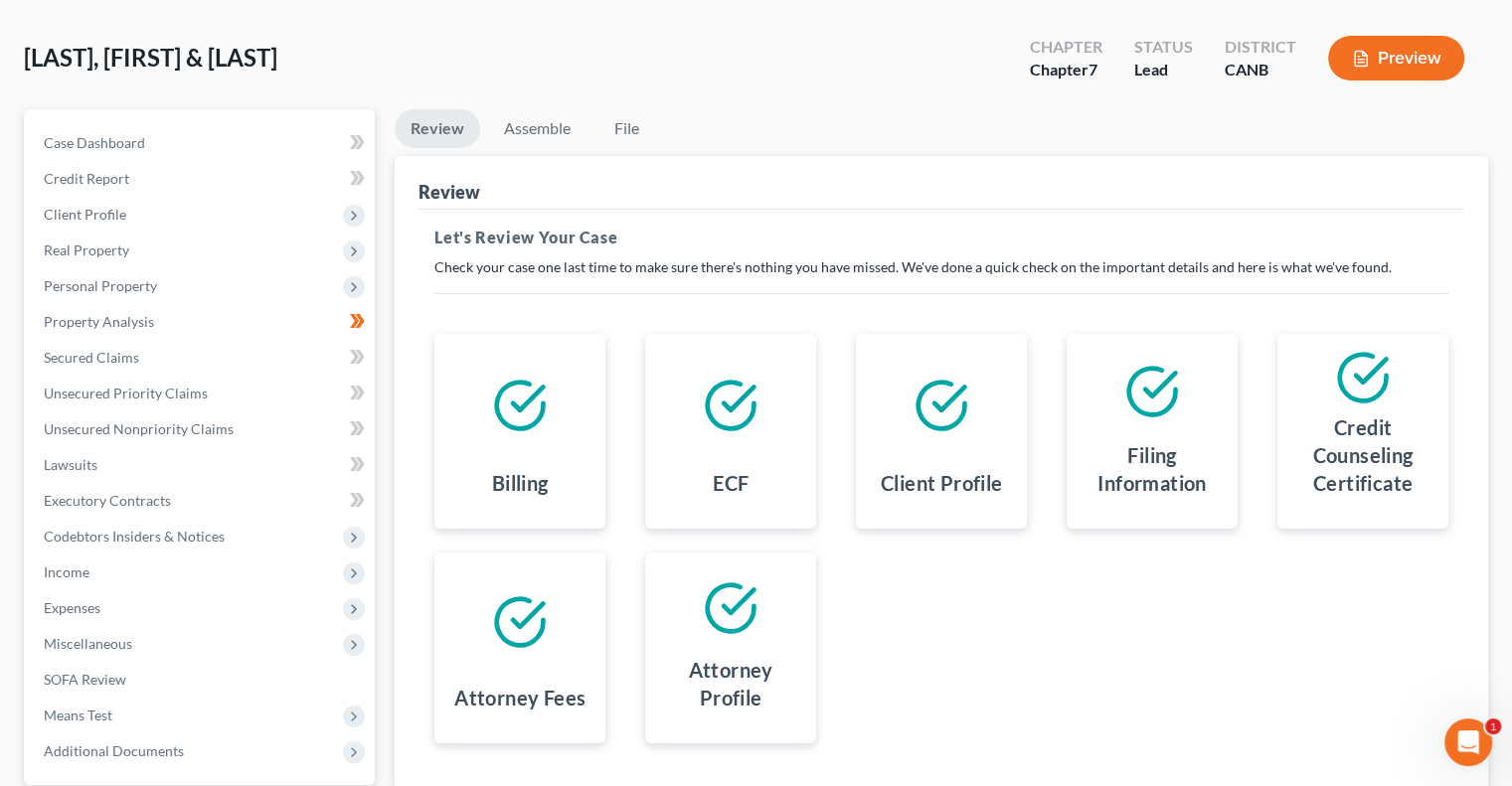 scroll, scrollTop: 70, scrollLeft: 0, axis: vertical 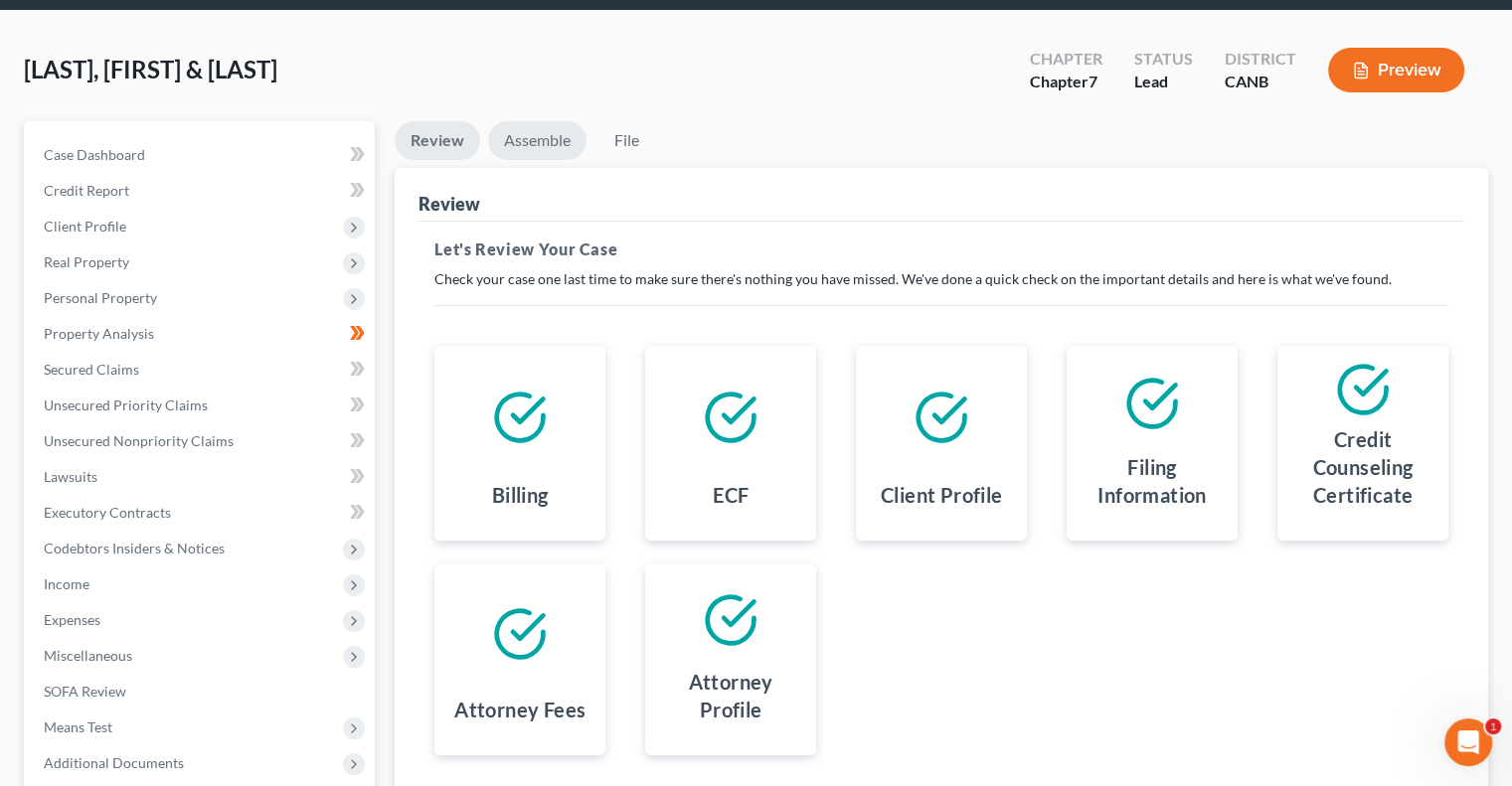 click on "Assemble" at bounding box center (537, 140) 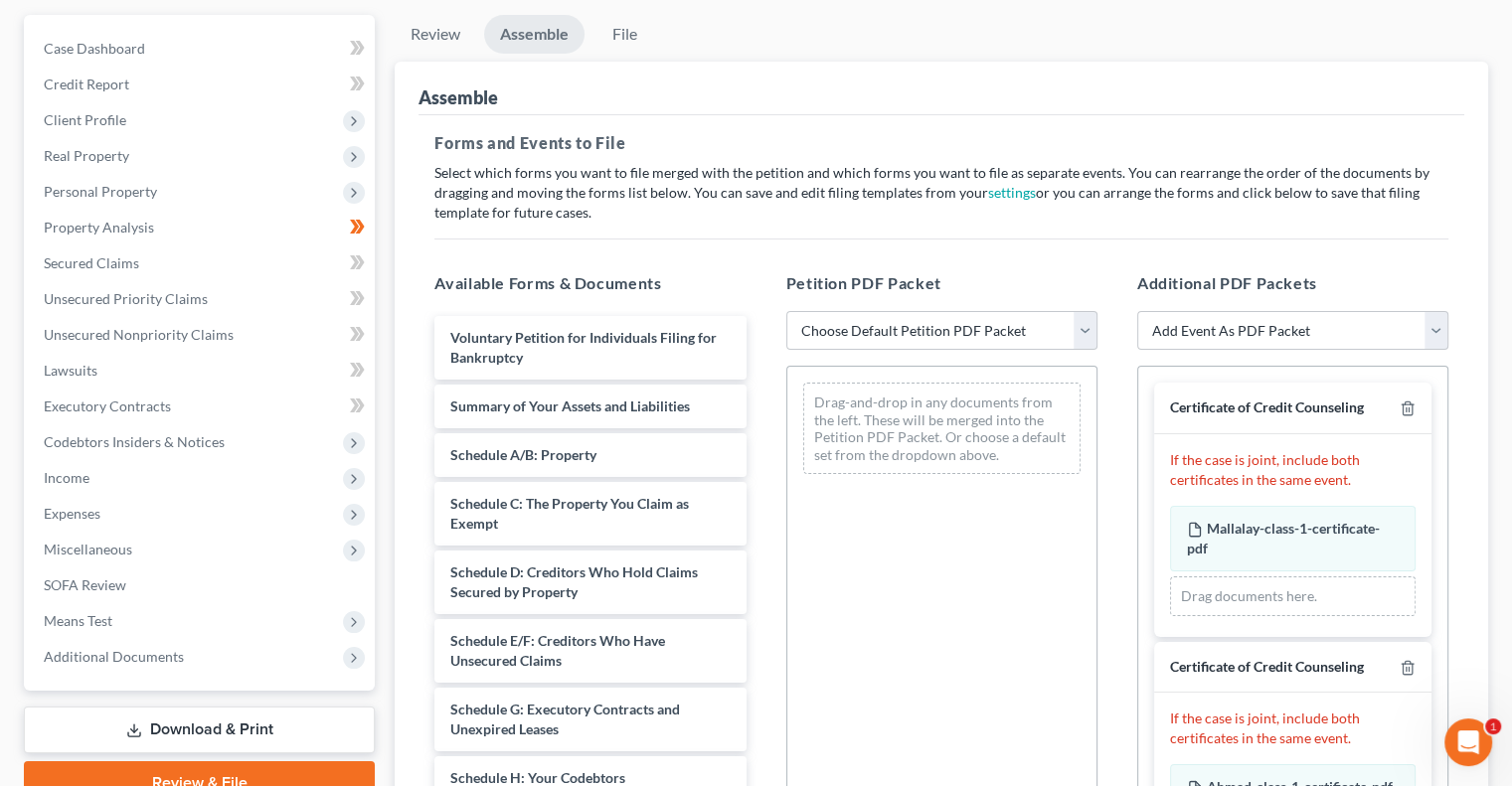 scroll, scrollTop: 268, scrollLeft: 0, axis: vertical 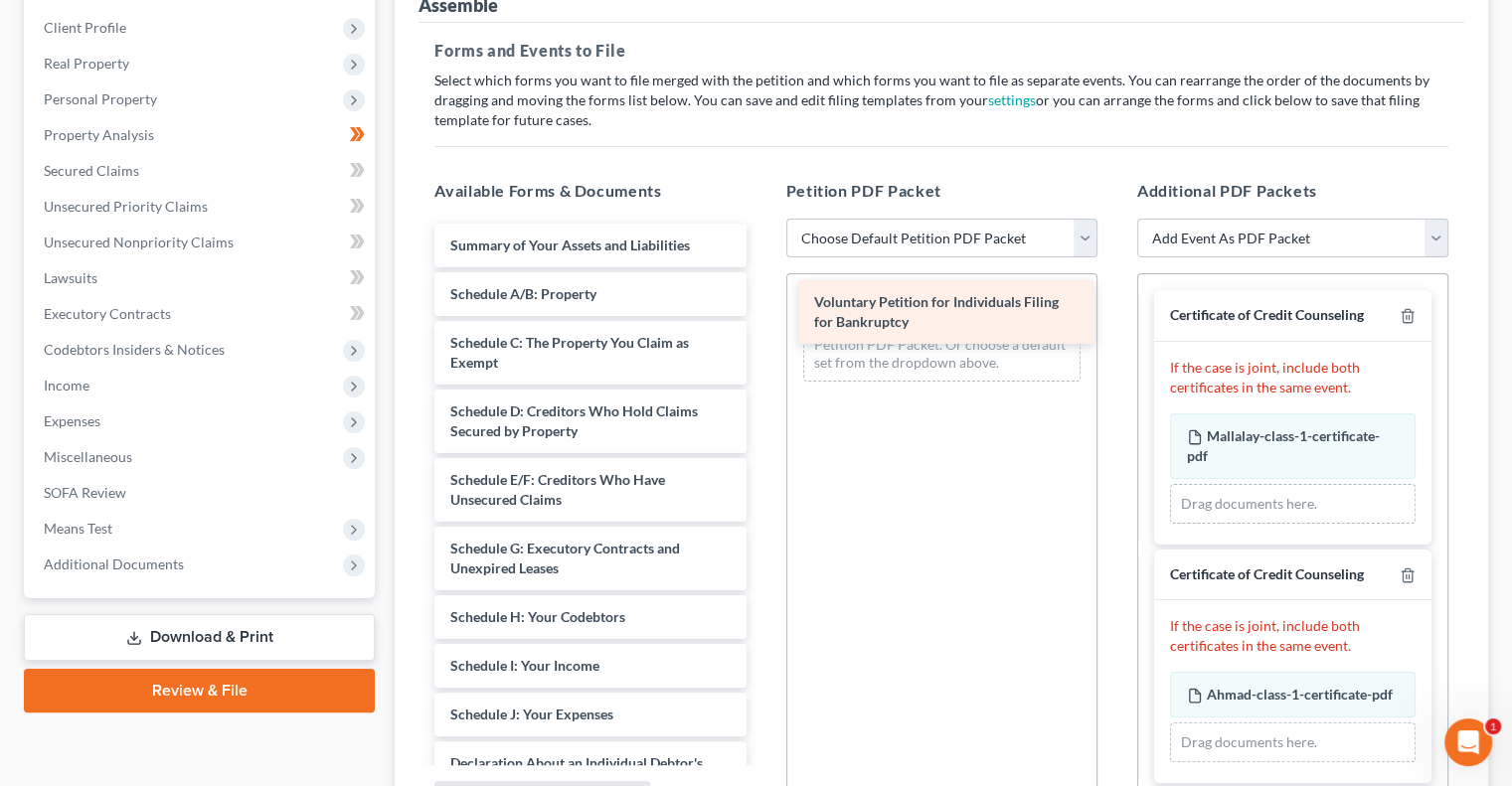 drag, startPoint x: 584, startPoint y: 244, endPoint x: 839, endPoint y: 306, distance: 262.42904 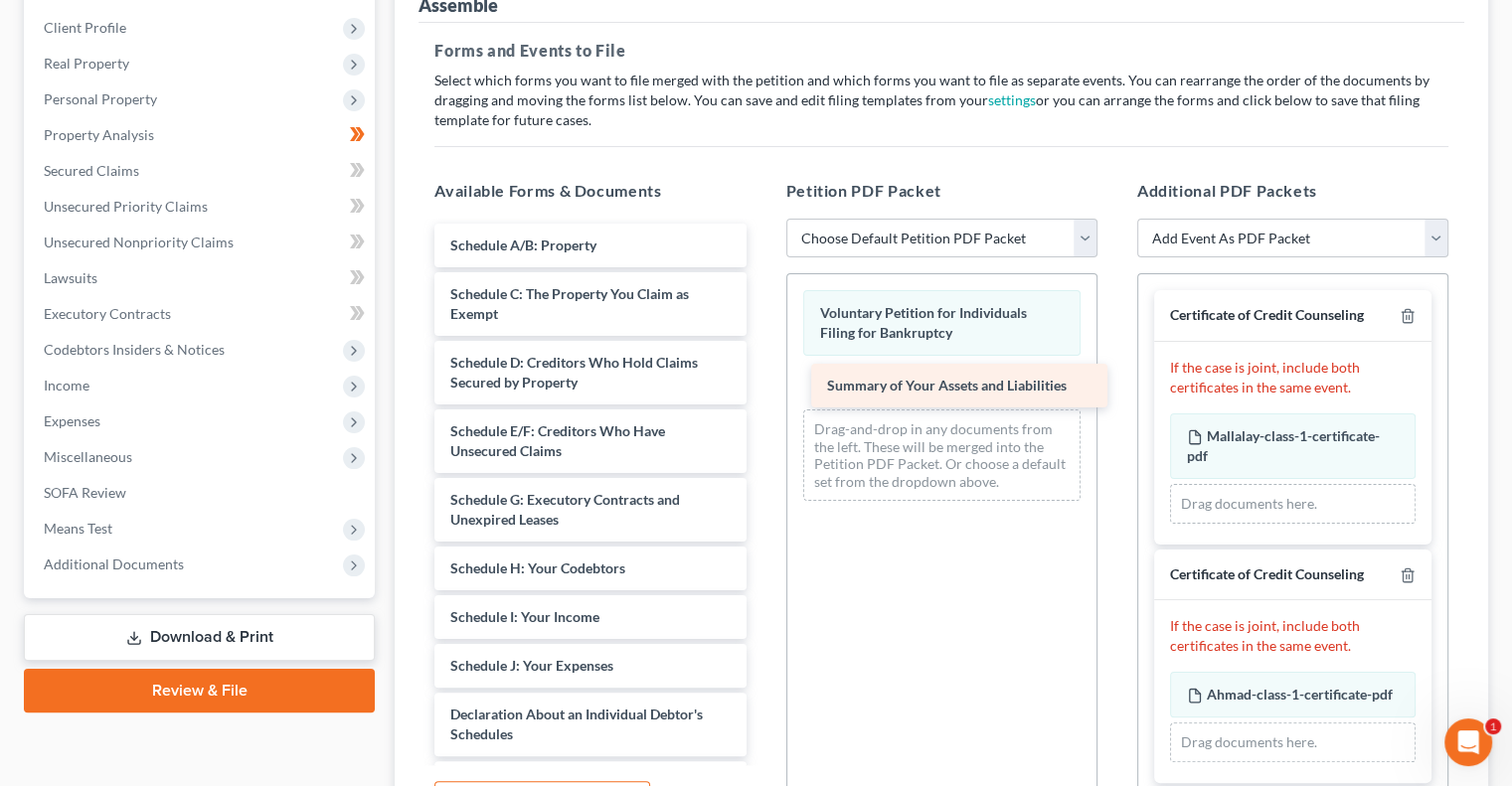 drag, startPoint x: 608, startPoint y: 235, endPoint x: 985, endPoint y: 377, distance: 402.85605 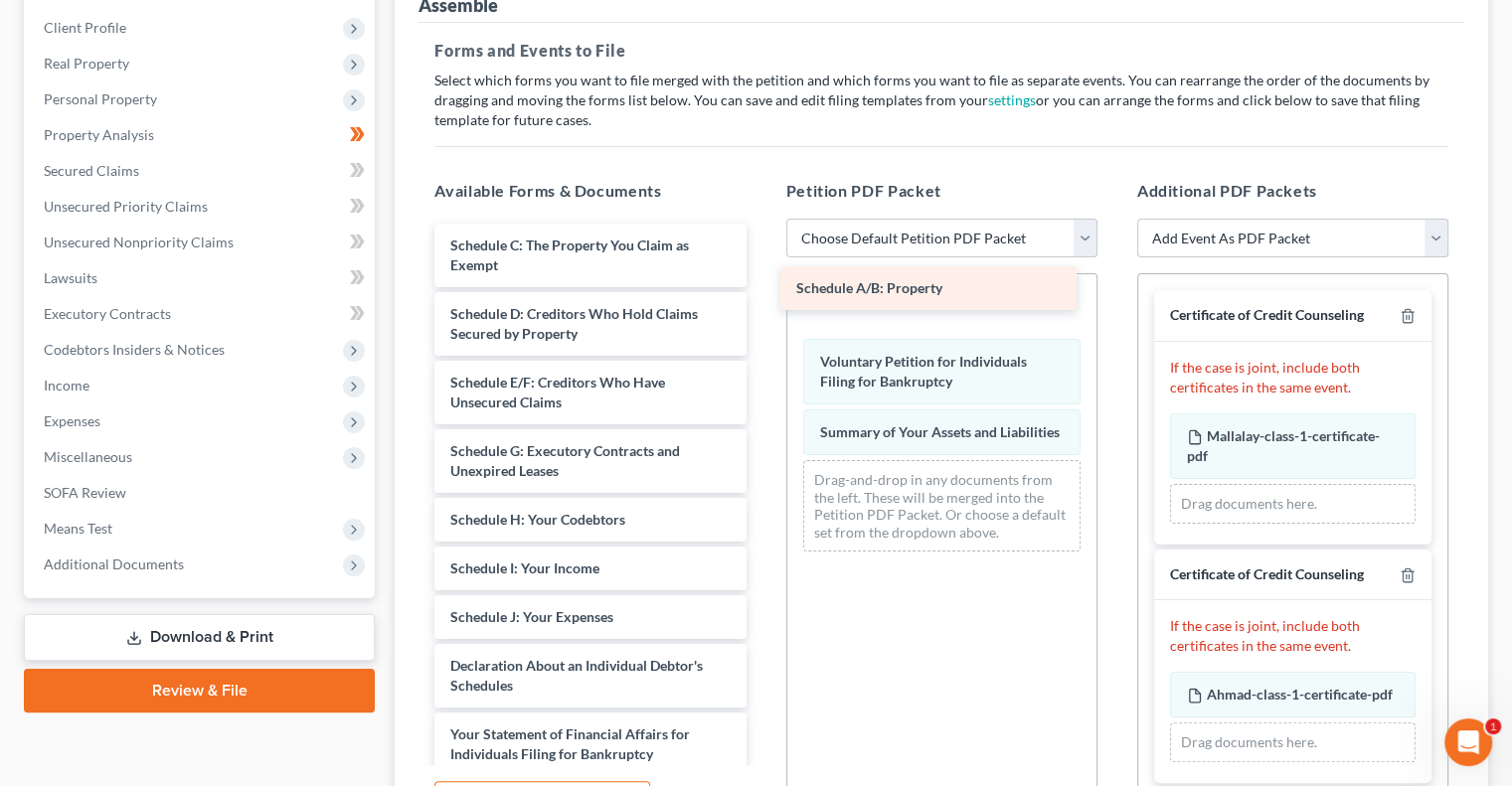 drag, startPoint x: 583, startPoint y: 249, endPoint x: 928, endPoint y: 294, distance: 347.92241 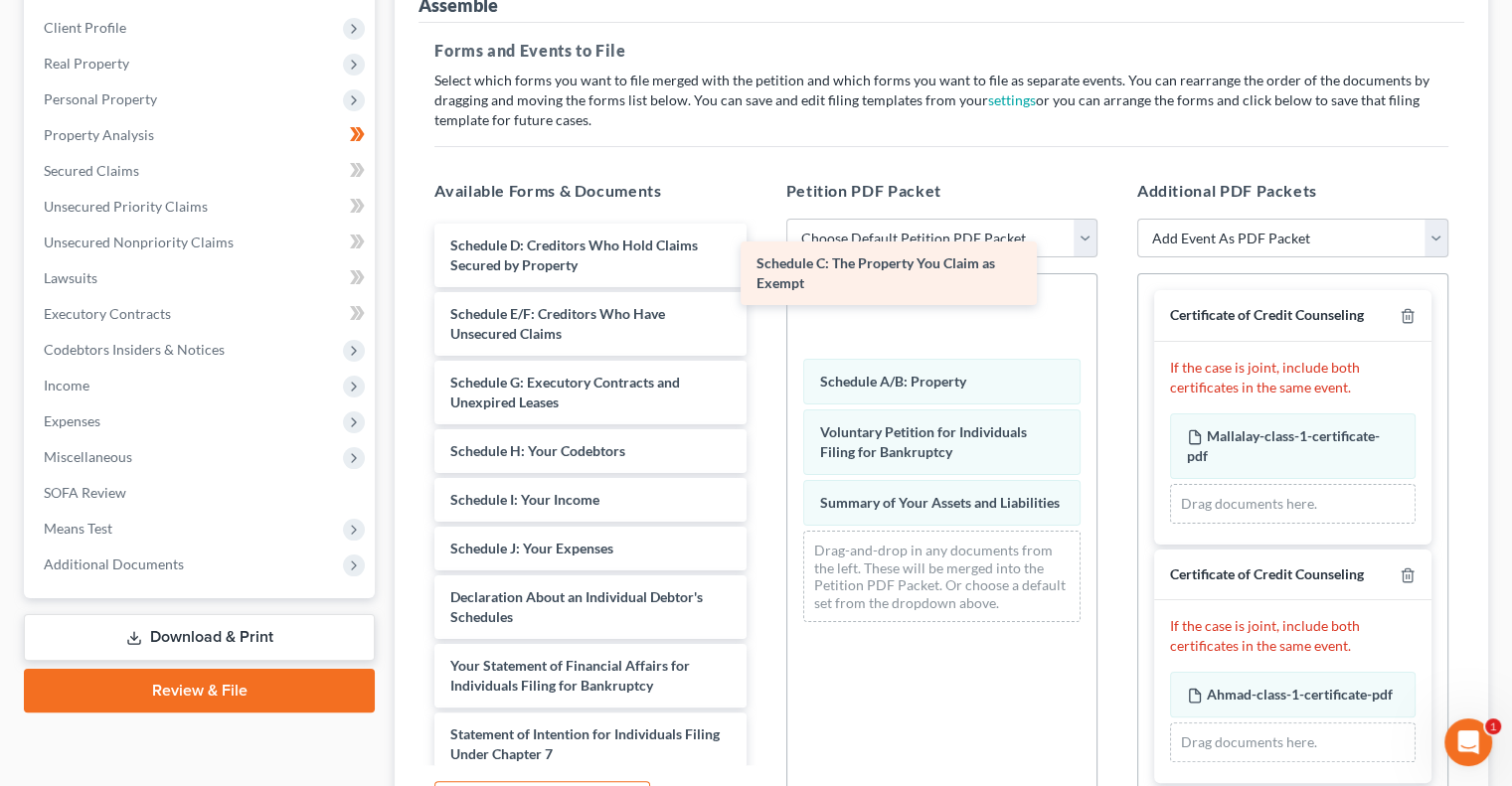 drag, startPoint x: 598, startPoint y: 249, endPoint x: 811, endPoint y: 282, distance: 215.54118 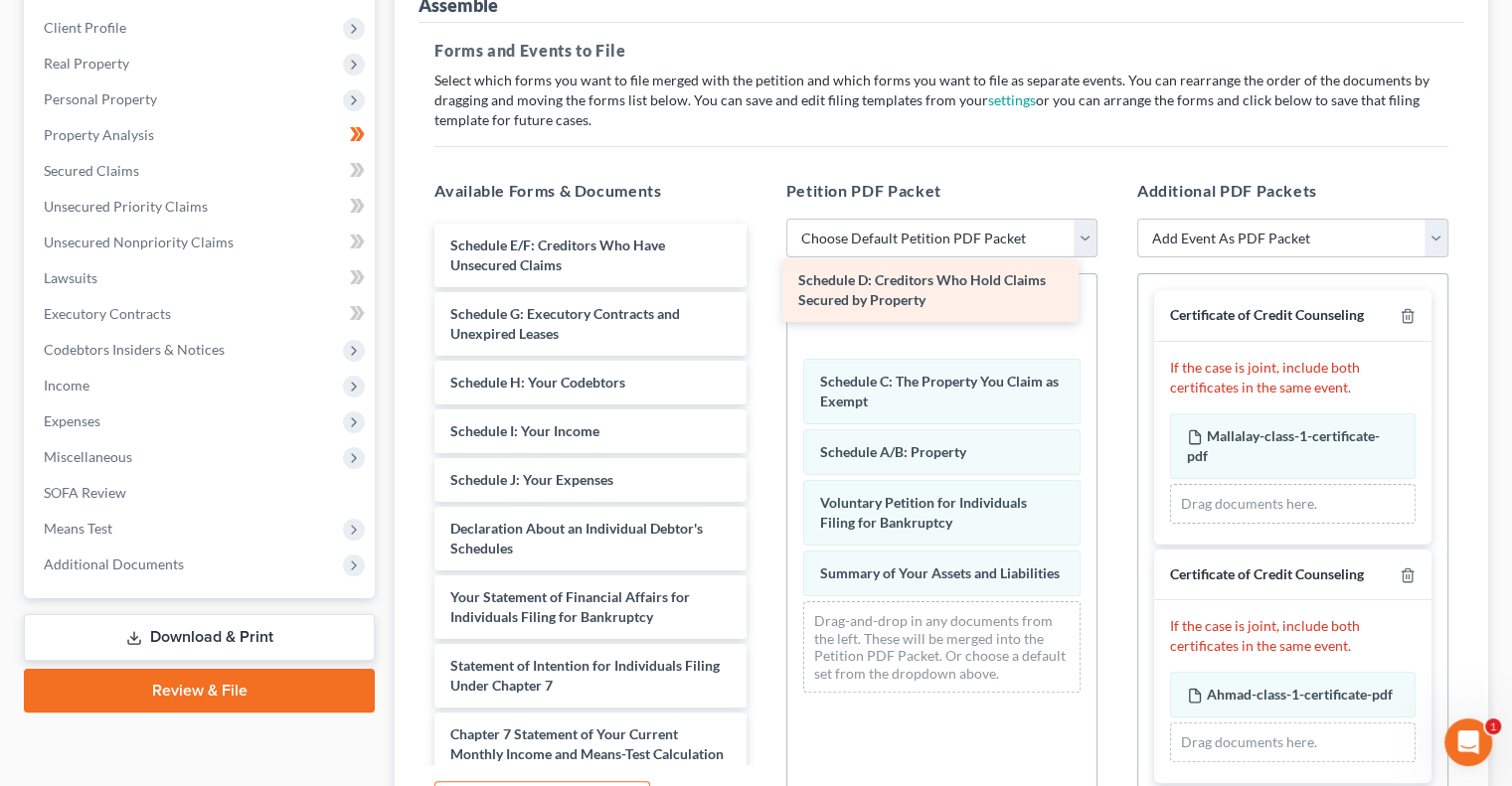 drag, startPoint x: 575, startPoint y: 240, endPoint x: 923, endPoint y: 277, distance: 349.9614 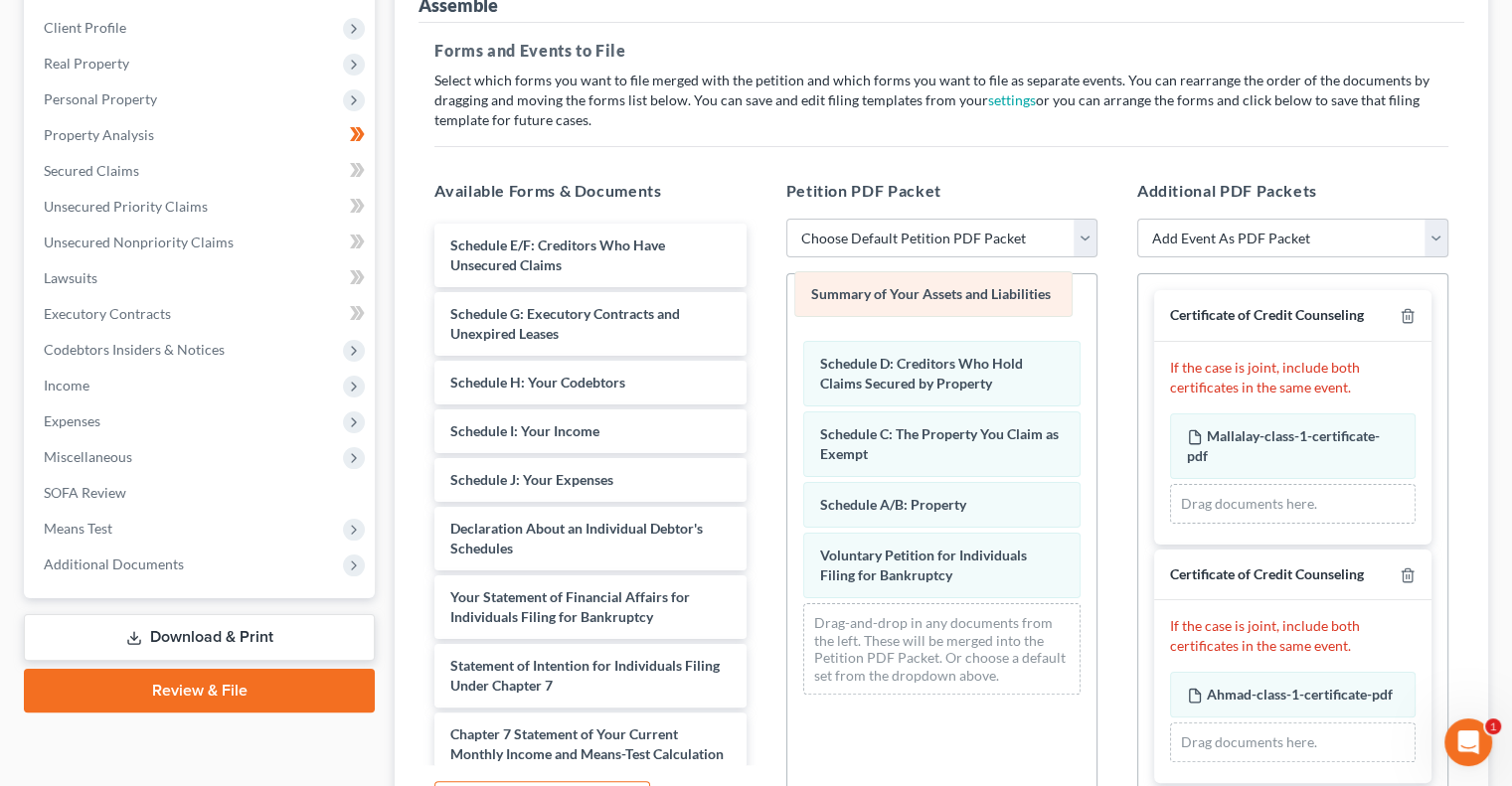 drag, startPoint x: 887, startPoint y: 579, endPoint x: 879, endPoint y: 301, distance: 278.11508 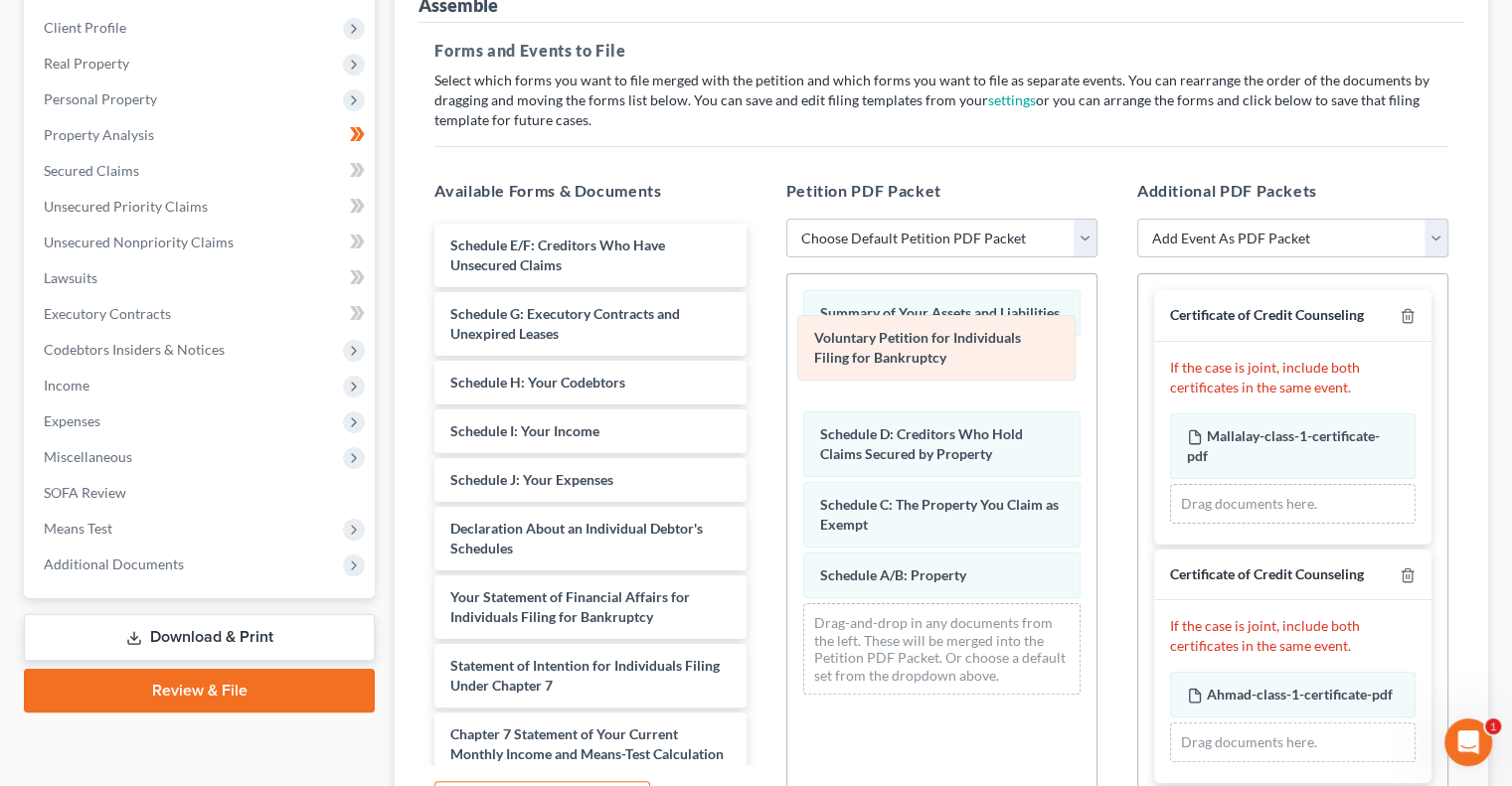 drag, startPoint x: 890, startPoint y: 571, endPoint x: 885, endPoint y: 361, distance: 210.05952 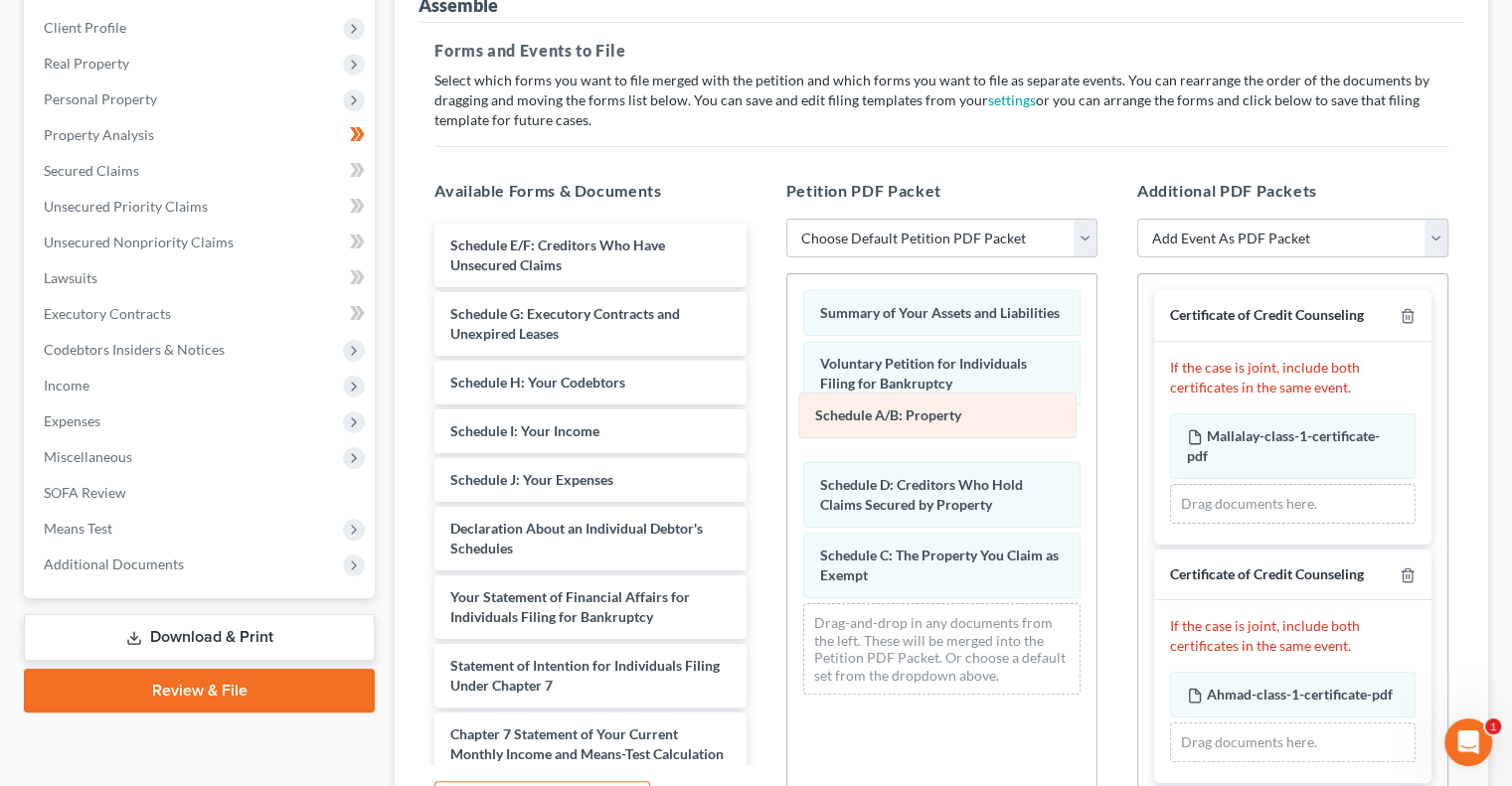 drag, startPoint x: 884, startPoint y: 566, endPoint x: 880, endPoint y: 390, distance: 176.04545 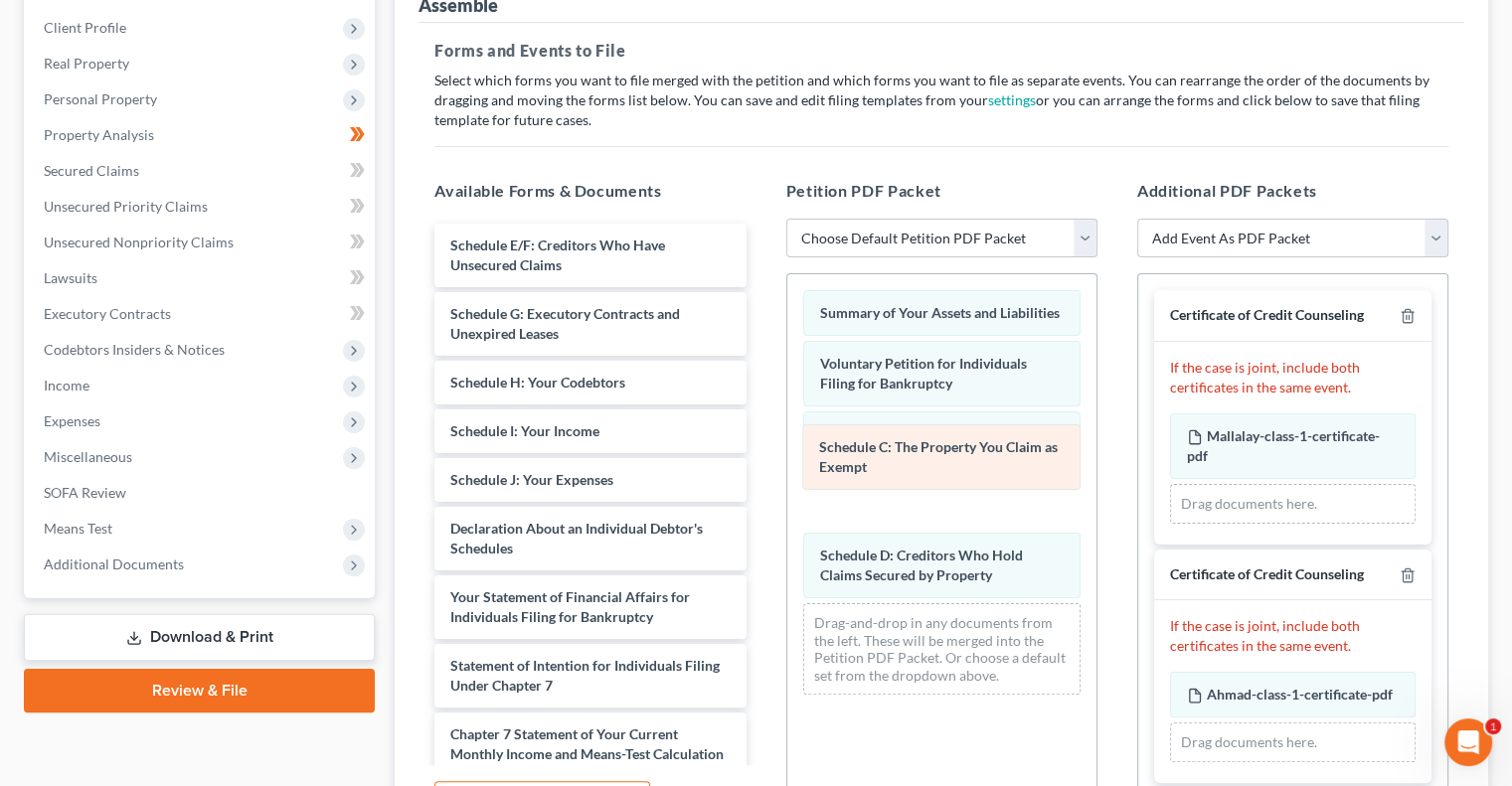 drag, startPoint x: 887, startPoint y: 565, endPoint x: 886, endPoint y: 463, distance: 102.0049 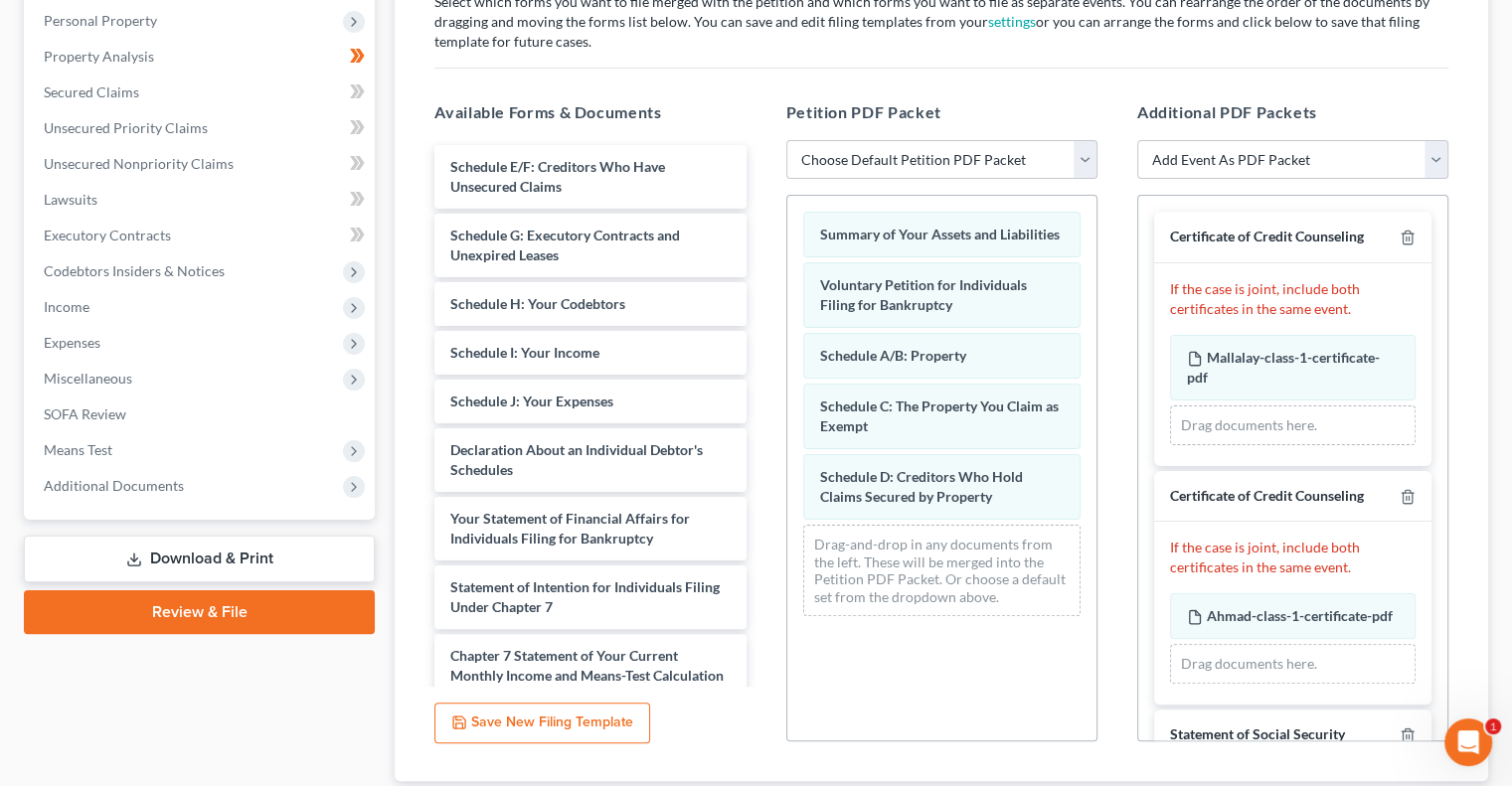 scroll, scrollTop: 368, scrollLeft: 0, axis: vertical 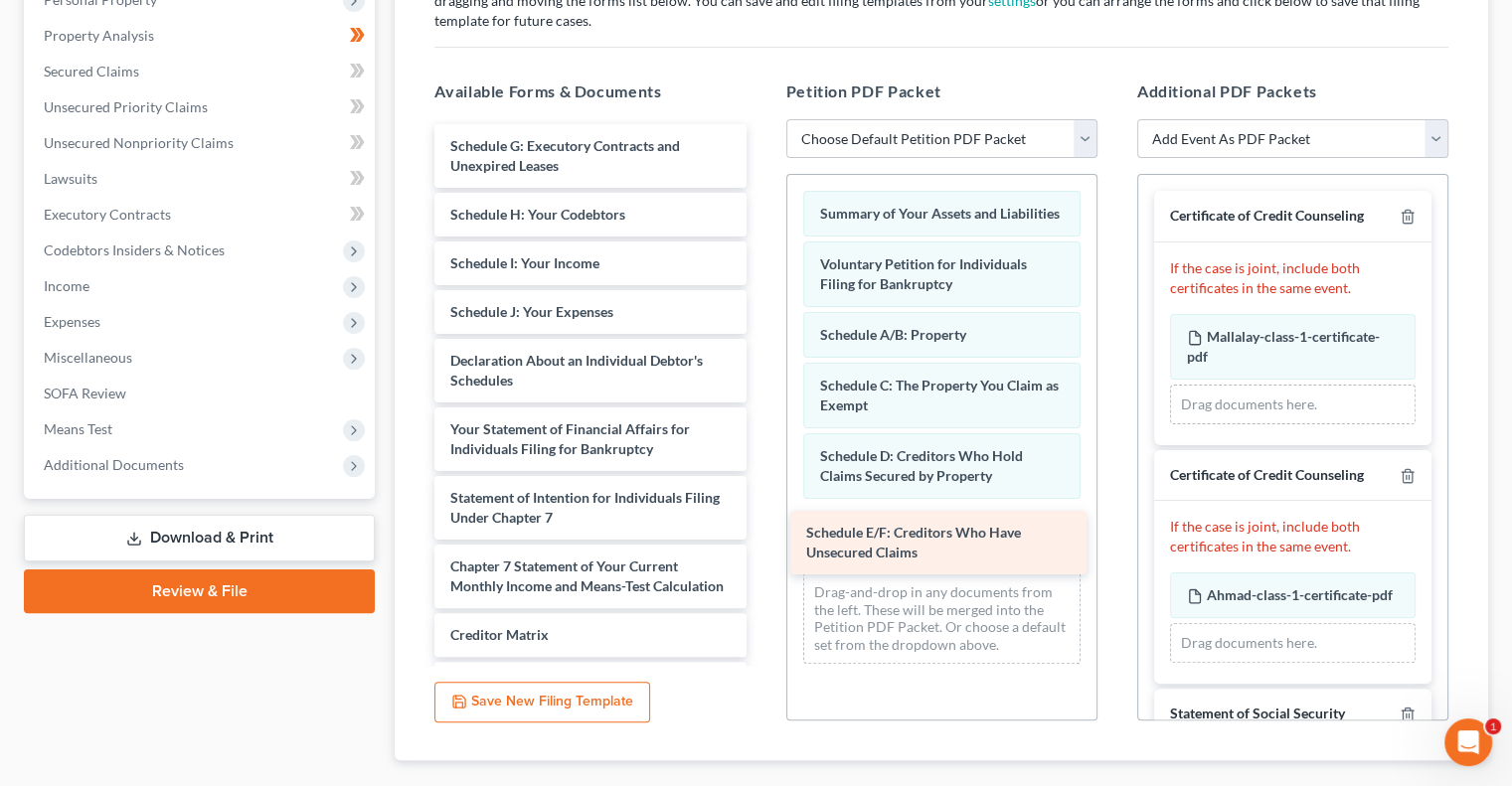 drag, startPoint x: 605, startPoint y: 154, endPoint x: 961, endPoint y: 543, distance: 527.3111 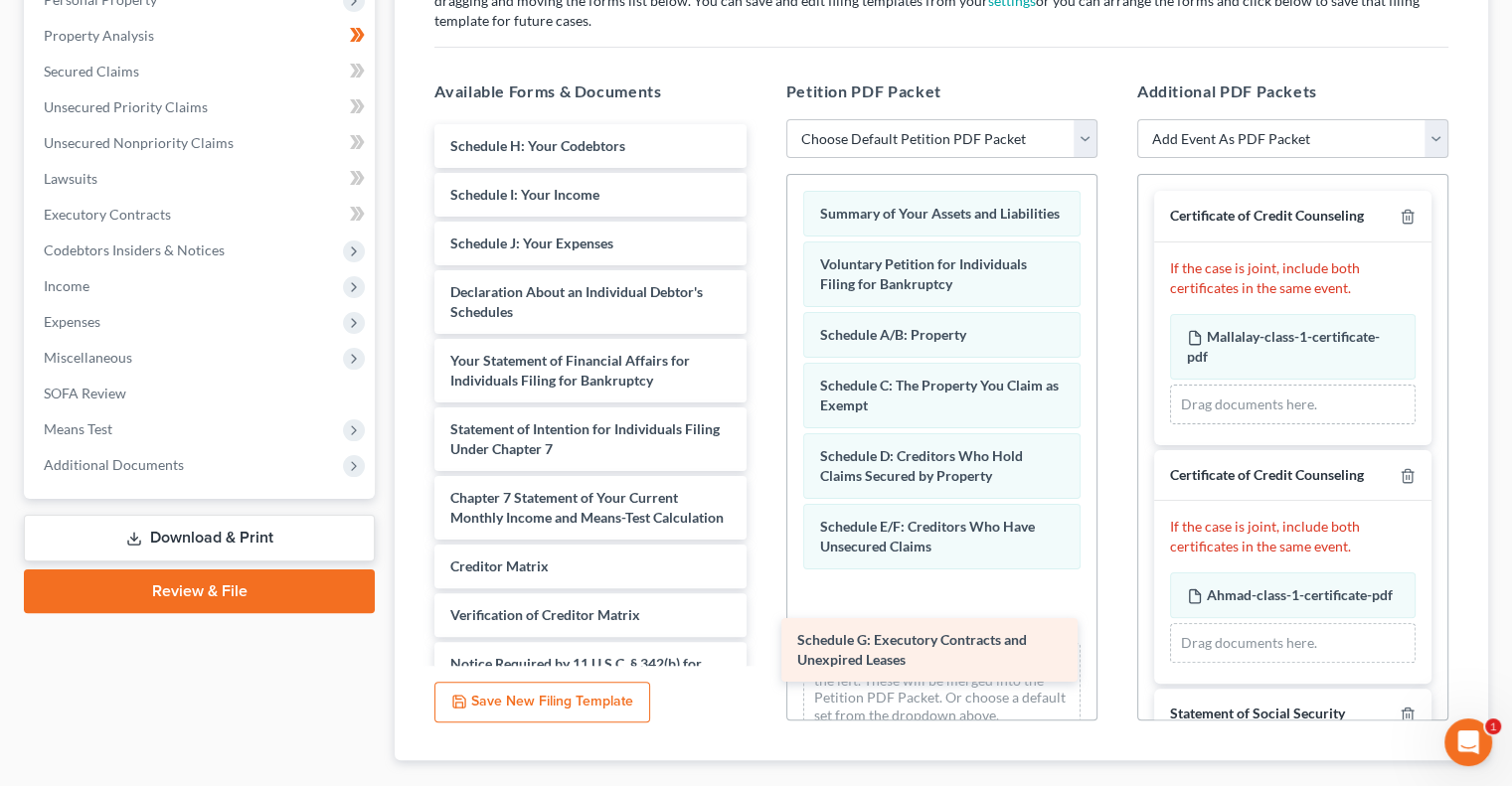 drag, startPoint x: 589, startPoint y: 156, endPoint x: 936, endPoint y: 652, distance: 605.3305 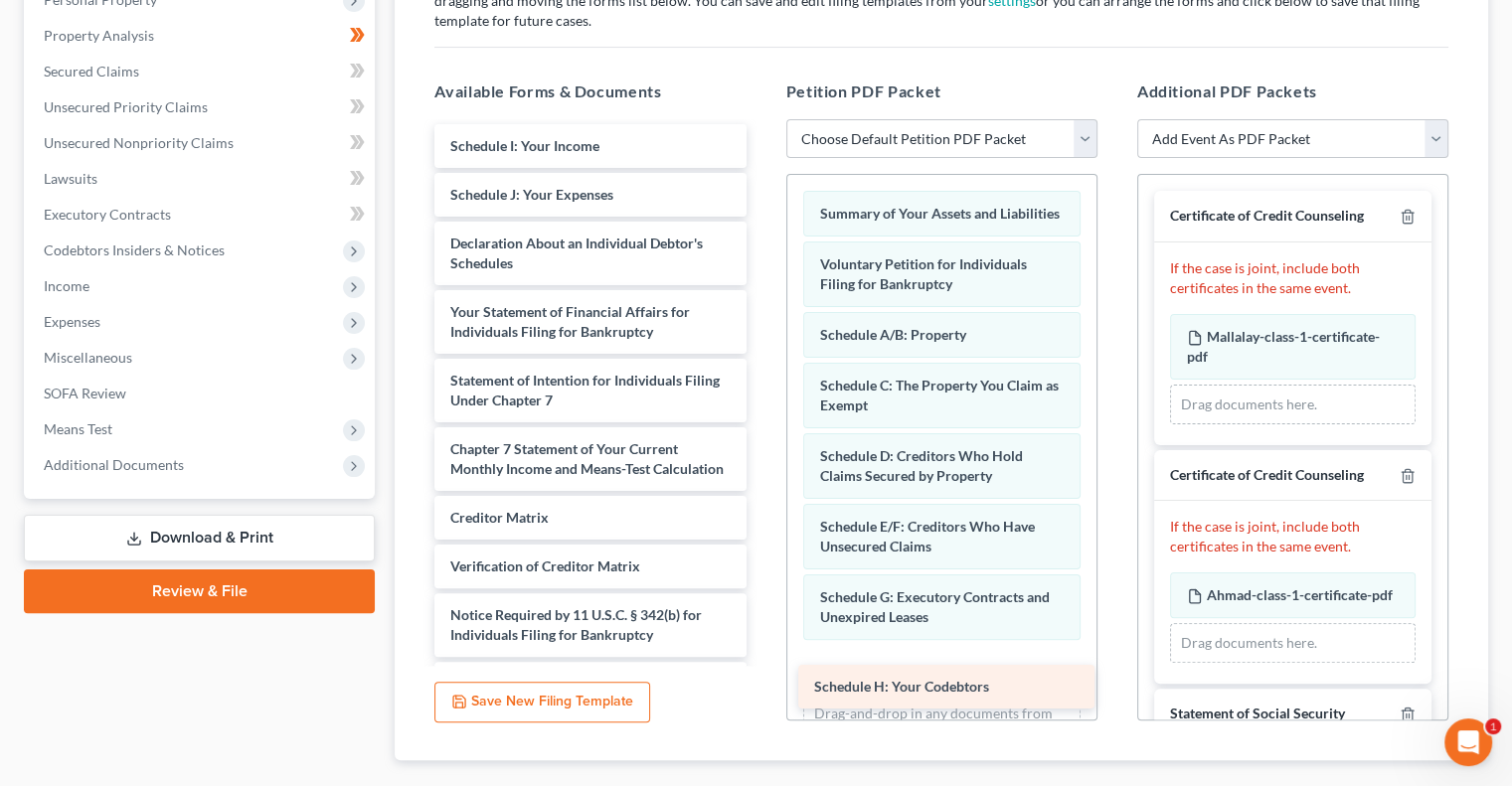 drag, startPoint x: 552, startPoint y: 146, endPoint x: 916, endPoint y: 689, distance: 653.7163 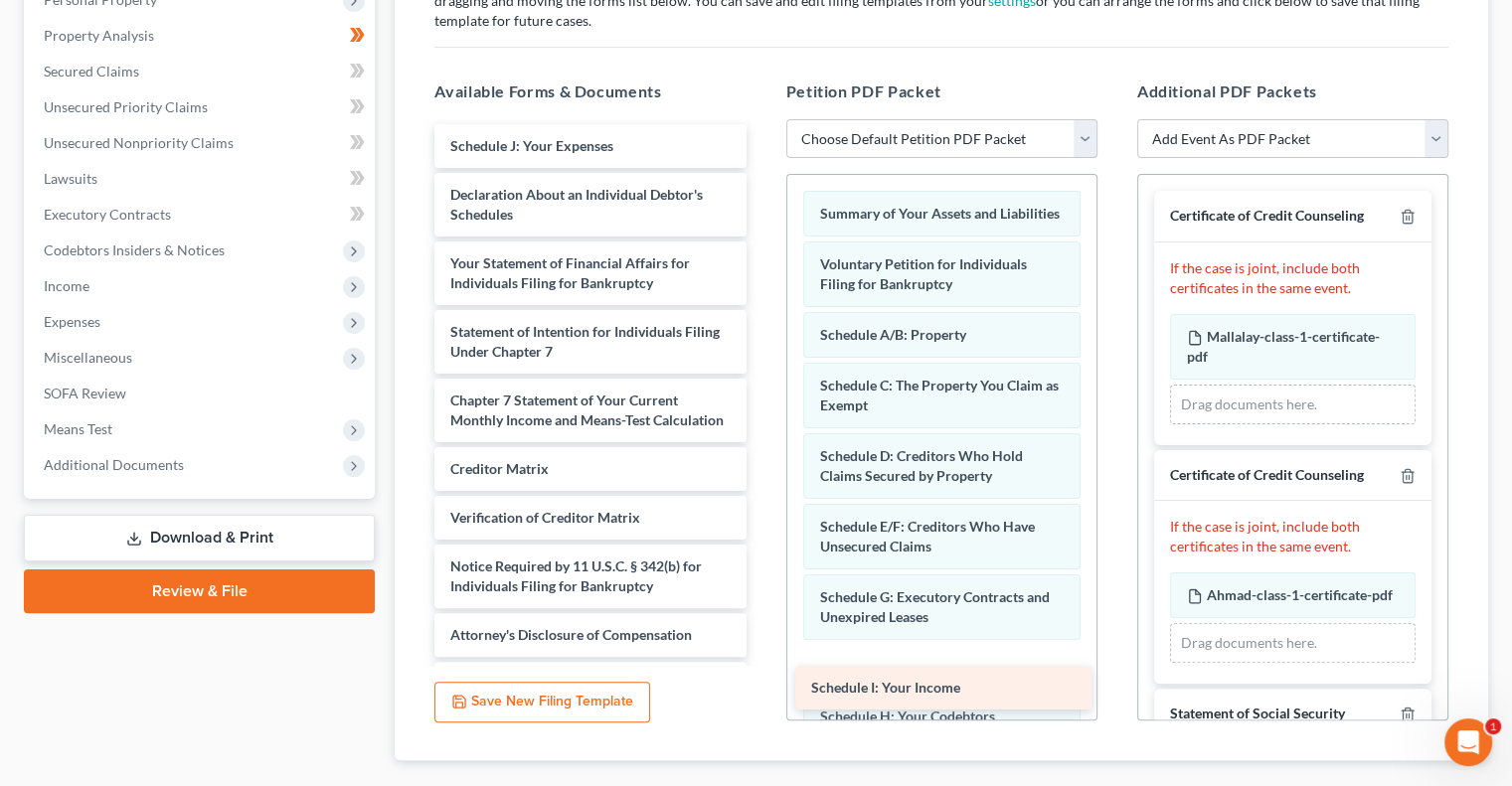 drag, startPoint x: 538, startPoint y: 136, endPoint x: 899, endPoint y: 680, distance: 652.8836 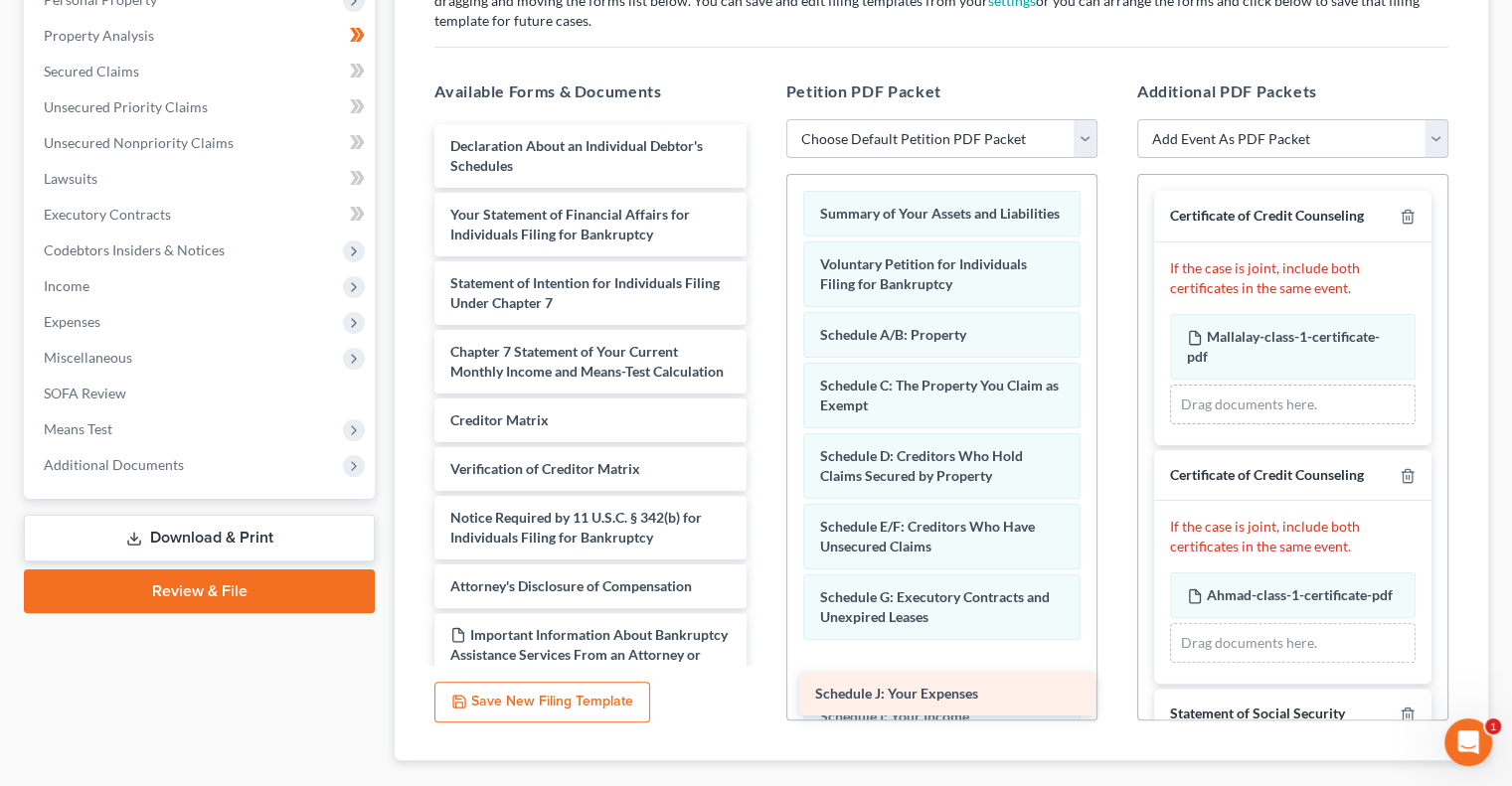 drag, startPoint x: 564, startPoint y: 142, endPoint x: 928, endPoint y: 692, distance: 659.54227 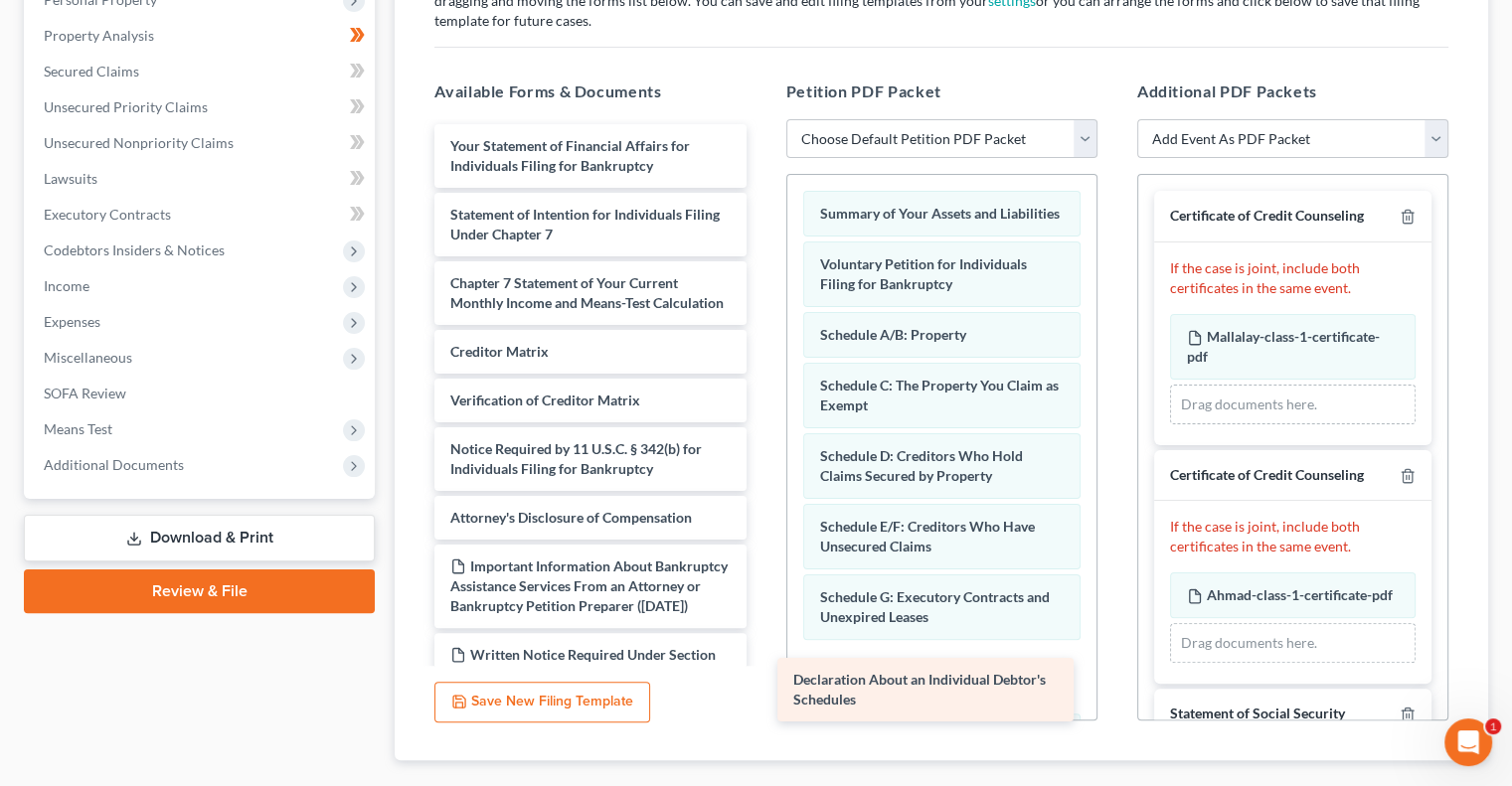 drag, startPoint x: 577, startPoint y: 152, endPoint x: 920, endPoint y: 688, distance: 636.3529 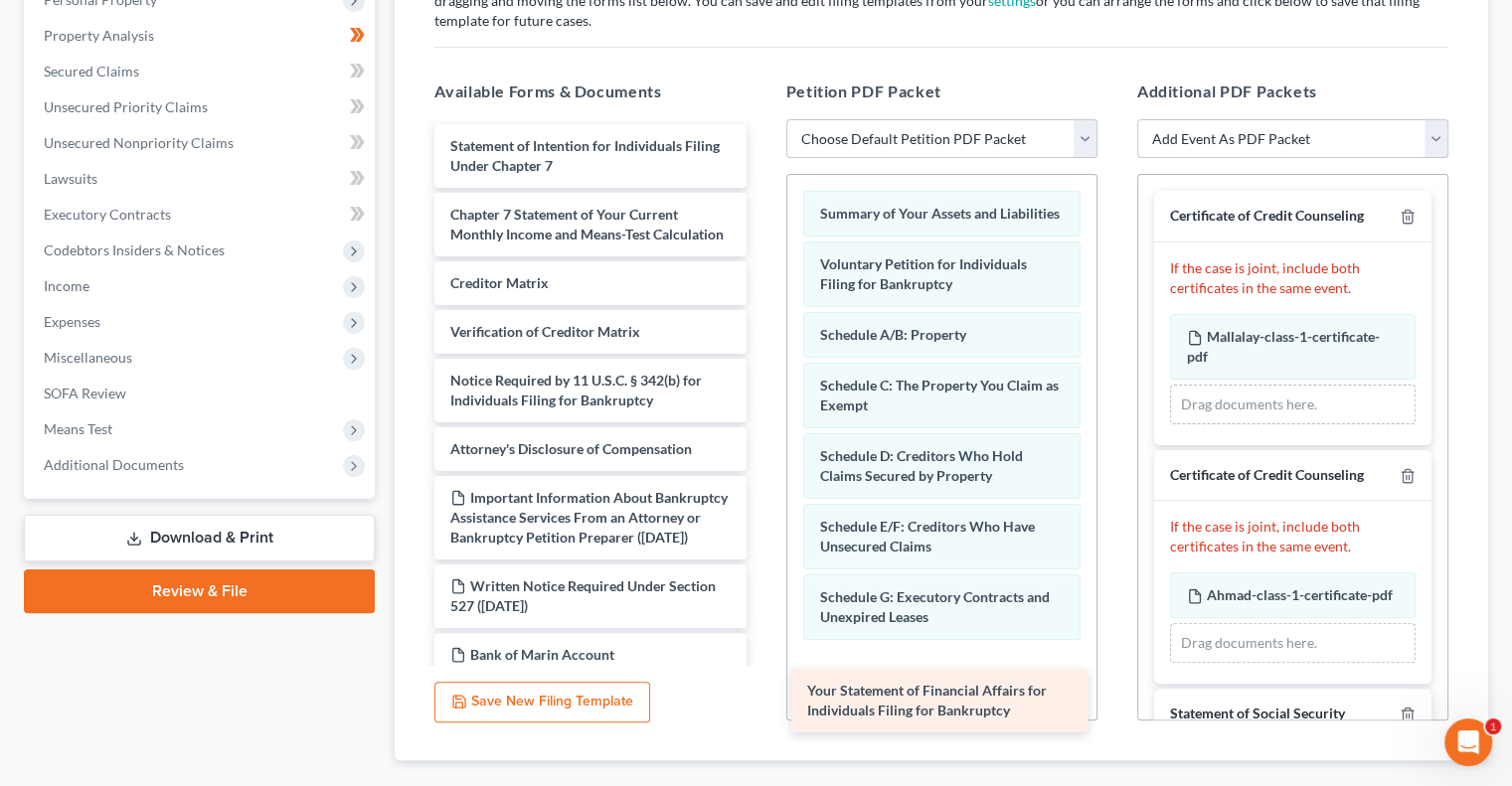 drag, startPoint x: 572, startPoint y: 151, endPoint x: 933, endPoint y: 691, distance: 649.5545 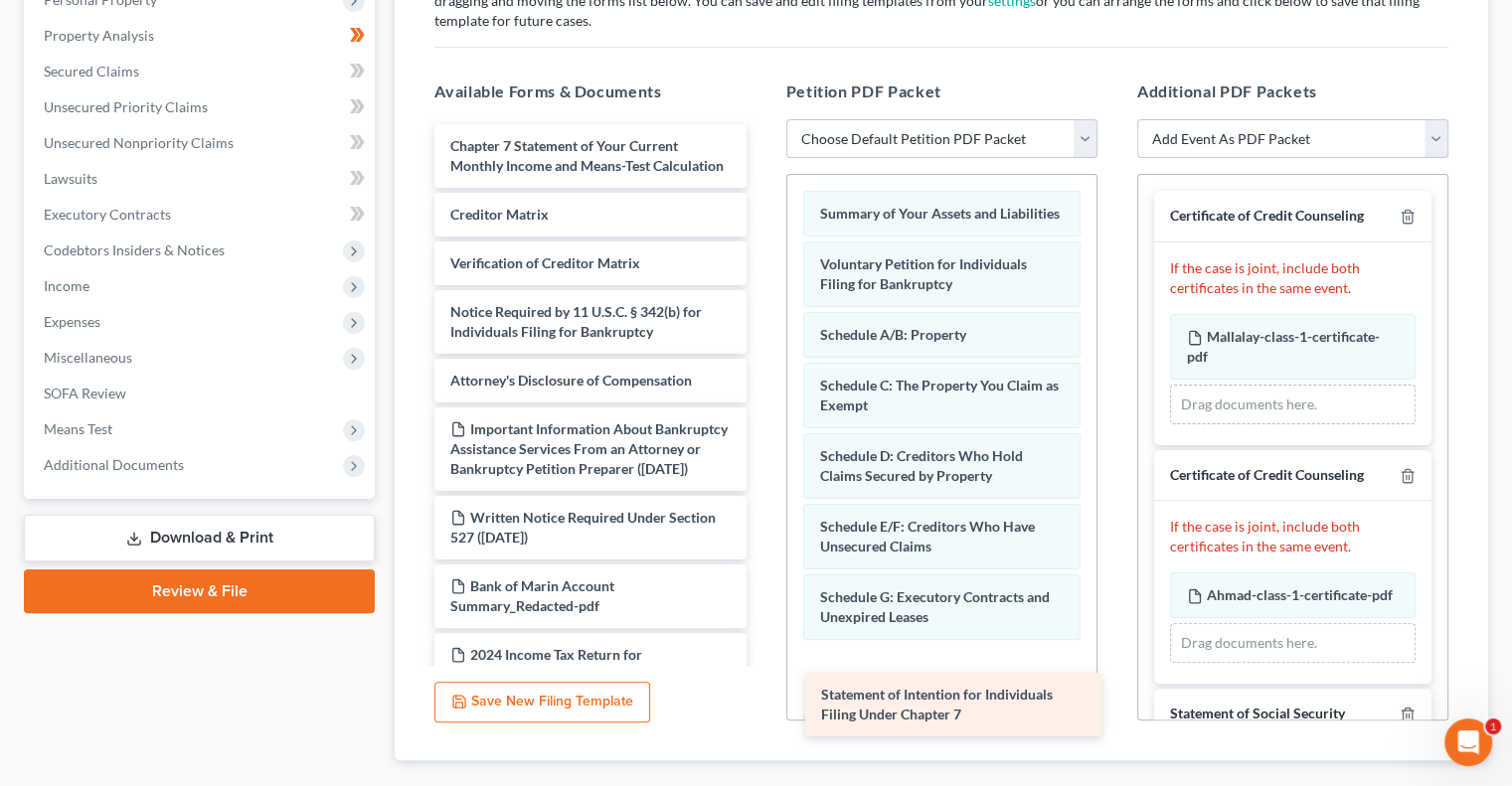 drag, startPoint x: 546, startPoint y: 151, endPoint x: 914, endPoint y: 698, distance: 659.26702 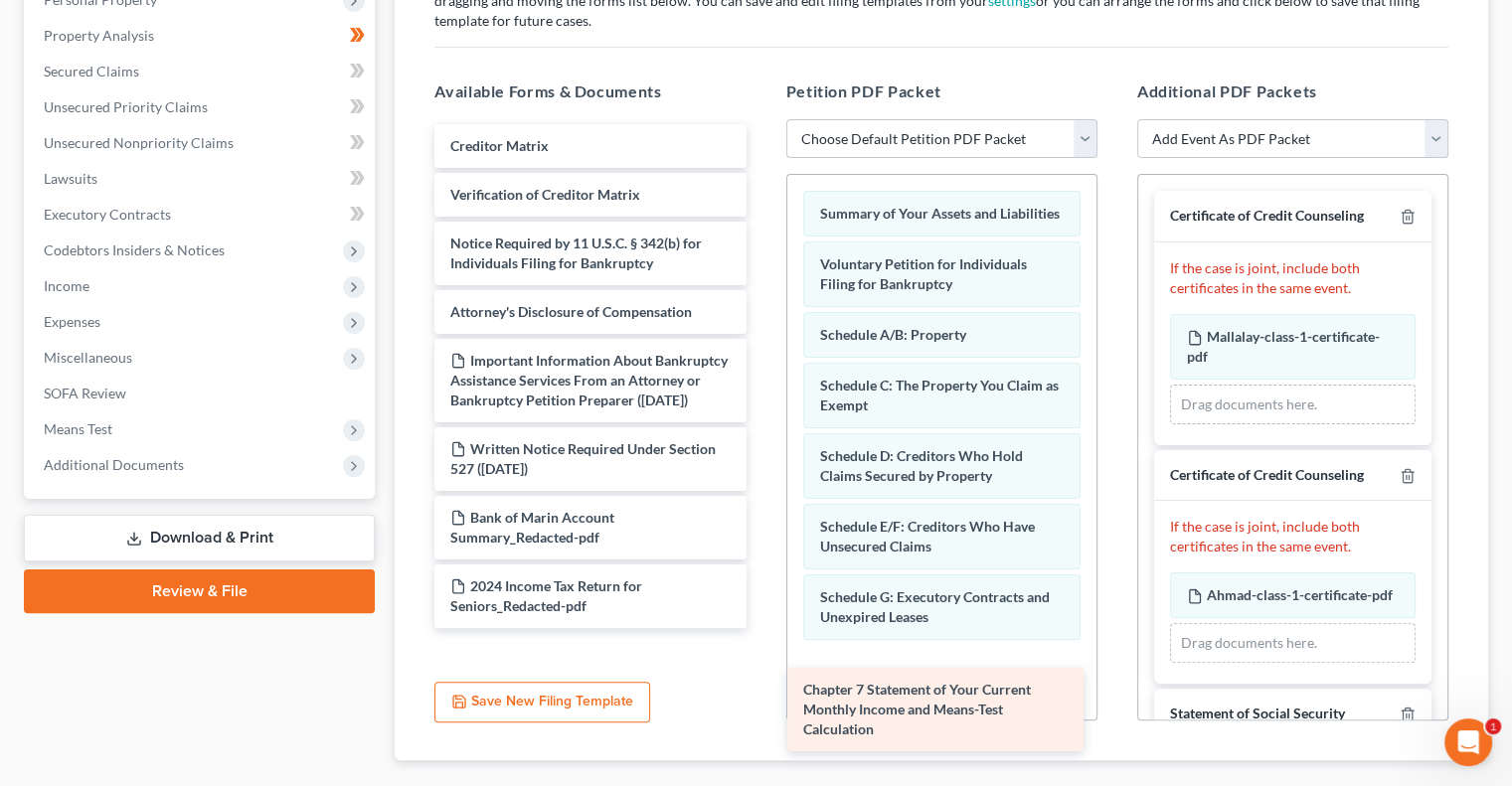 drag, startPoint x: 583, startPoint y: 166, endPoint x: 935, endPoint y: 711, distance: 648.79041 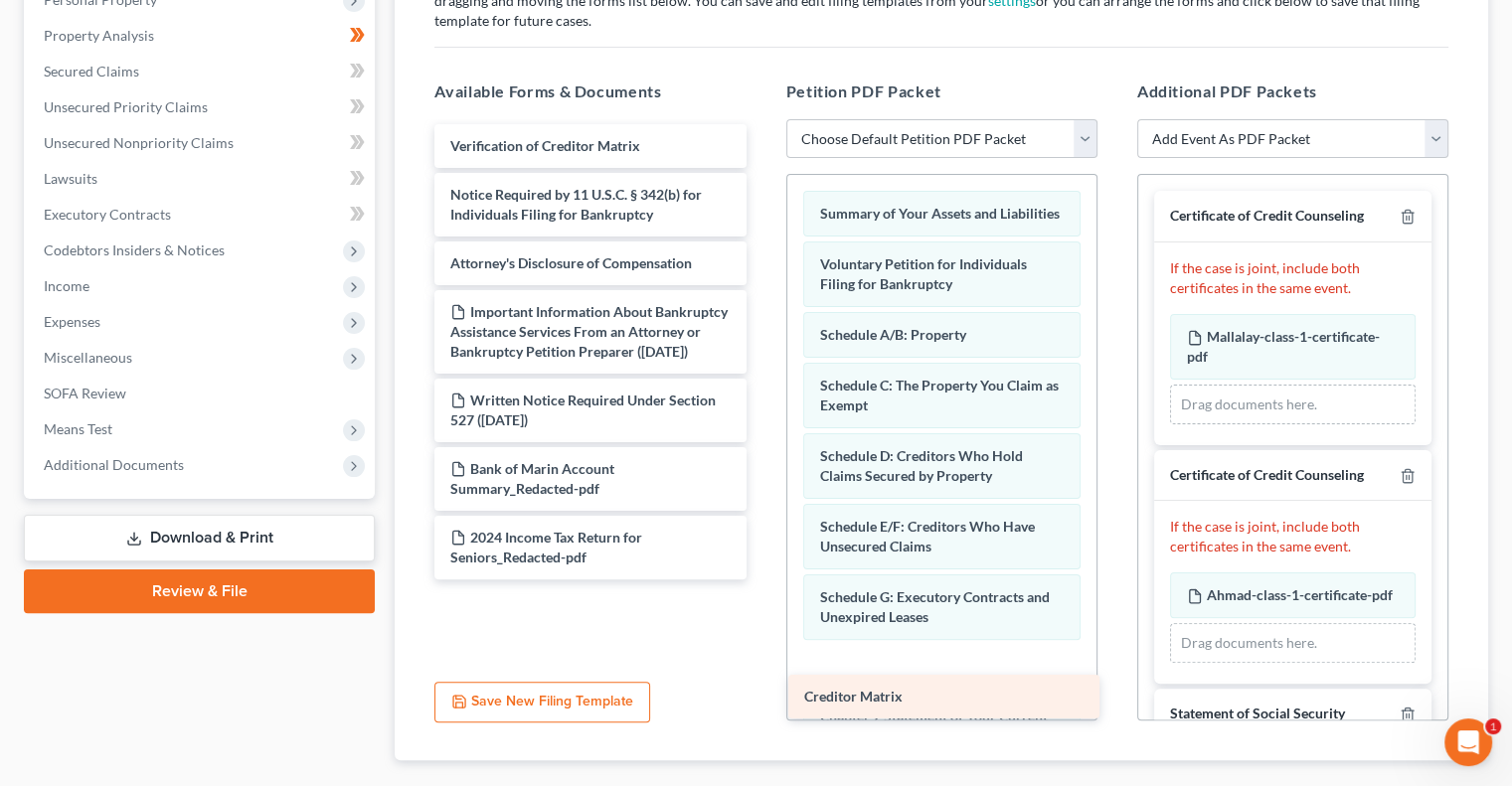 drag, startPoint x: 506, startPoint y: 144, endPoint x: 860, endPoint y: 697, distance: 656.6011 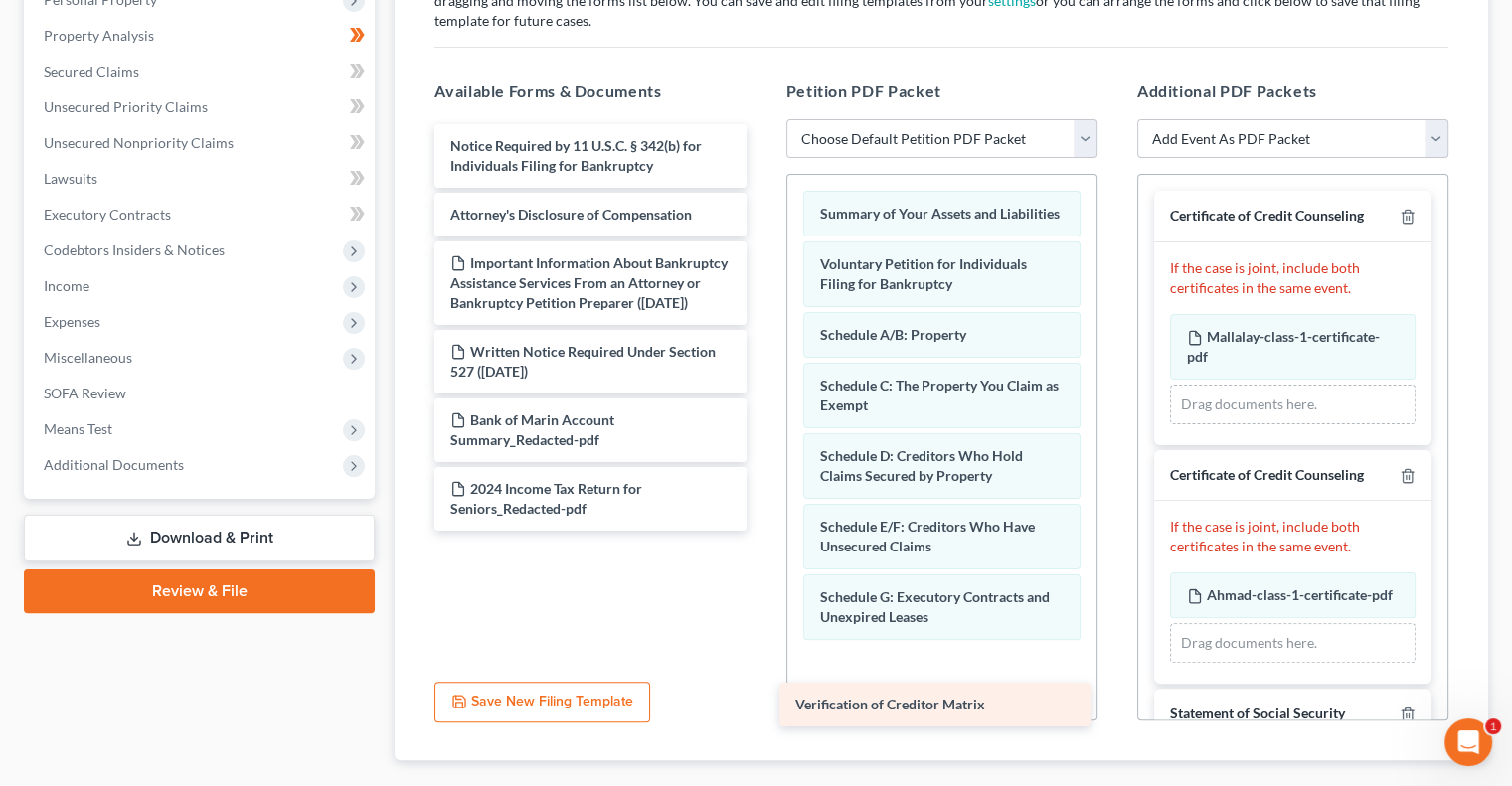 drag, startPoint x: 538, startPoint y: 142, endPoint x: 883, endPoint y: 703, distance: 658.594 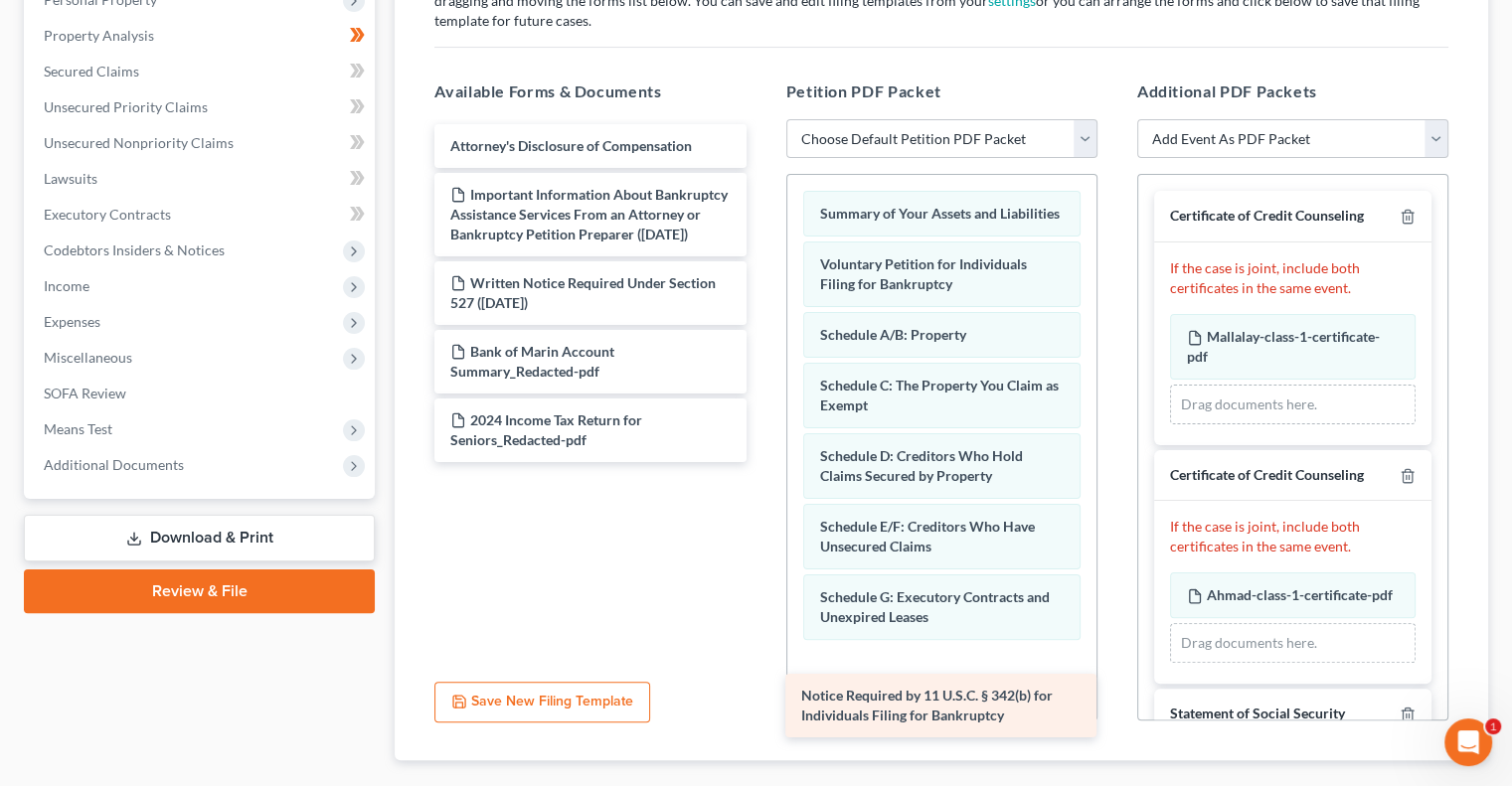 drag, startPoint x: 537, startPoint y: 149, endPoint x: 887, endPoint y: 697, distance: 650.2338 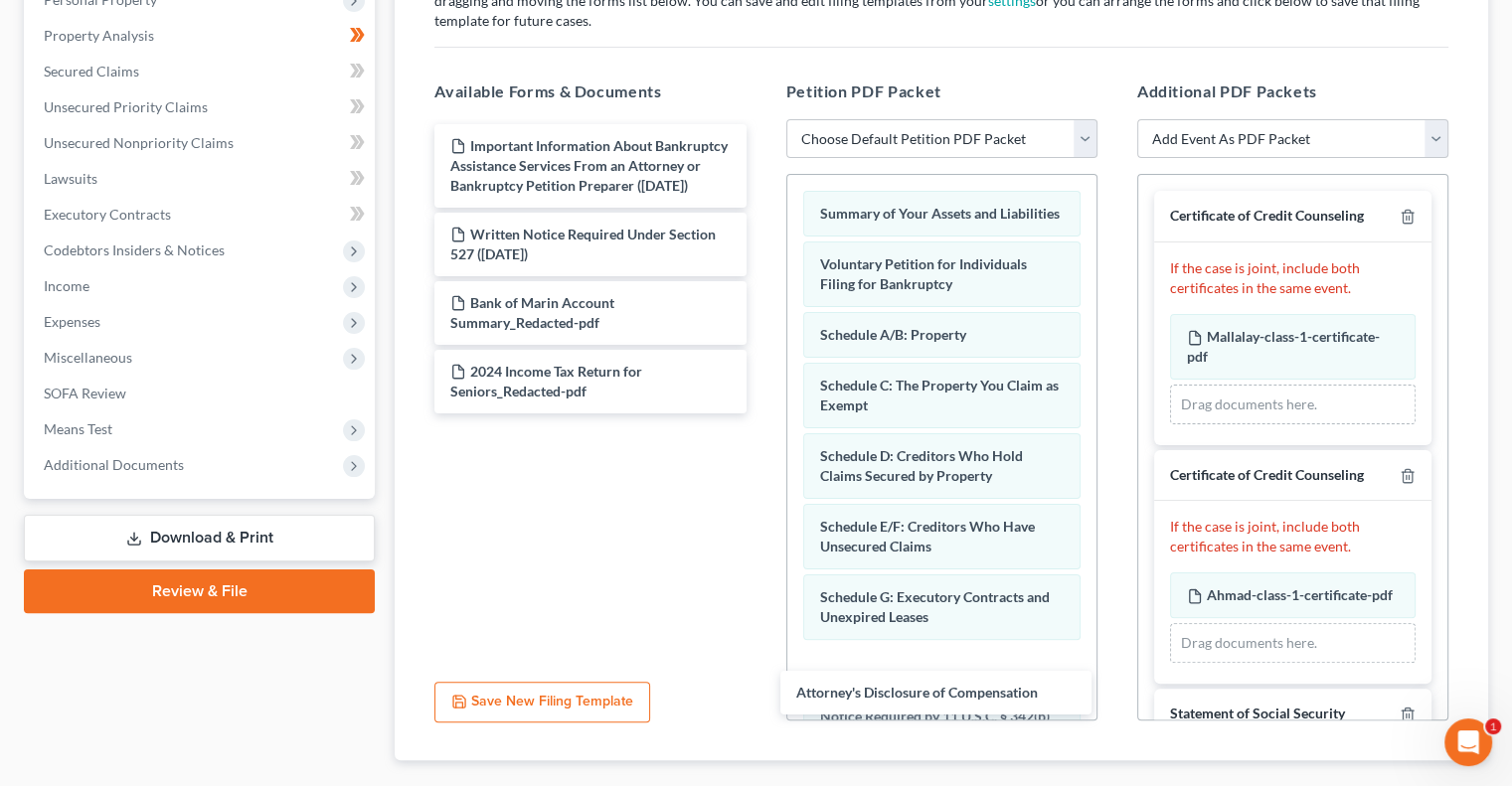 drag, startPoint x: 537, startPoint y: 142, endPoint x: 868, endPoint y: 658, distance: 613.03915 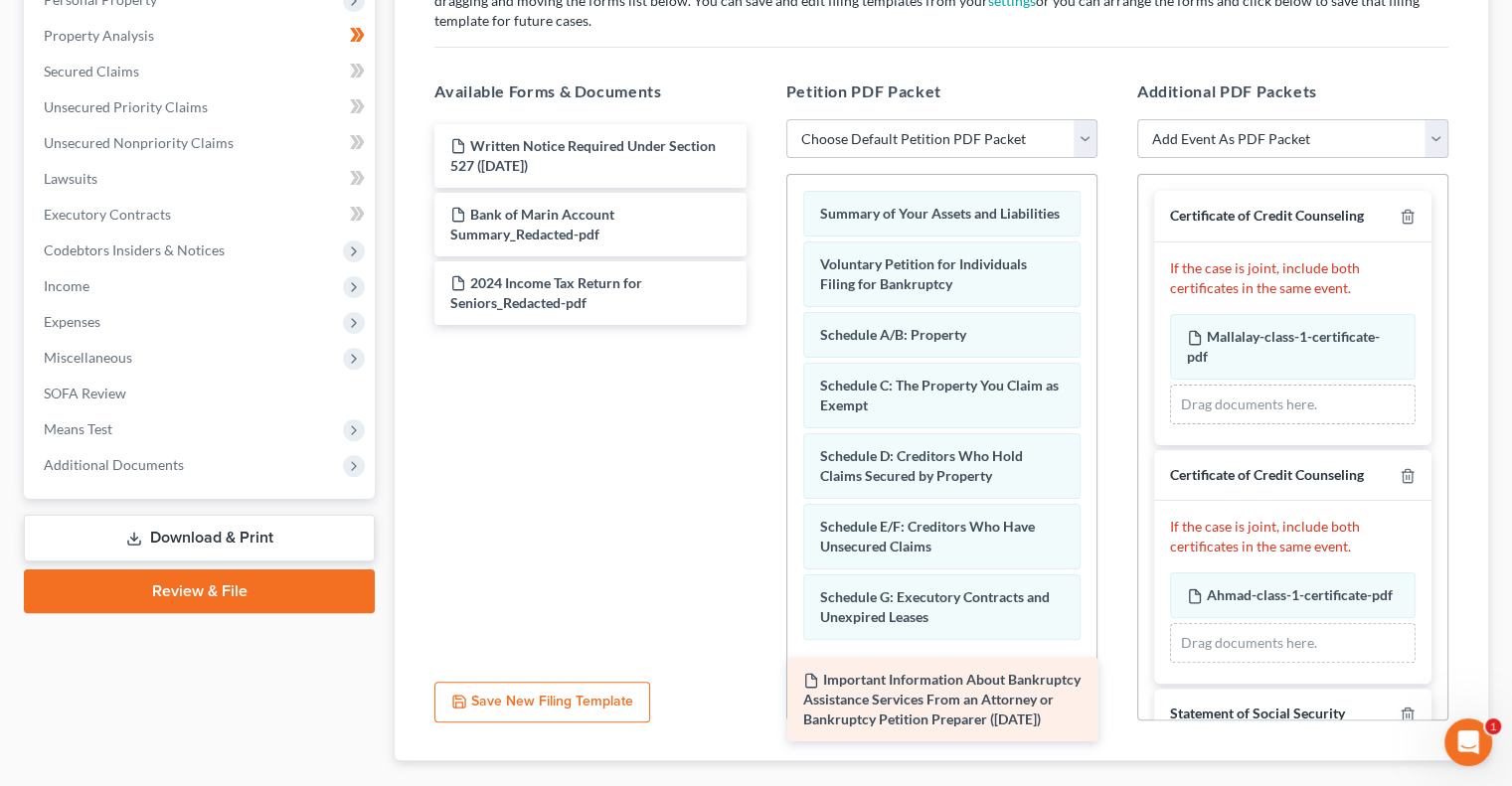 drag, startPoint x: 539, startPoint y: 157, endPoint x: 891, endPoint y: 685, distance: 634.57702 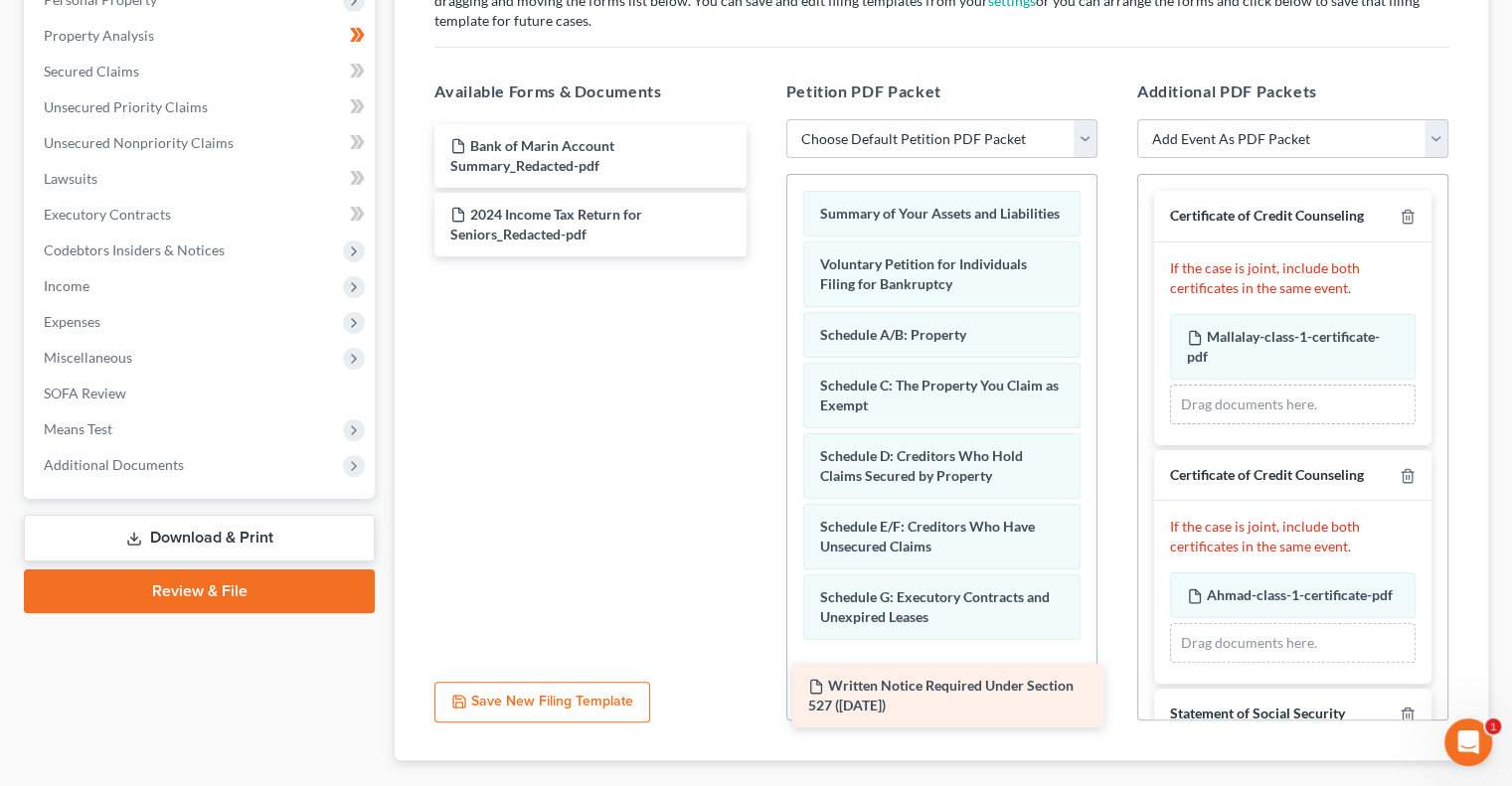 drag, startPoint x: 561, startPoint y: 145, endPoint x: 919, endPoint y: 678, distance: 642.06931 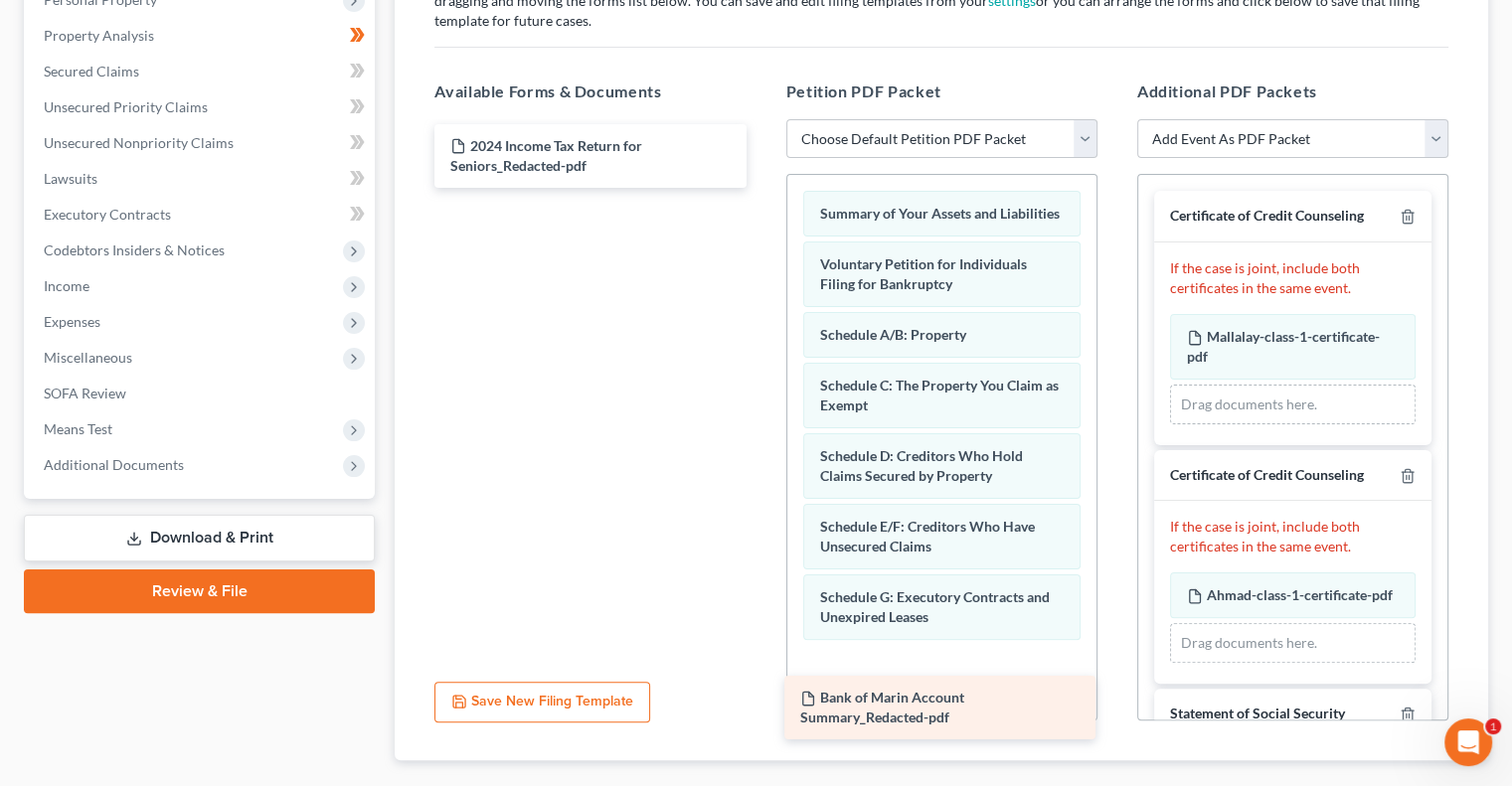 drag, startPoint x: 534, startPoint y: 149, endPoint x: 882, endPoint y: 703, distance: 654.2324 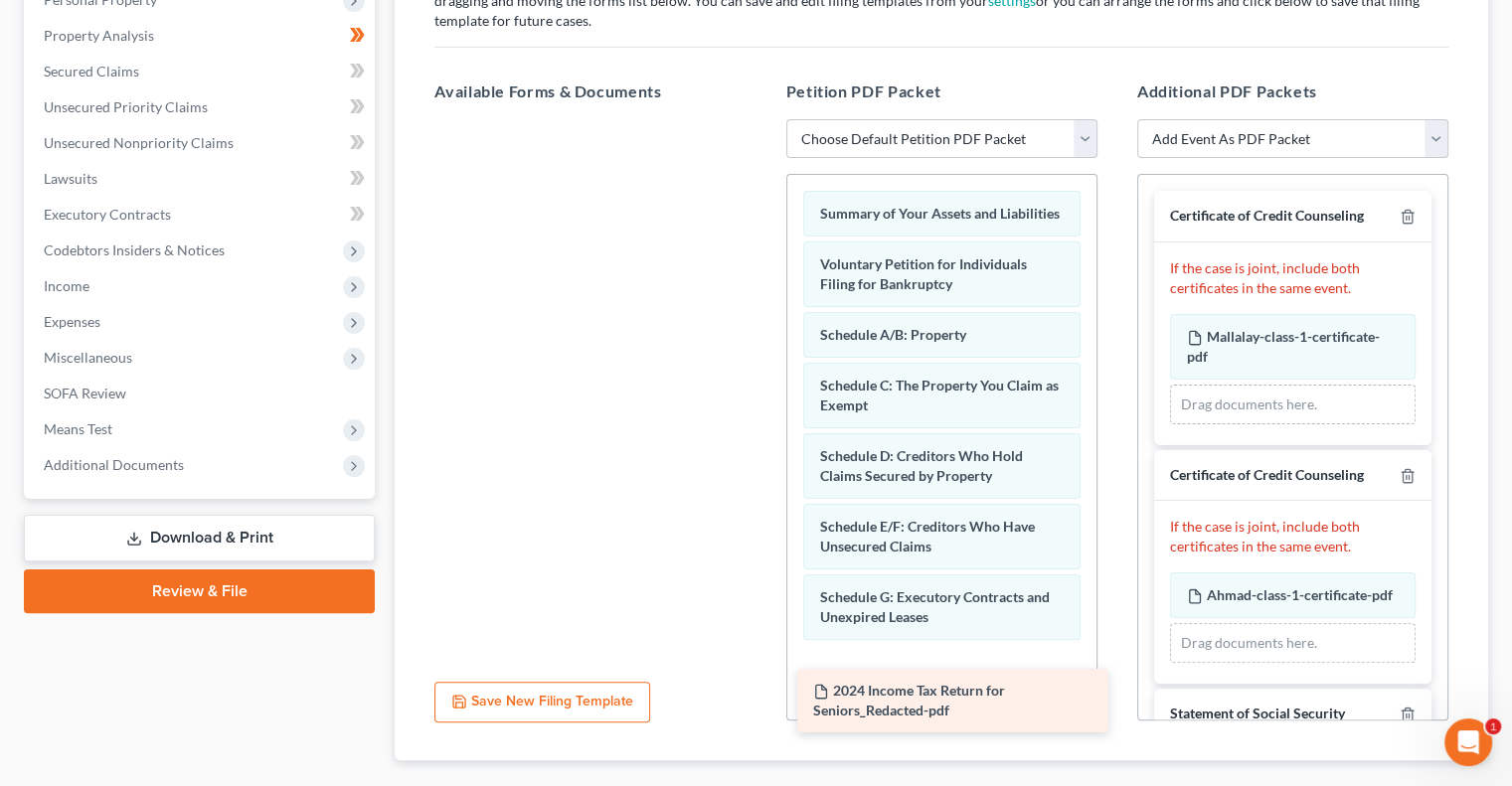 drag, startPoint x: 509, startPoint y: 150, endPoint x: 872, endPoint y: 695, distance: 654.8236 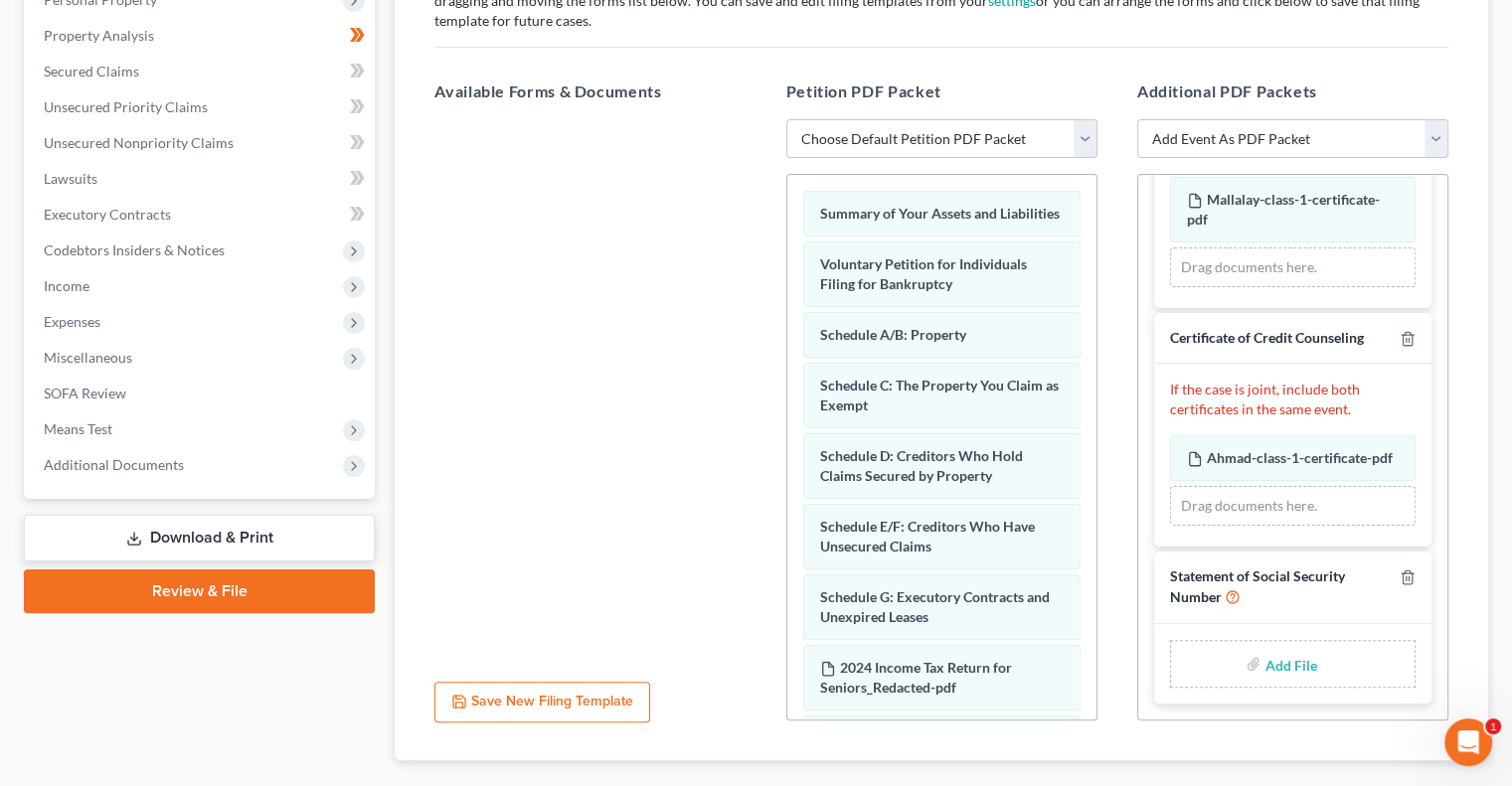 scroll, scrollTop: 153, scrollLeft: 0, axis: vertical 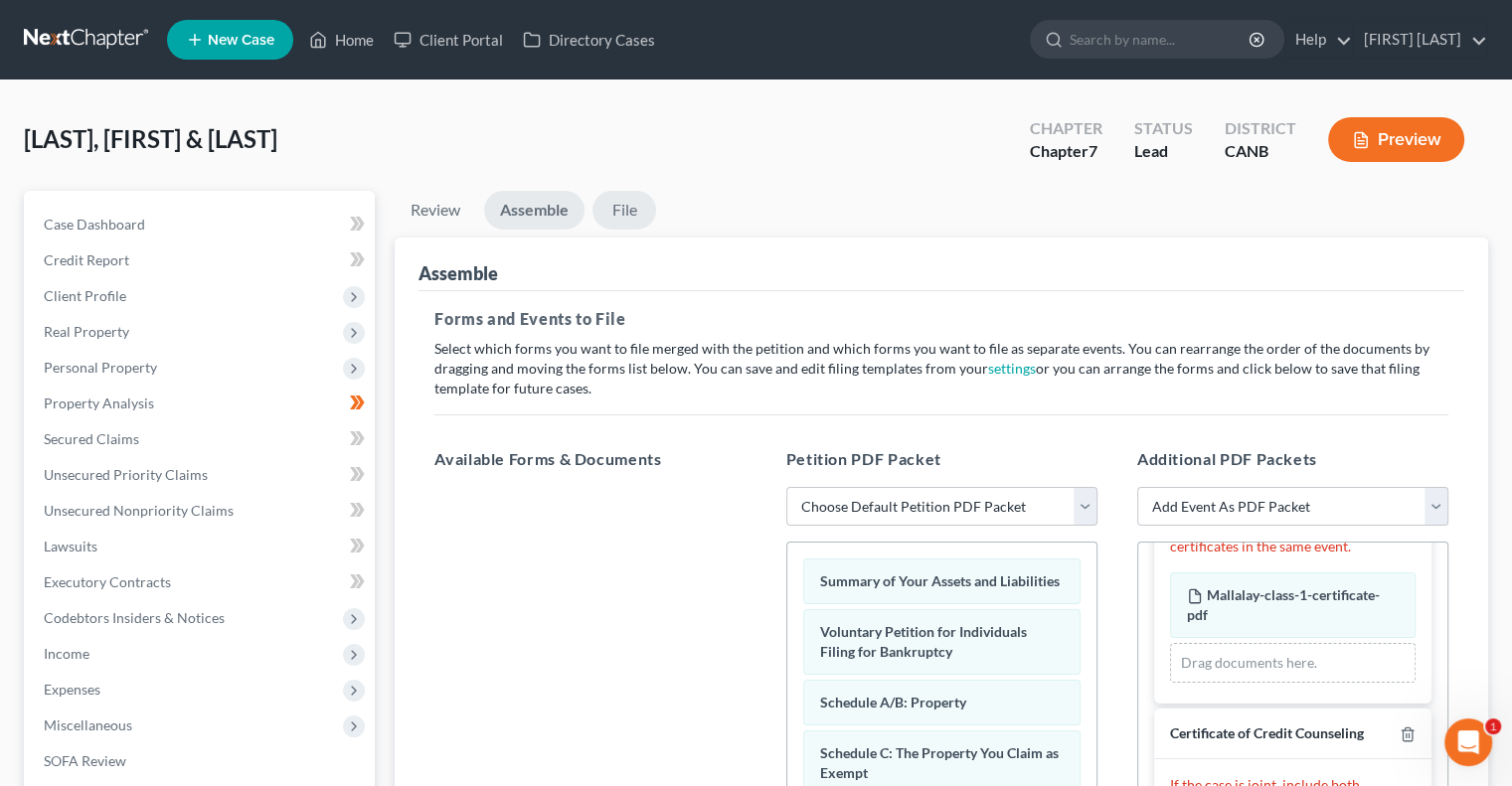 click on "File" at bounding box center [624, 210] 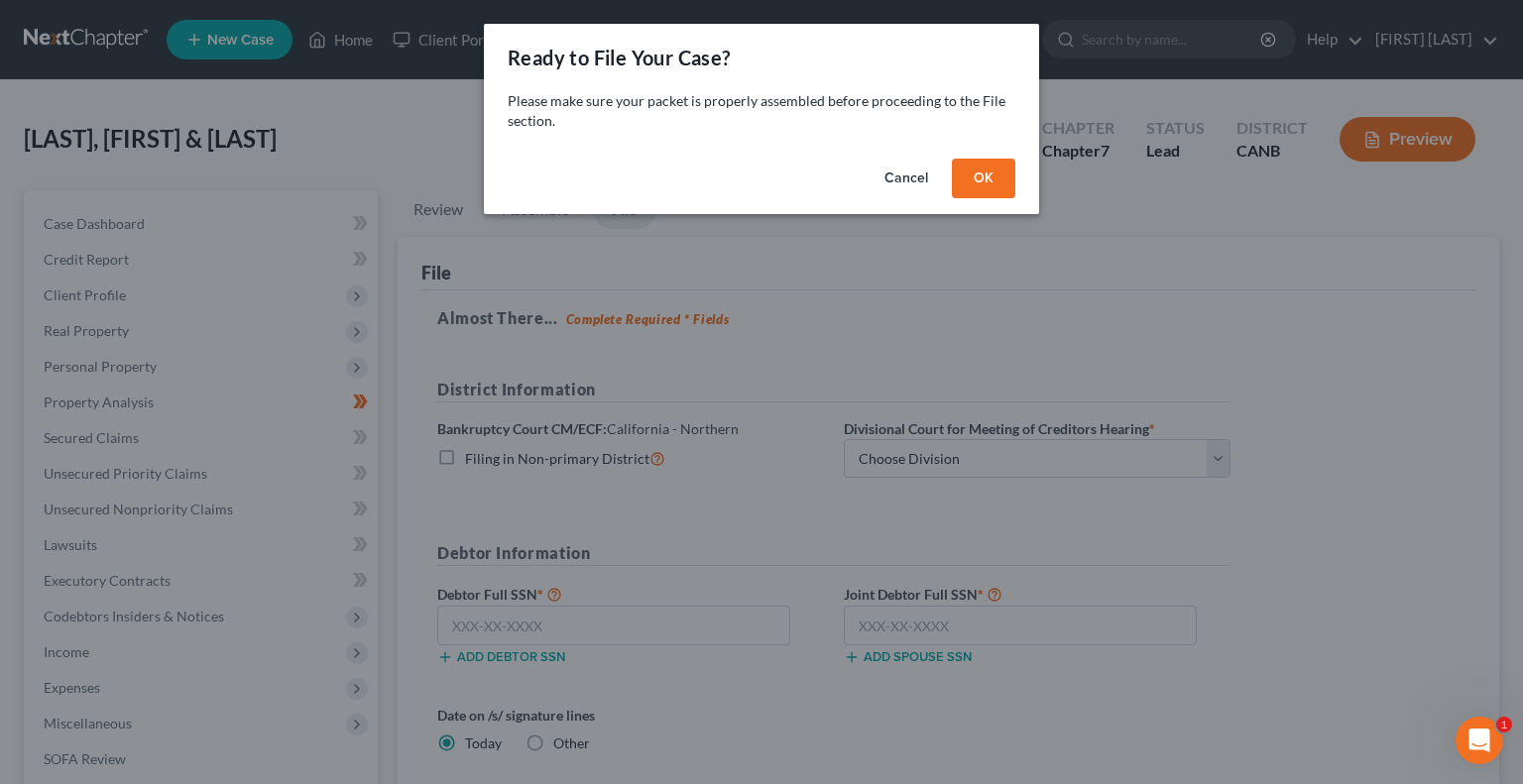 click on "Cancel" at bounding box center [906, 178] 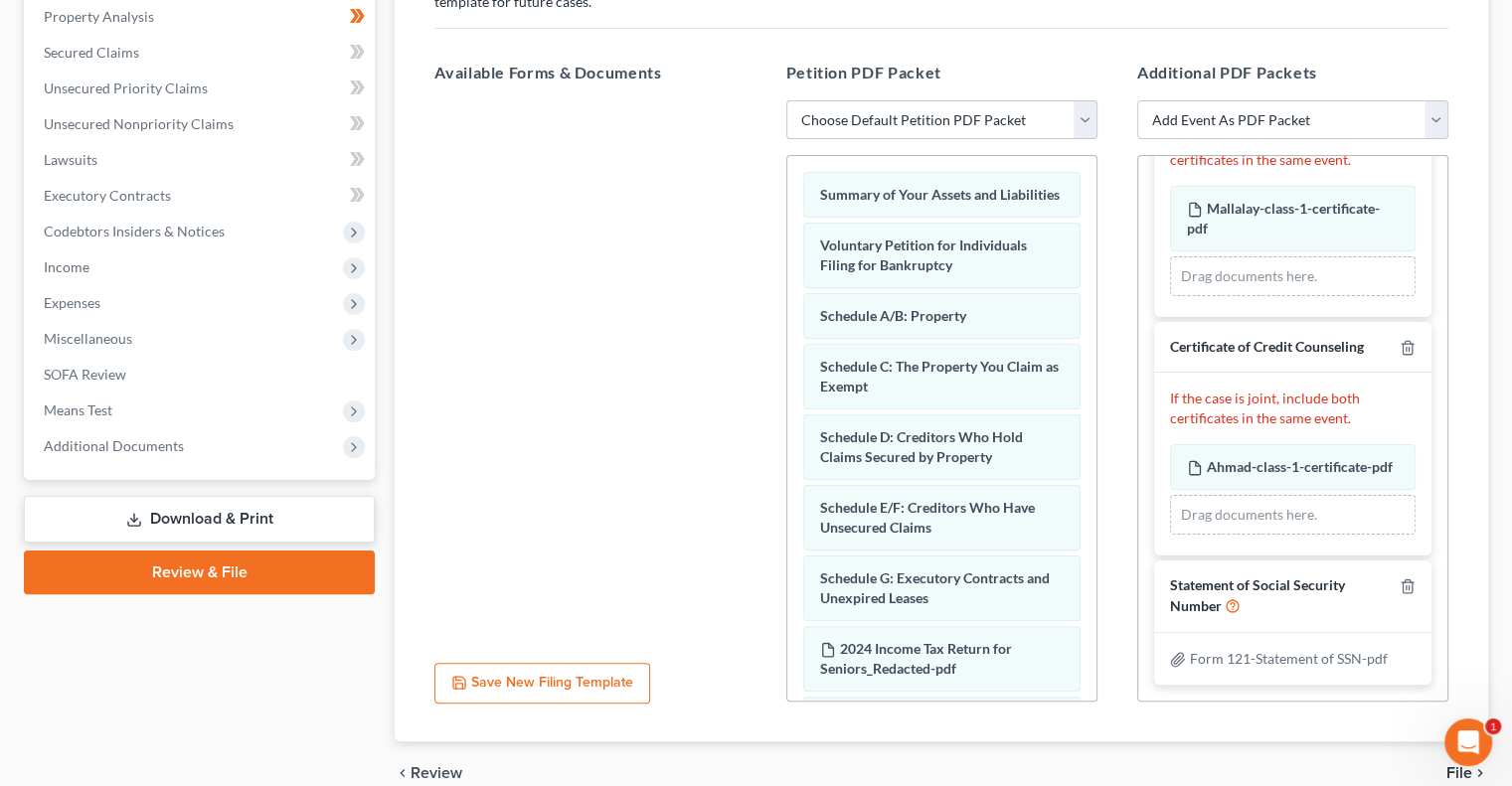 scroll, scrollTop: 479, scrollLeft: 0, axis: vertical 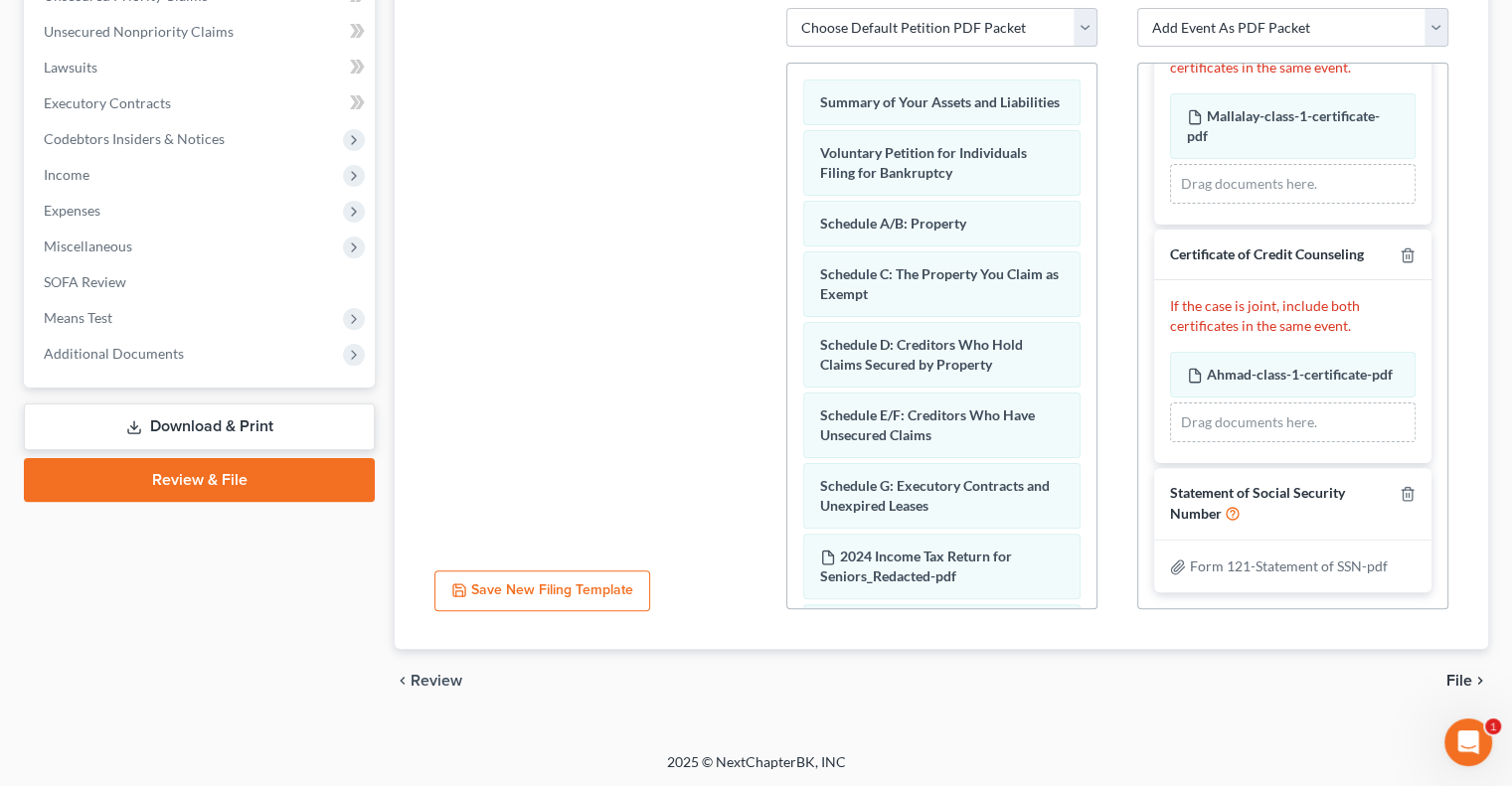 click on "Review & File" at bounding box center [199, 480] 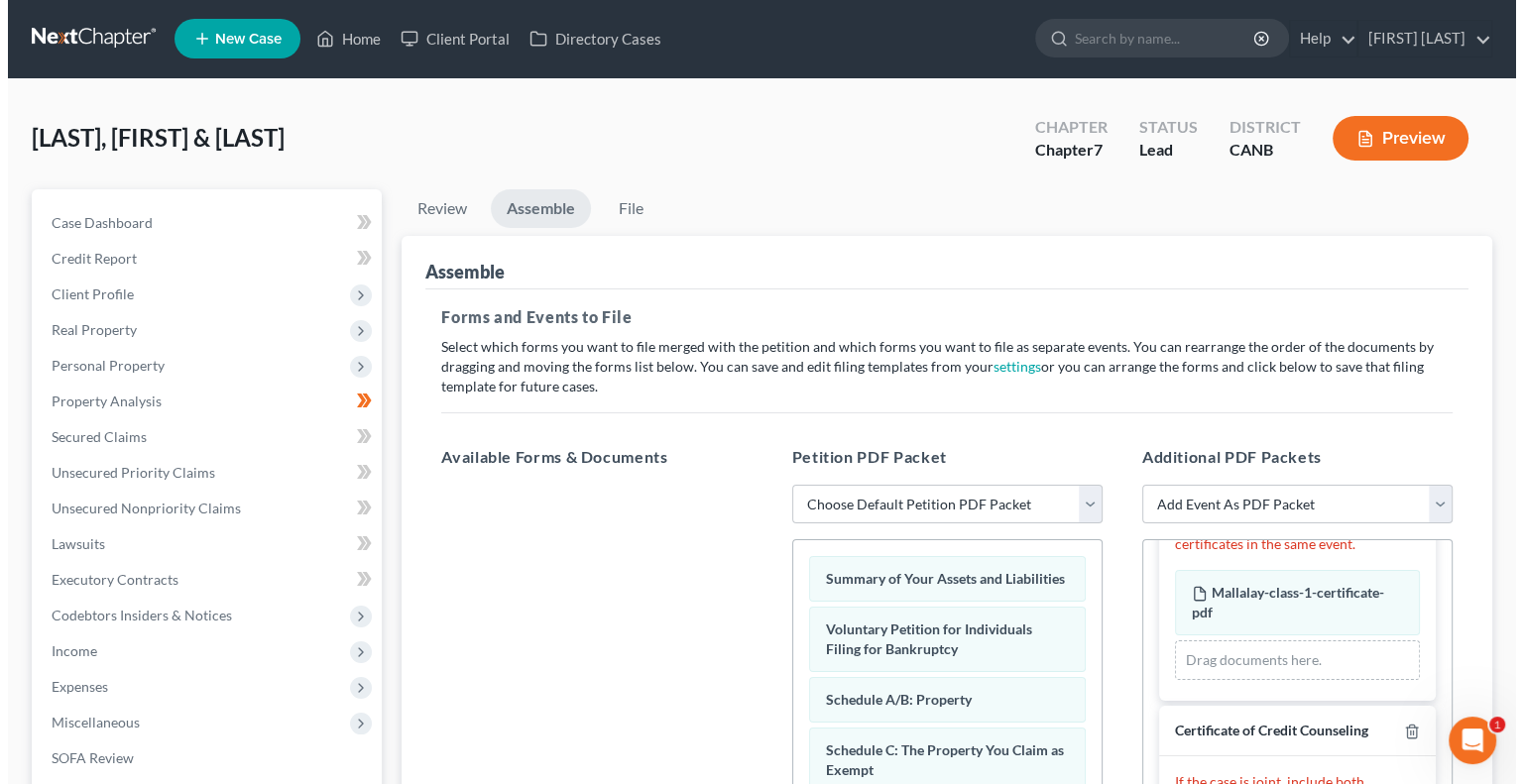 scroll, scrollTop: 0, scrollLeft: 0, axis: both 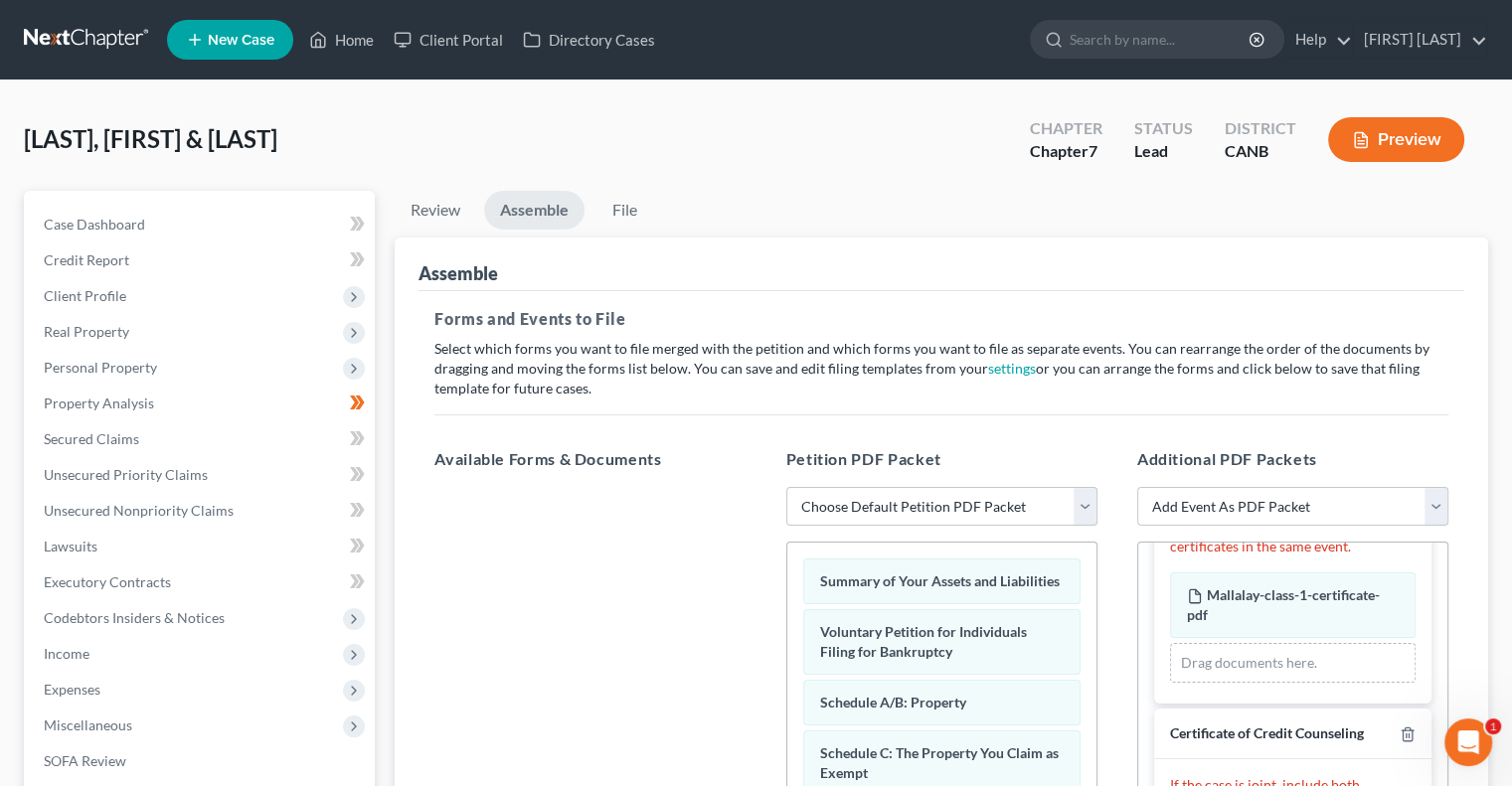 click on "Preview" at bounding box center (1396, 139) 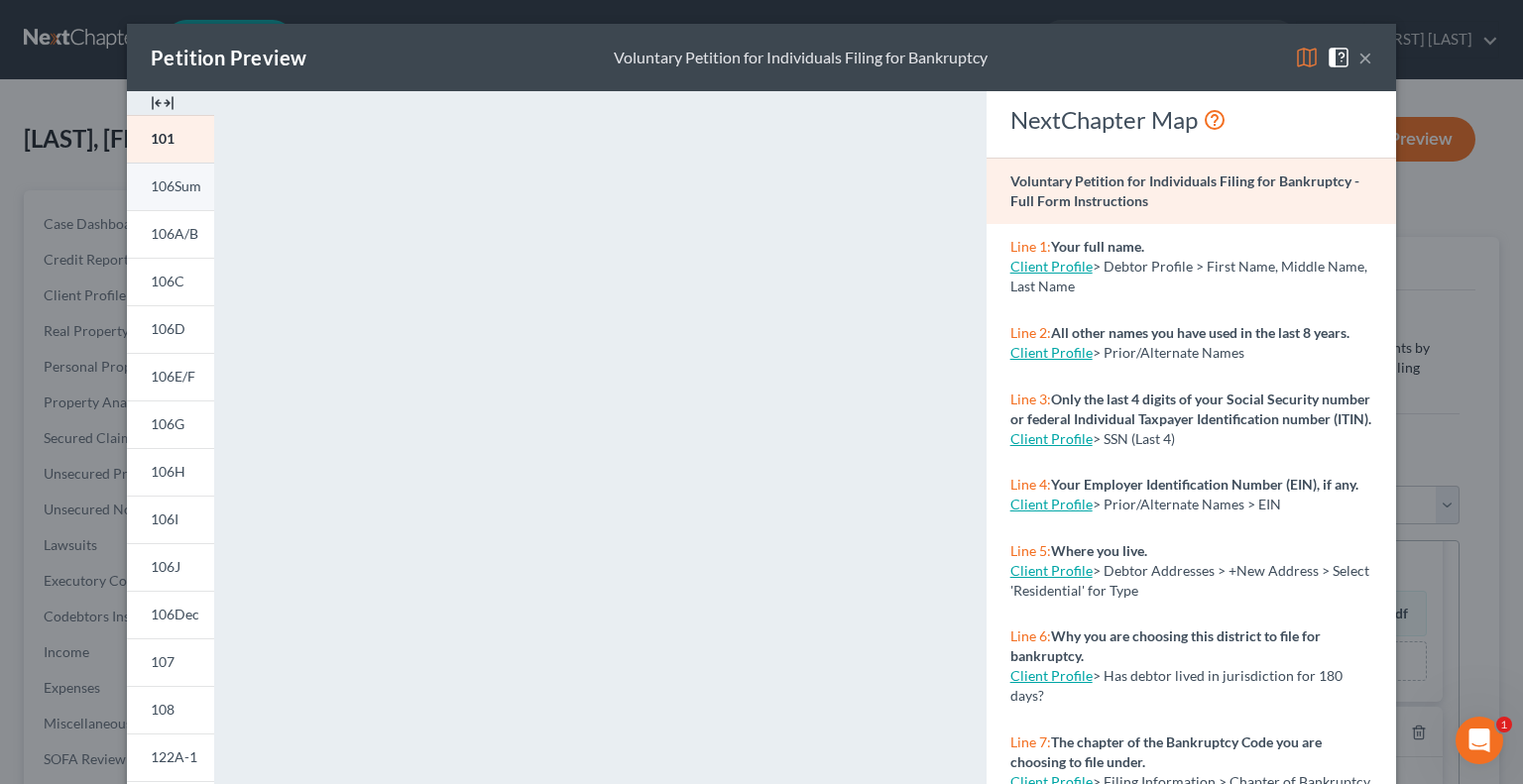 click on "106Sum" at bounding box center [176, 185] 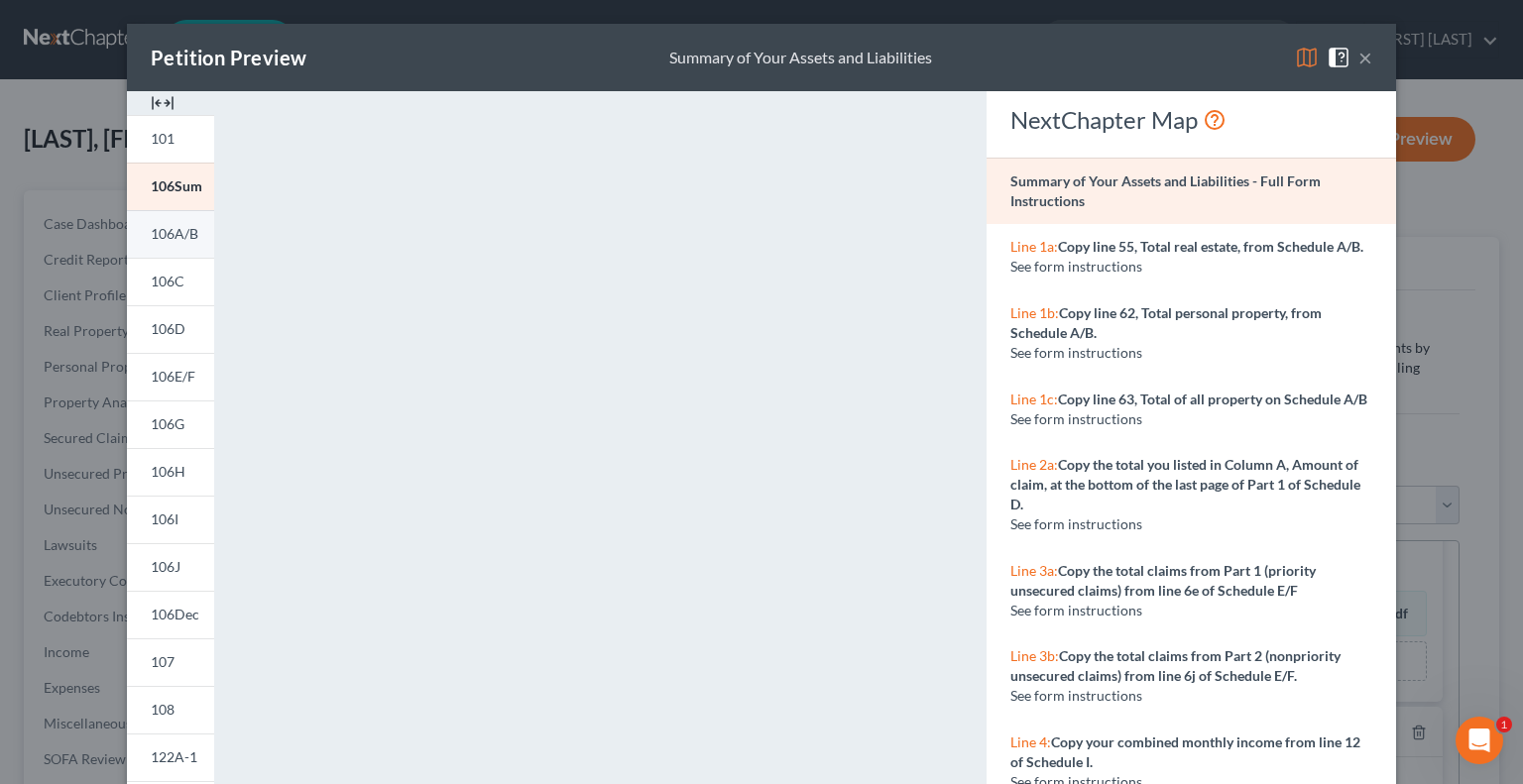 click on "106A/B" at bounding box center (175, 233) 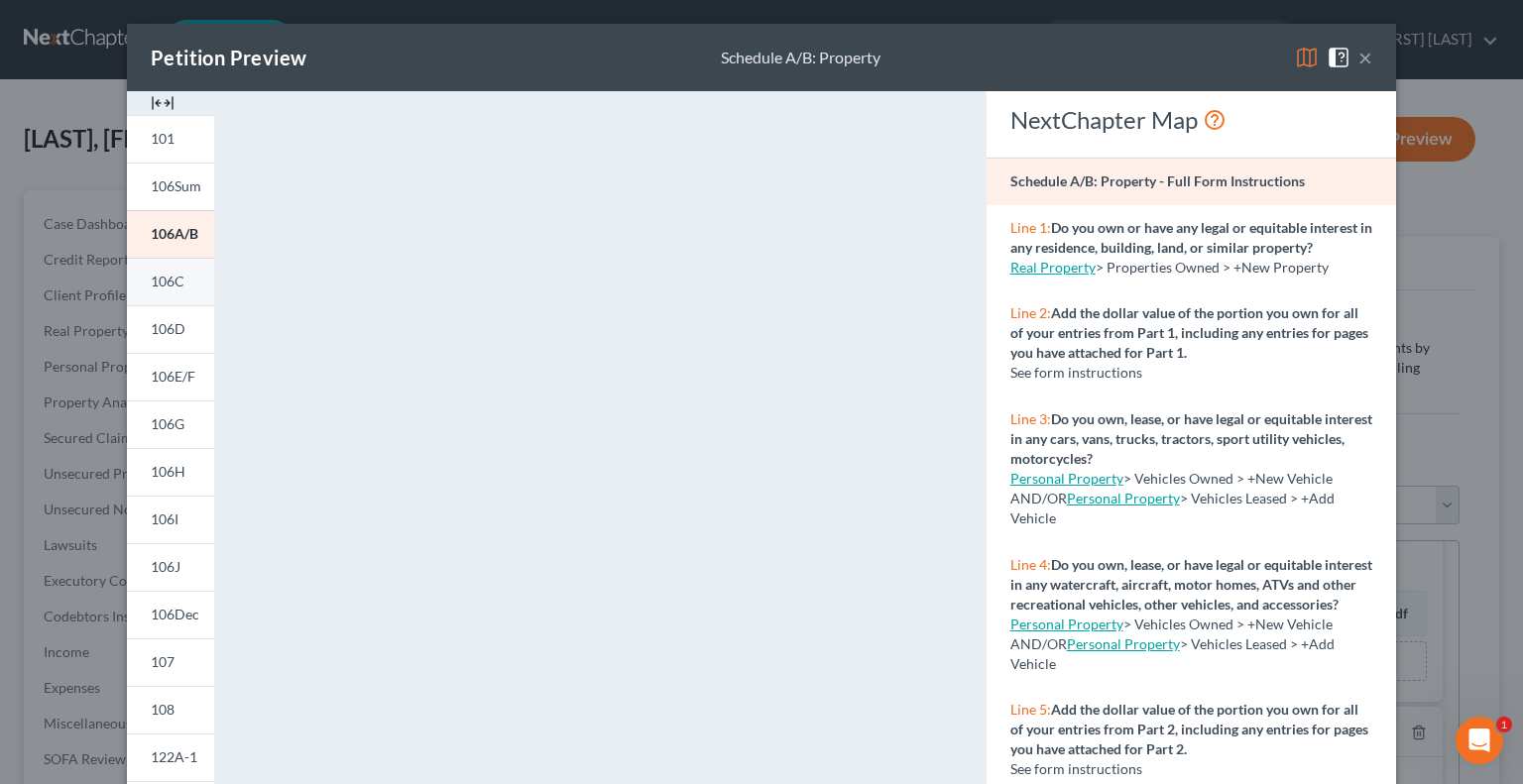 click on "106C" at bounding box center [168, 280] 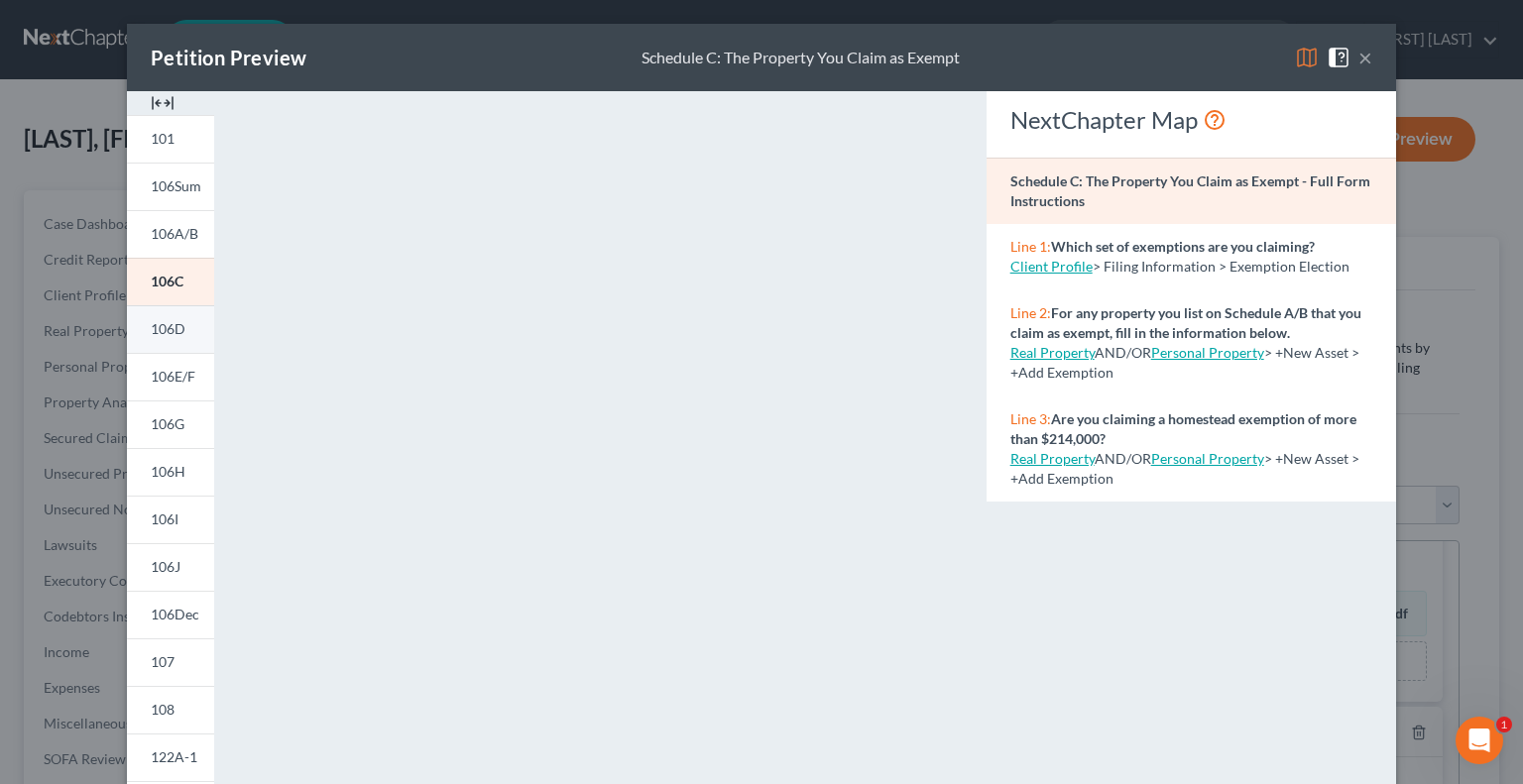 click on "106D" at bounding box center (168, 328) 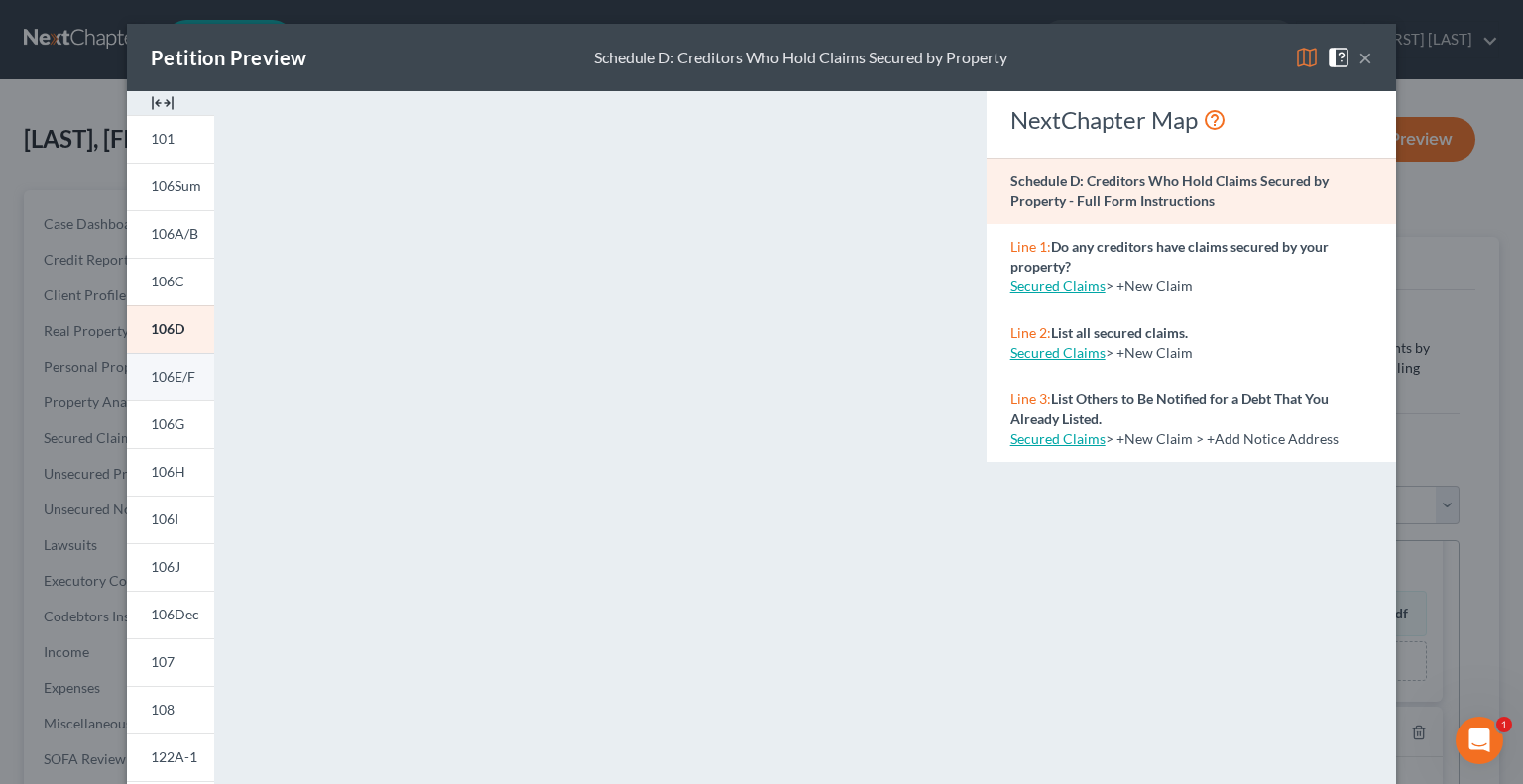 click on "106E/F" at bounding box center [173, 376] 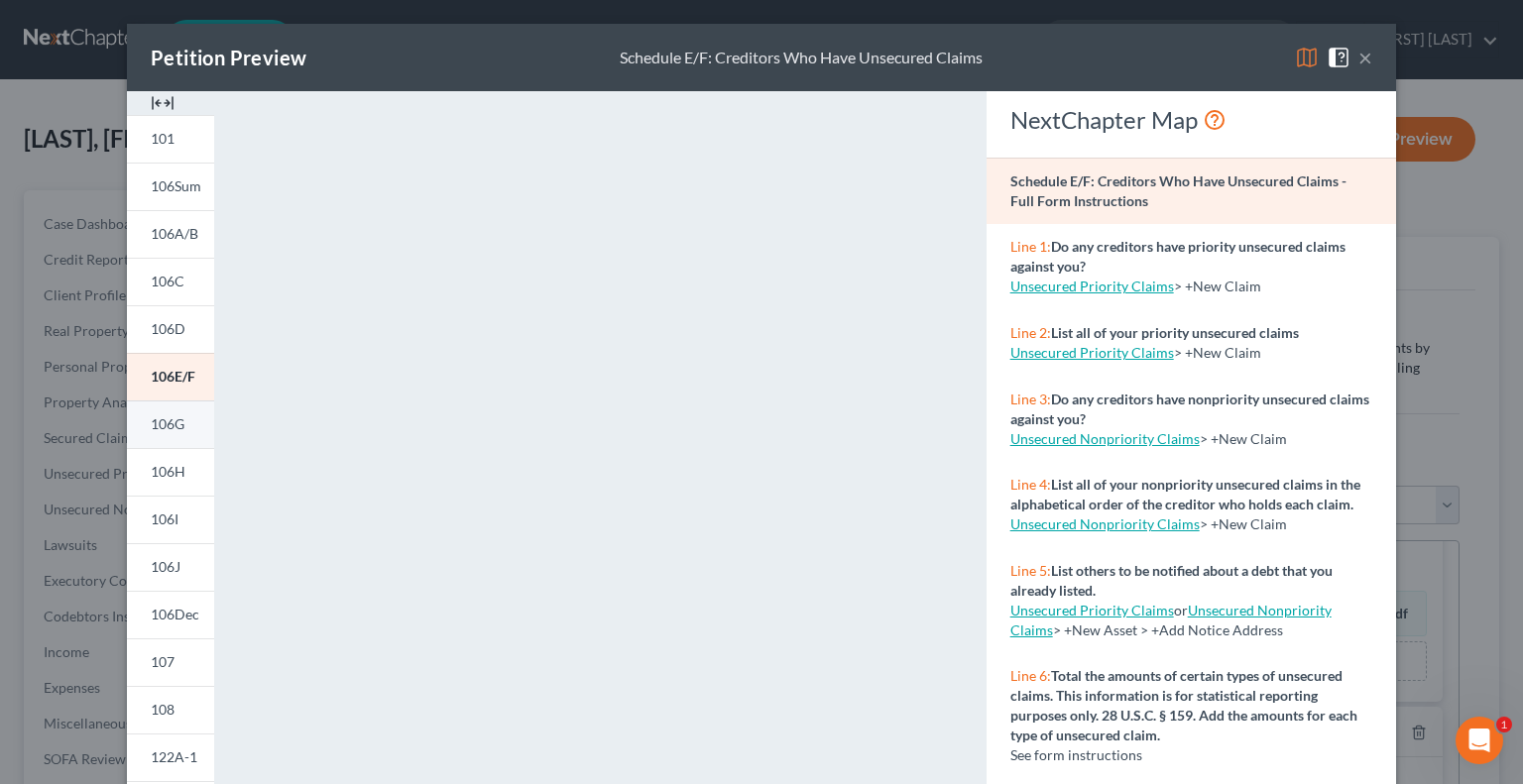 click on "106G" at bounding box center [168, 423] 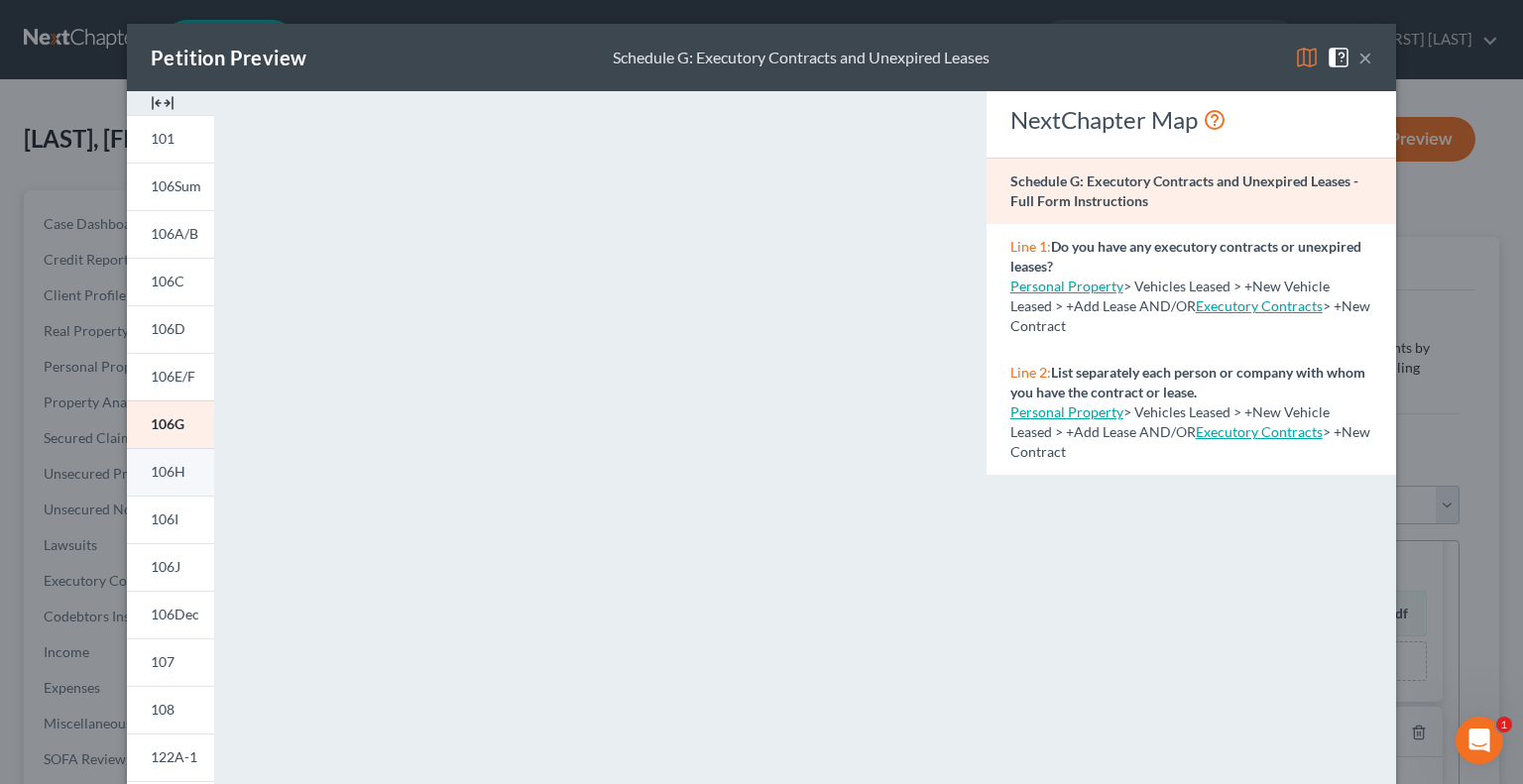 drag, startPoint x: 155, startPoint y: 467, endPoint x: 173, endPoint y: 467, distance: 18 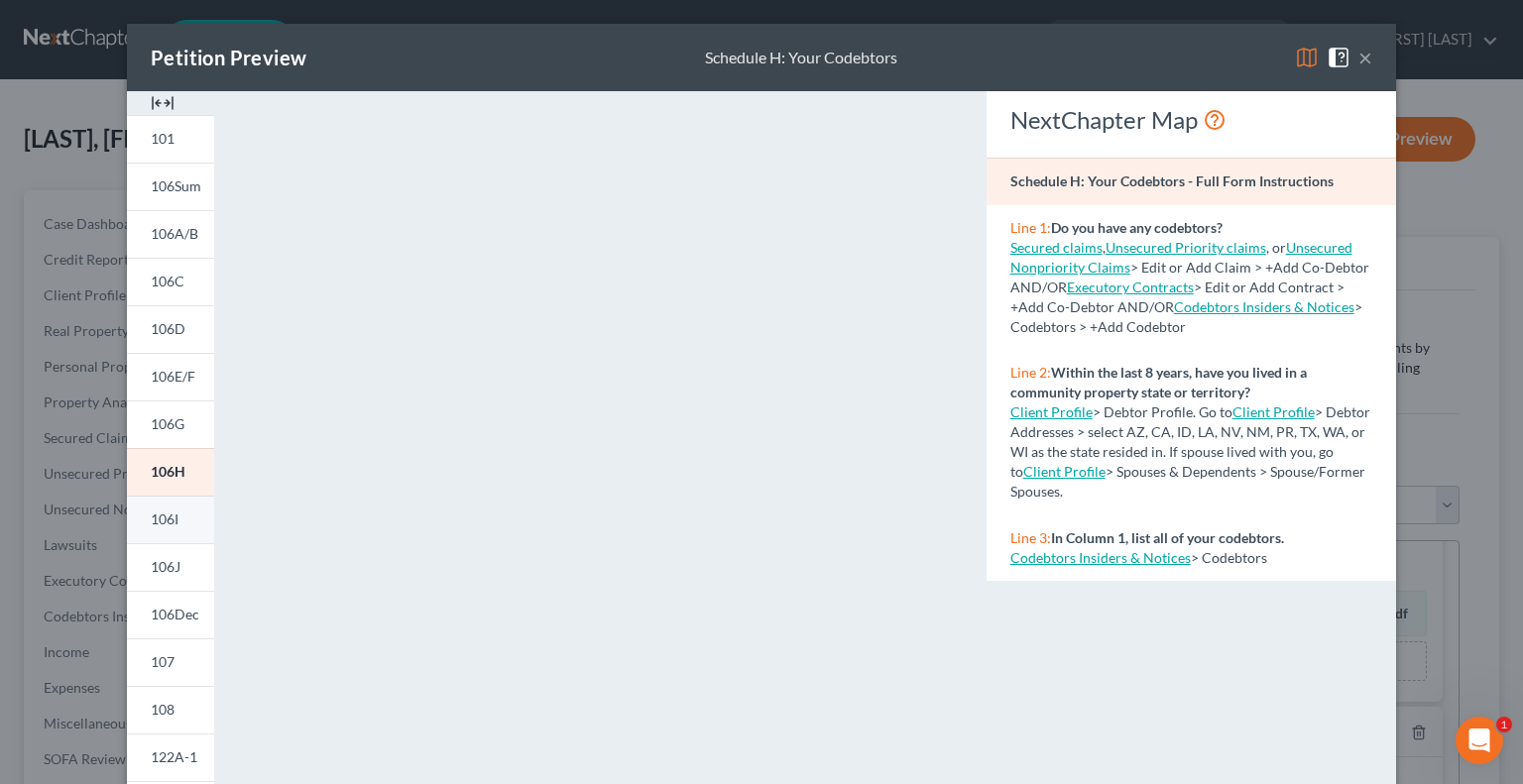 click on "106I" at bounding box center (165, 518) 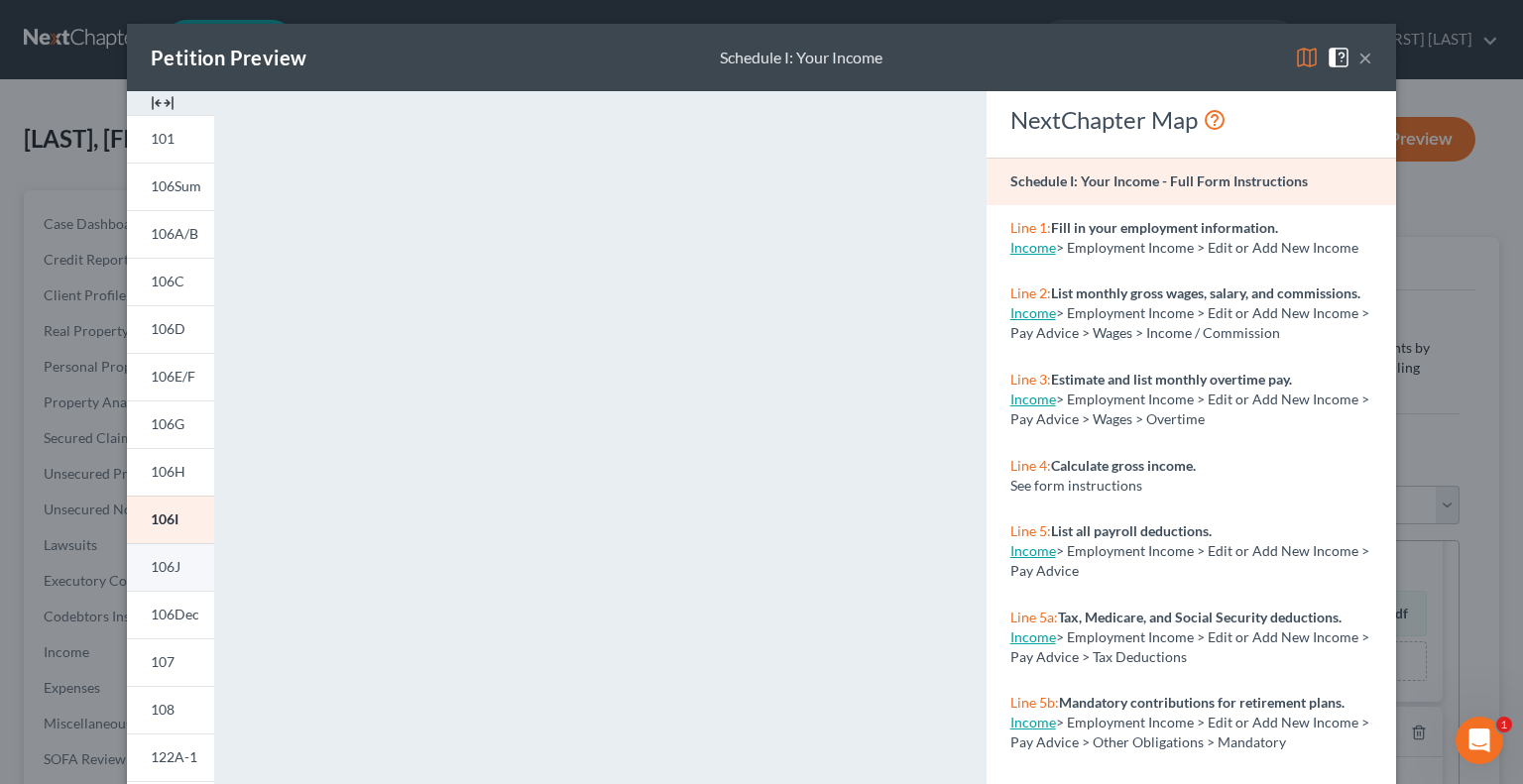 click on "106J" at bounding box center [166, 566] 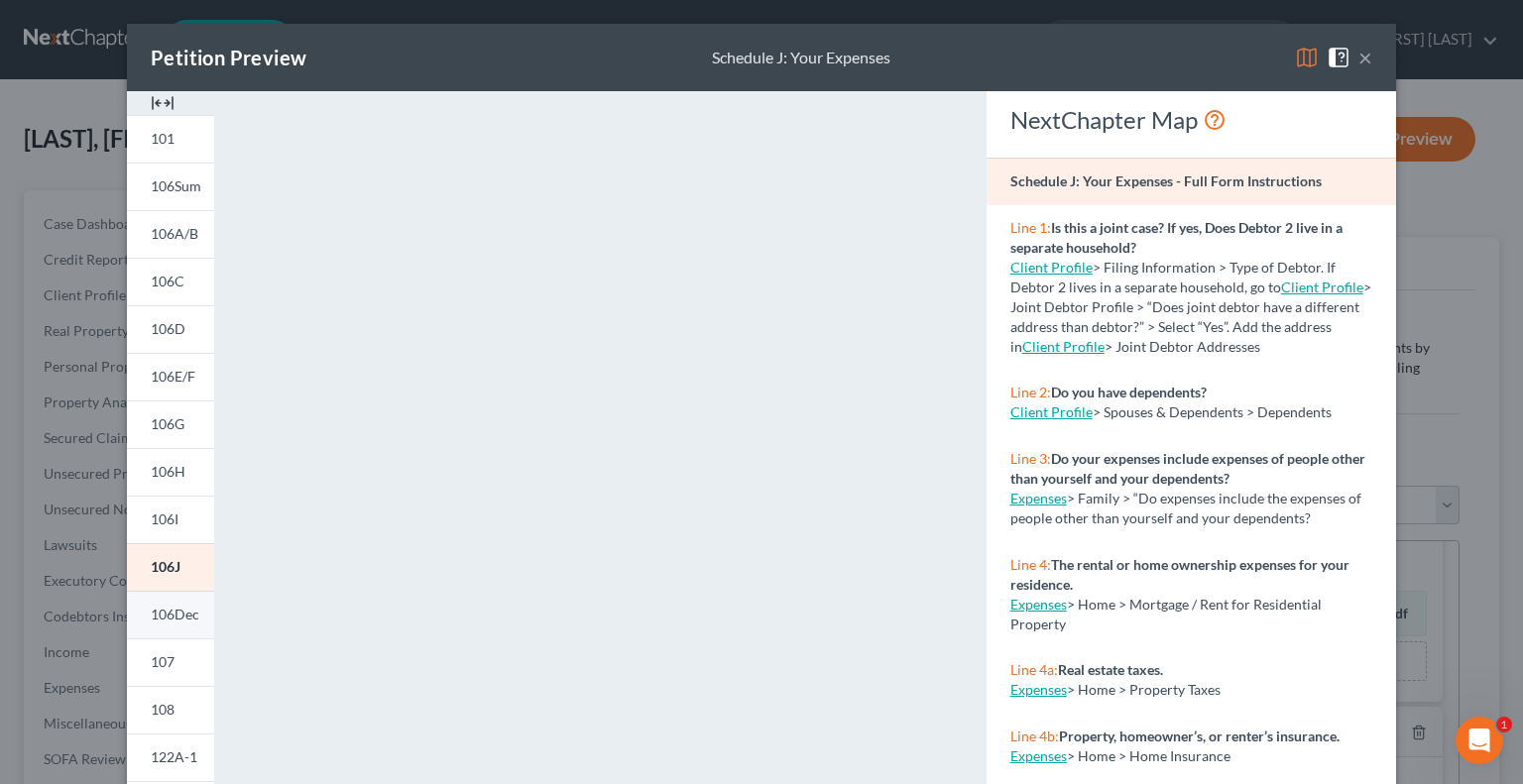 click on "106Dec" at bounding box center (175, 614) 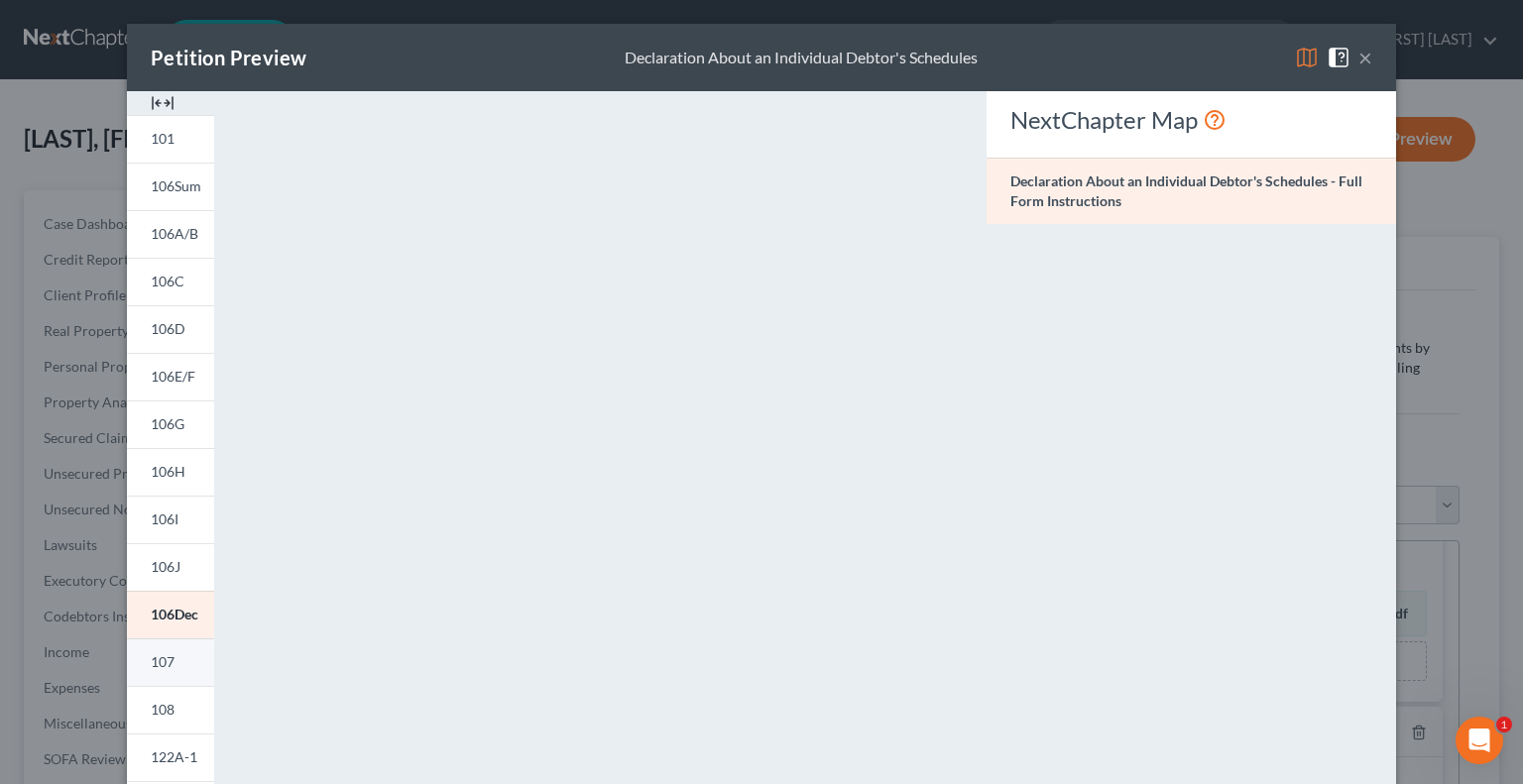 click on "107" at bounding box center (163, 661) 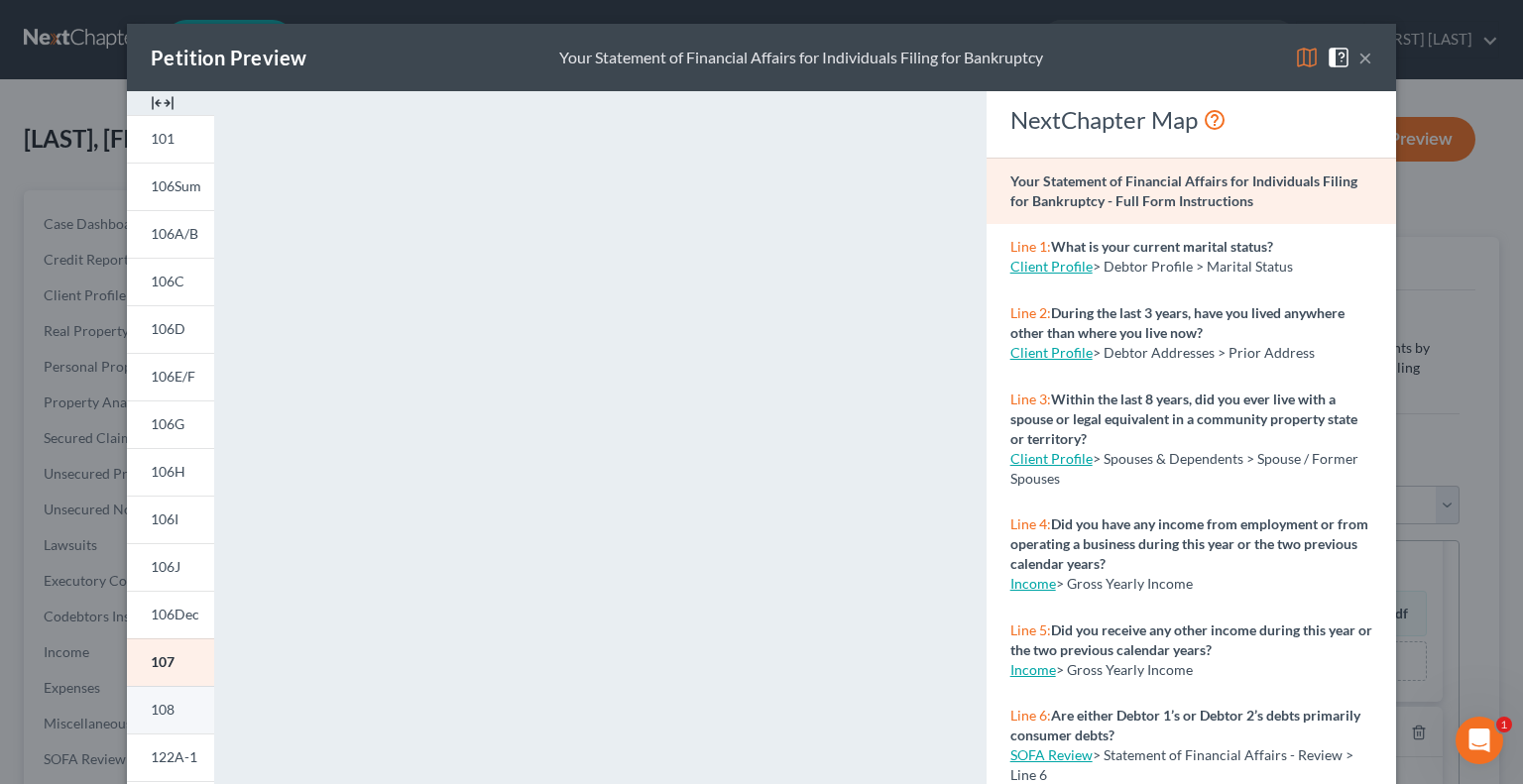 click on "108" at bounding box center (163, 709) 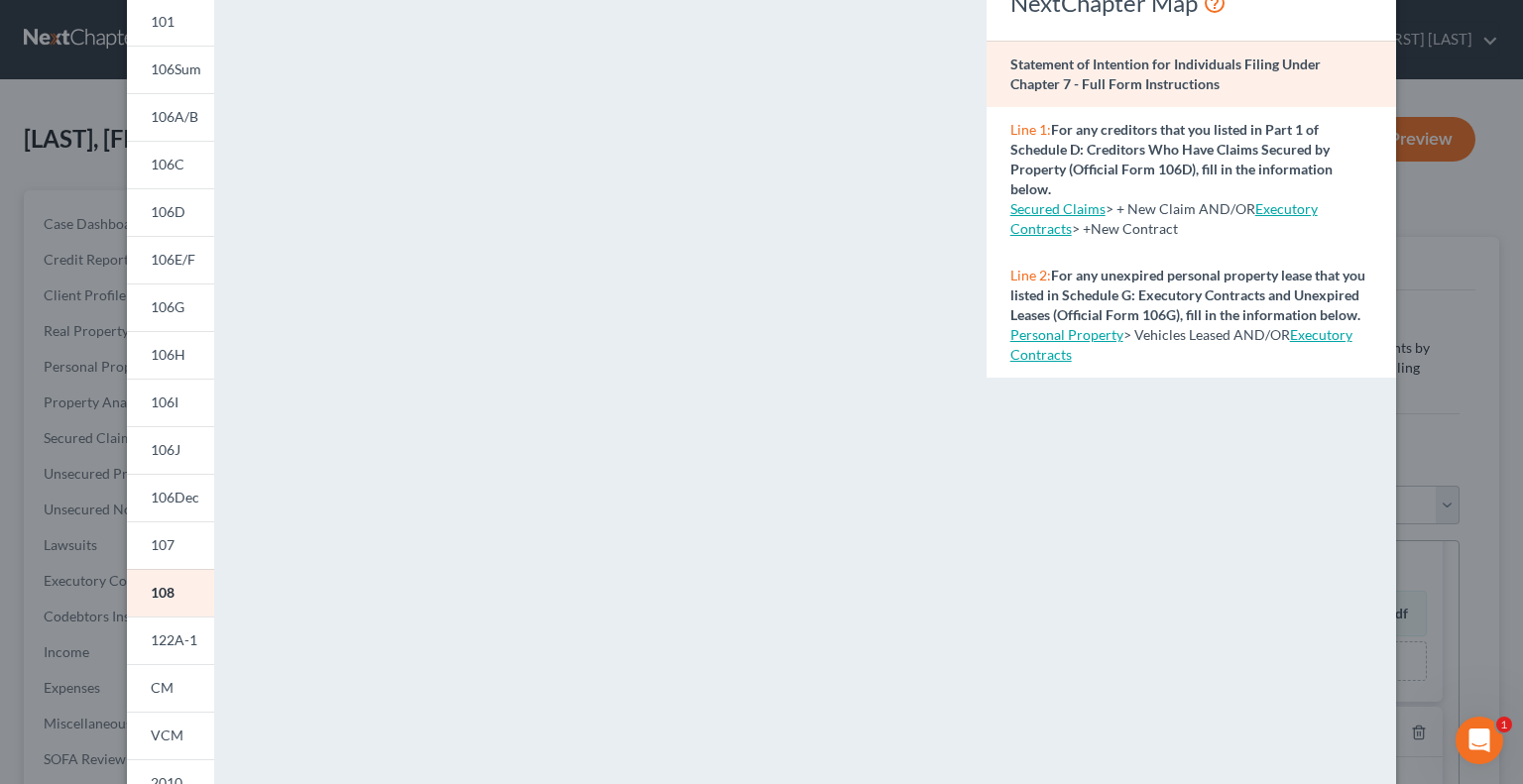 scroll, scrollTop: 99, scrollLeft: 0, axis: vertical 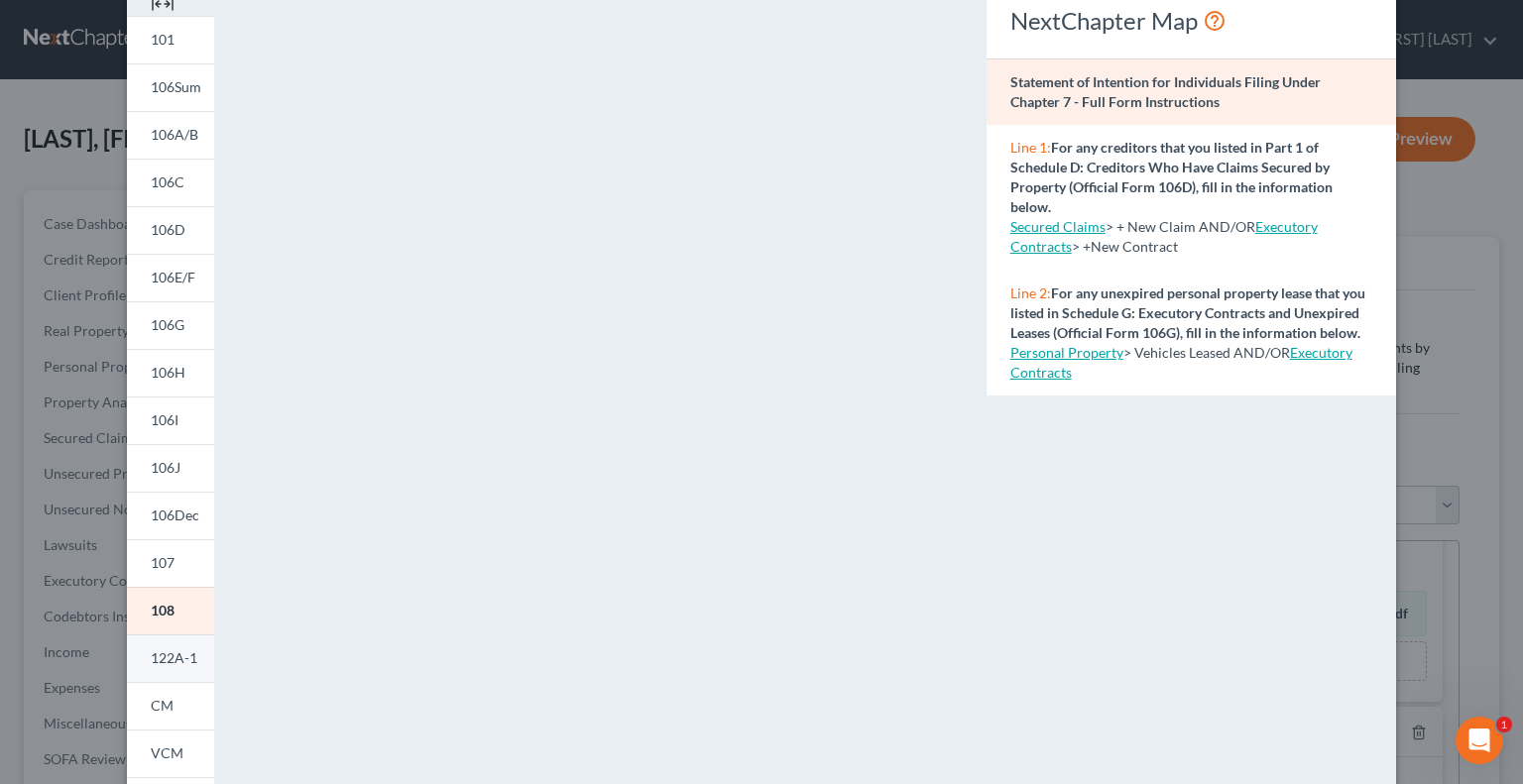 click on "122A-1" at bounding box center [174, 657] 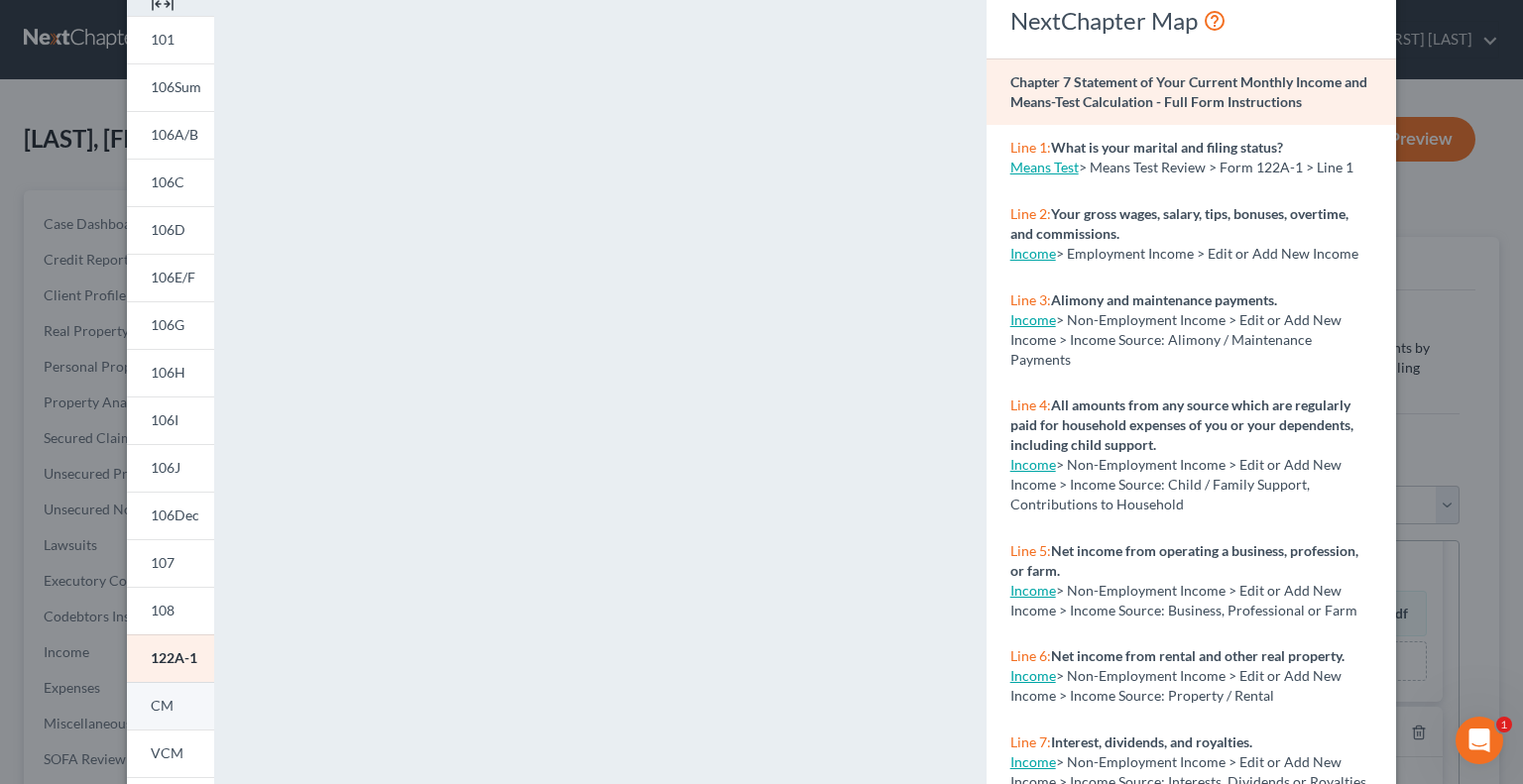 click on "CM" at bounding box center [162, 705] 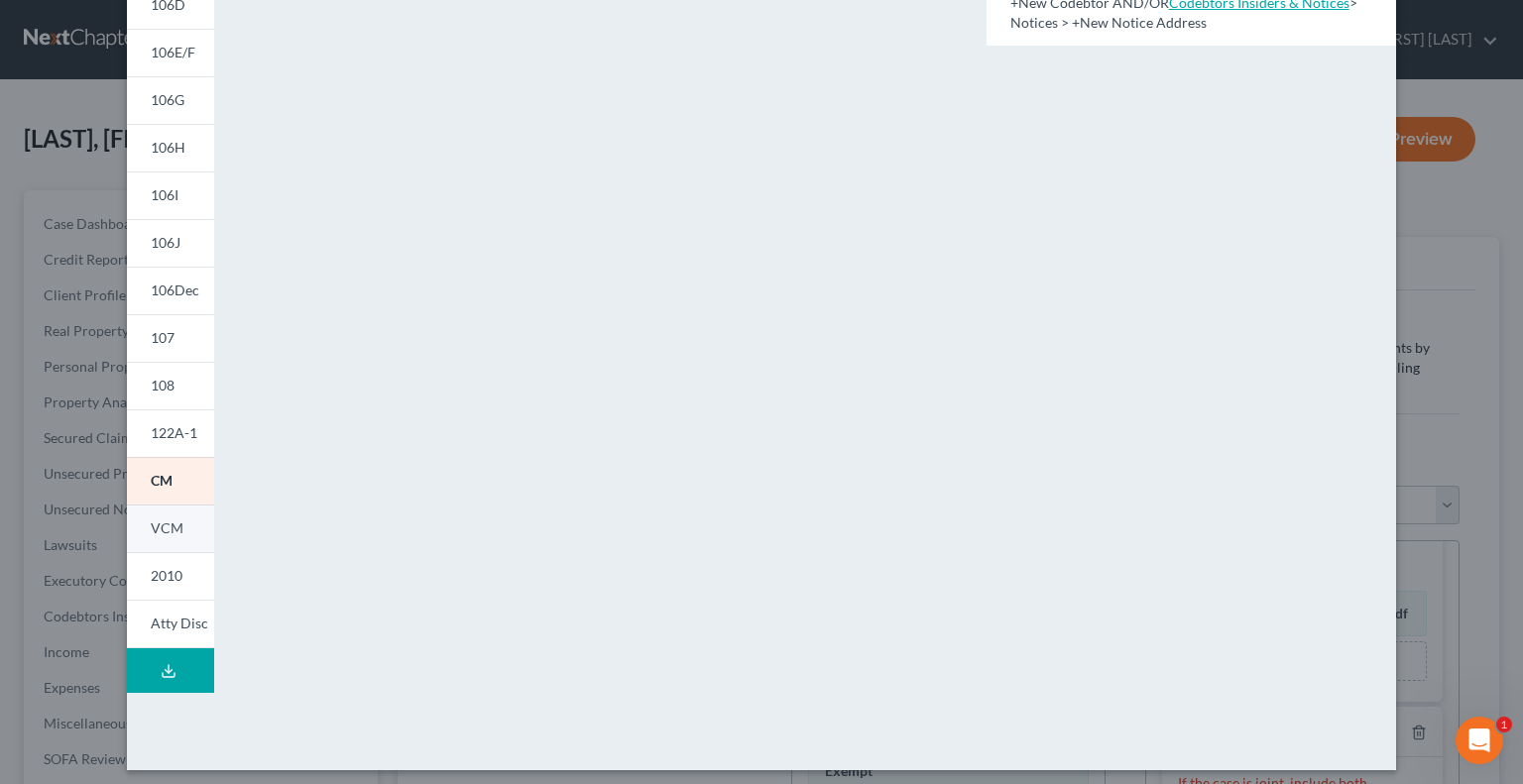 scroll, scrollTop: 333, scrollLeft: 0, axis: vertical 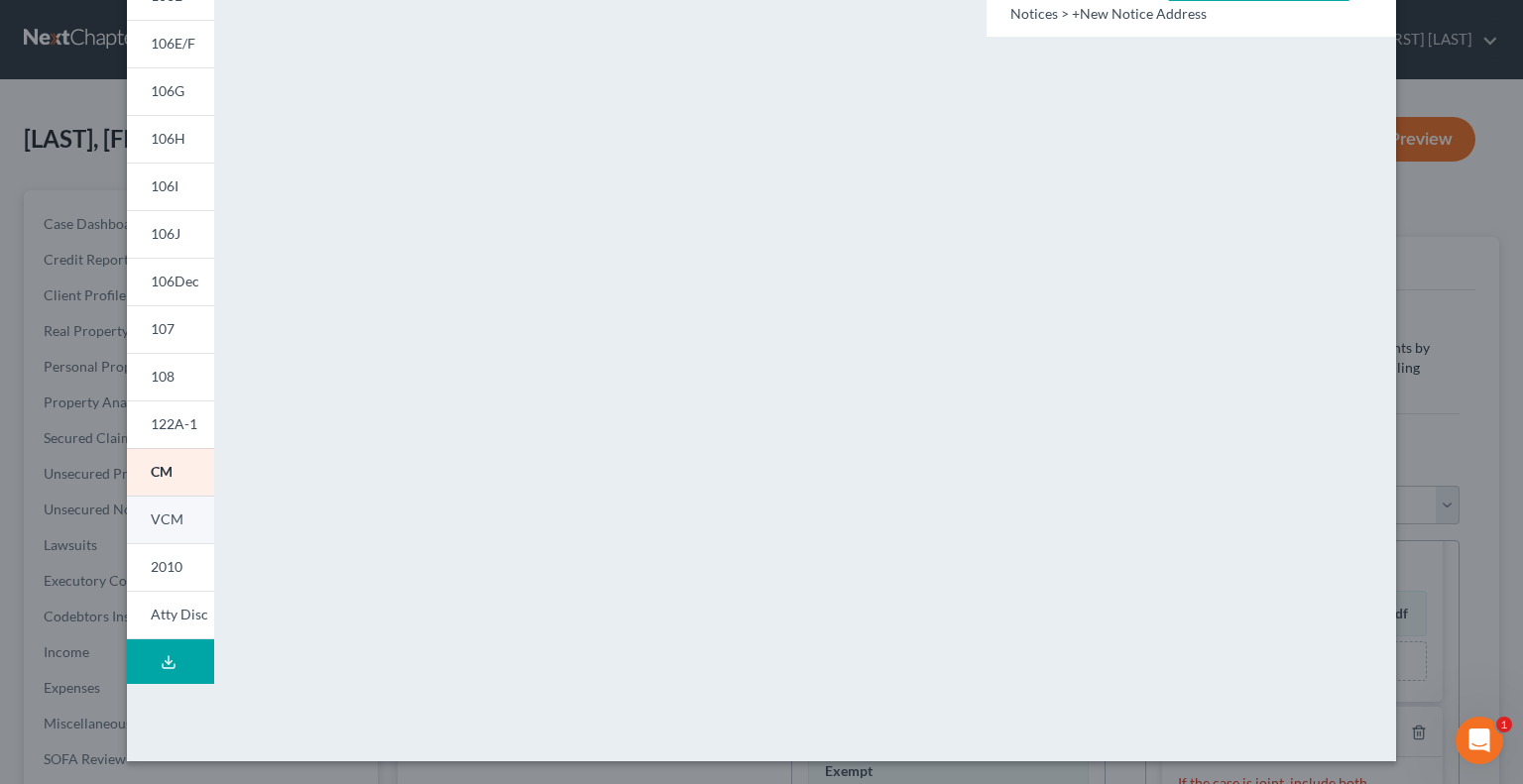 click on "VCM" at bounding box center (167, 518) 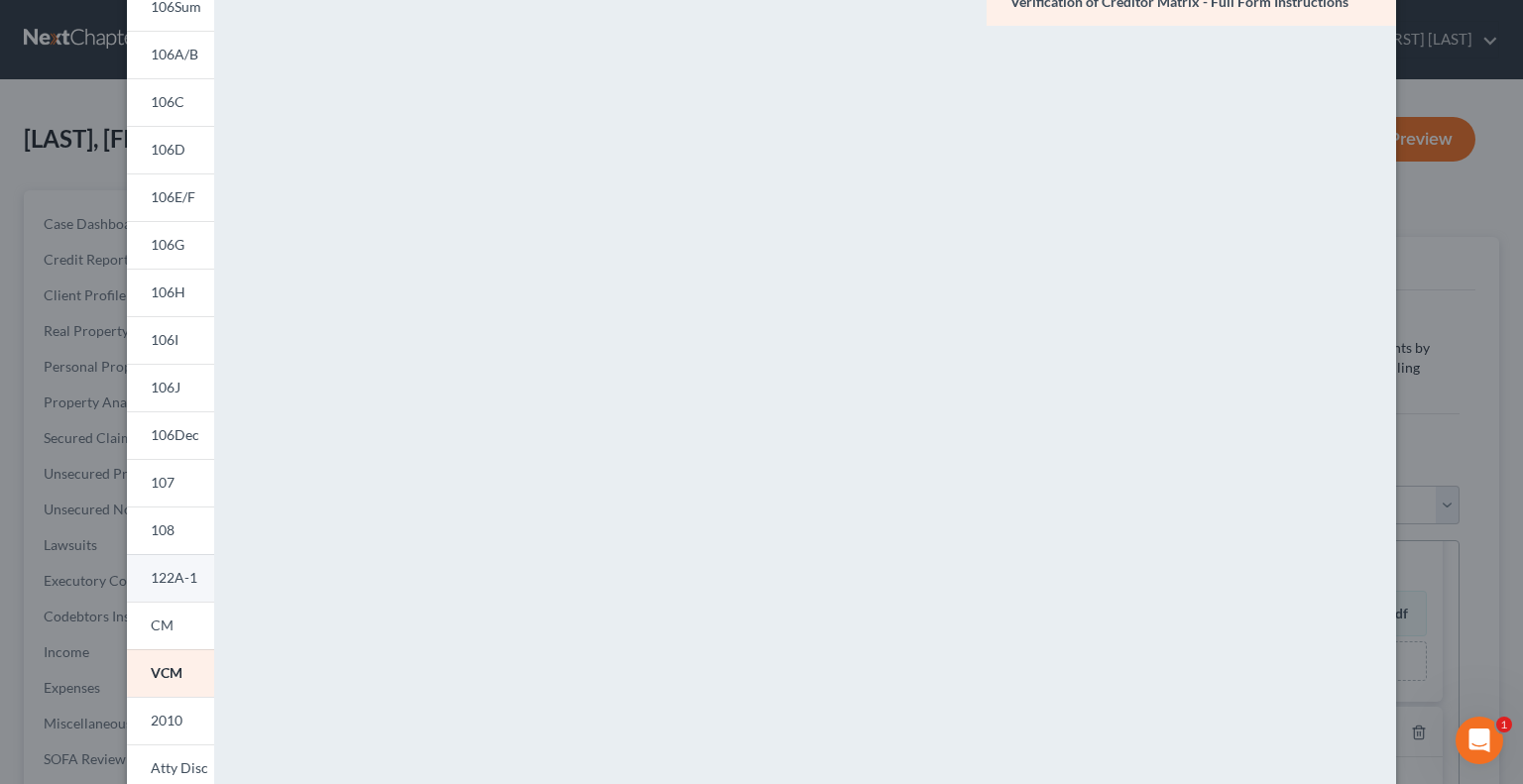 scroll, scrollTop: 198, scrollLeft: 0, axis: vertical 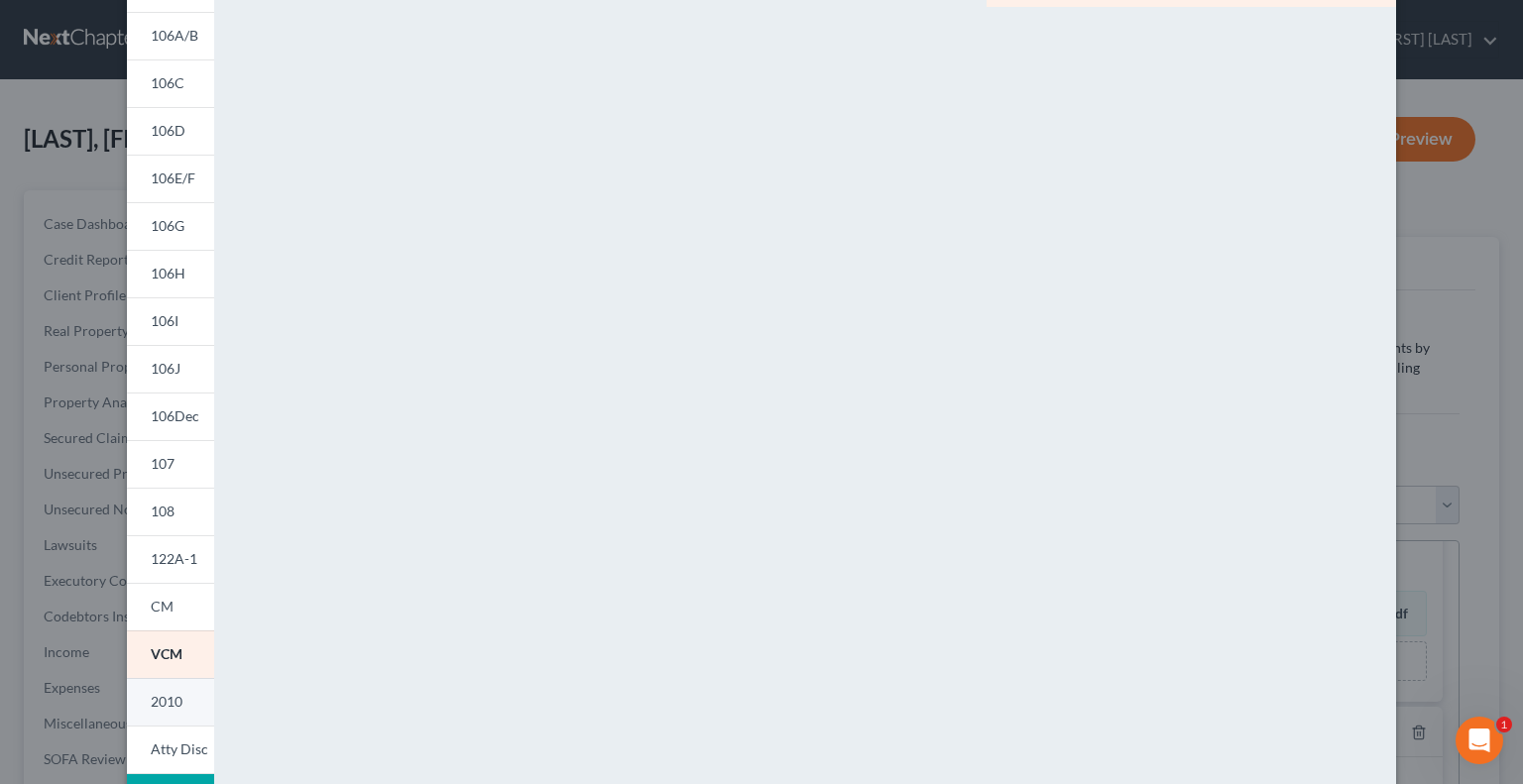 click on "2010" at bounding box center [167, 701] 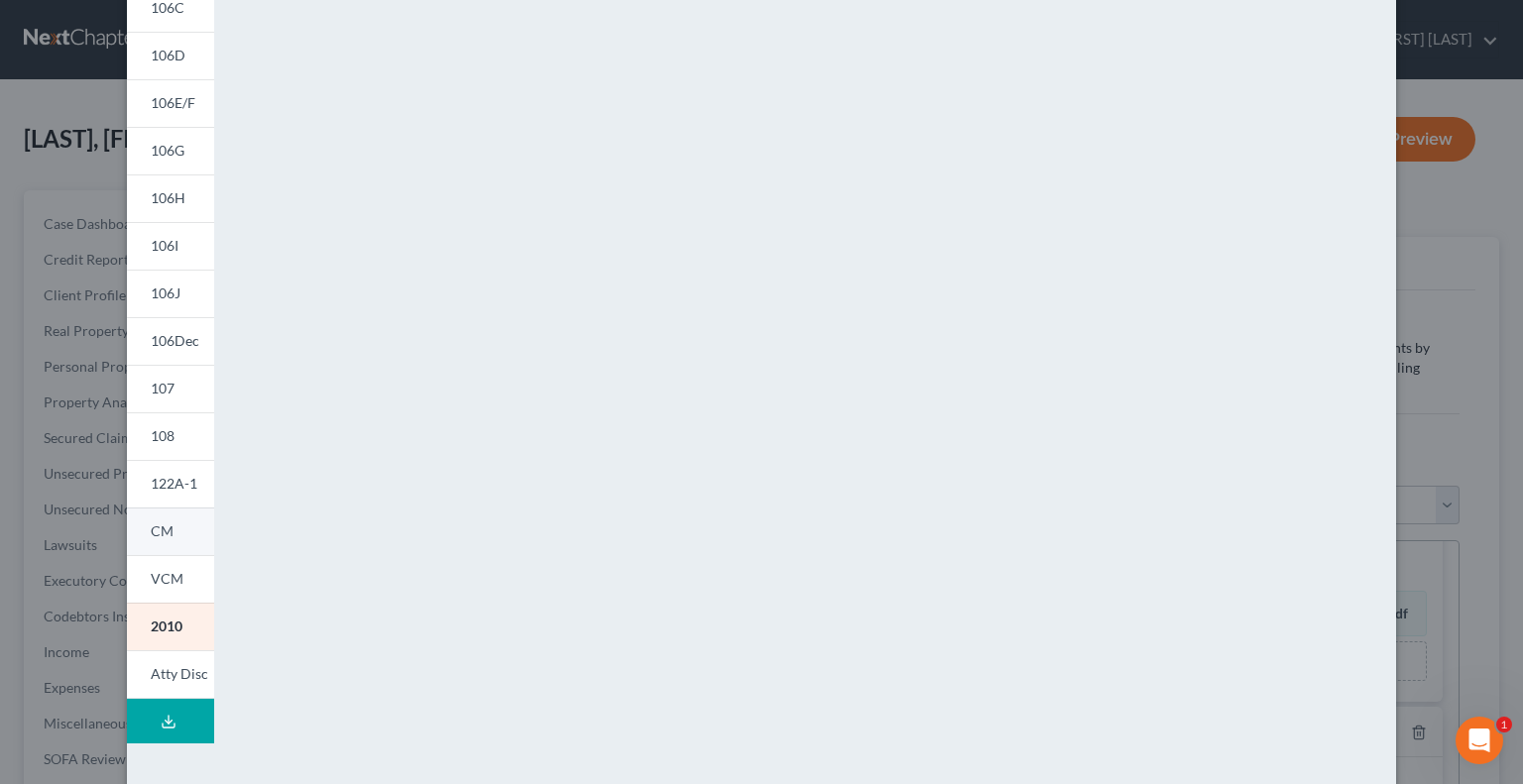 scroll, scrollTop: 297, scrollLeft: 0, axis: vertical 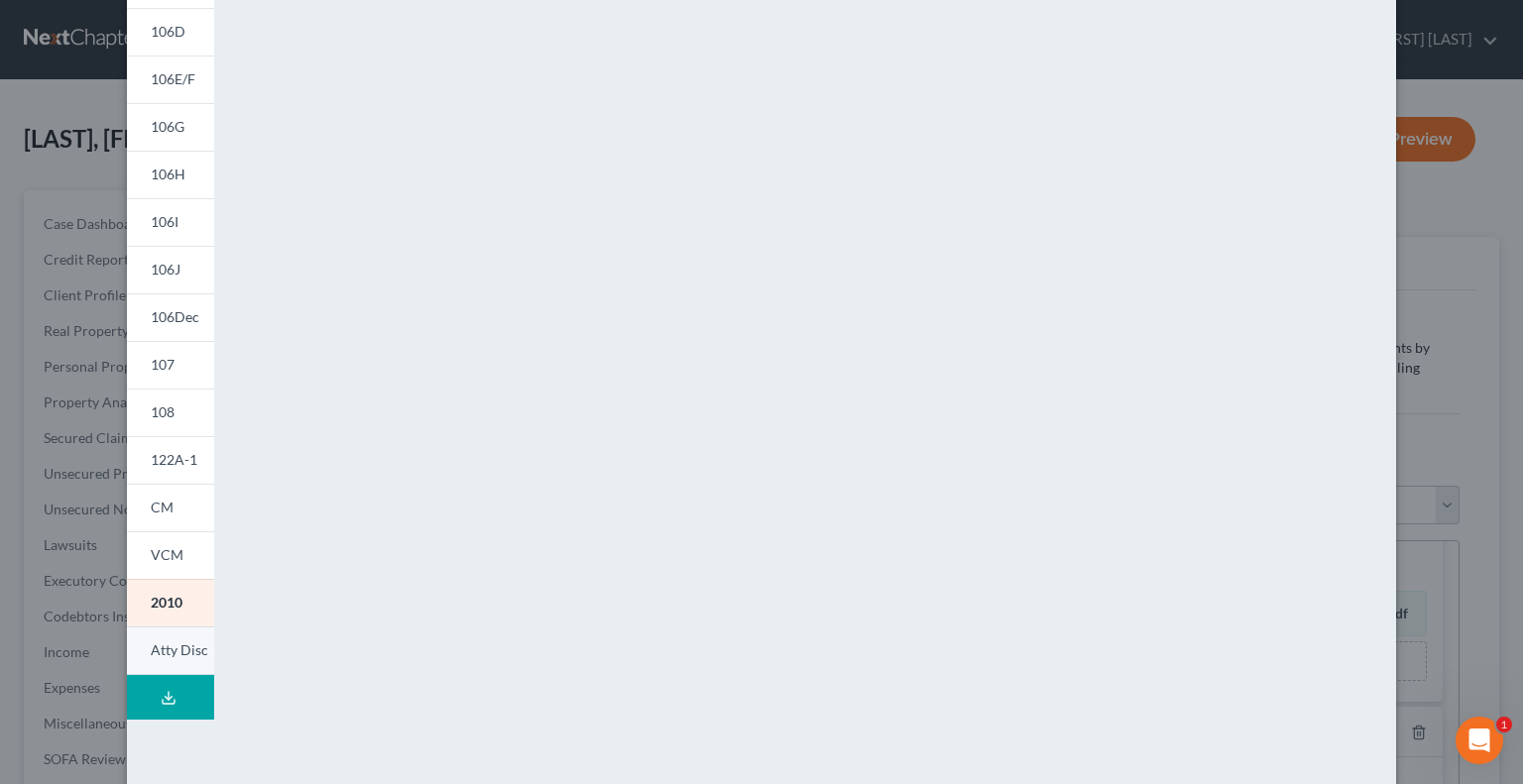 click on "Atty Disc" at bounding box center [179, 649] 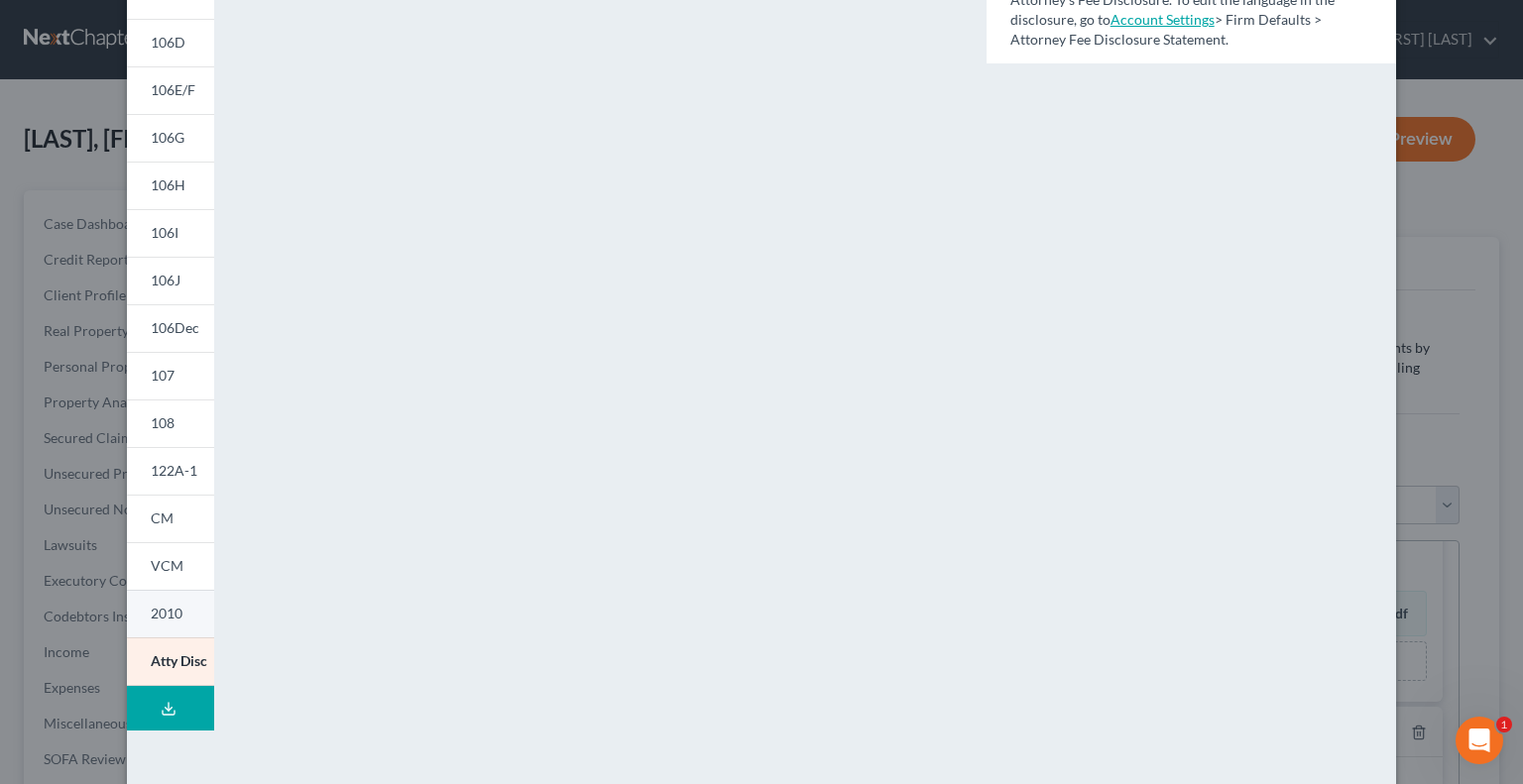 scroll, scrollTop: 333, scrollLeft: 0, axis: vertical 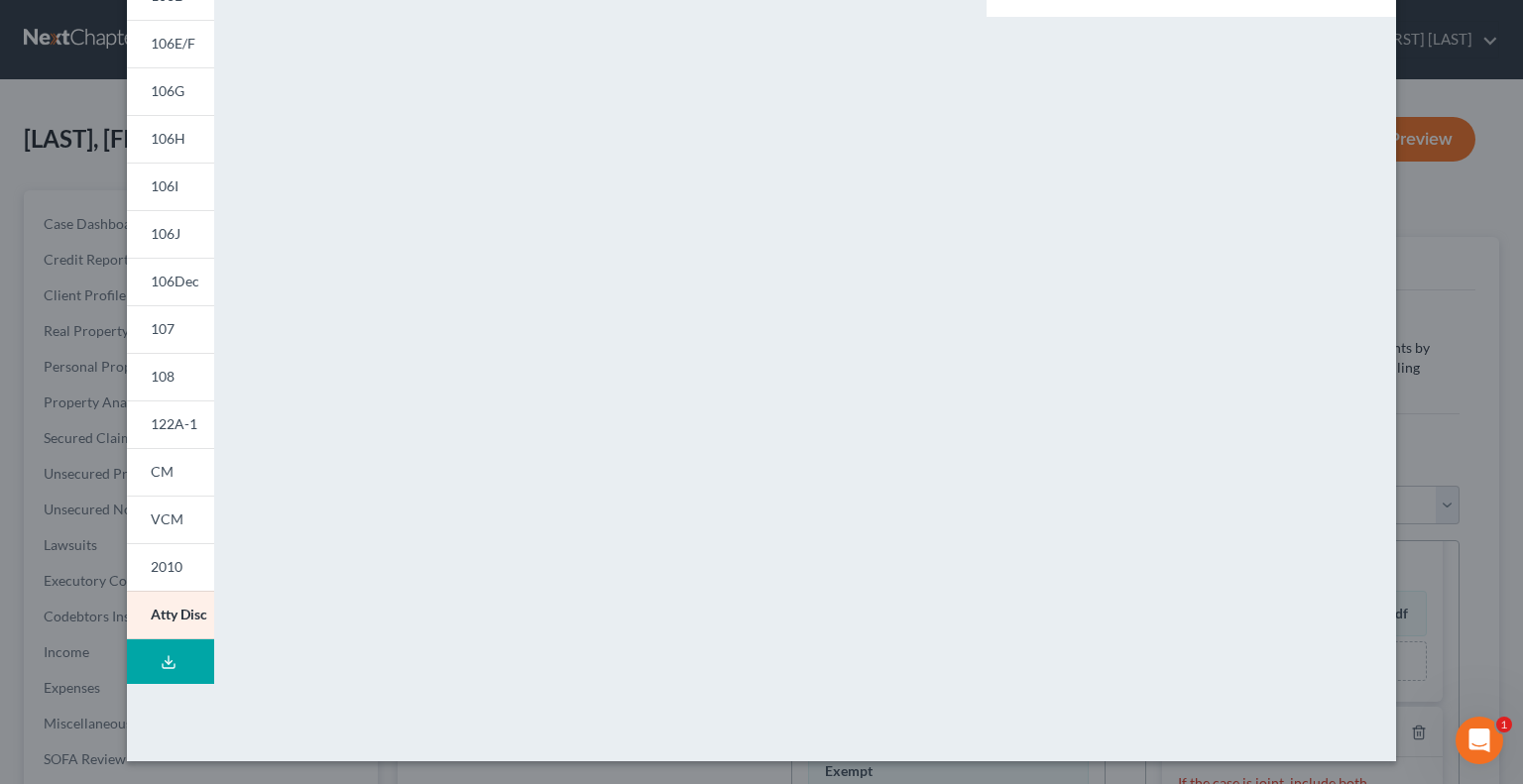 click 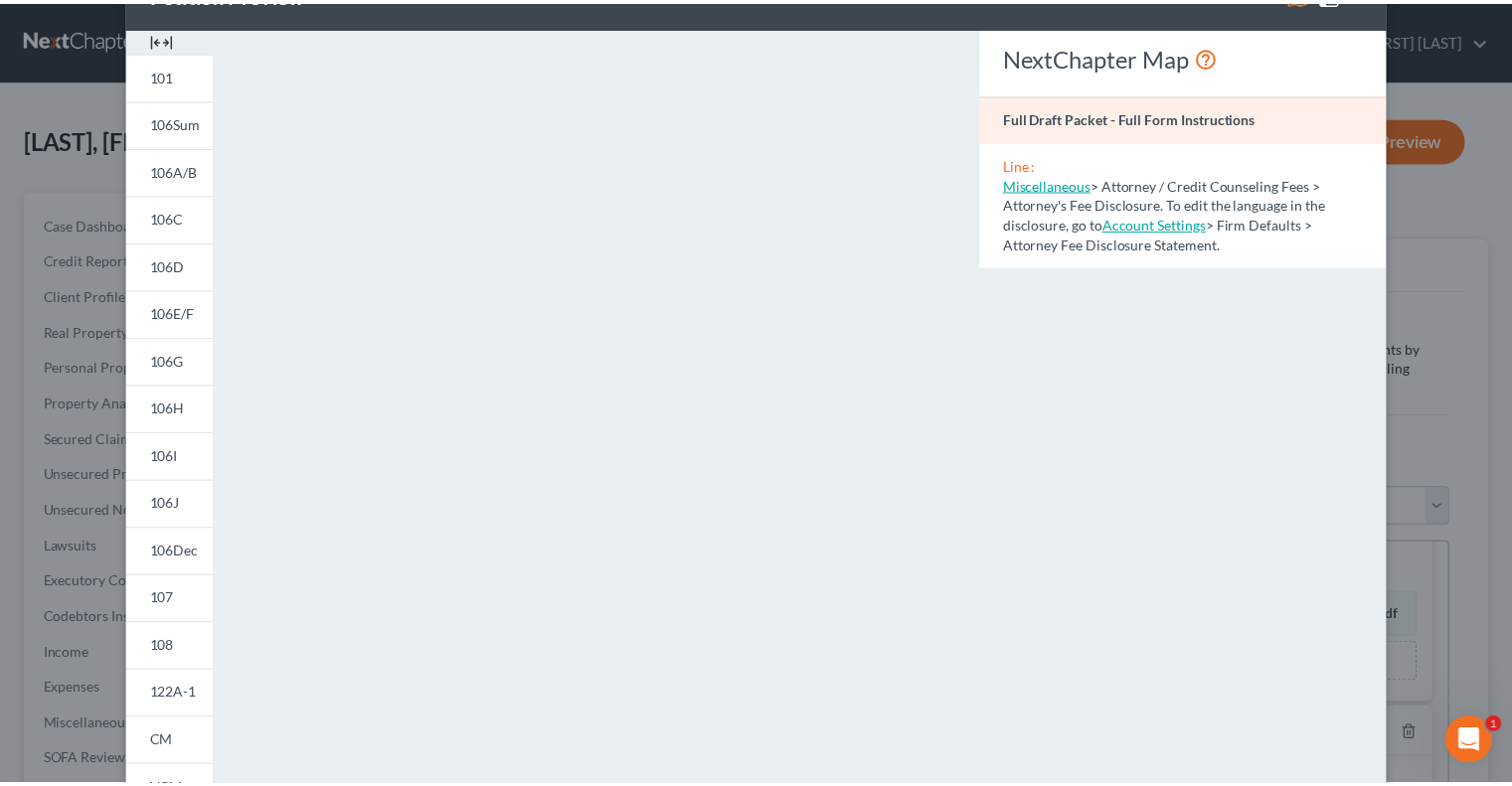 scroll, scrollTop: 0, scrollLeft: 0, axis: both 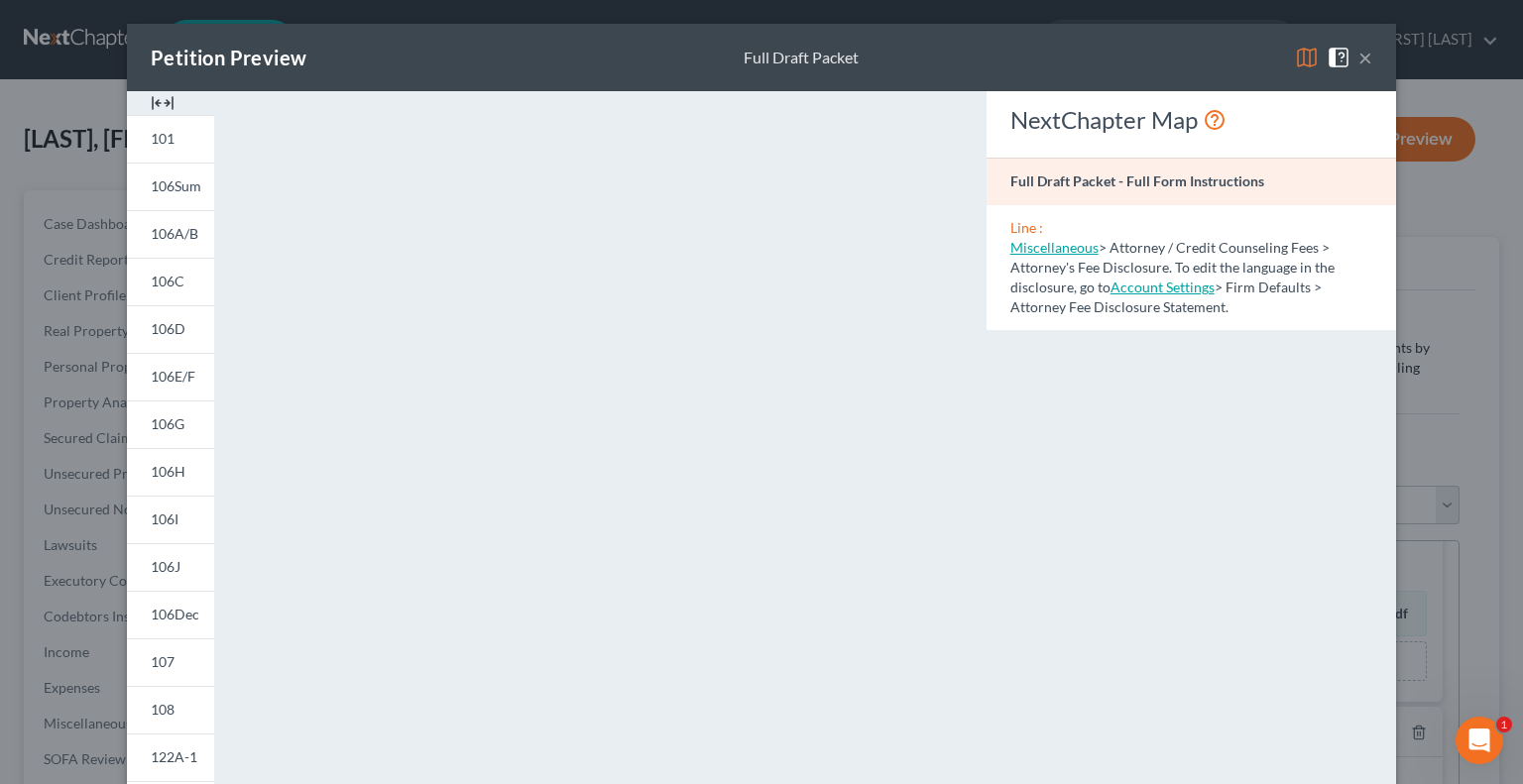 click on "×" at bounding box center (1365, 57) 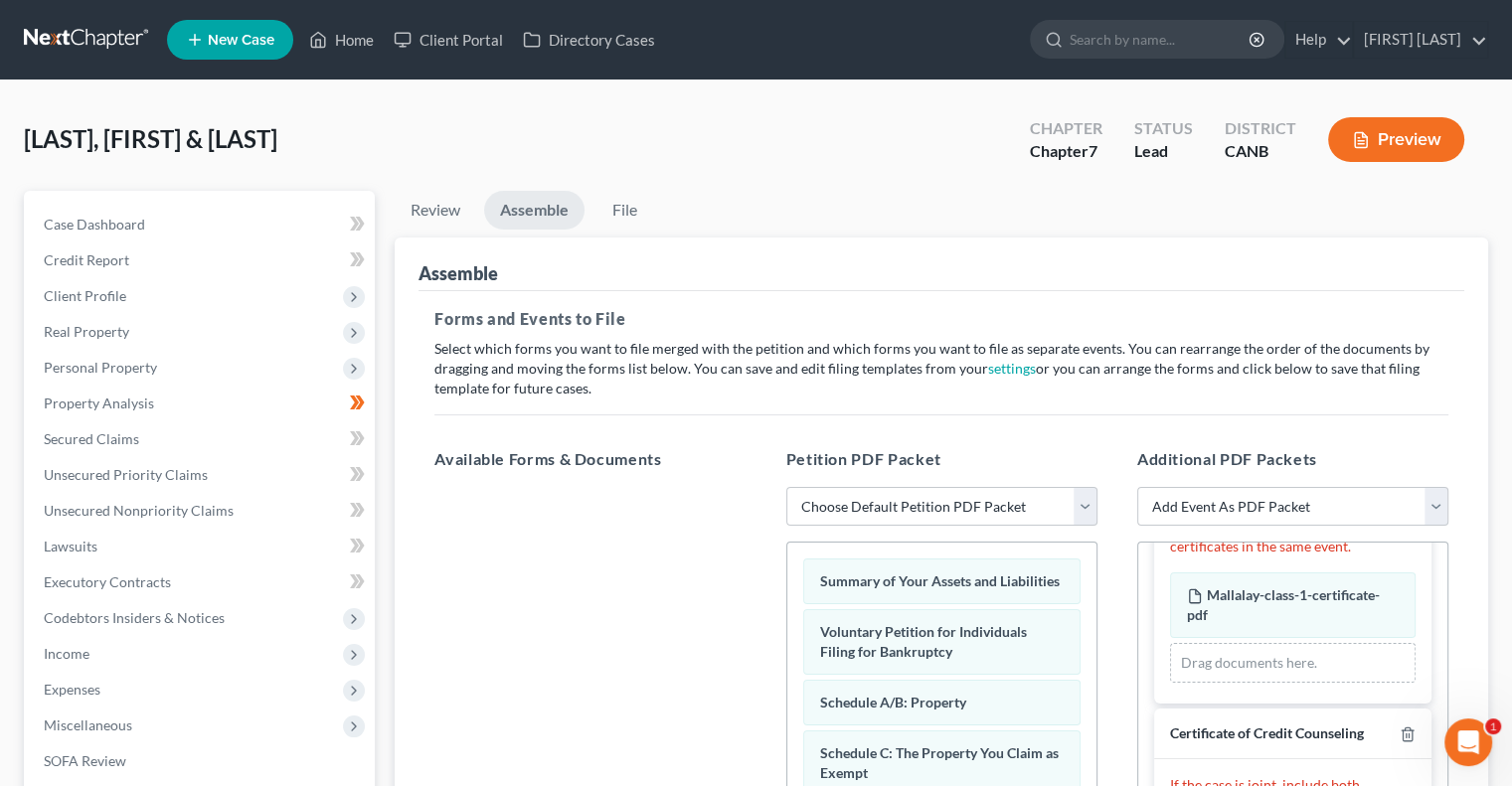 click on "Assemble" at bounding box center (941, 264) 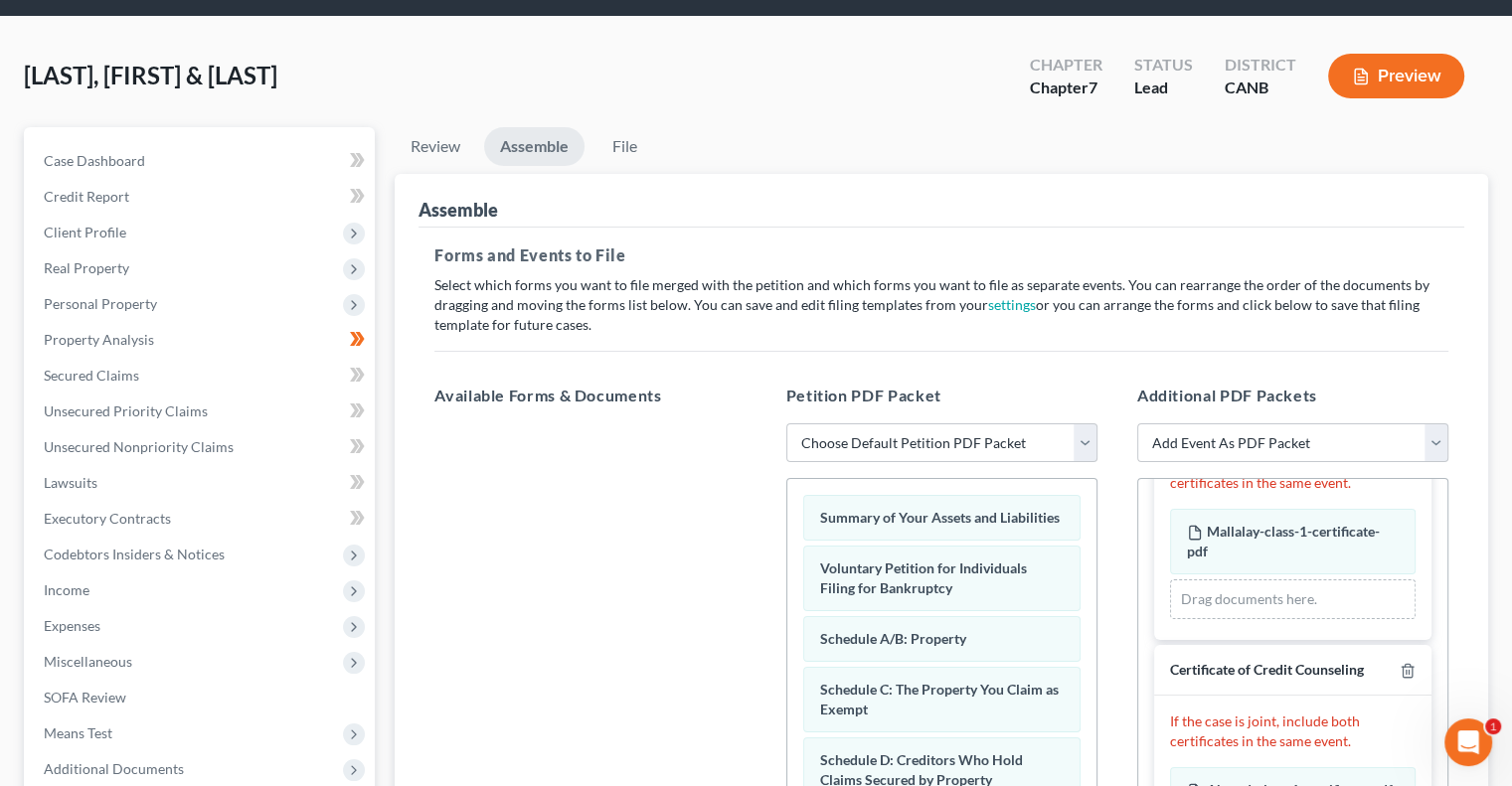 scroll, scrollTop: 99, scrollLeft: 0, axis: vertical 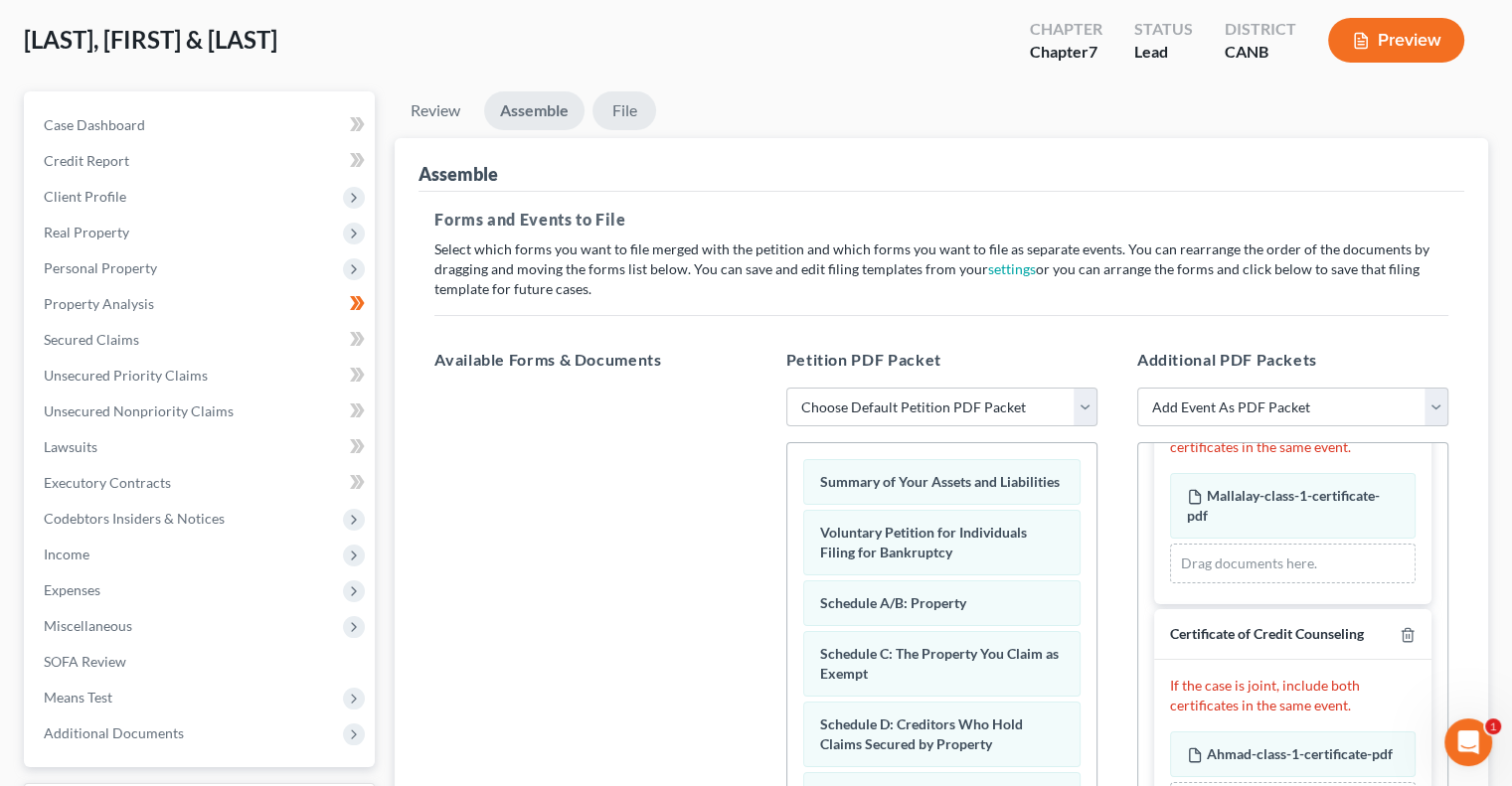 click on "File" at bounding box center [624, 110] 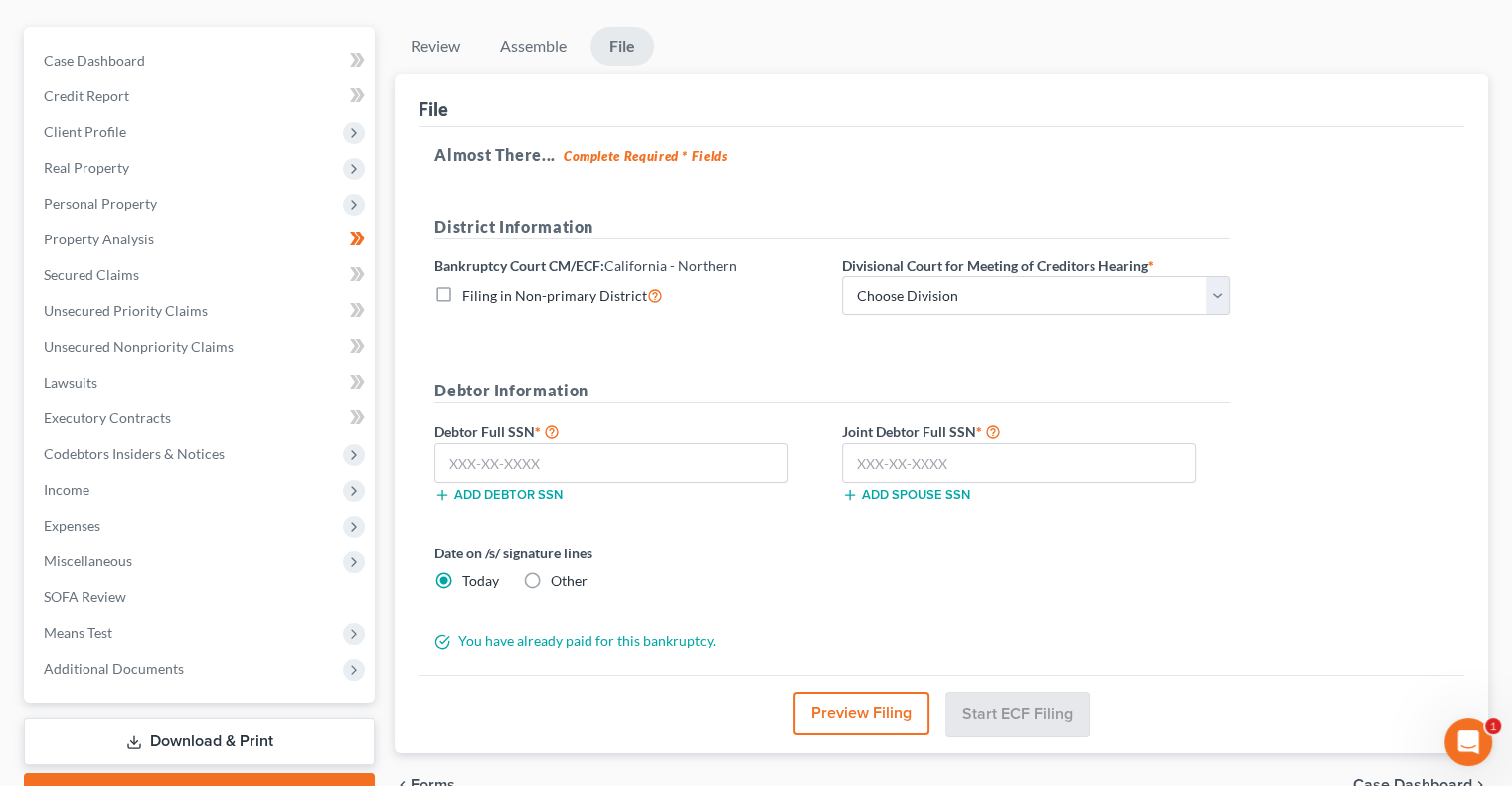 scroll, scrollTop: 199, scrollLeft: 0, axis: vertical 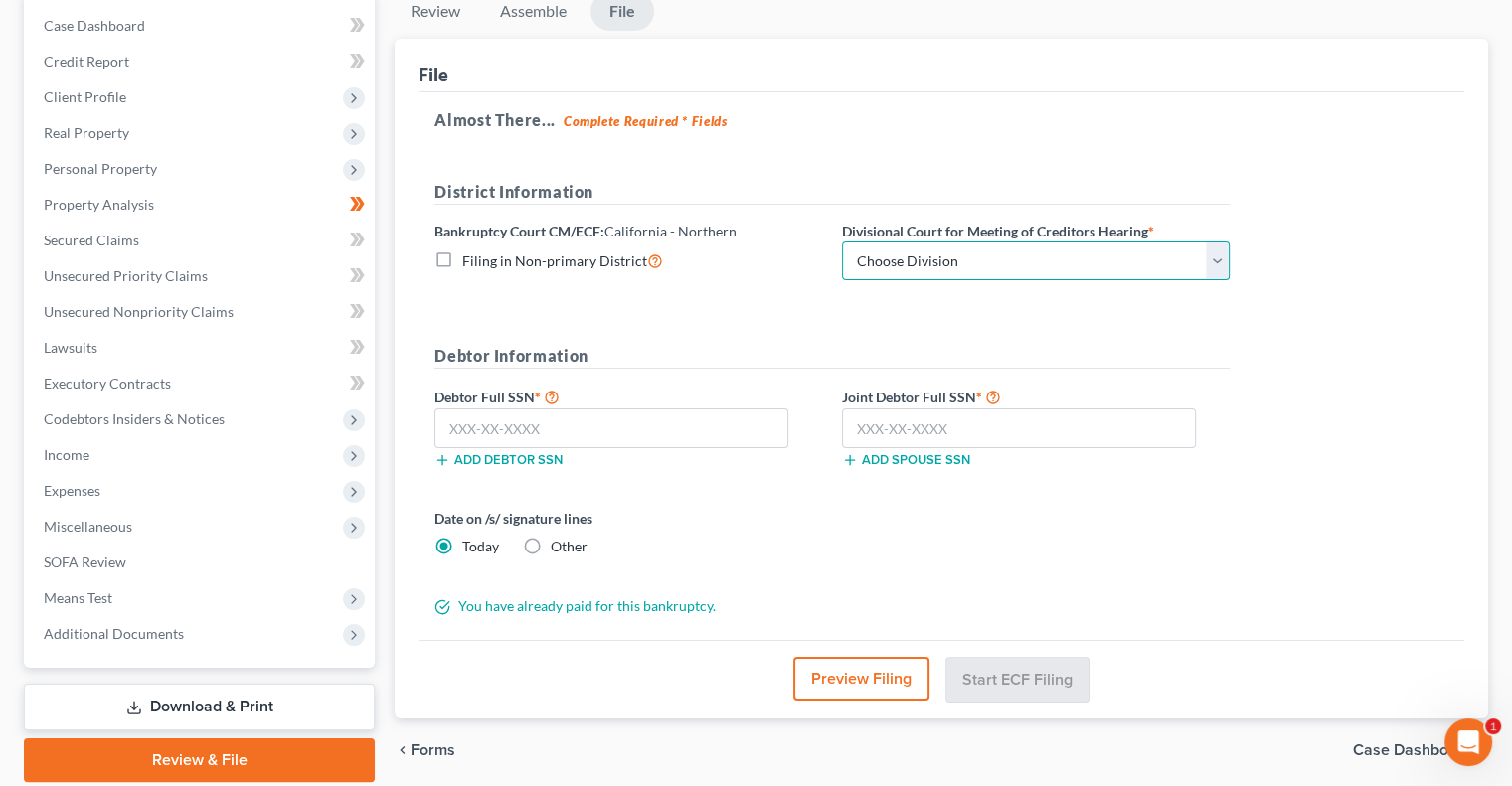 click on "Choose Division Oakland San Francisco San Jose Santa Rosa" at bounding box center [1036, 261] 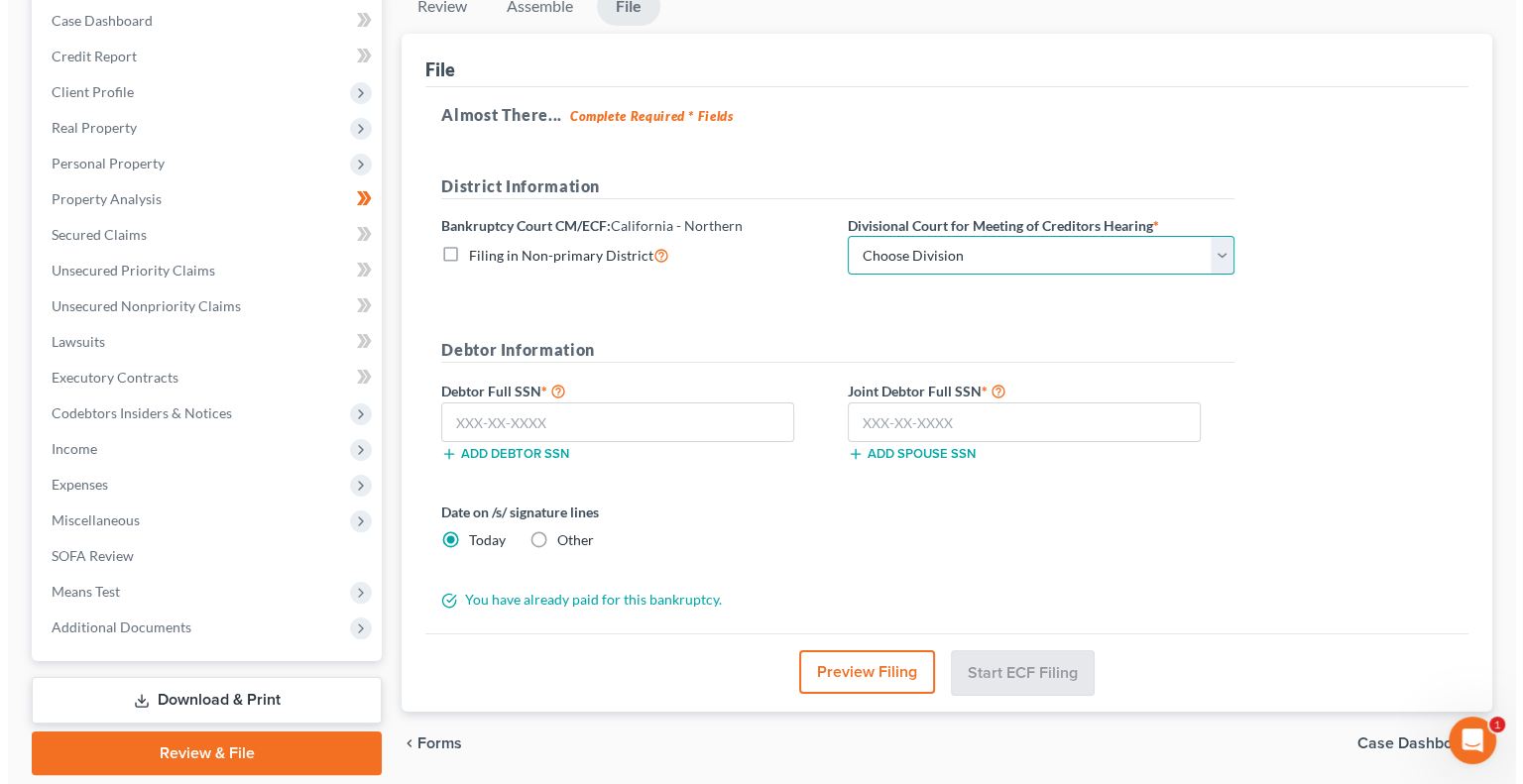 scroll, scrollTop: 168, scrollLeft: 0, axis: vertical 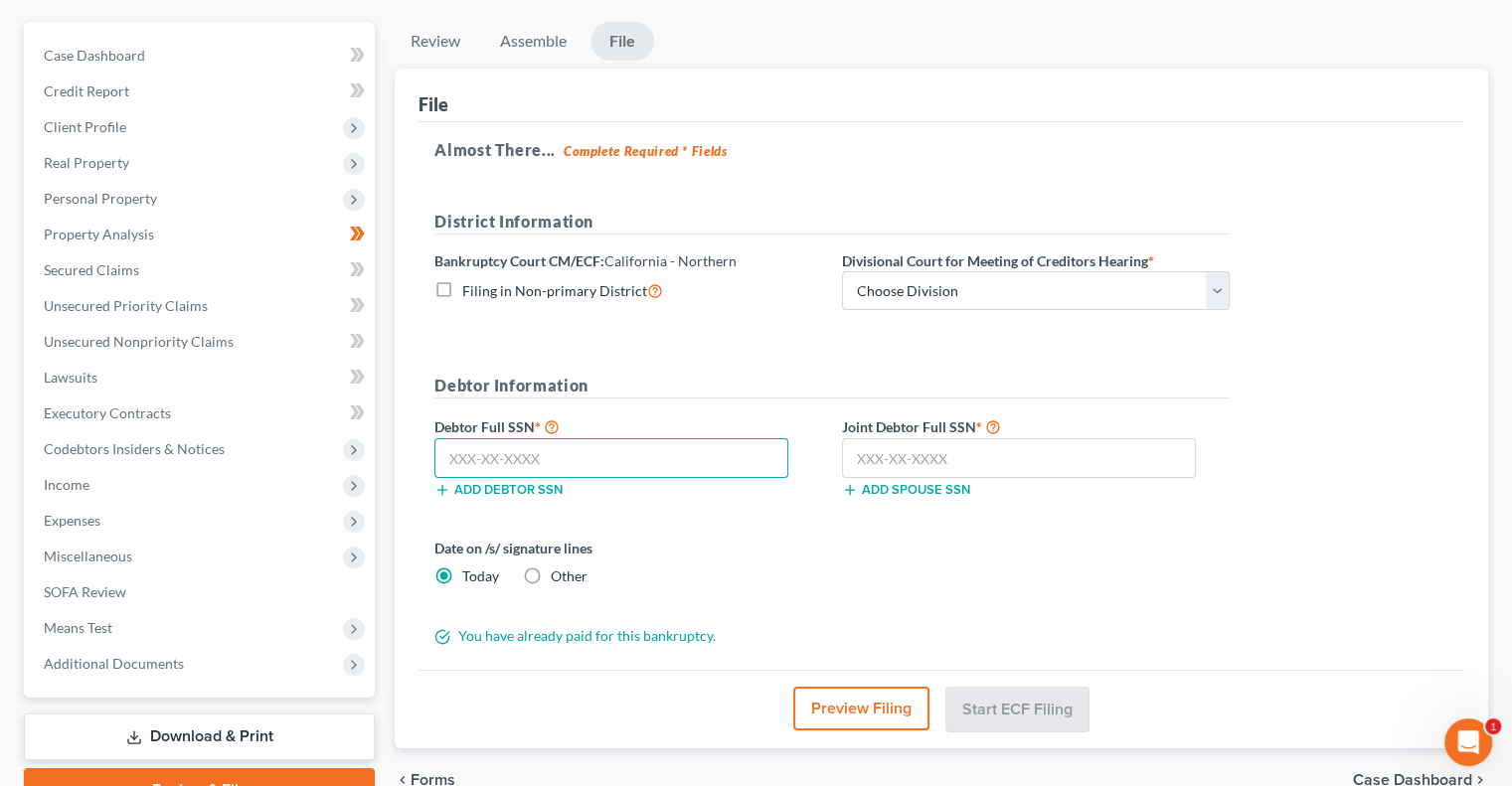 click at bounding box center (611, 458) 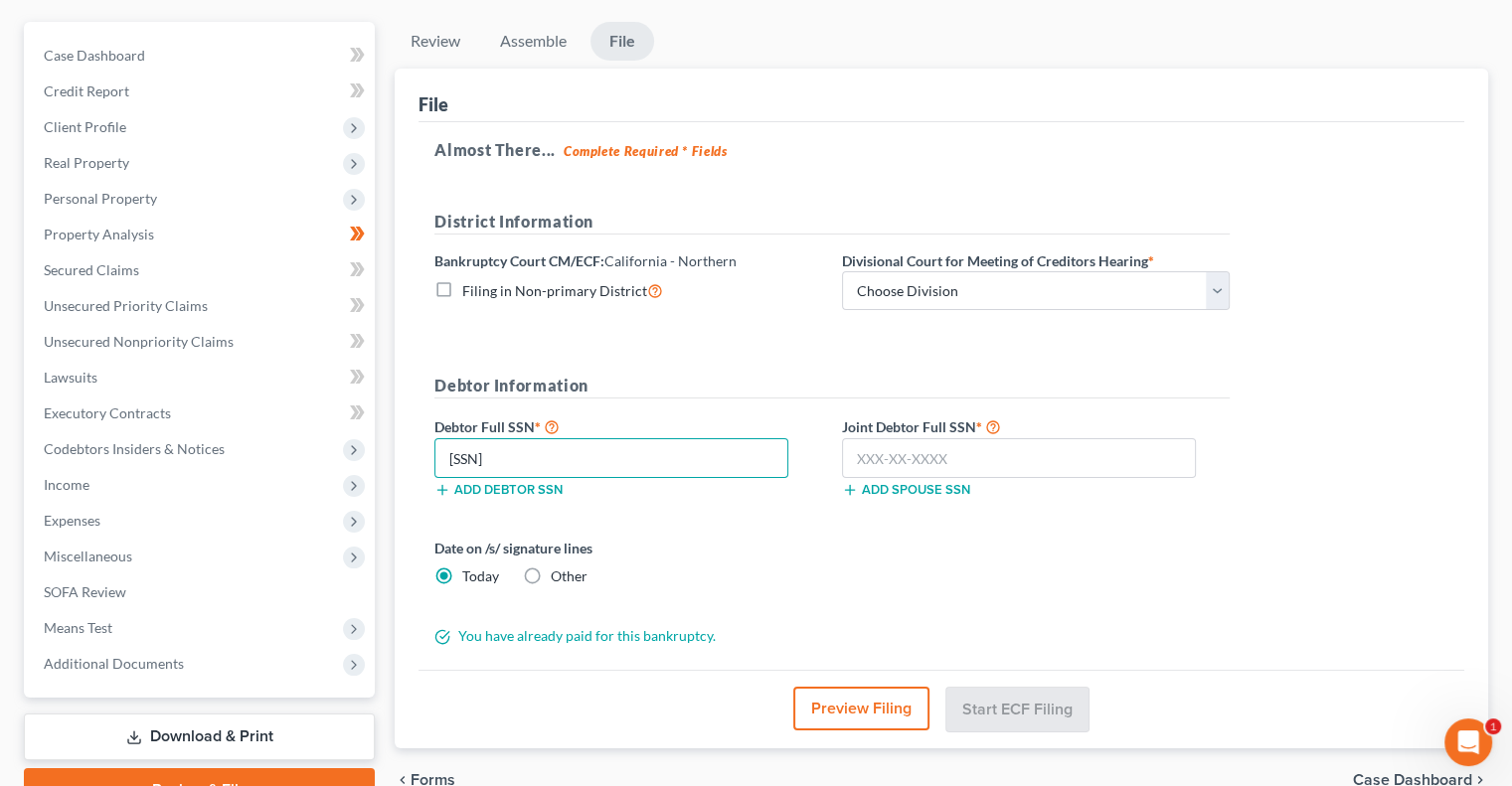 type on "[SSN]" 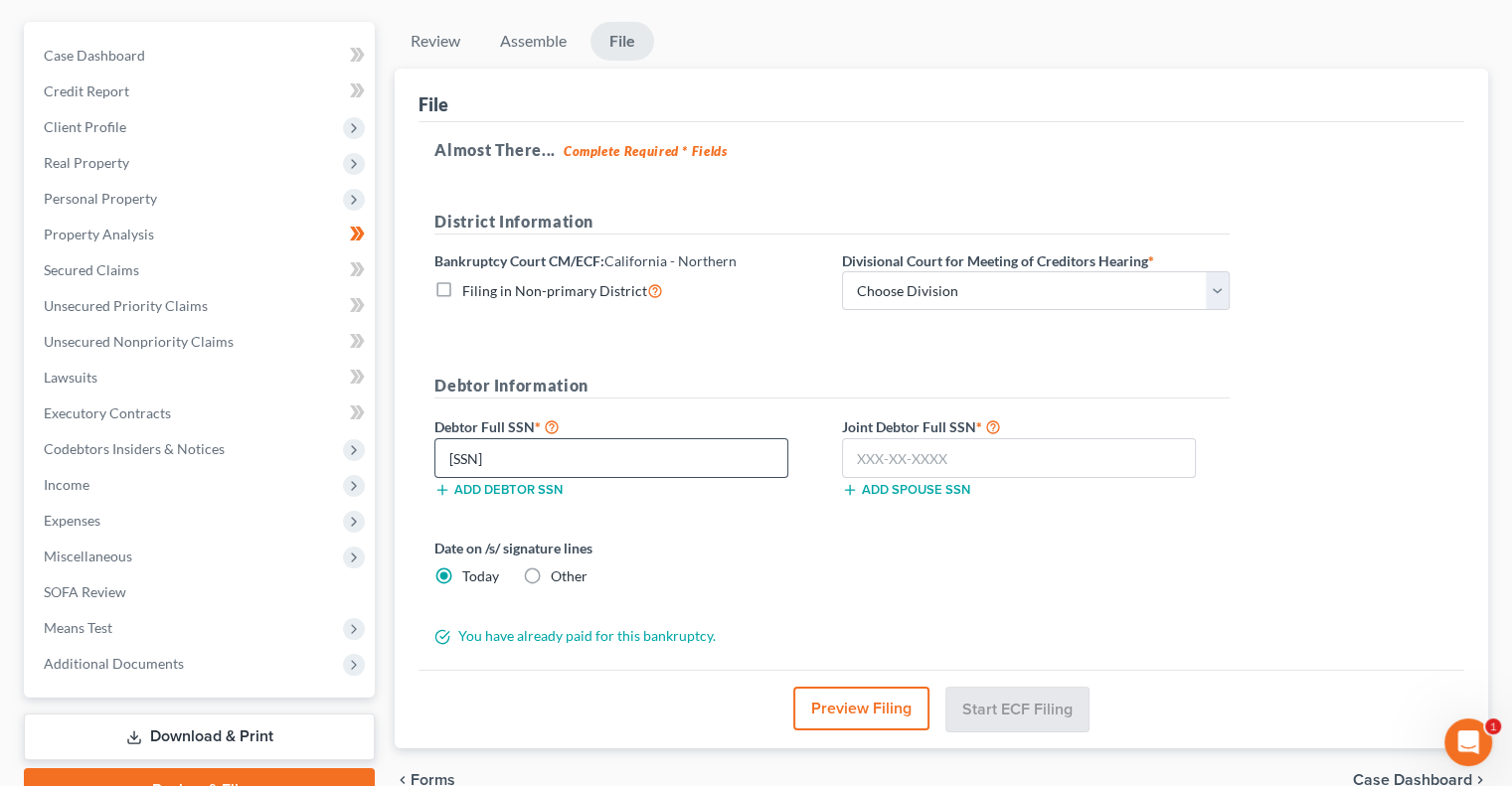 type 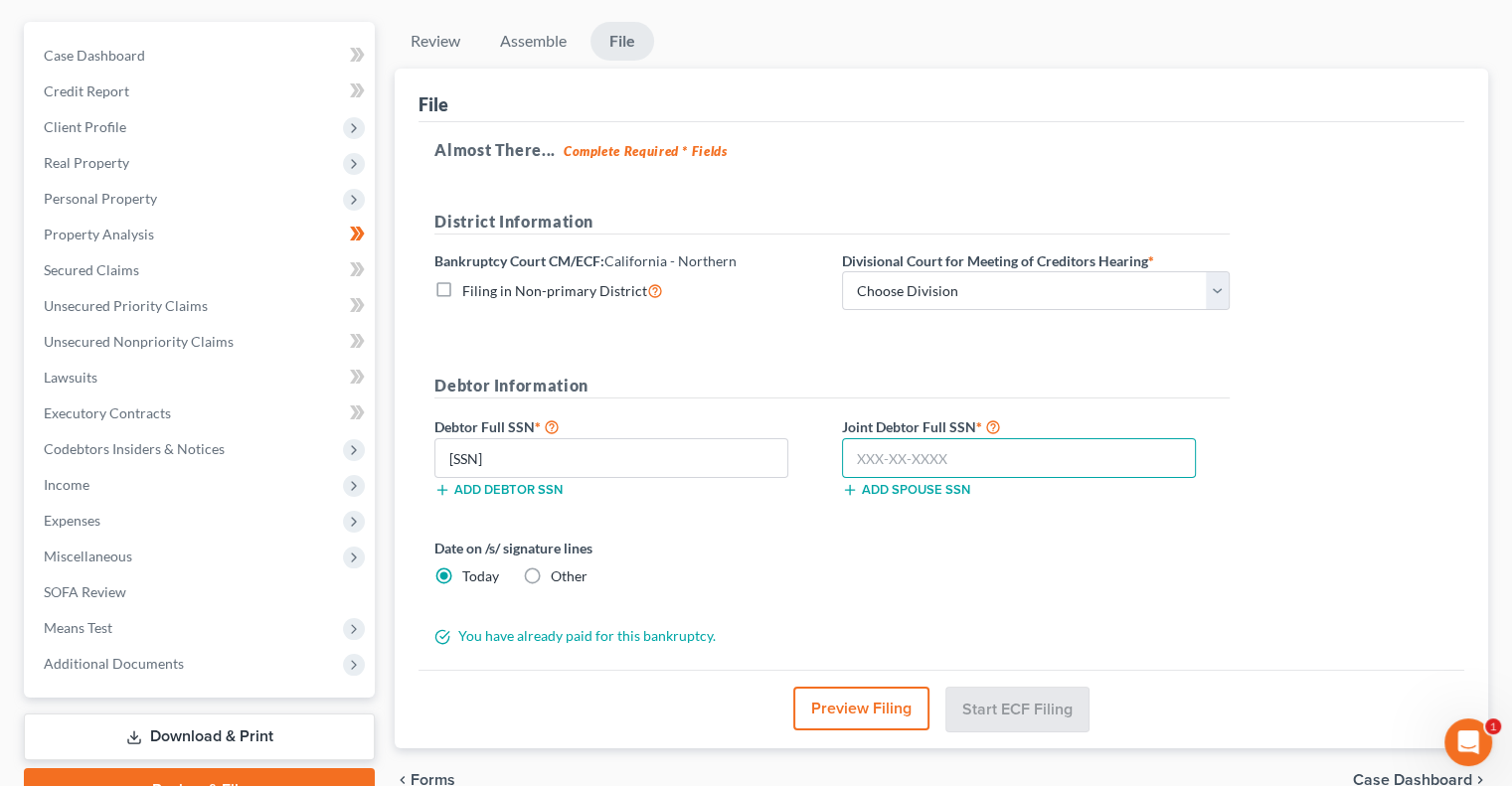 click at bounding box center [1019, 458] 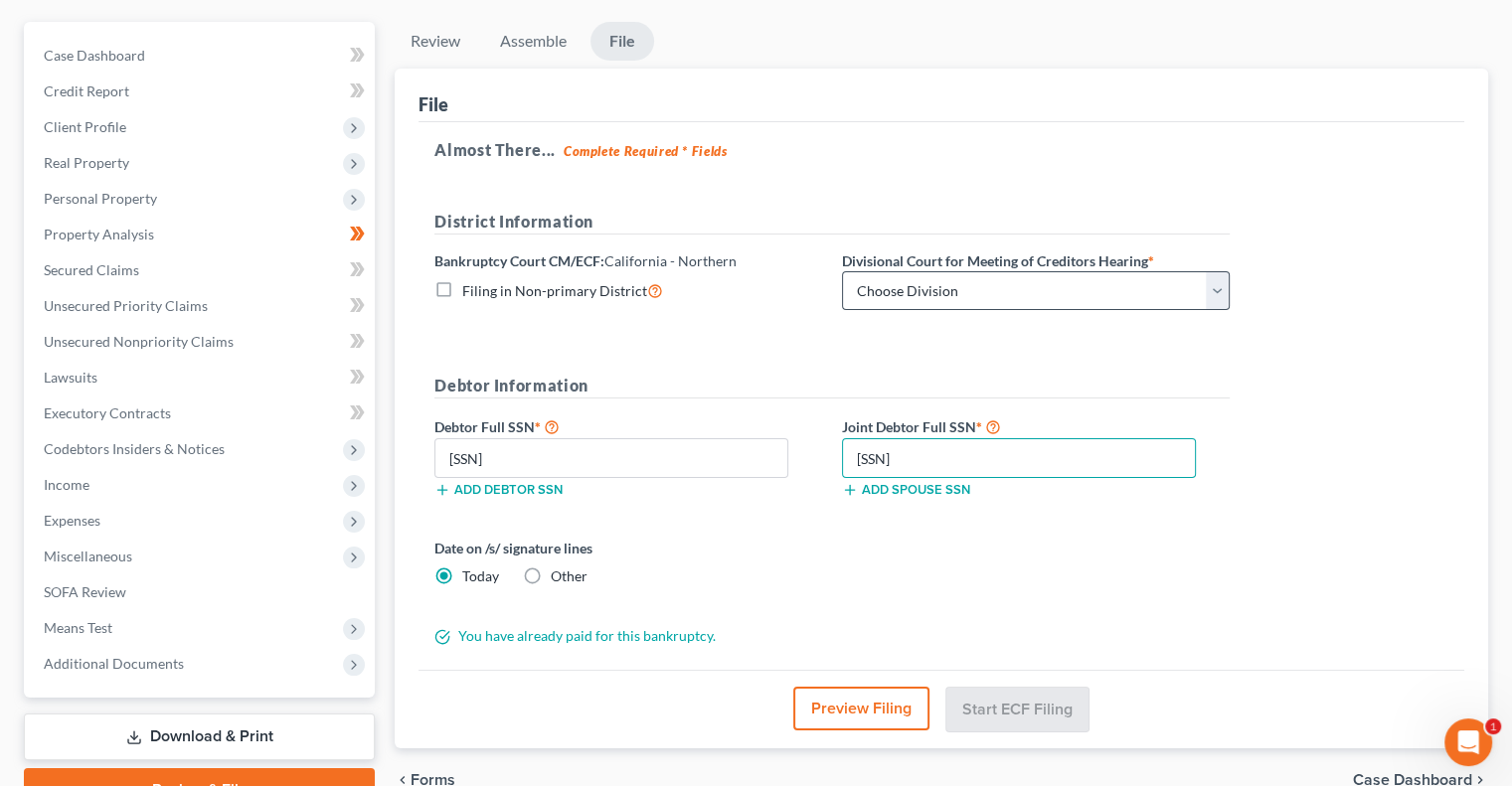 type on "[SSN]" 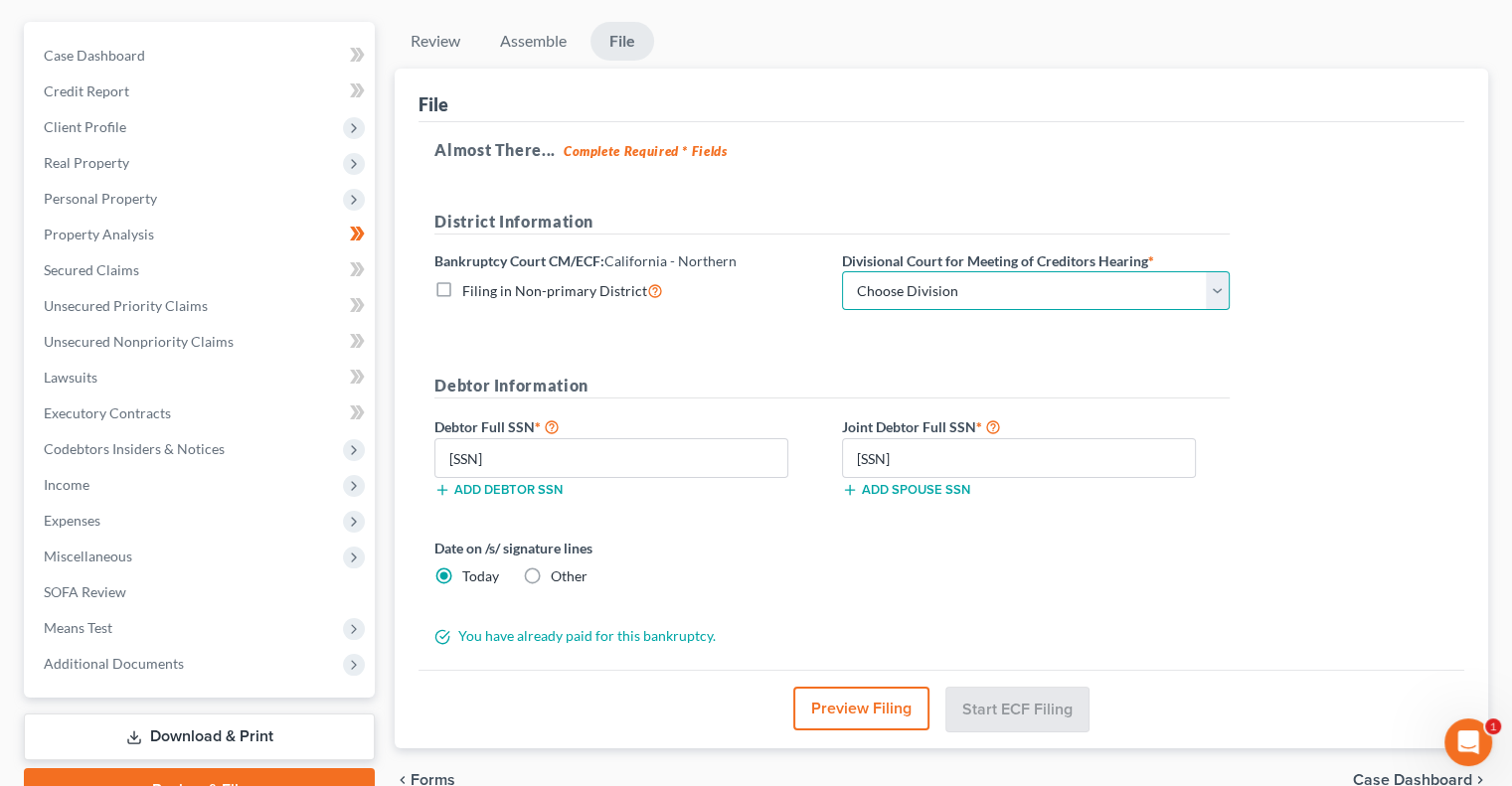 click on "Choose Division Oakland San Francisco San Jose Santa Rosa" at bounding box center (1036, 291) 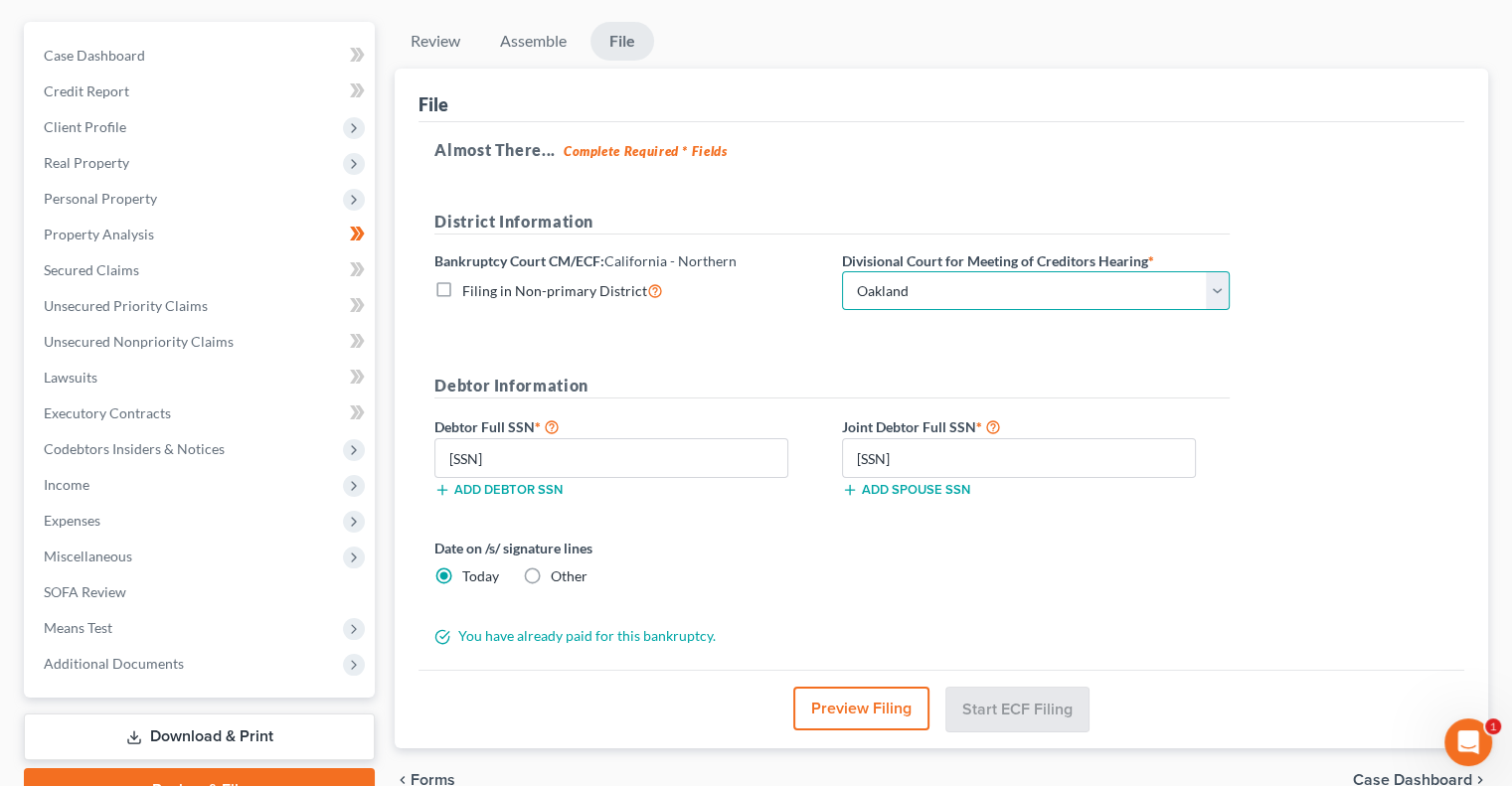 click on "Choose Division Oakland San Francisco San Jose Santa Rosa" at bounding box center [1036, 291] 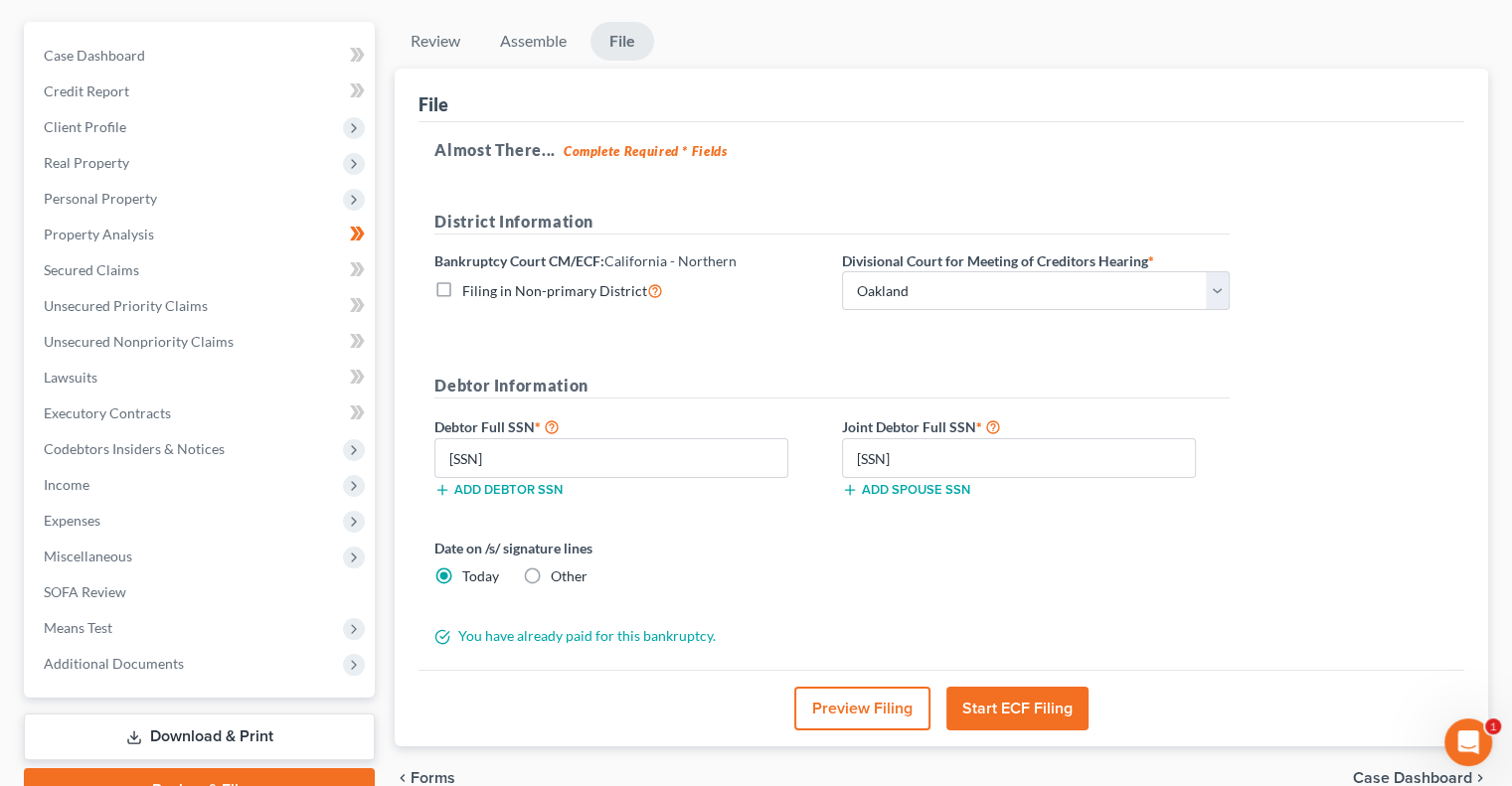 click on "Date on /s/ signature lines Today Other" at bounding box center (832, 569) 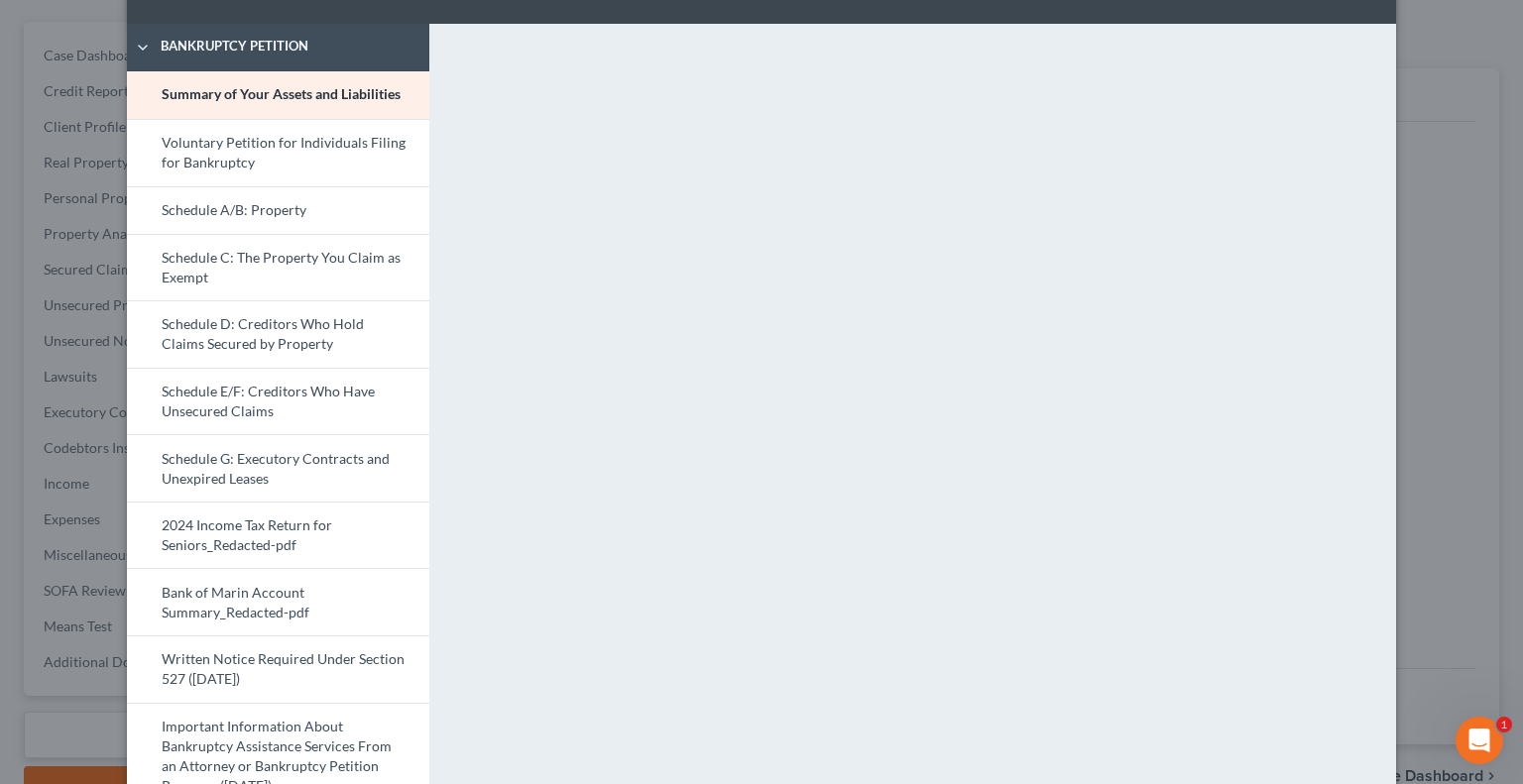 scroll, scrollTop: 0, scrollLeft: 0, axis: both 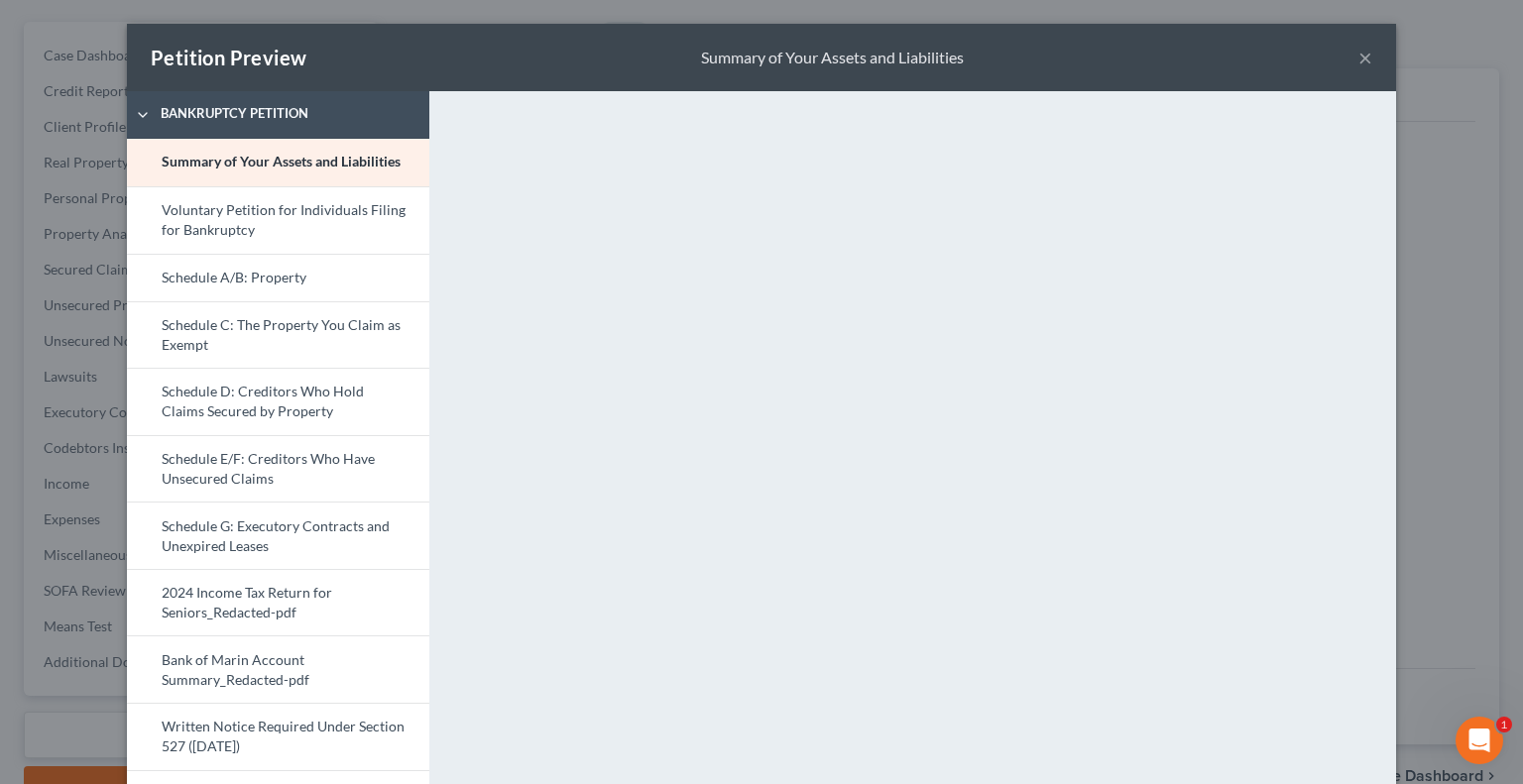 click on "×" at bounding box center (1365, 57) 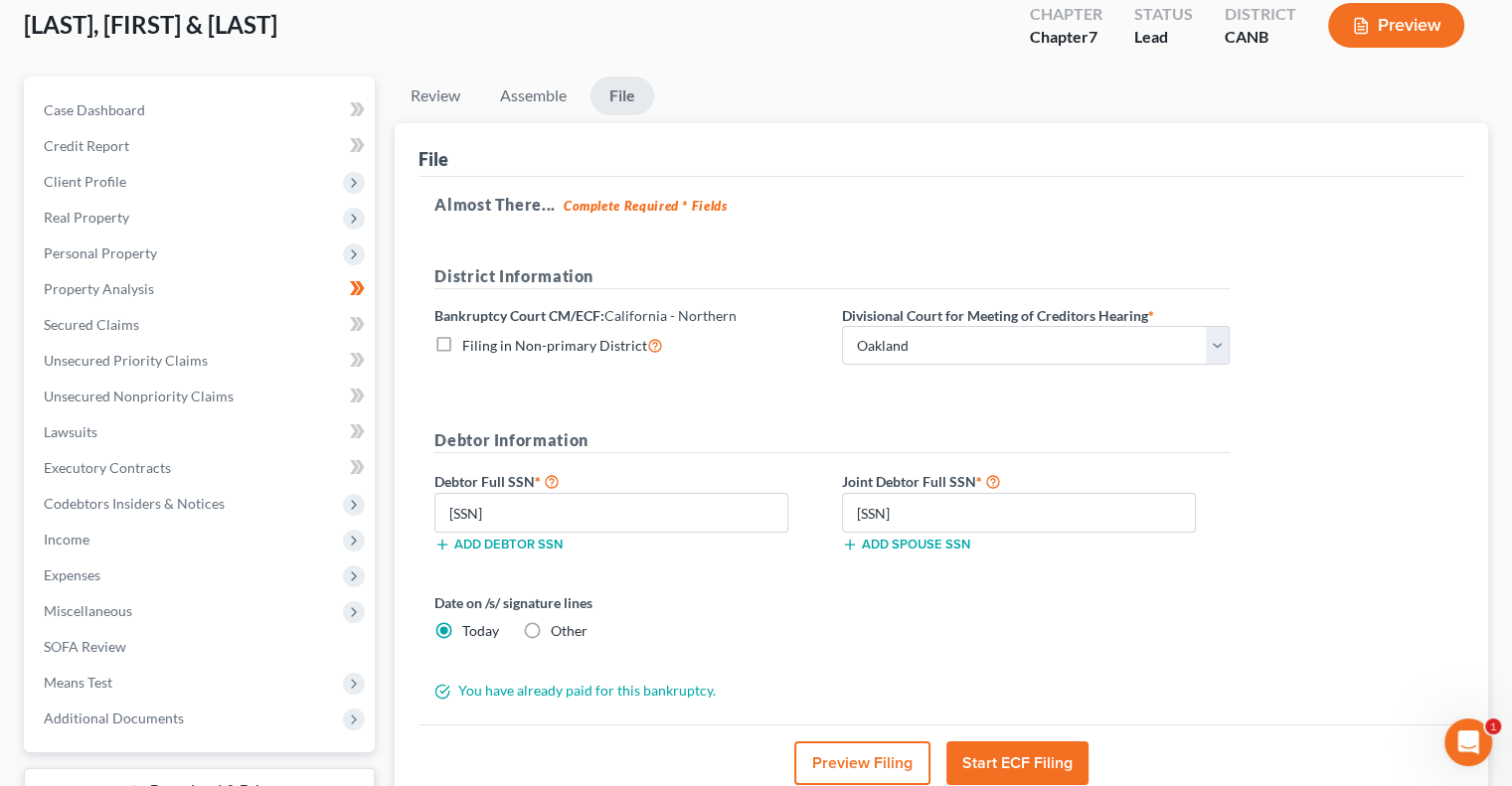 scroll, scrollTop: 0, scrollLeft: 0, axis: both 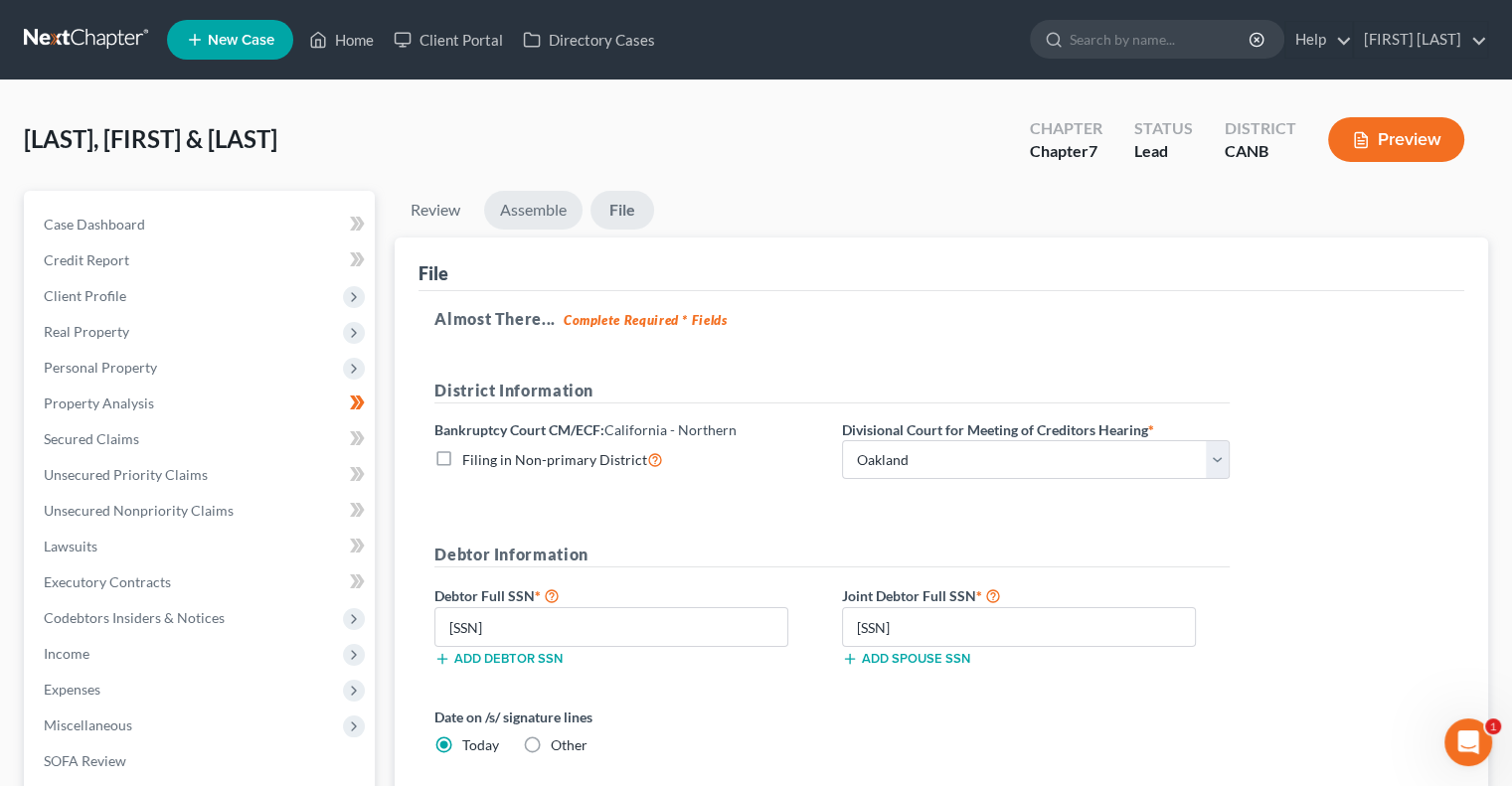 click on "Assemble" at bounding box center (533, 210) 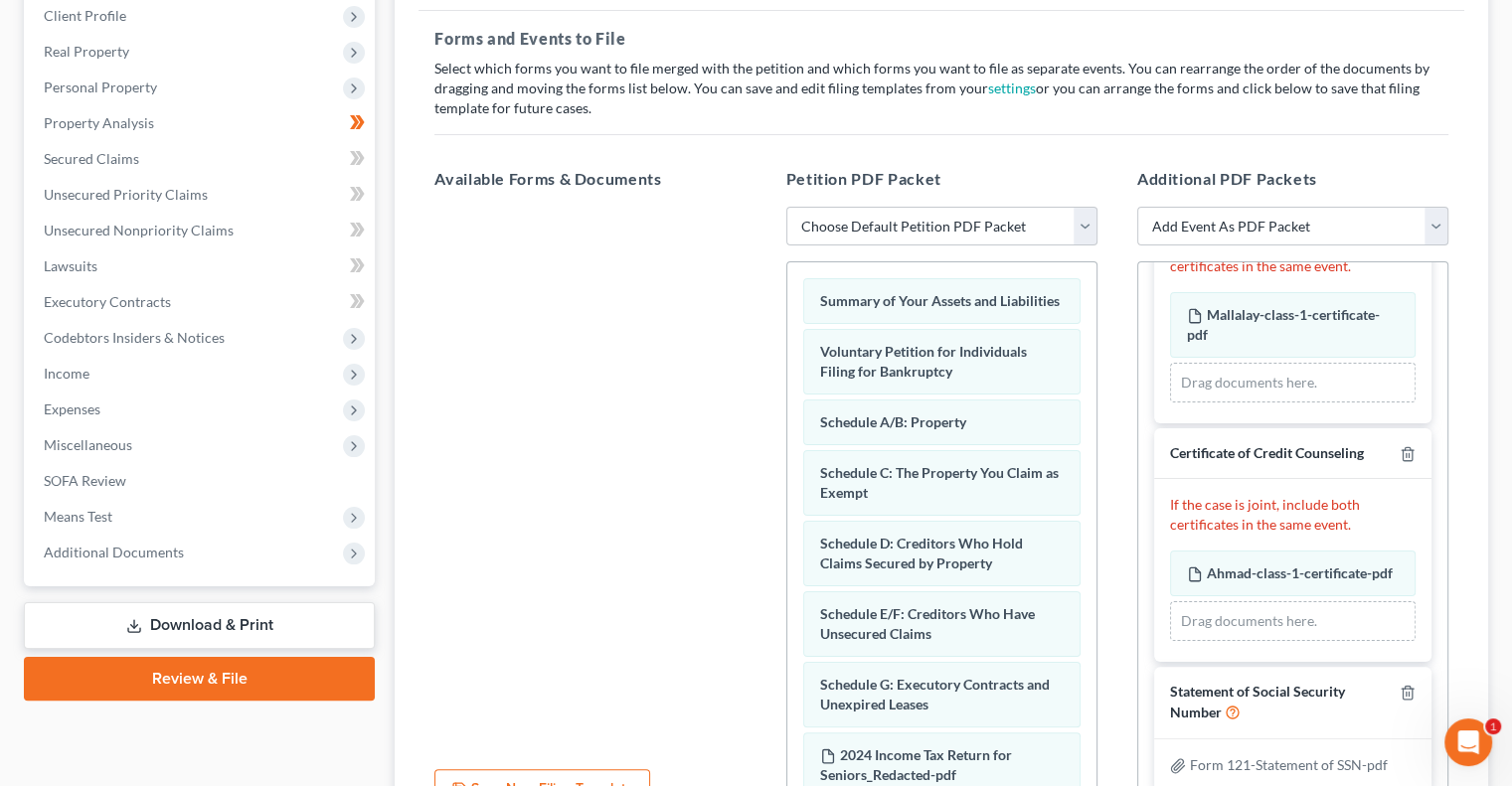 scroll, scrollTop: 380, scrollLeft: 0, axis: vertical 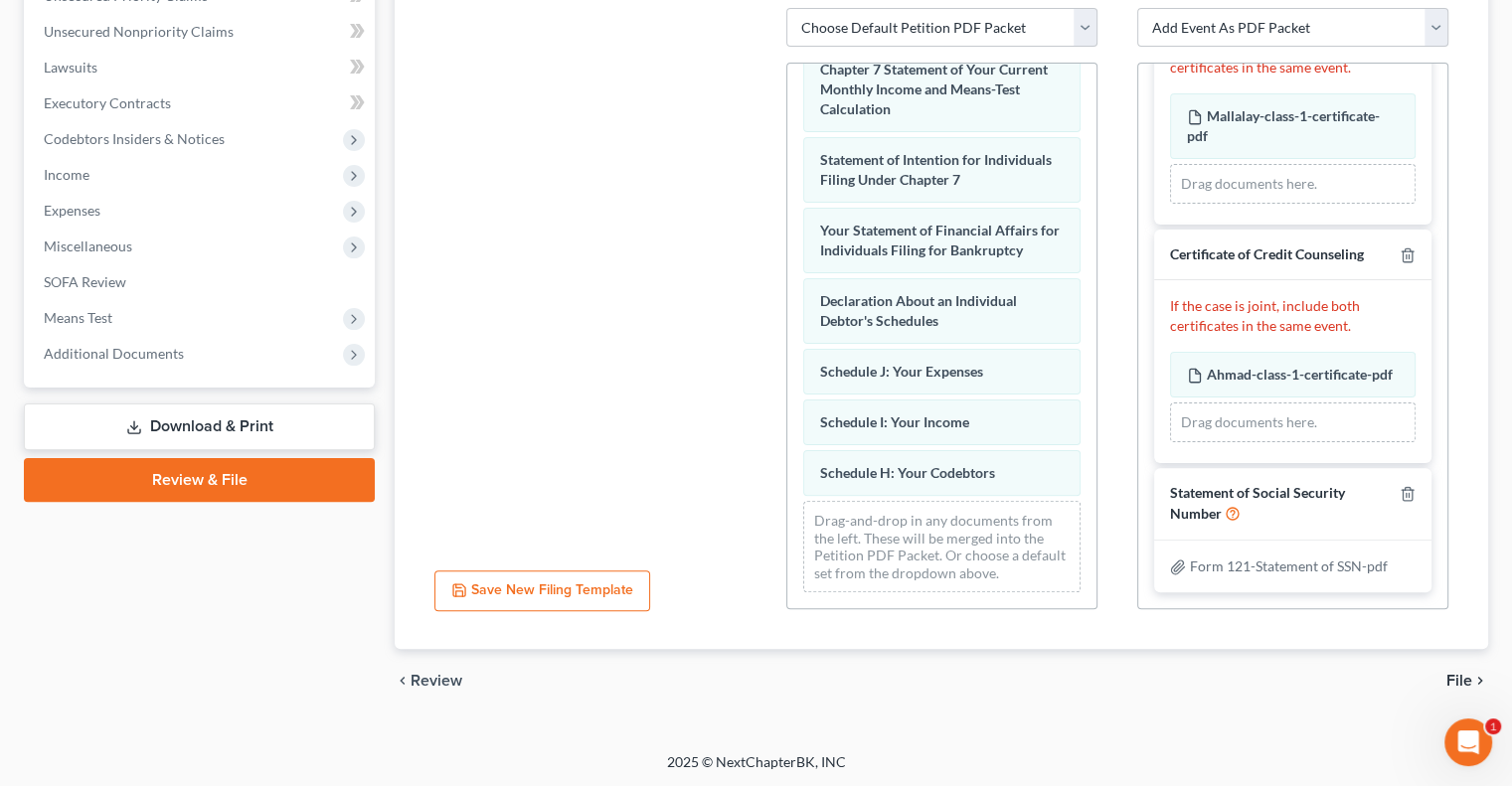 click on "File" at bounding box center [1459, 681] 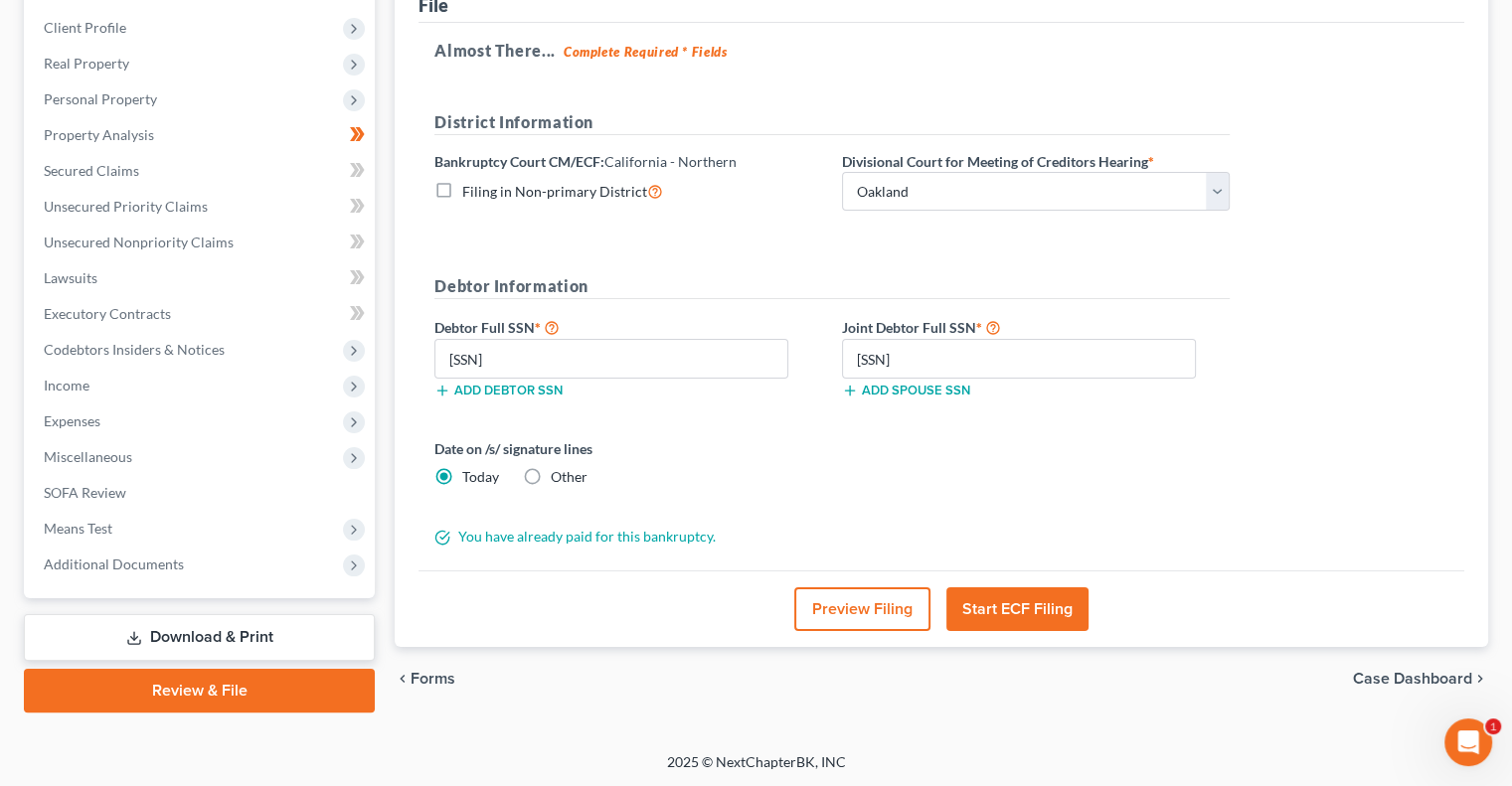 click on "Start ECF Filing" at bounding box center (1017, 609) 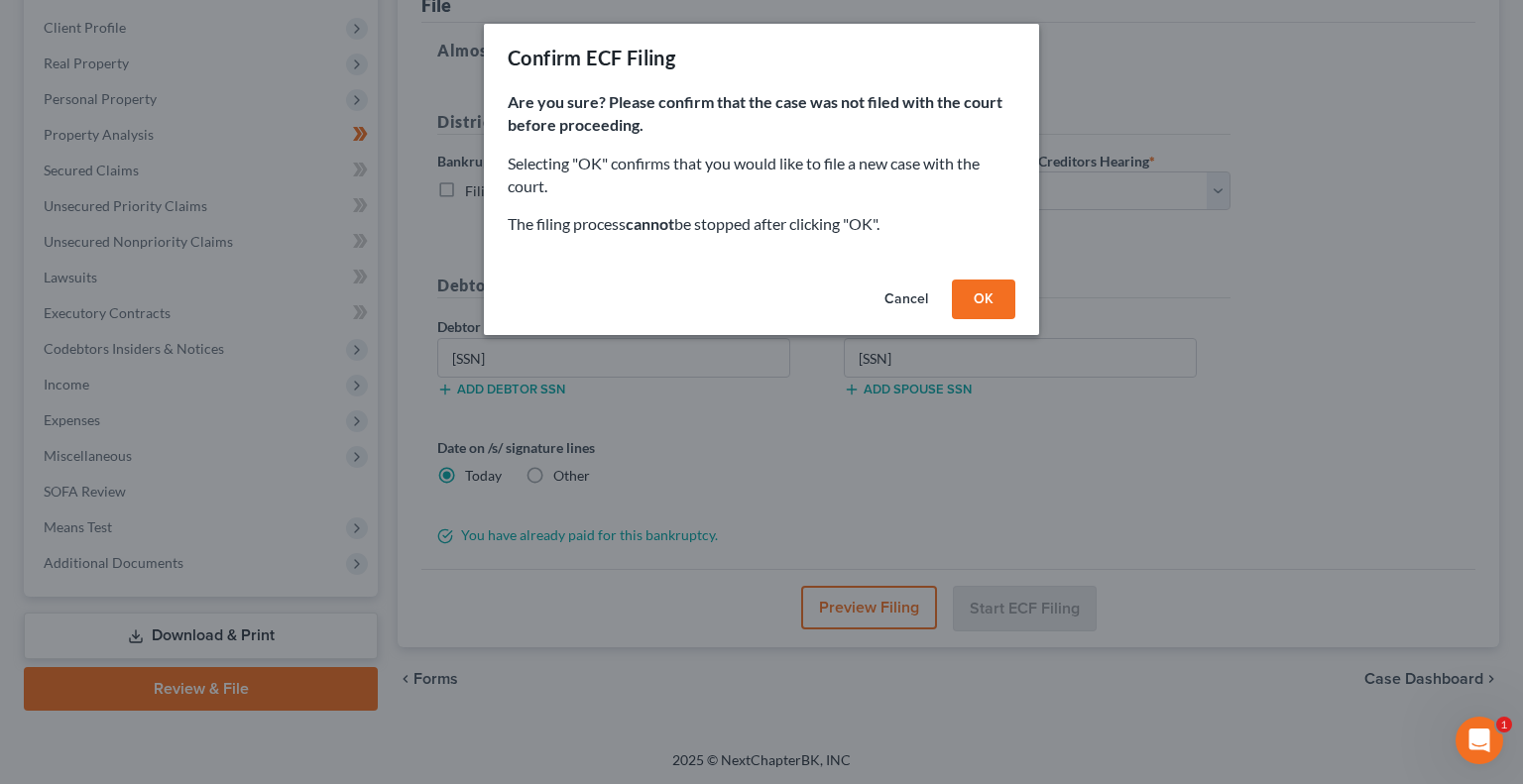click on "OK" at bounding box center [984, 299] 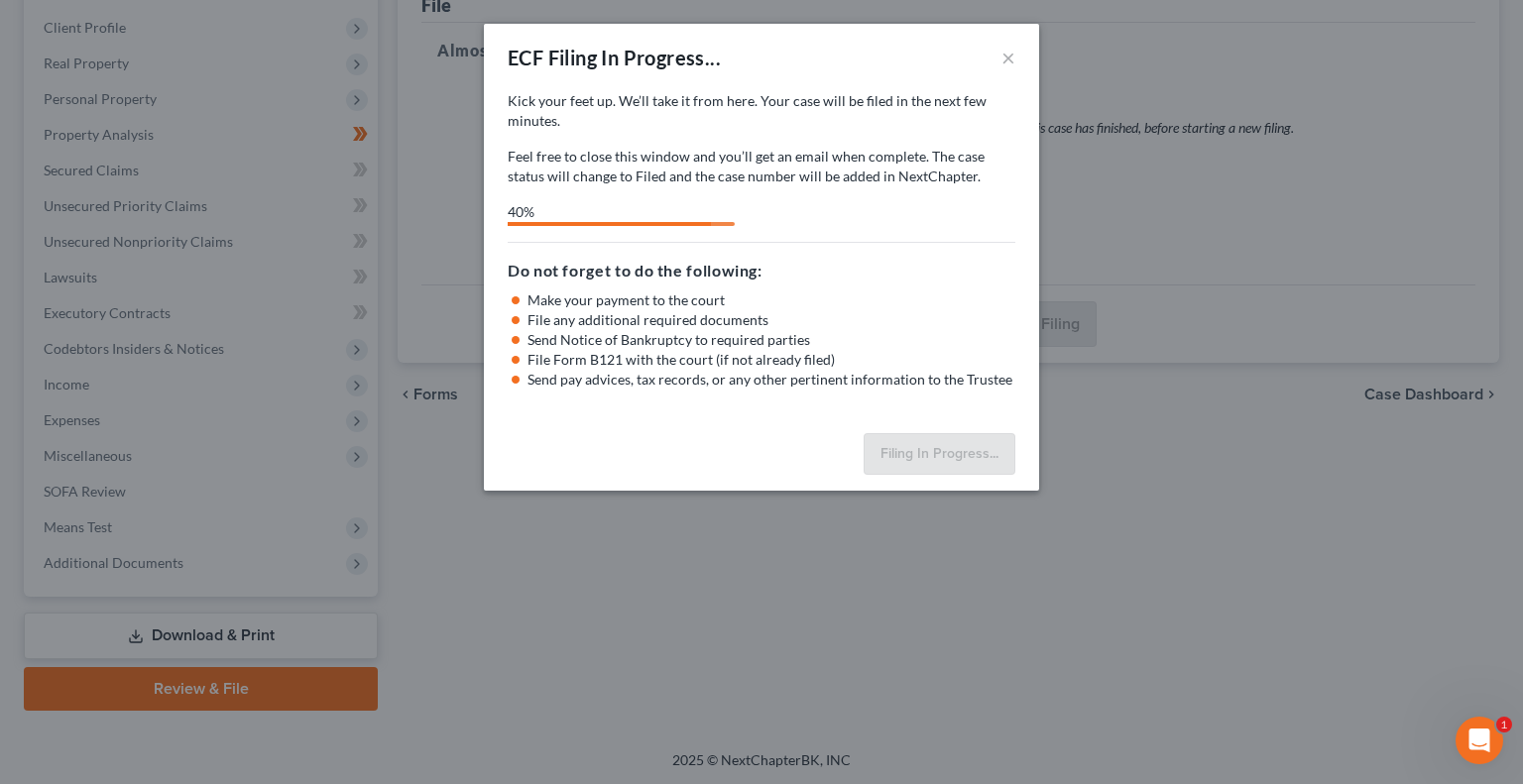 select on "0" 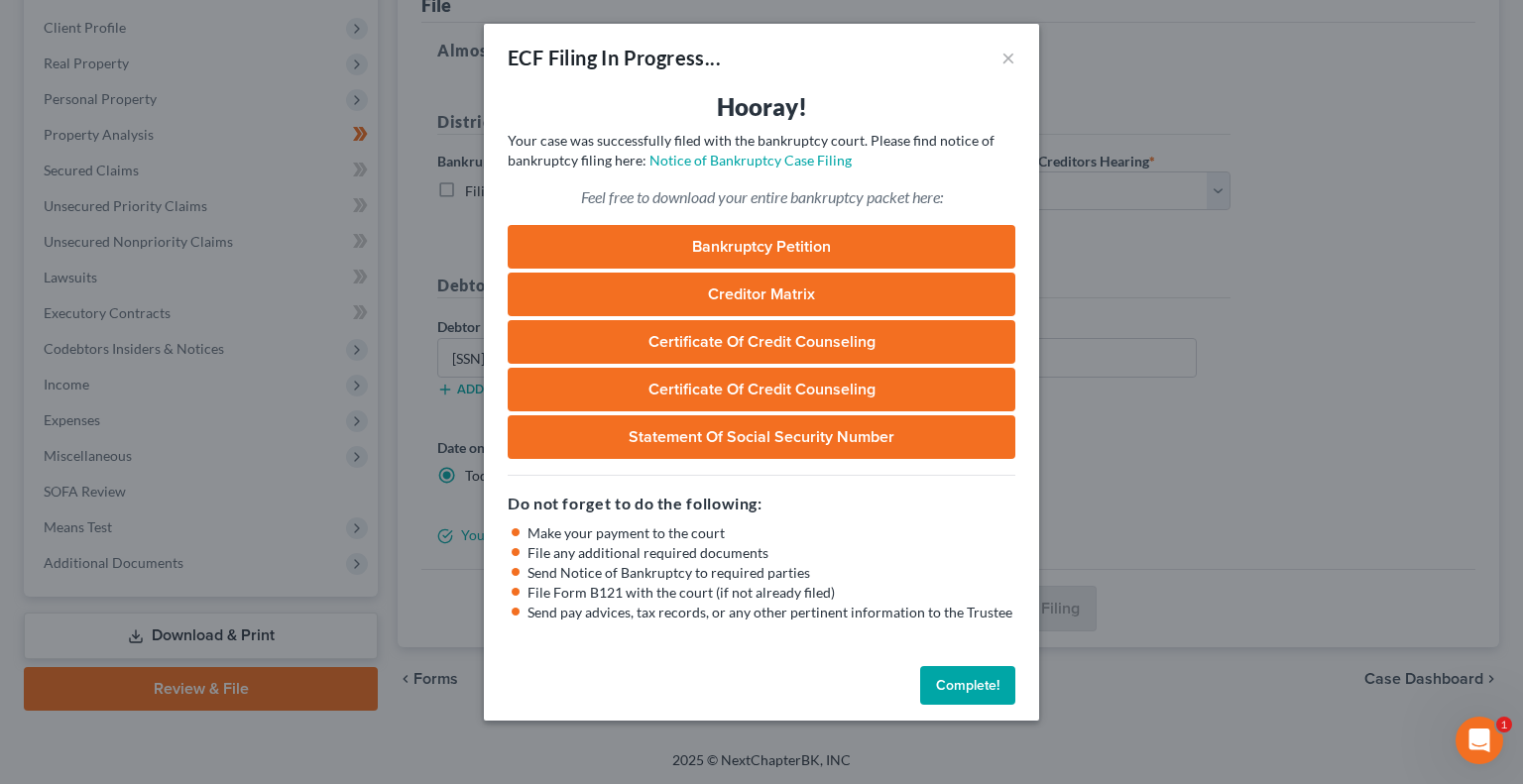 click on "Bankruptcy Petition" at bounding box center [762, 247] 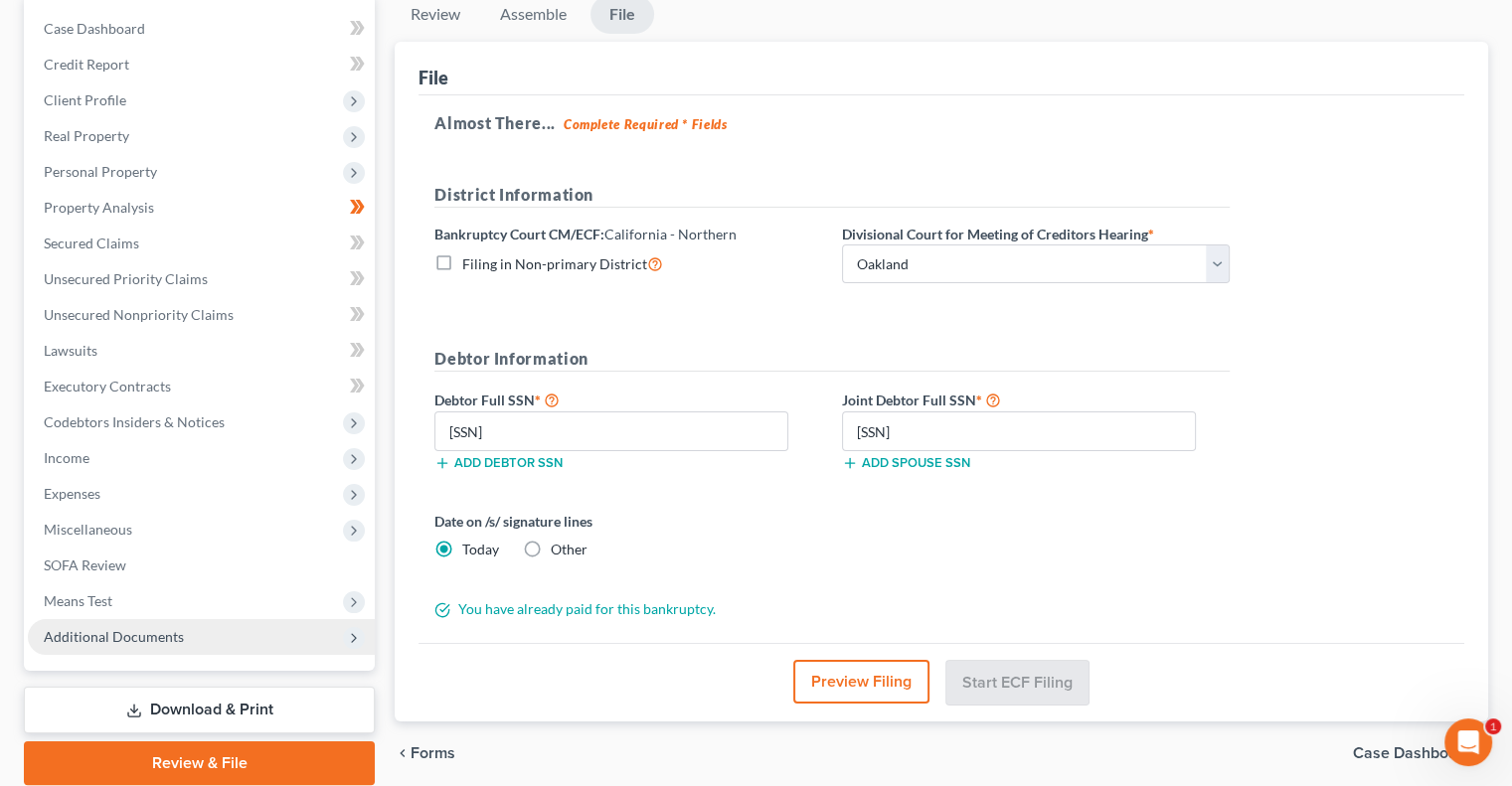 scroll, scrollTop: 268, scrollLeft: 0, axis: vertical 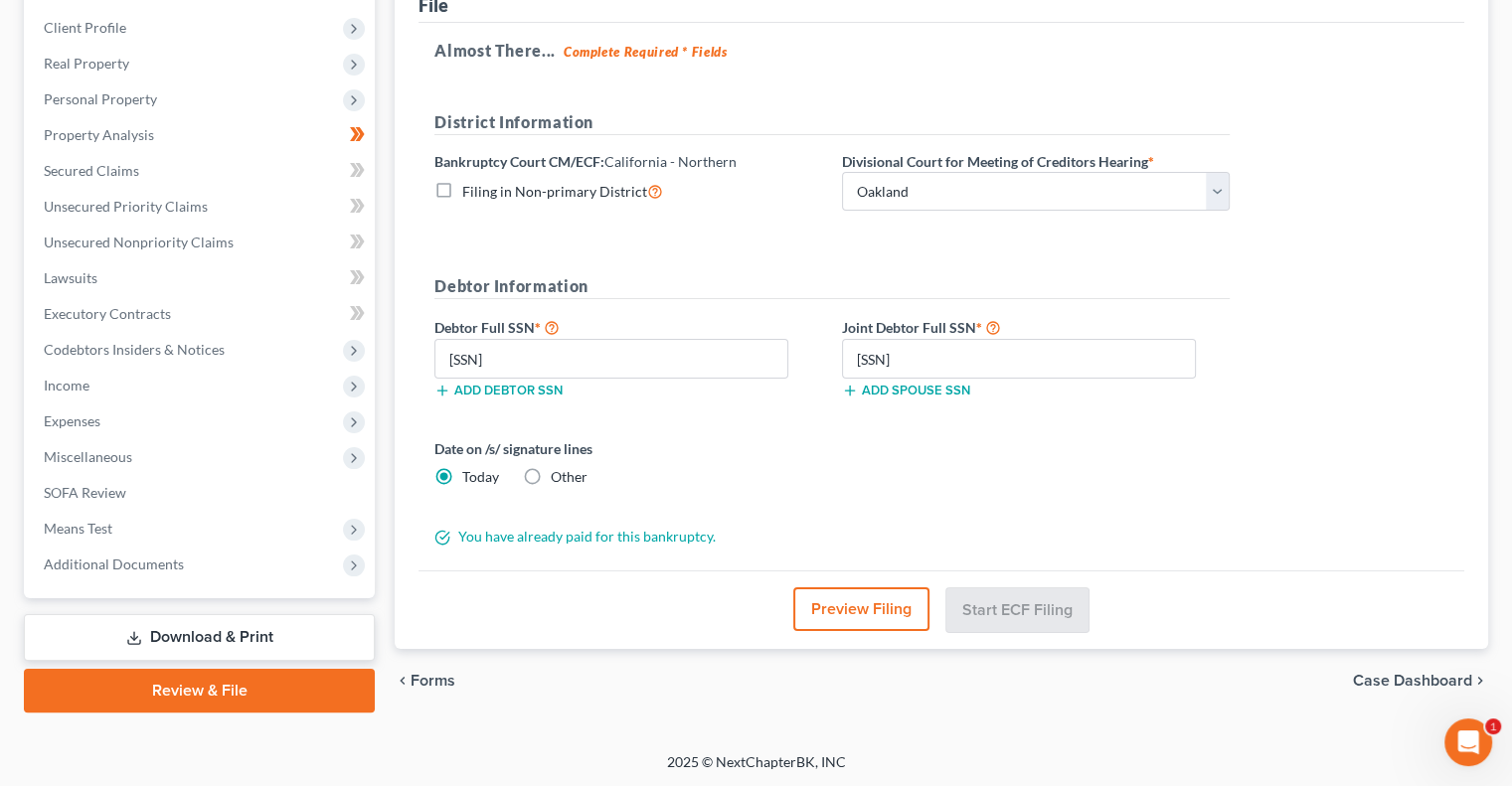 click on "Case Dashboard" at bounding box center [1413, 681] 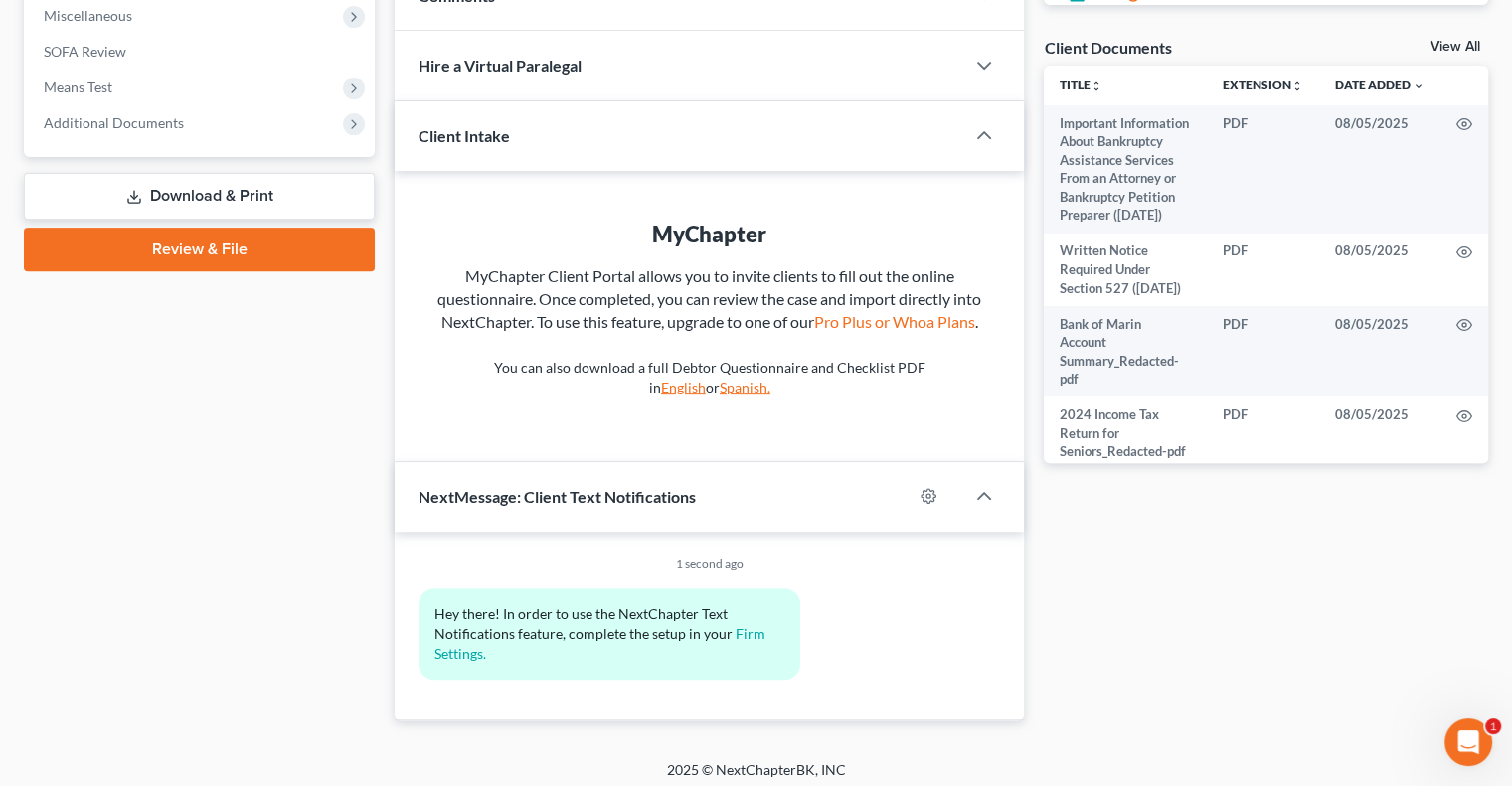 scroll, scrollTop: 717, scrollLeft: 0, axis: vertical 